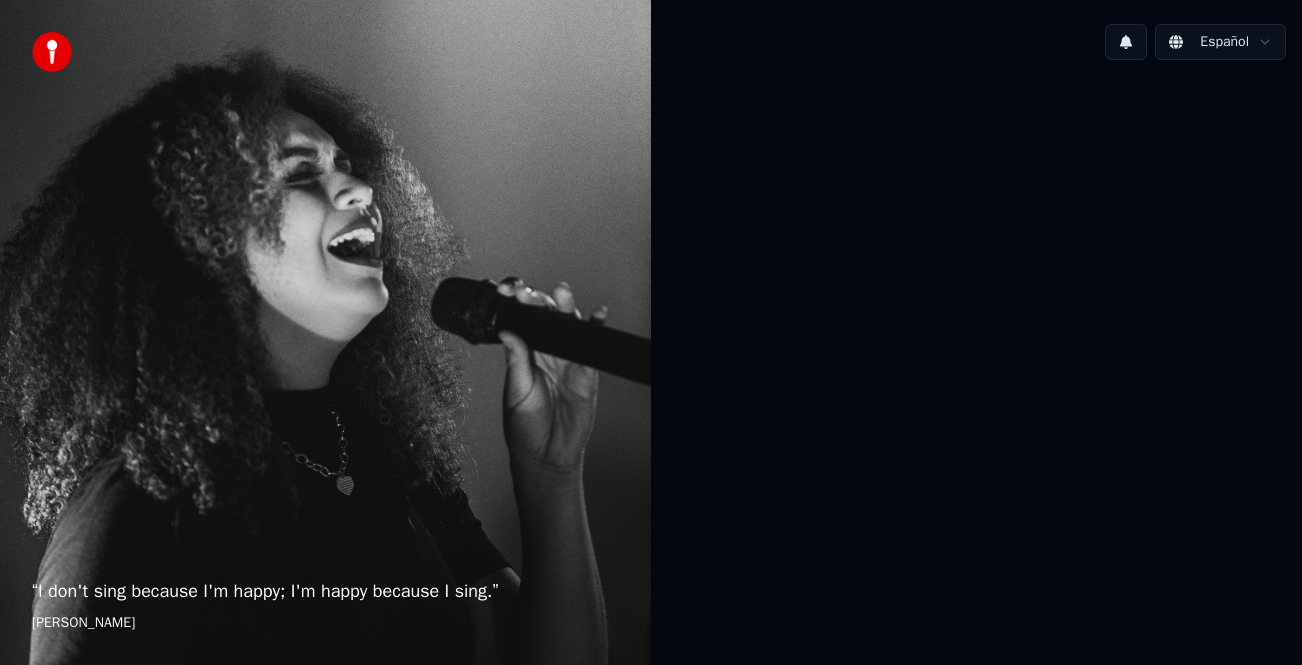 scroll, scrollTop: 0, scrollLeft: 0, axis: both 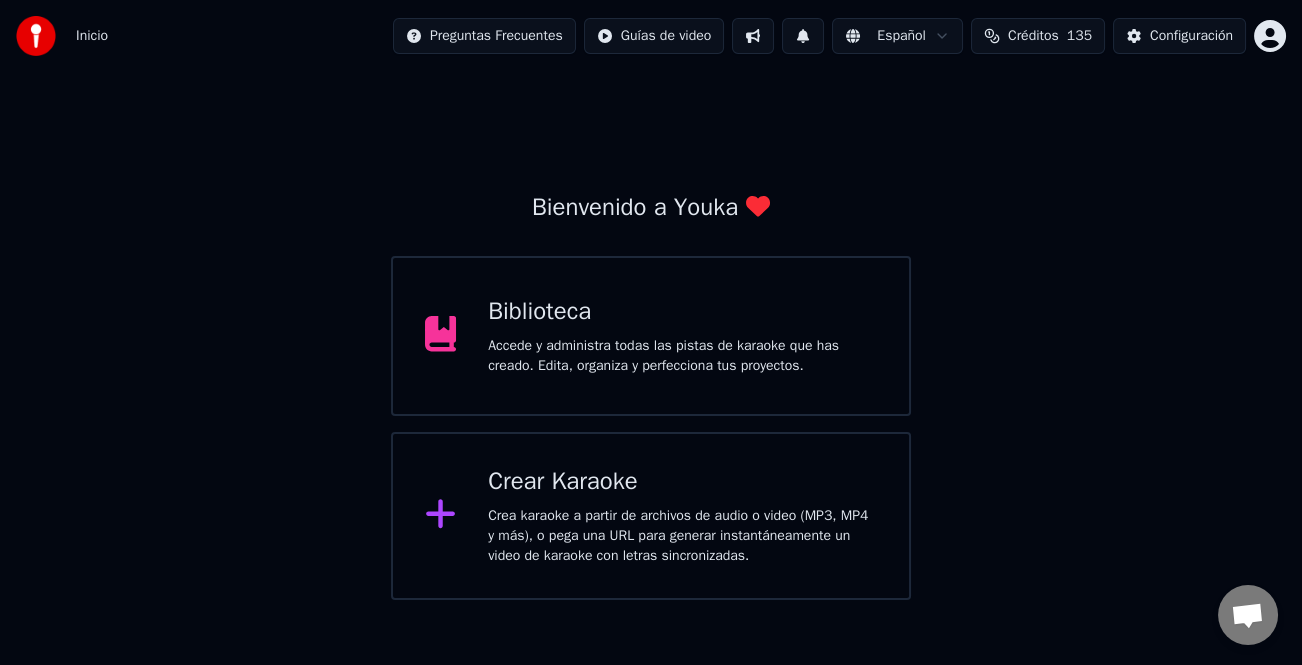 click on "Accede y administra todas las pistas de karaoke que has creado. Edita, organiza y perfecciona tus proyectos." at bounding box center (682, 356) 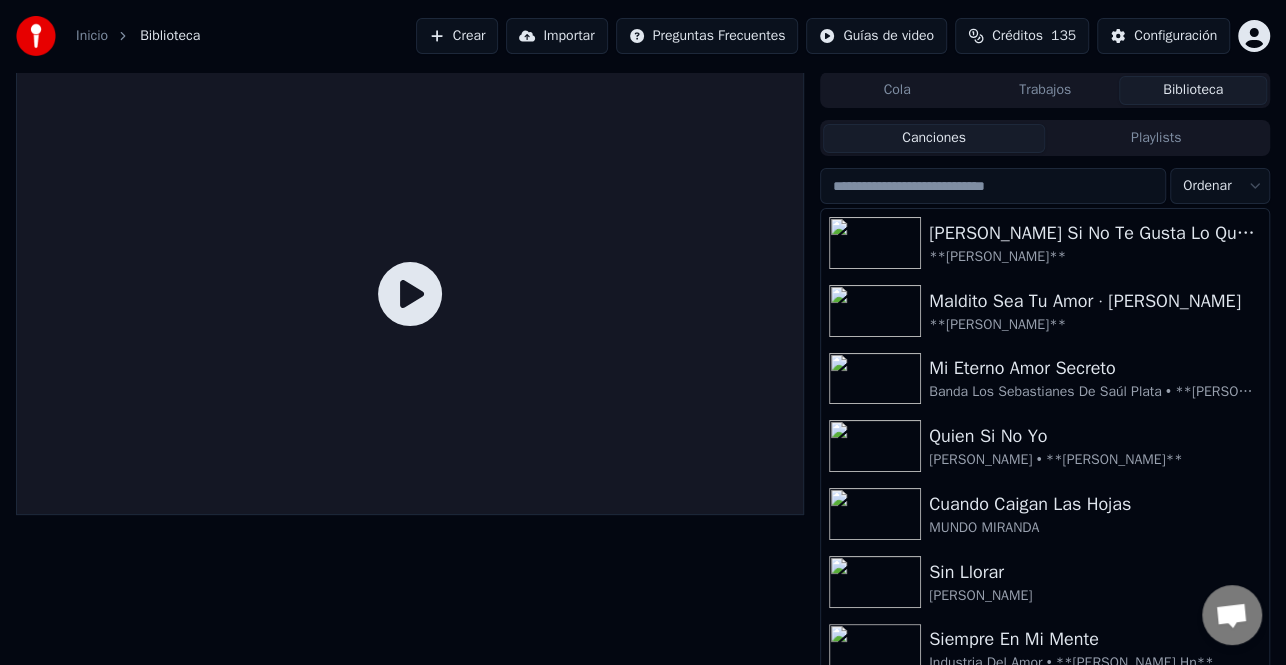 click on "Crear" at bounding box center [457, 36] 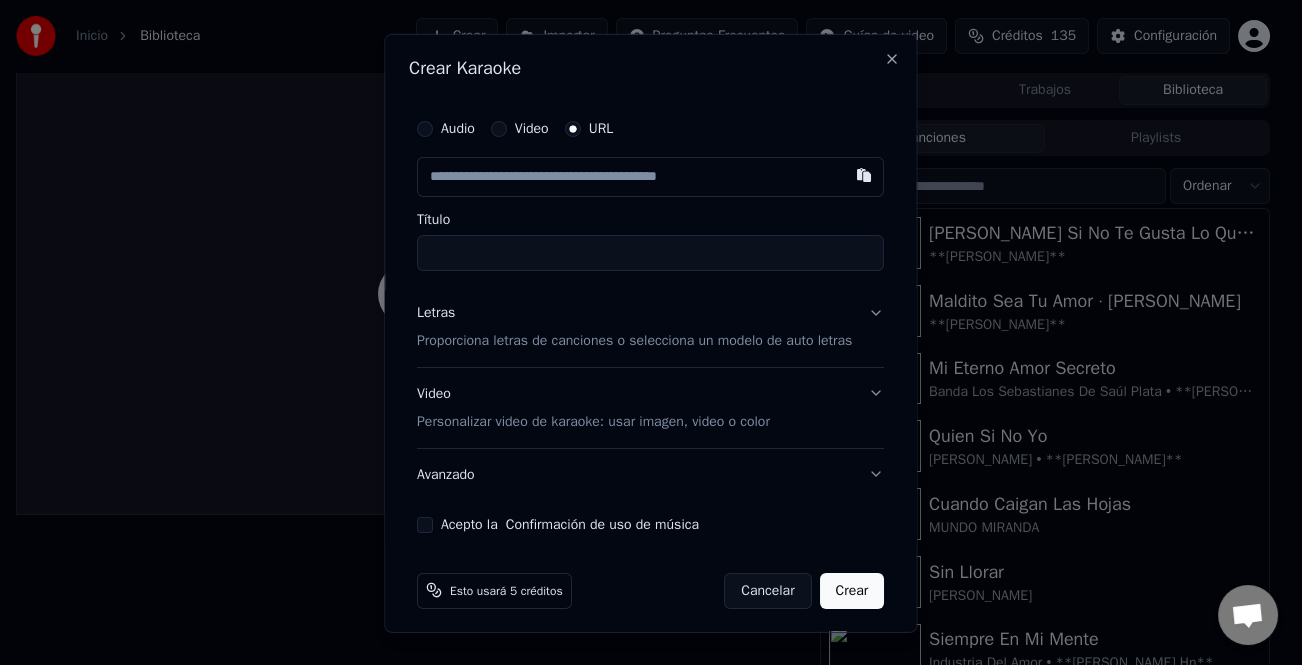 click on "Audio Video URL" at bounding box center (650, 128) 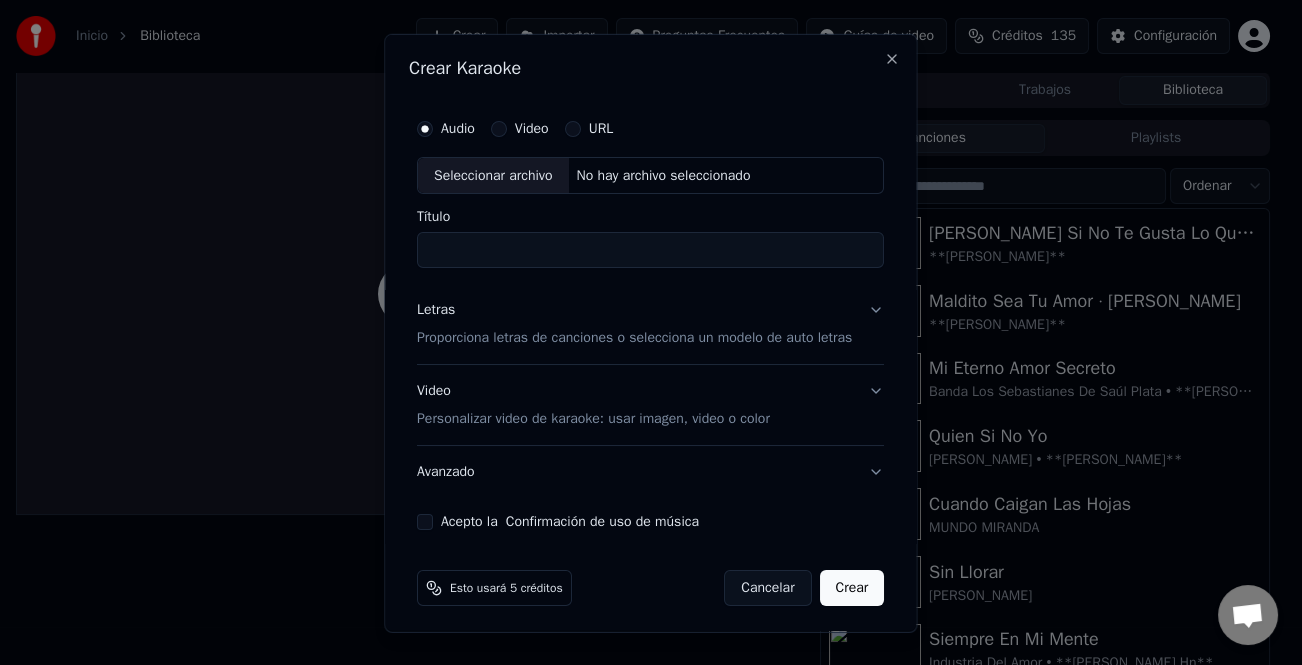 click on "Seleccionar archivo" at bounding box center [493, 175] 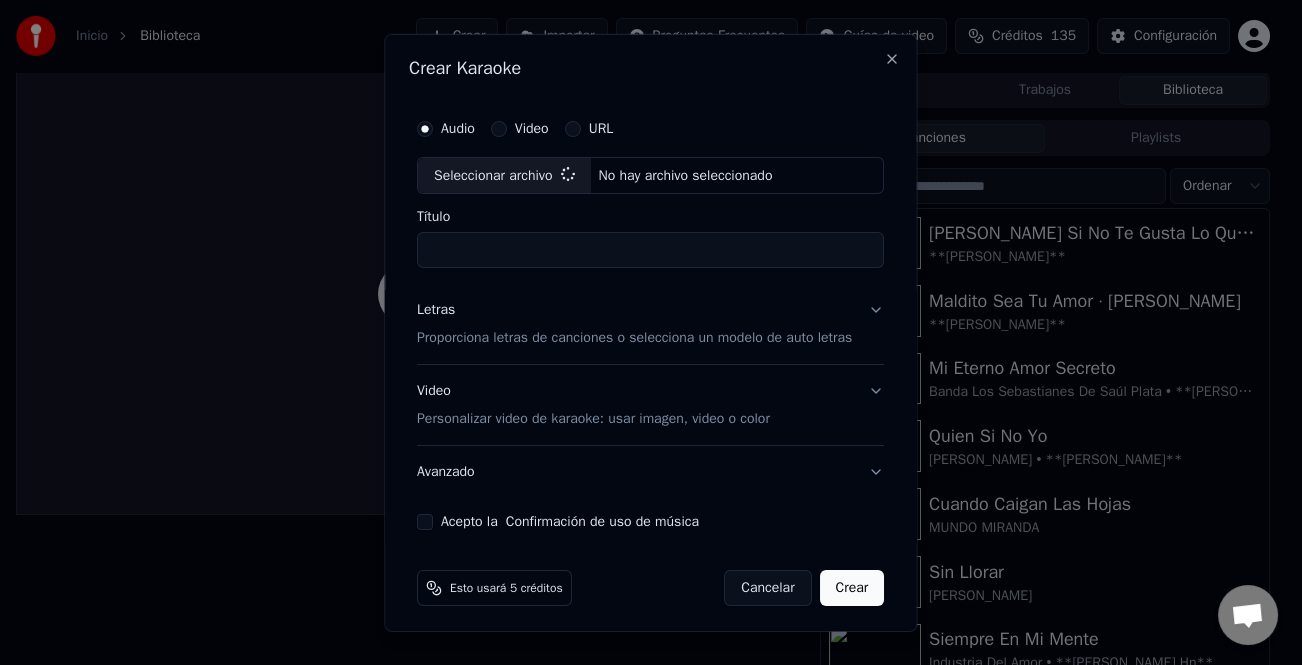type on "**********" 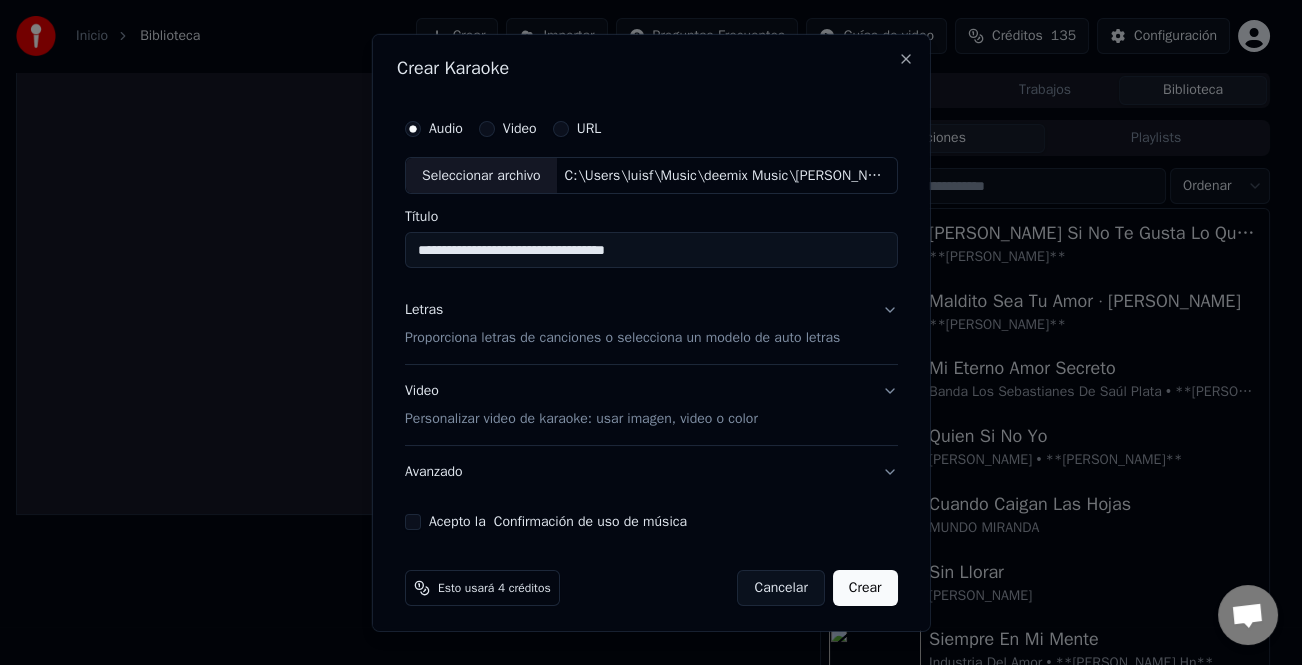 click on "Letras" at bounding box center (424, 310) 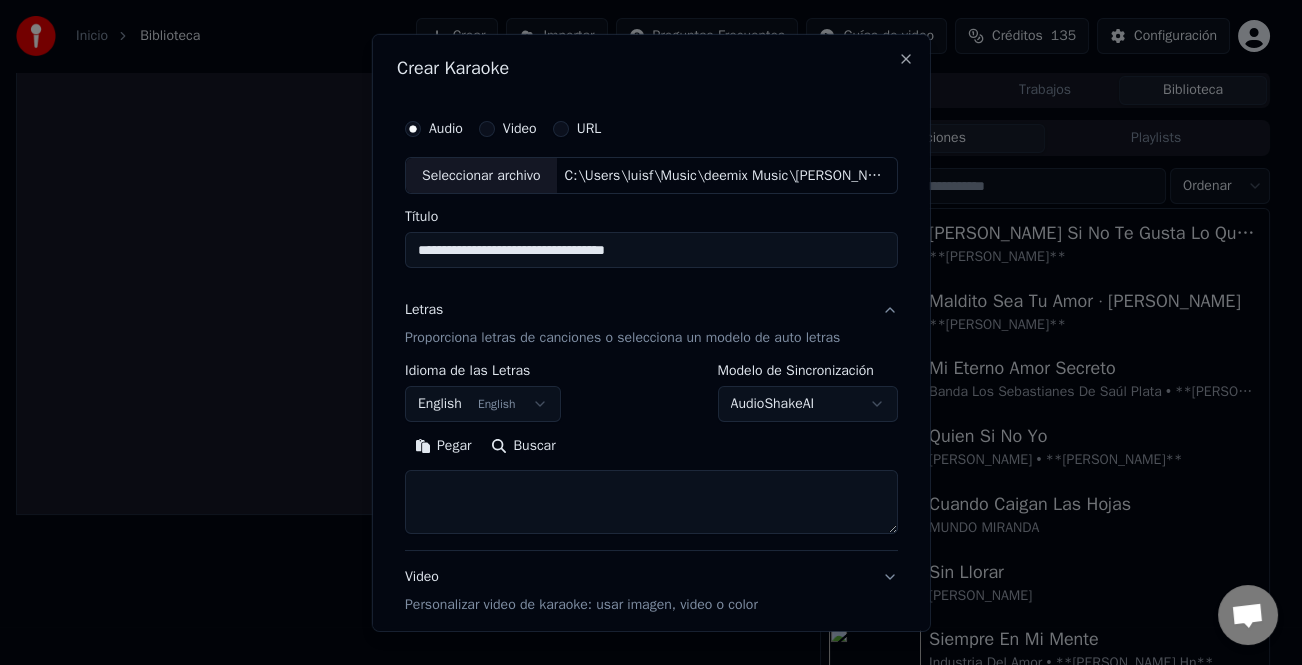 click on "Pegar Buscar" at bounding box center [651, 446] 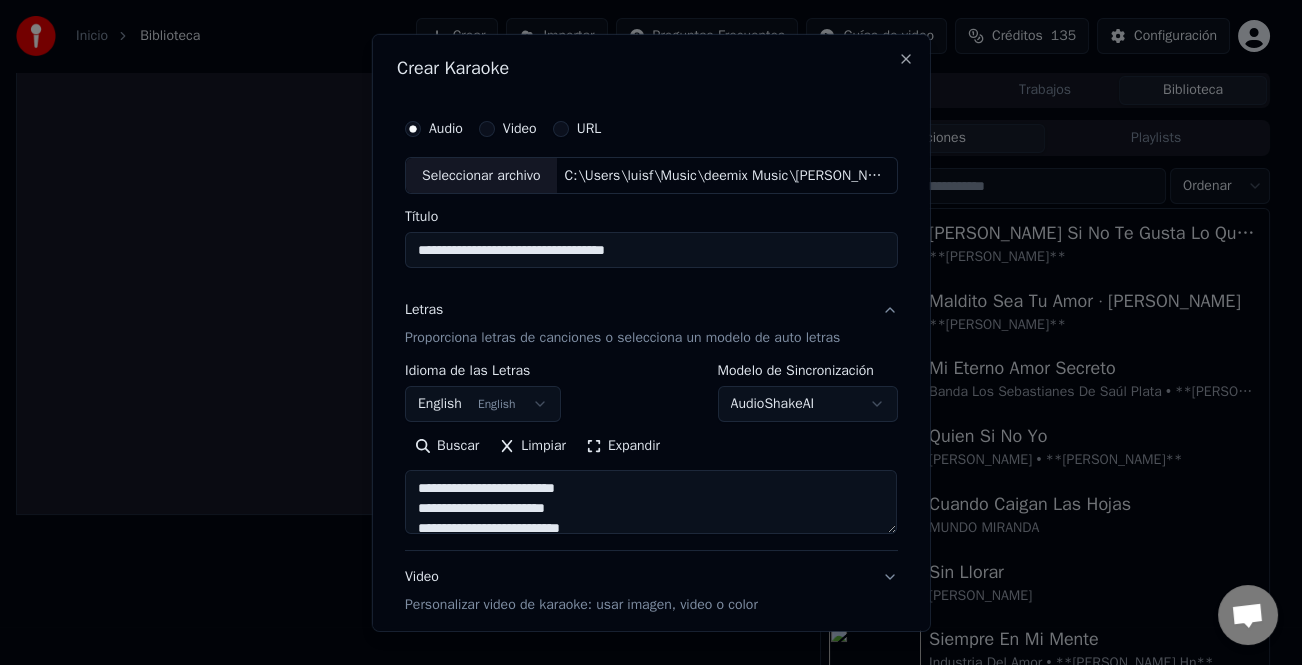 click on "Expandir" at bounding box center (623, 446) 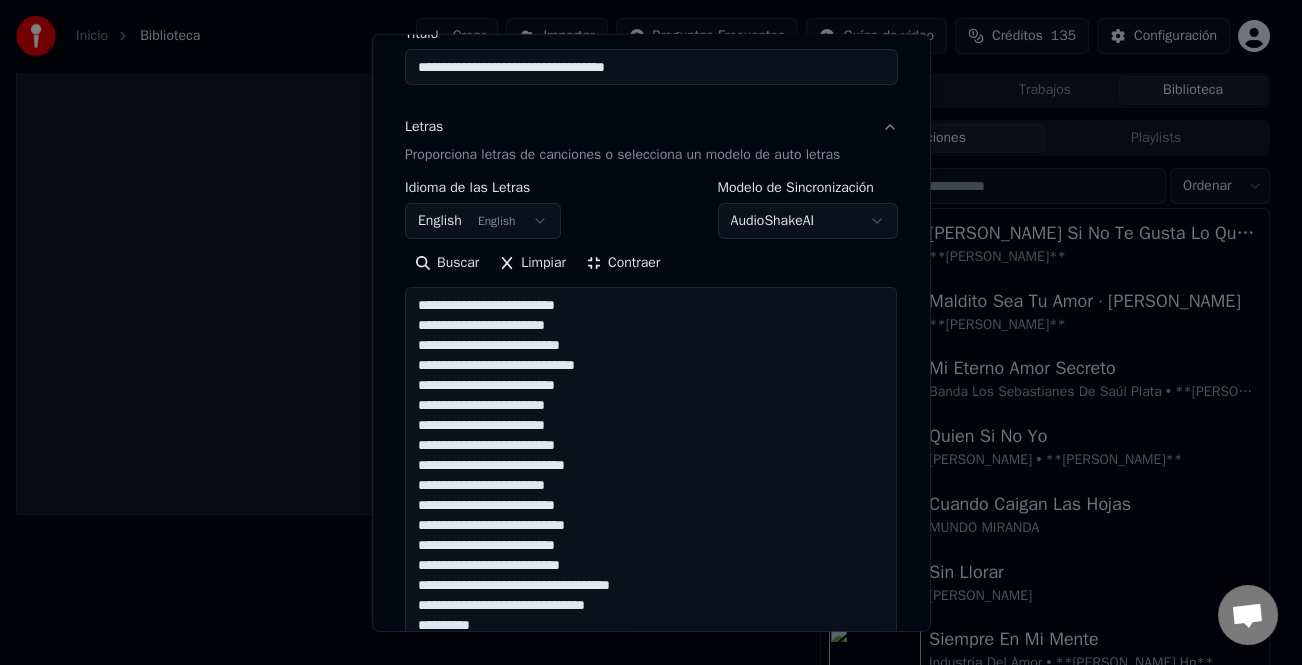 scroll, scrollTop: 200, scrollLeft: 0, axis: vertical 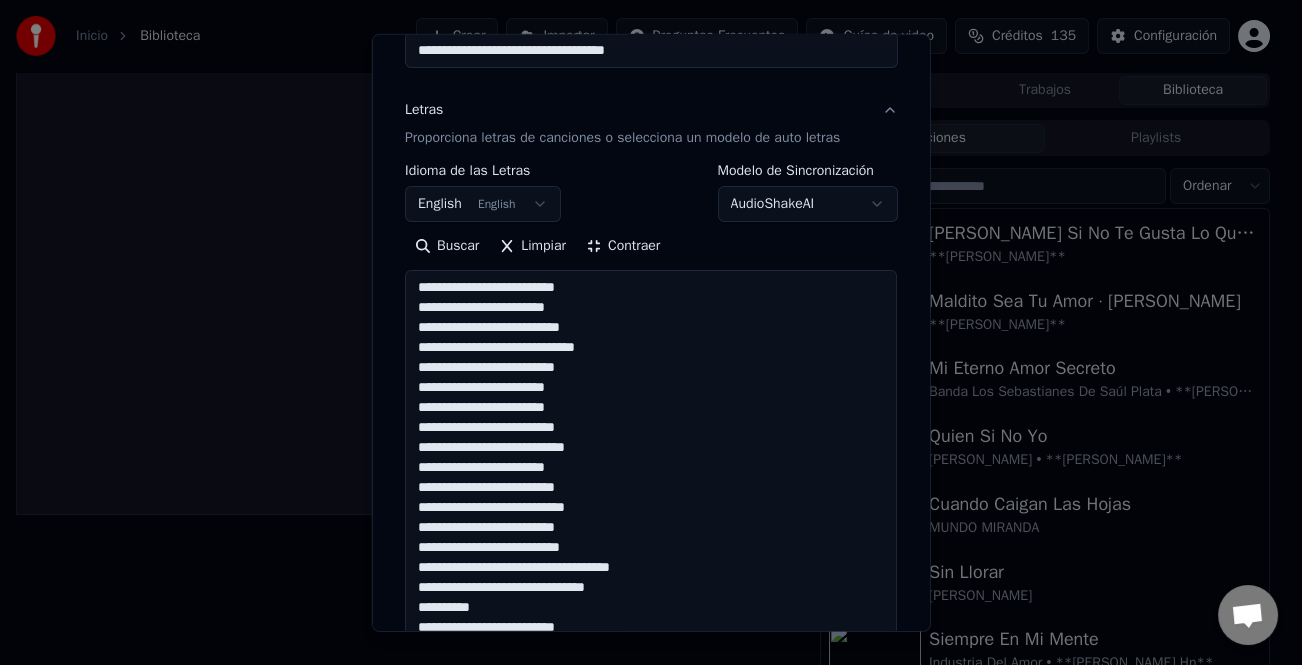 click at bounding box center (651, 628) 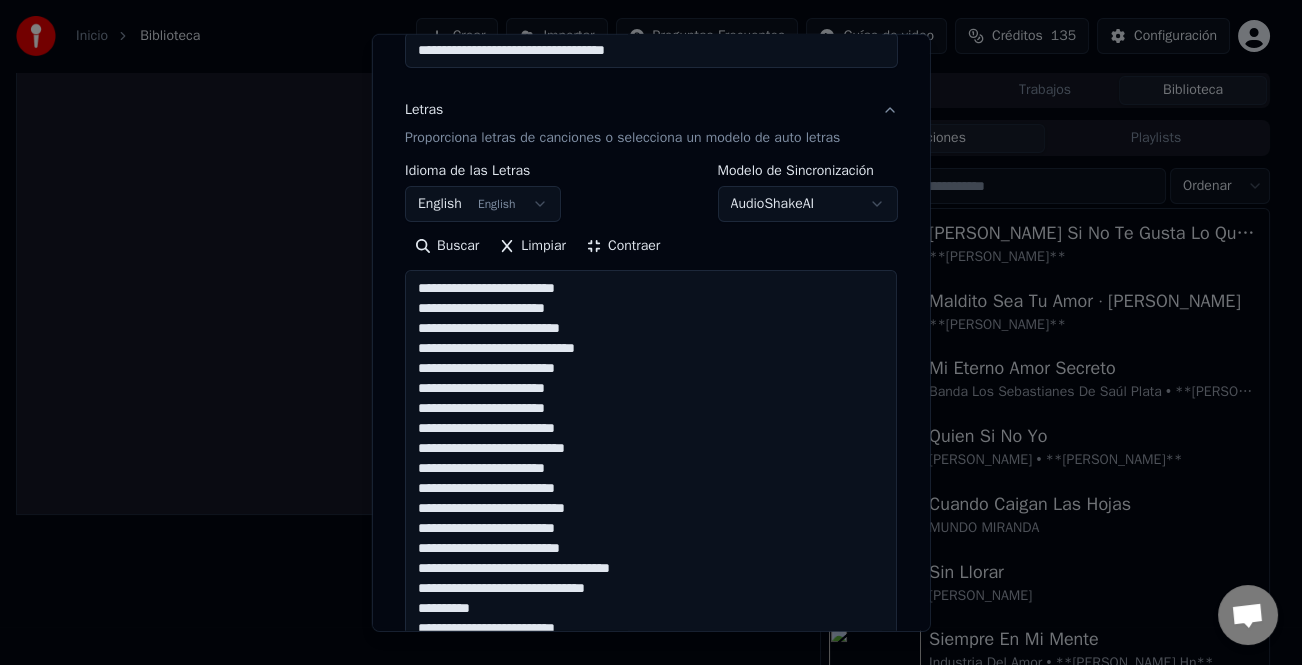 click at bounding box center [651, 628] 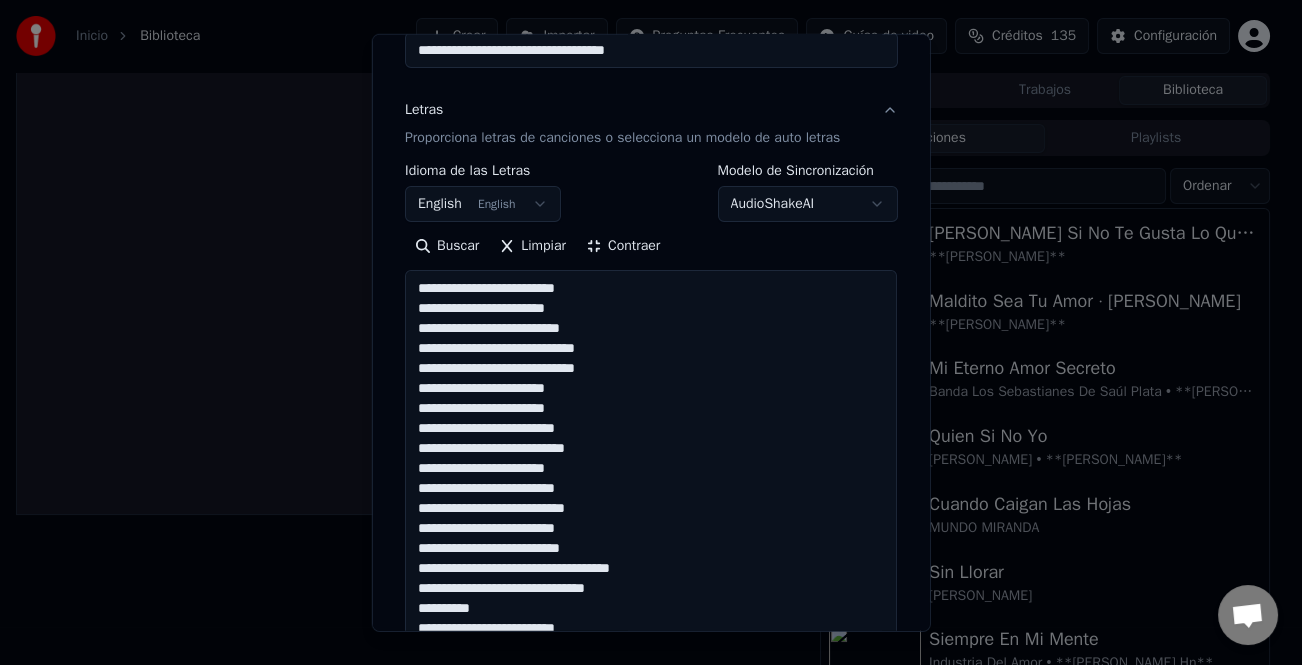 scroll, scrollTop: 1, scrollLeft: 0, axis: vertical 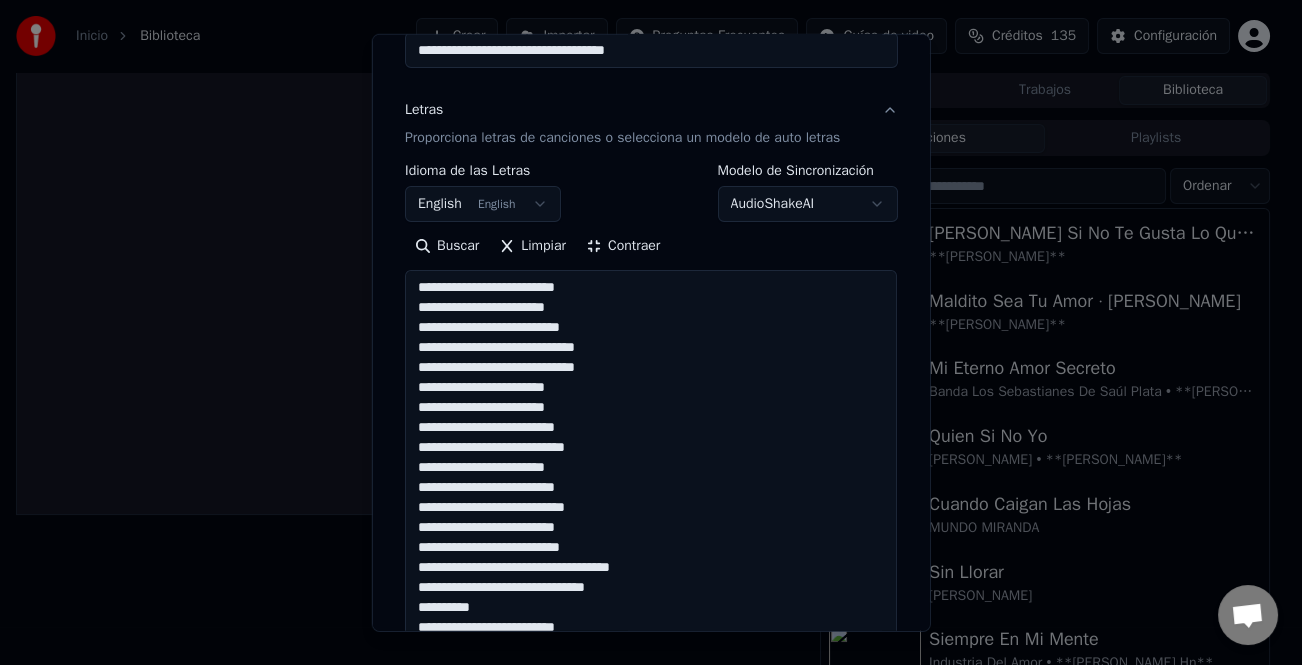 click at bounding box center [651, 628] 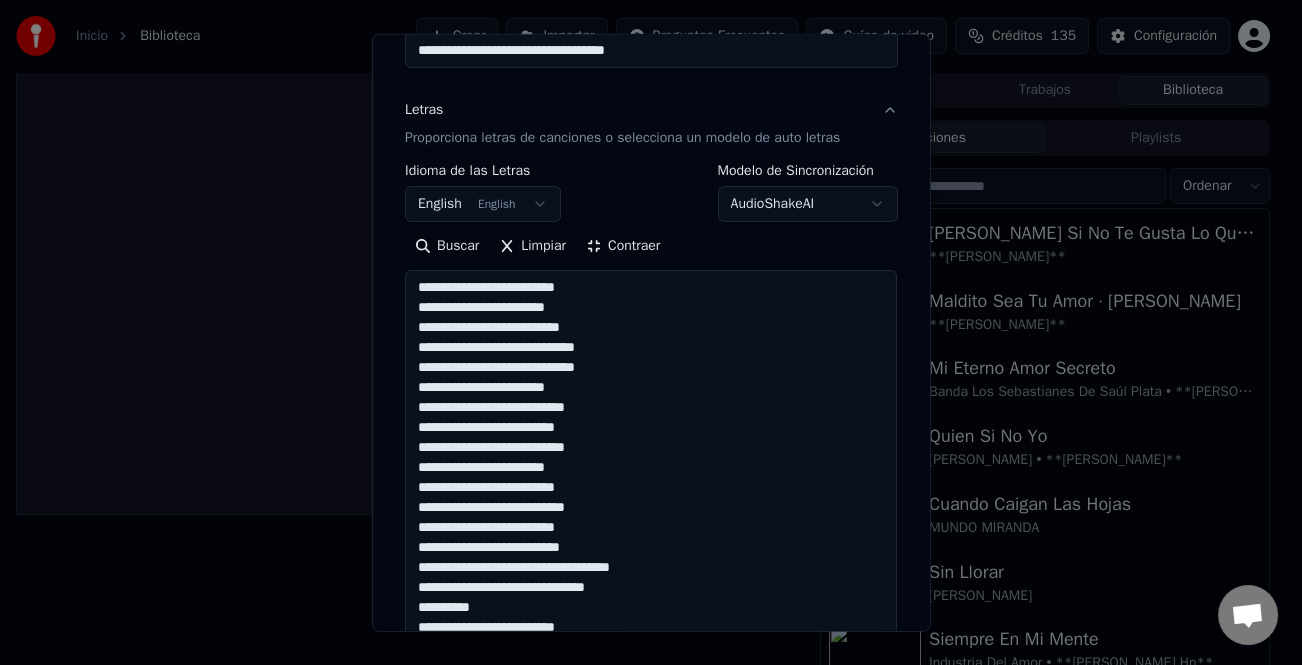 click at bounding box center [651, 628] 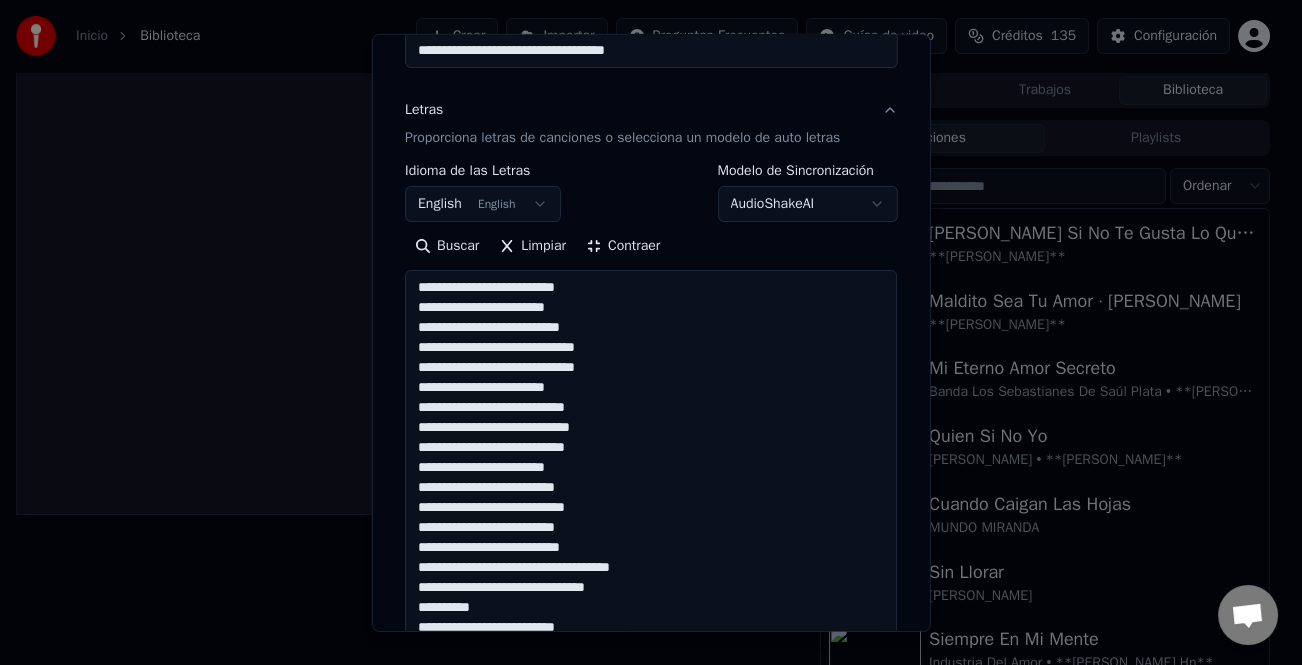 click at bounding box center [651, 628] 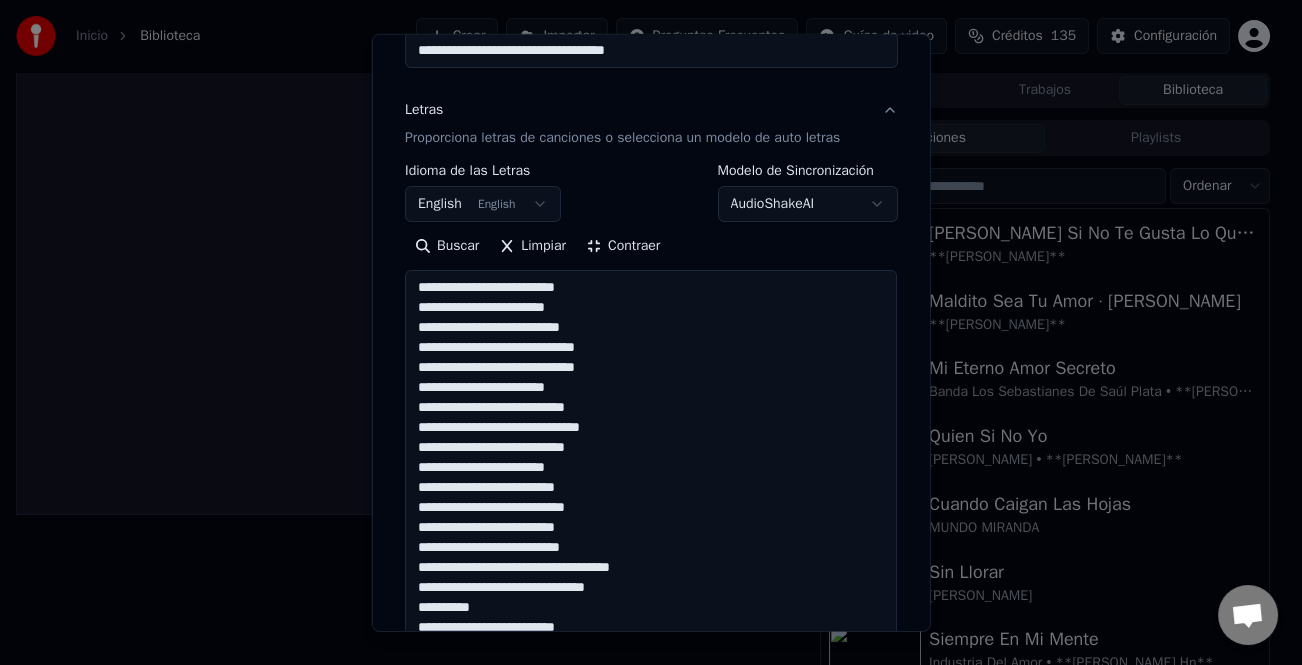 drag, startPoint x: 610, startPoint y: 422, endPoint x: 624, endPoint y: 429, distance: 15.652476 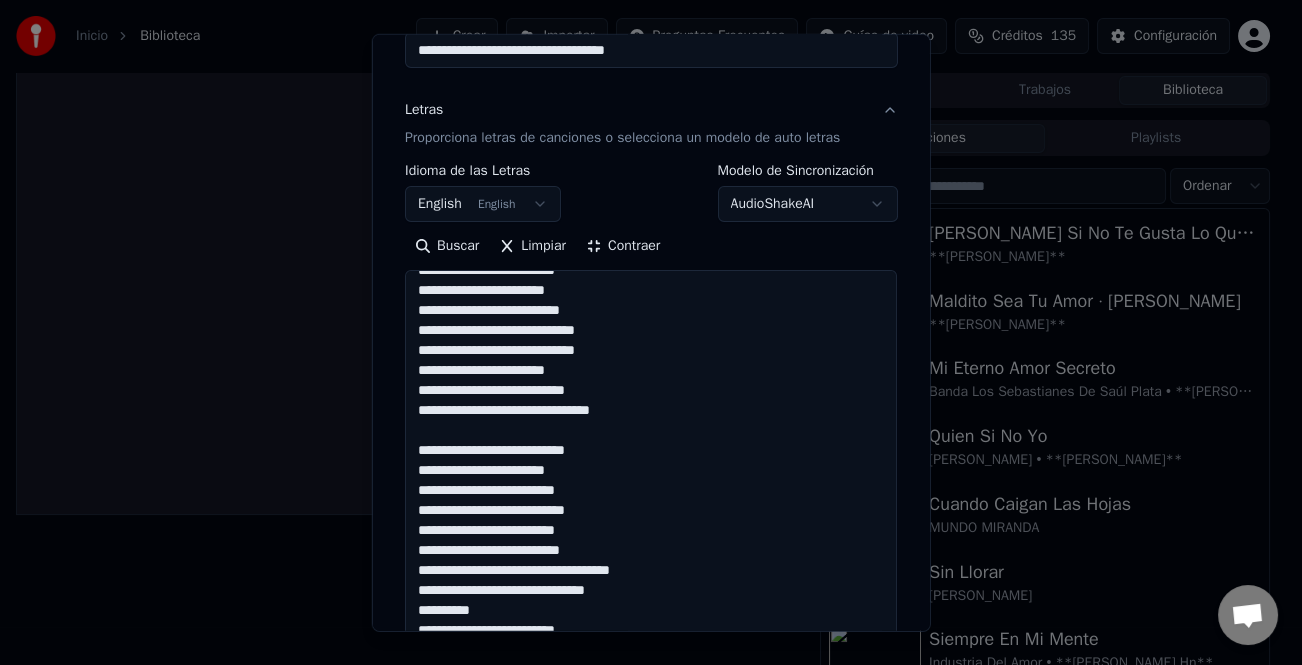 scroll, scrollTop: 21, scrollLeft: 0, axis: vertical 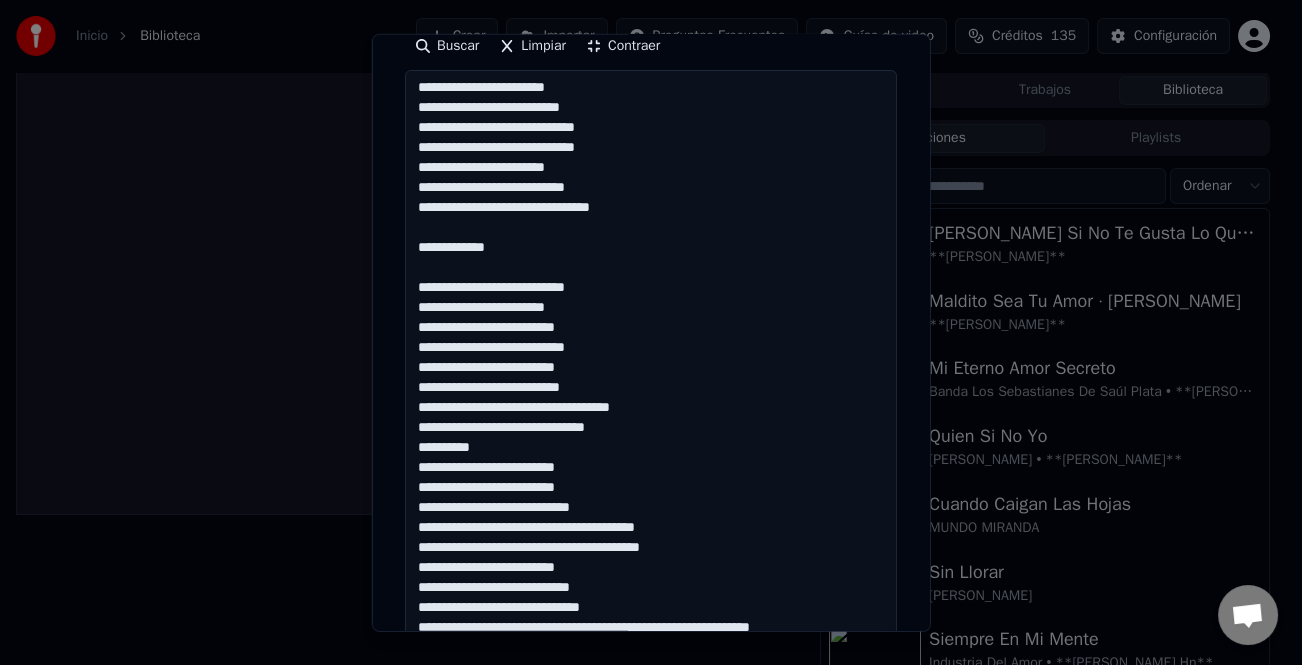click at bounding box center [651, 428] 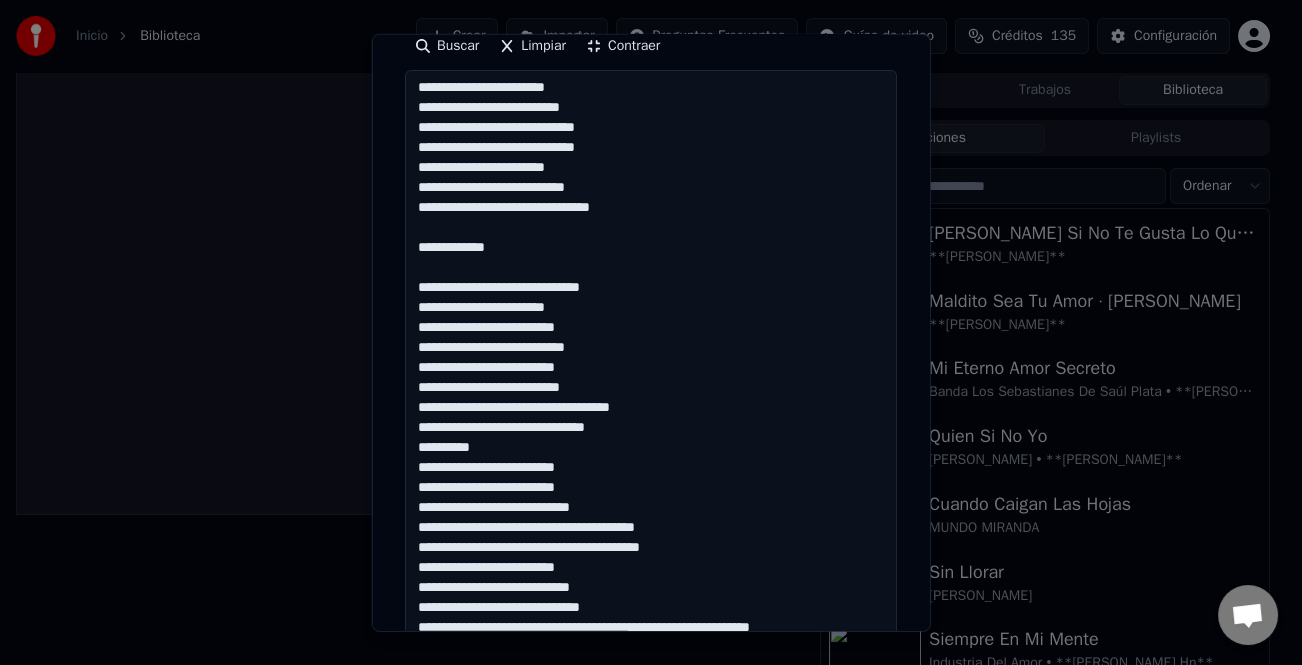 click at bounding box center [651, 428] 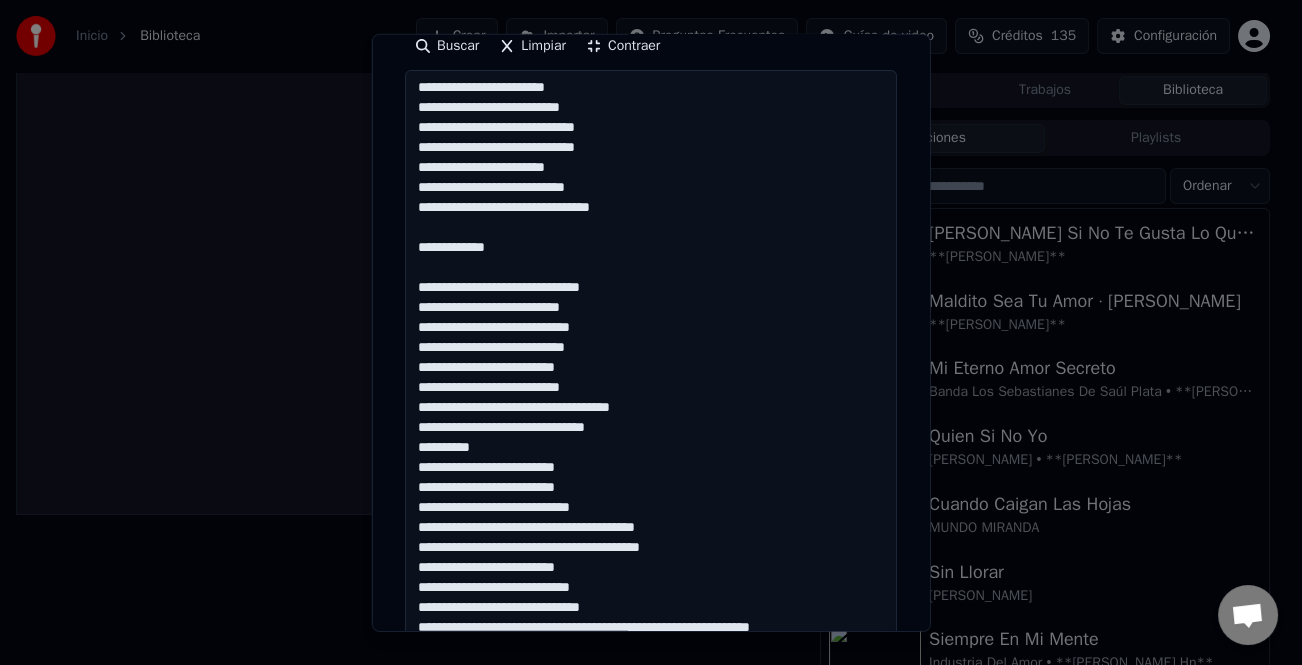 click at bounding box center (651, 428) 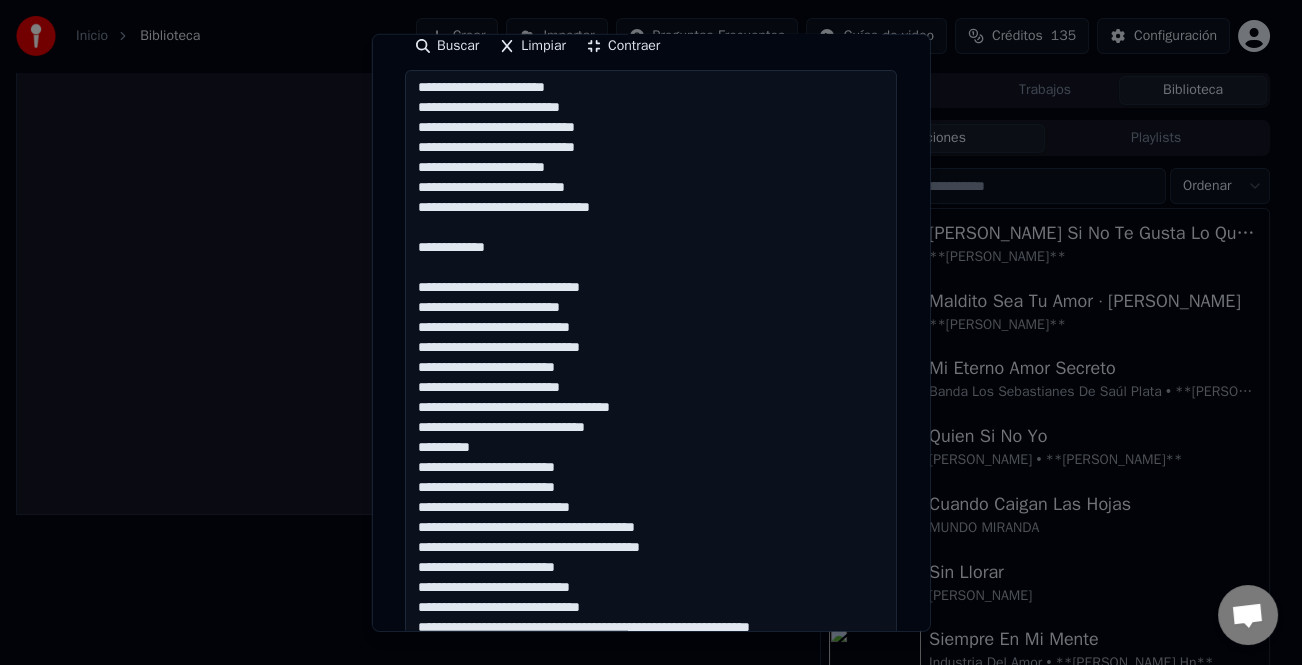 click at bounding box center (651, 428) 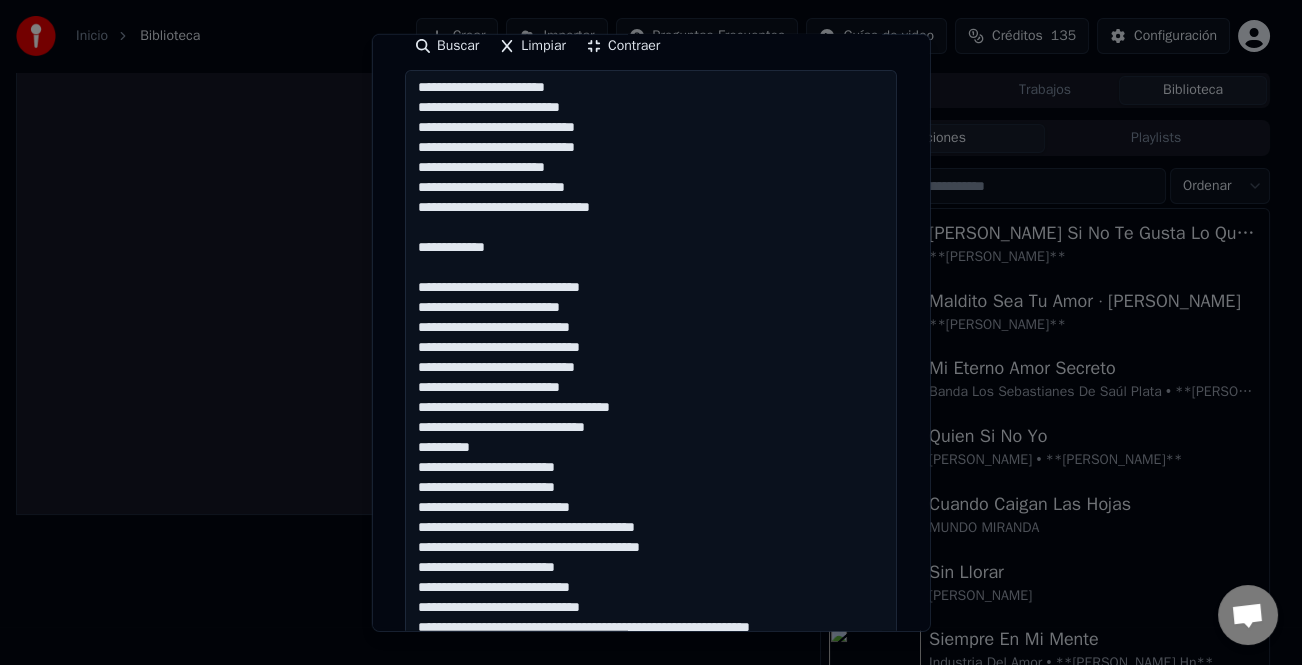 click at bounding box center [651, 428] 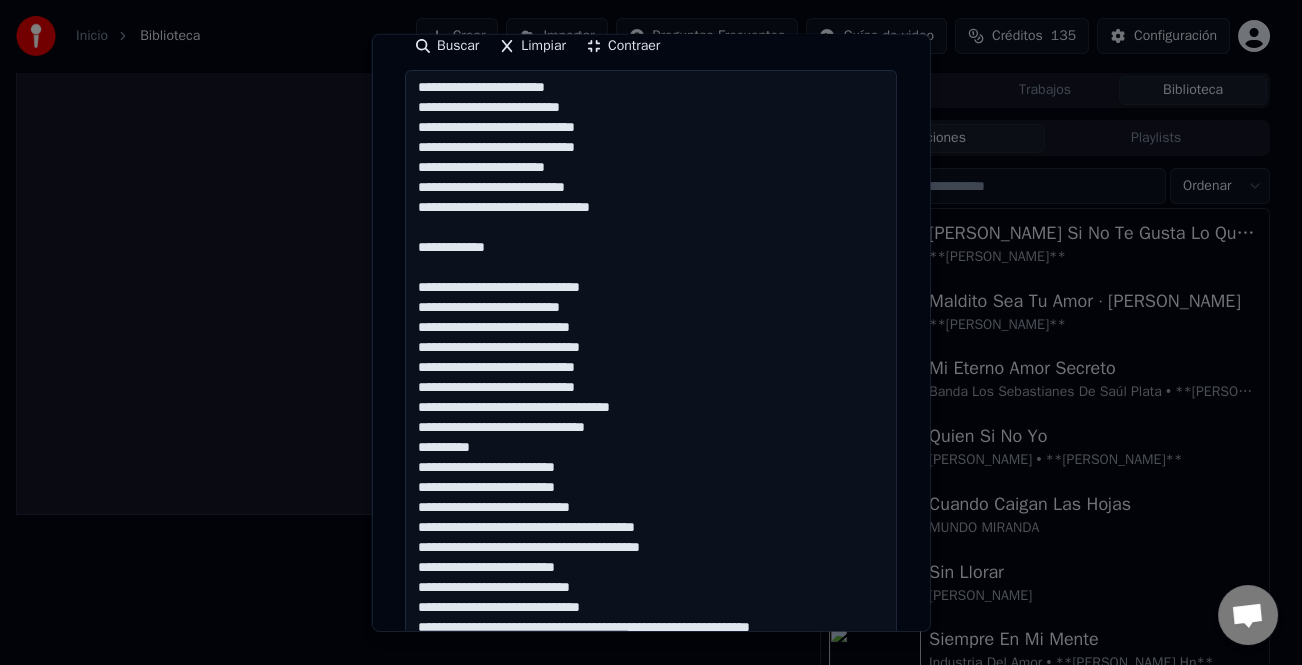 drag, startPoint x: 653, startPoint y: 405, endPoint x: 604, endPoint y: 411, distance: 49.365982 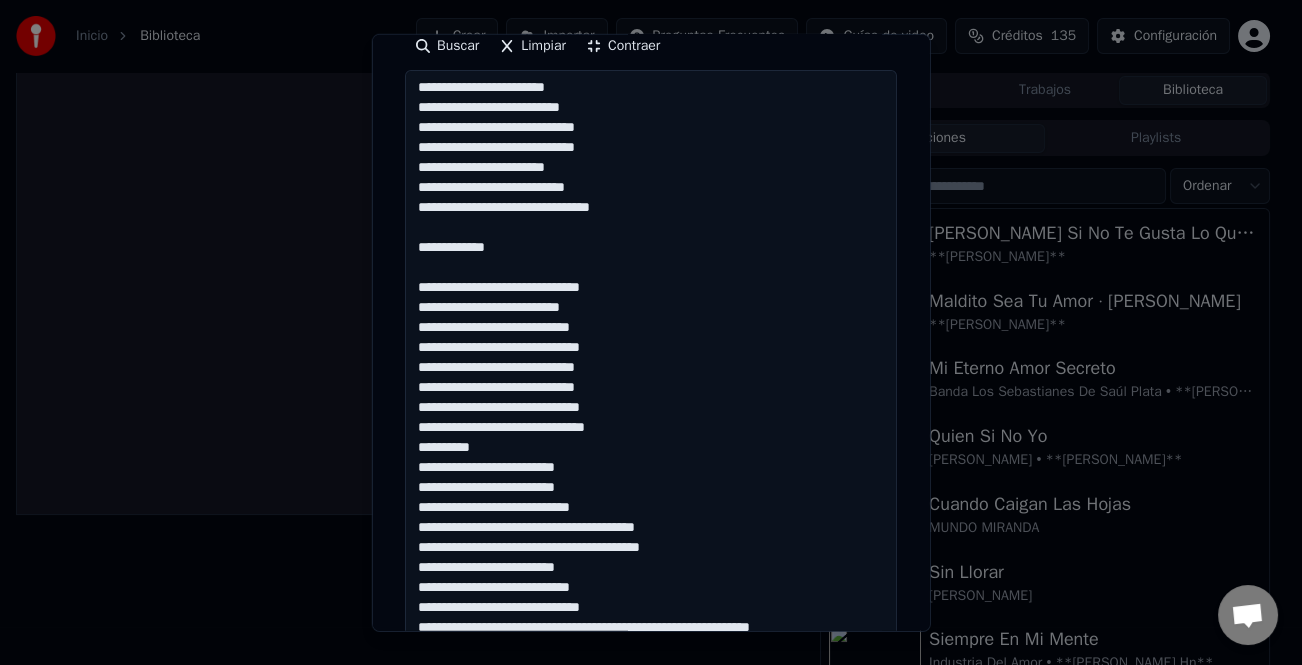 click at bounding box center [651, 428] 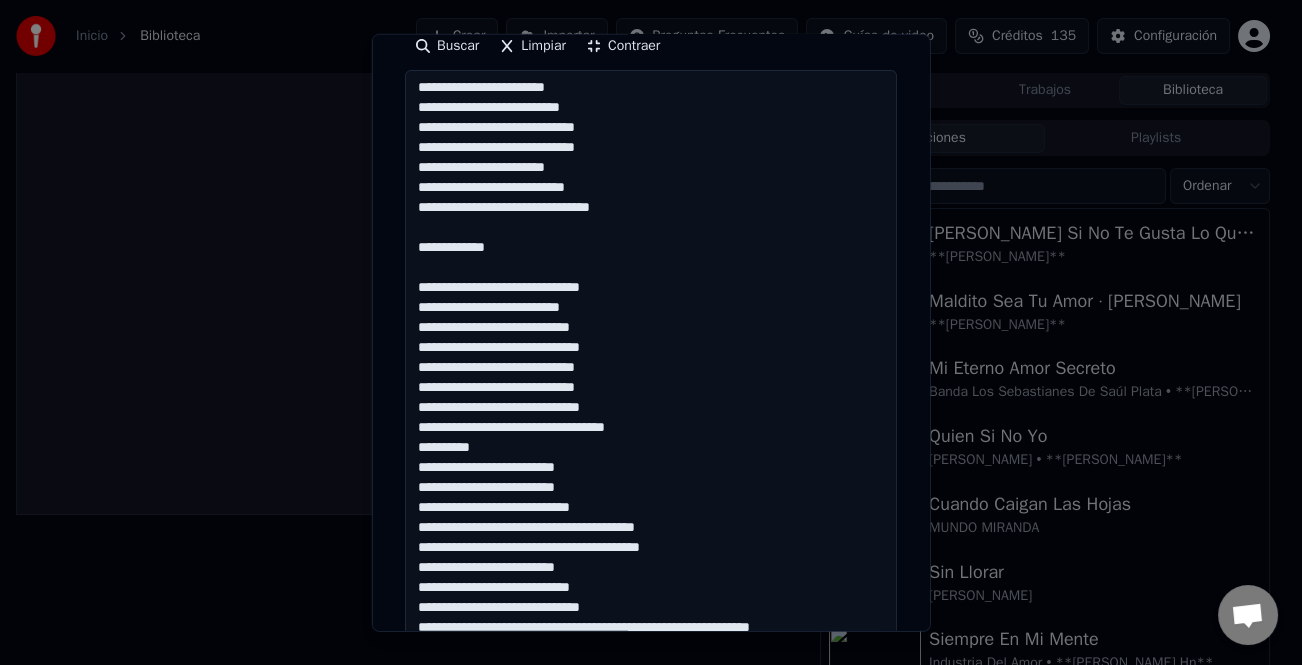 click at bounding box center [651, 428] 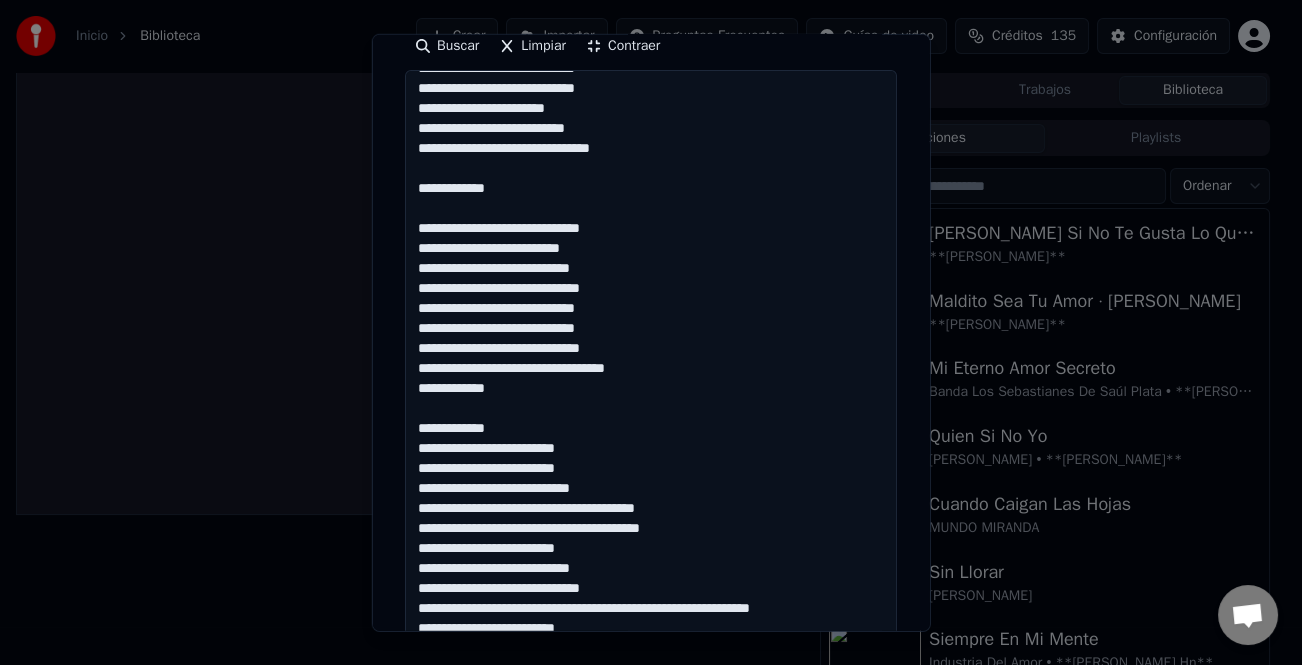 scroll, scrollTop: 101, scrollLeft: 0, axis: vertical 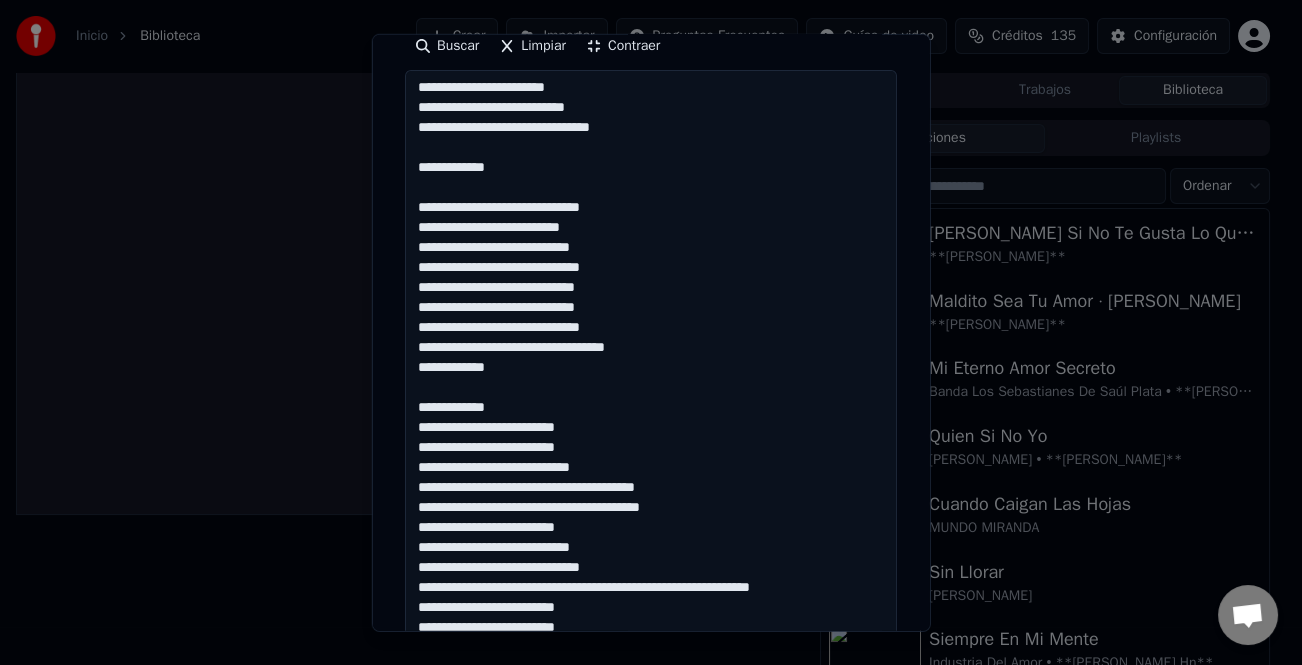 click at bounding box center (651, 428) 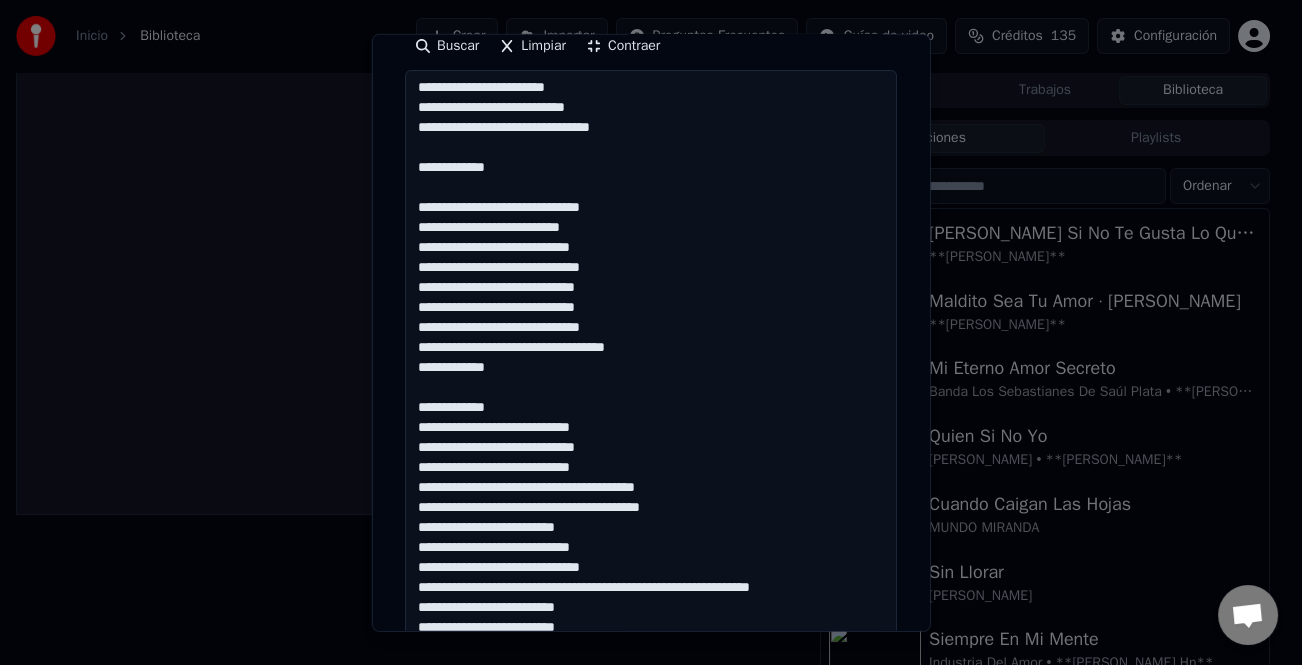 click at bounding box center [651, 428] 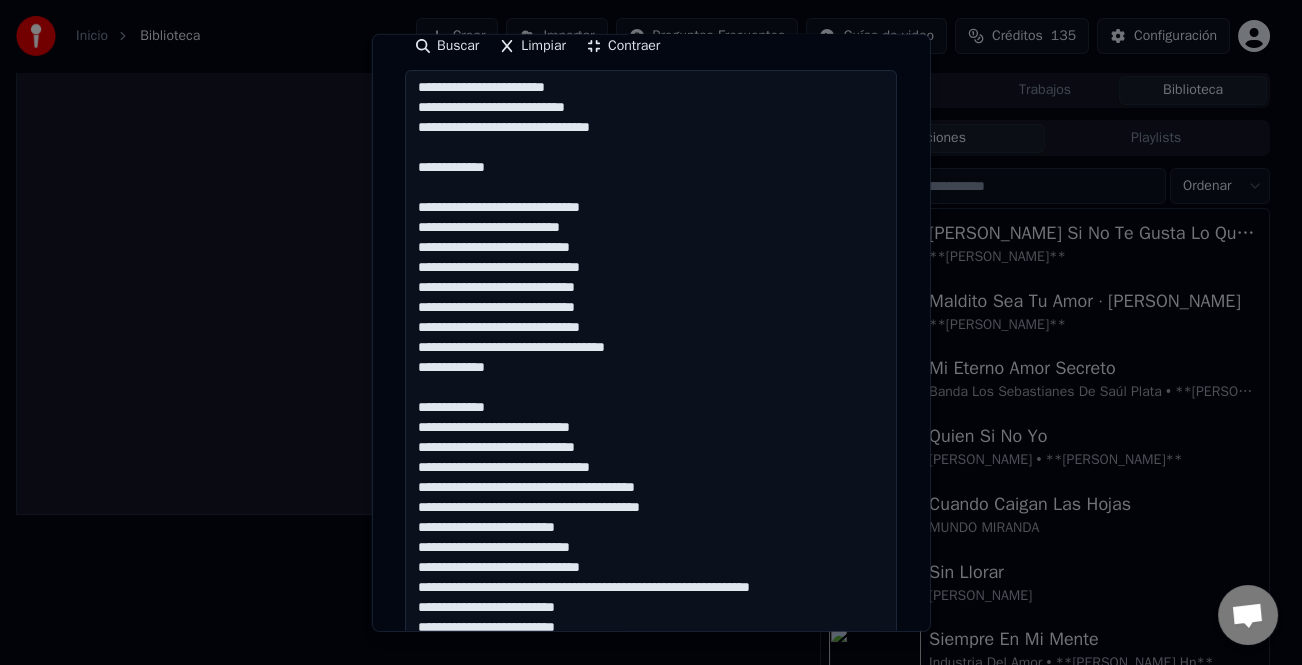 click at bounding box center [651, 428] 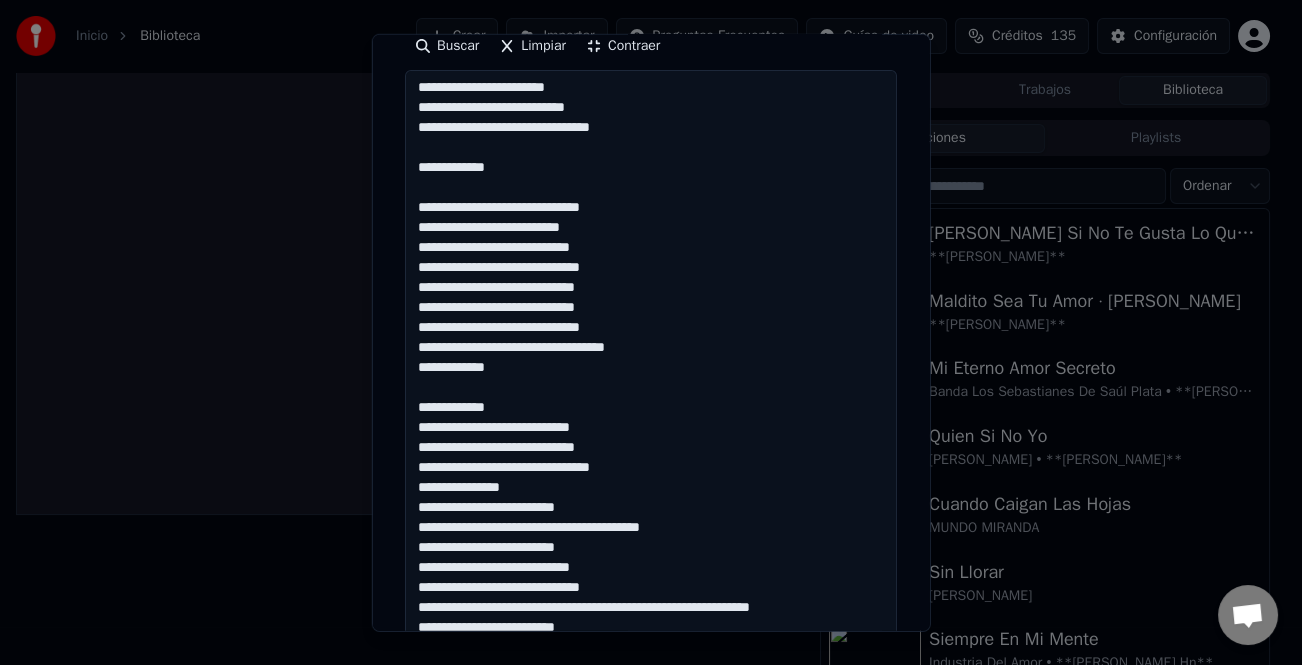 click at bounding box center [651, 428] 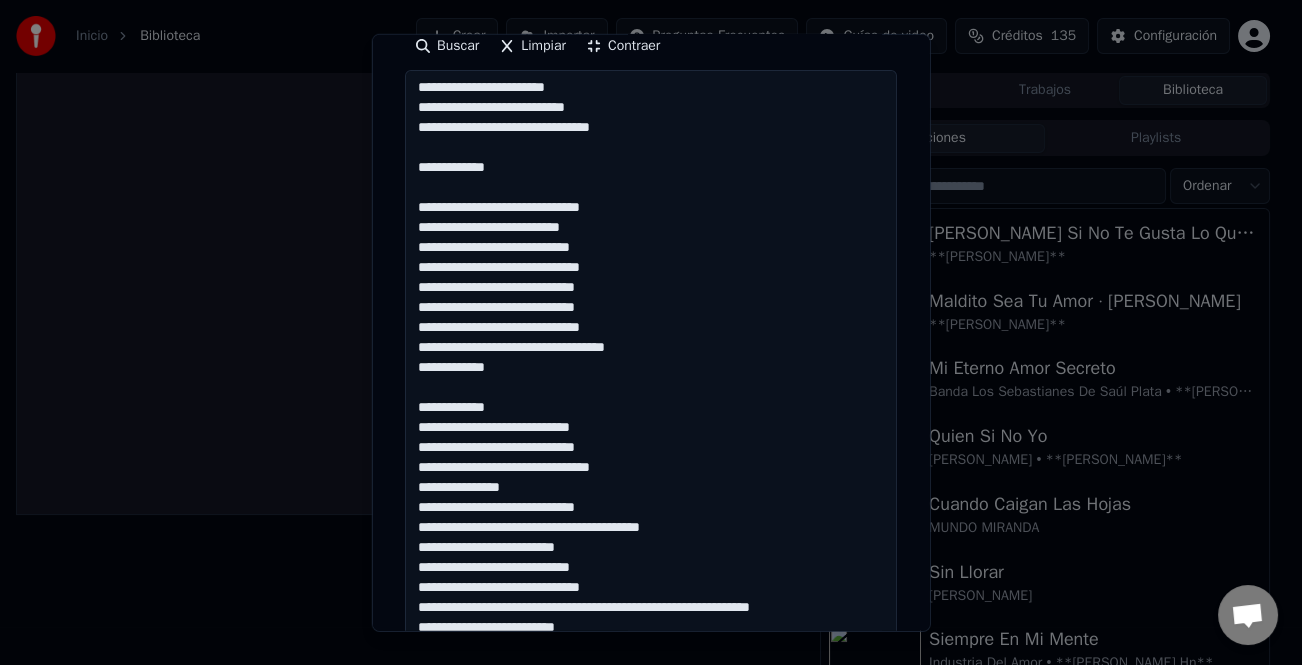 click at bounding box center [651, 428] 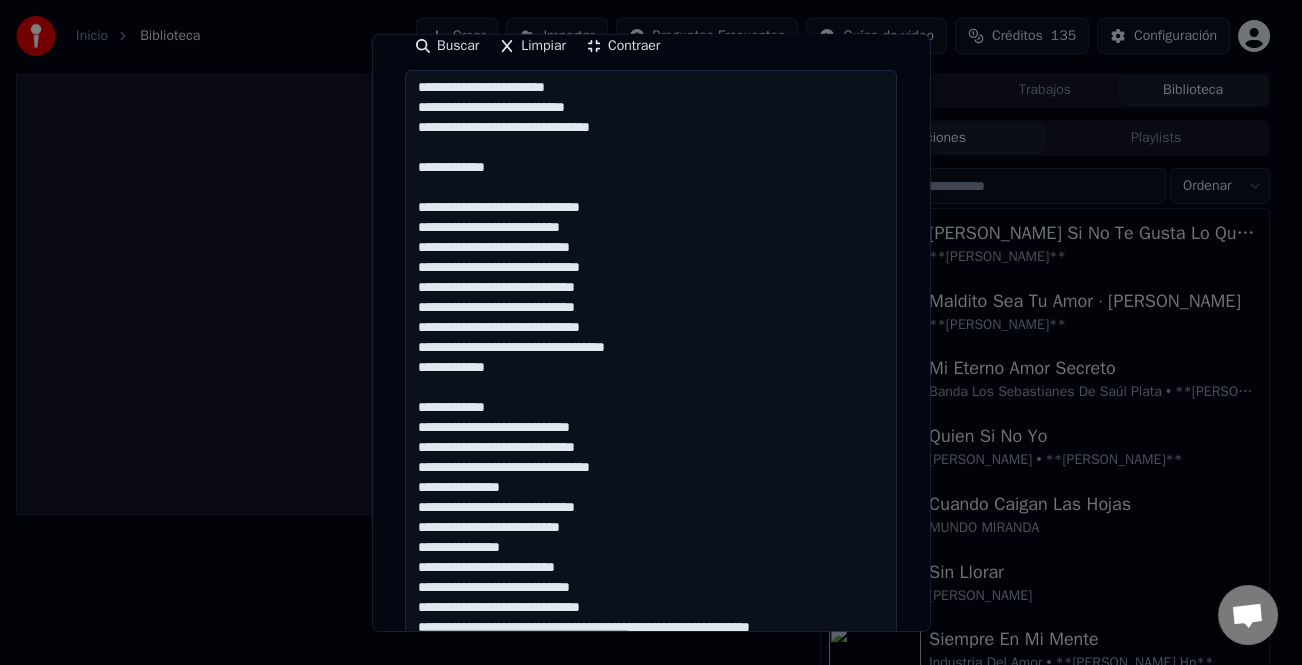 scroll, scrollTop: 141, scrollLeft: 0, axis: vertical 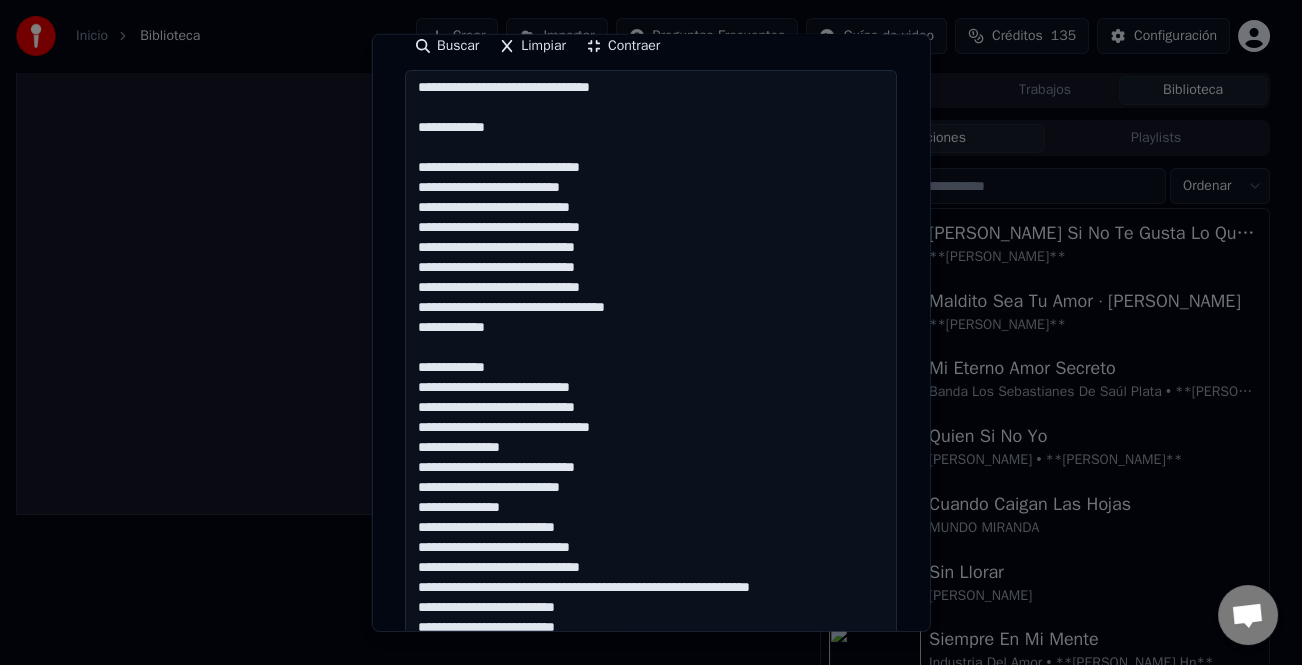click at bounding box center [651, 428] 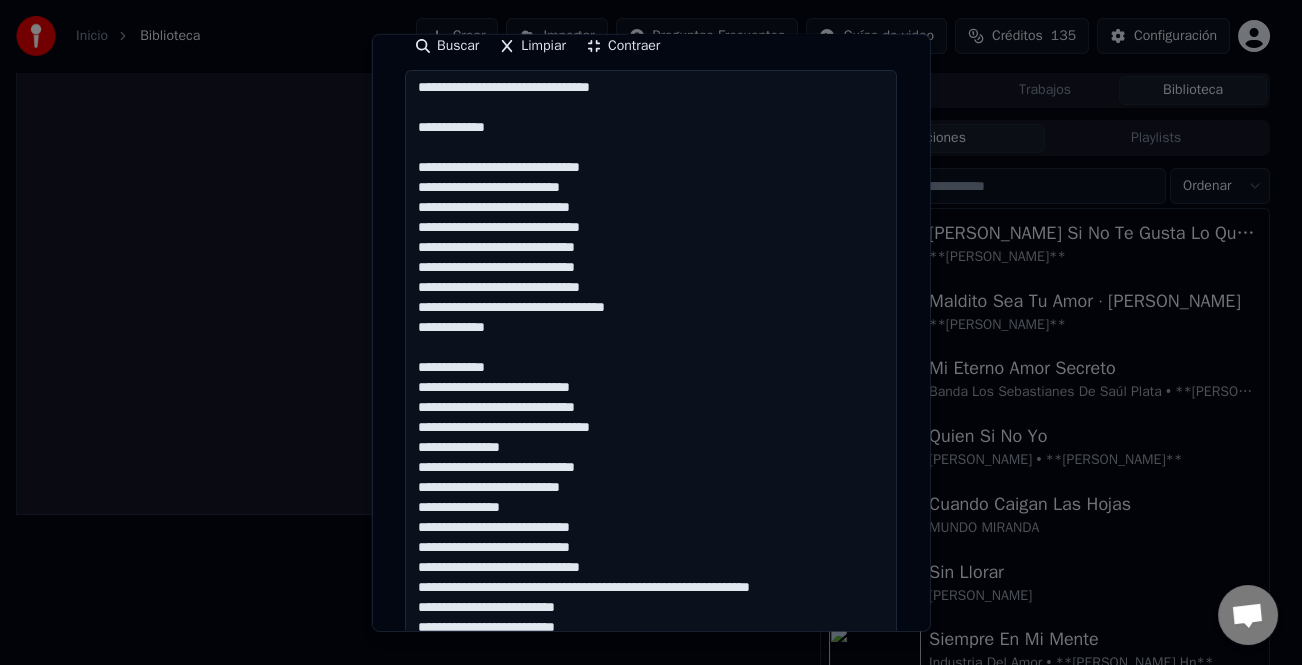 scroll, scrollTop: 600, scrollLeft: 0, axis: vertical 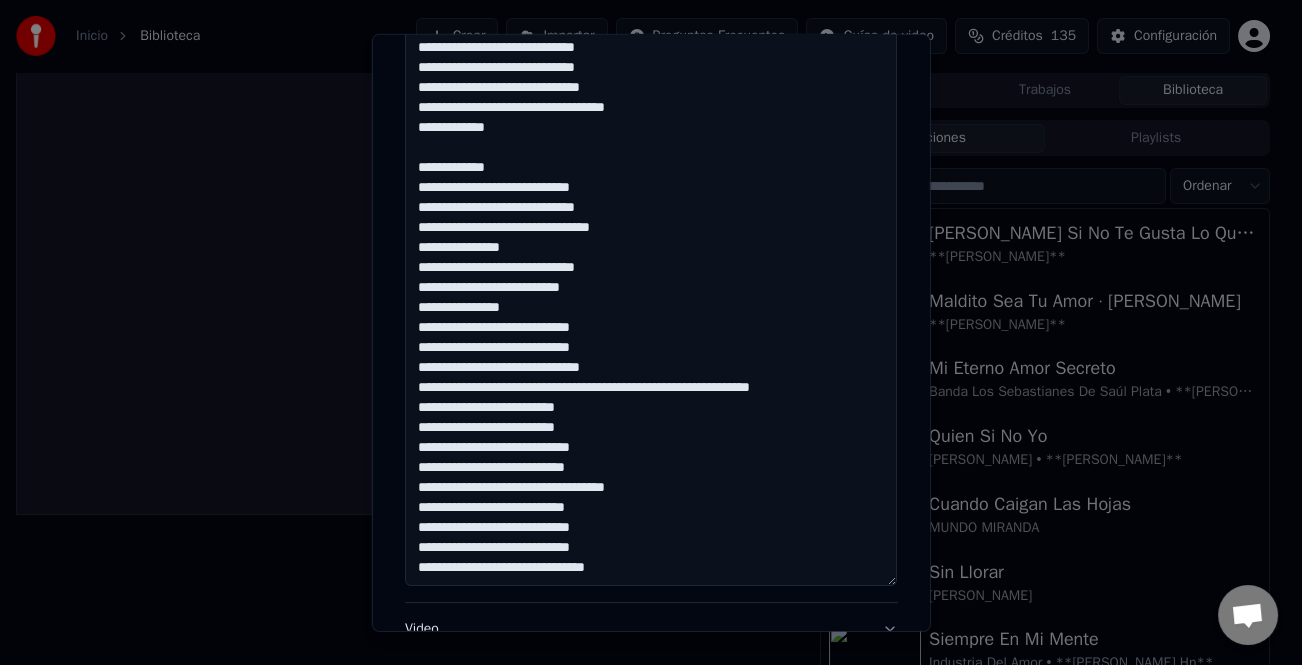 click at bounding box center [651, 228] 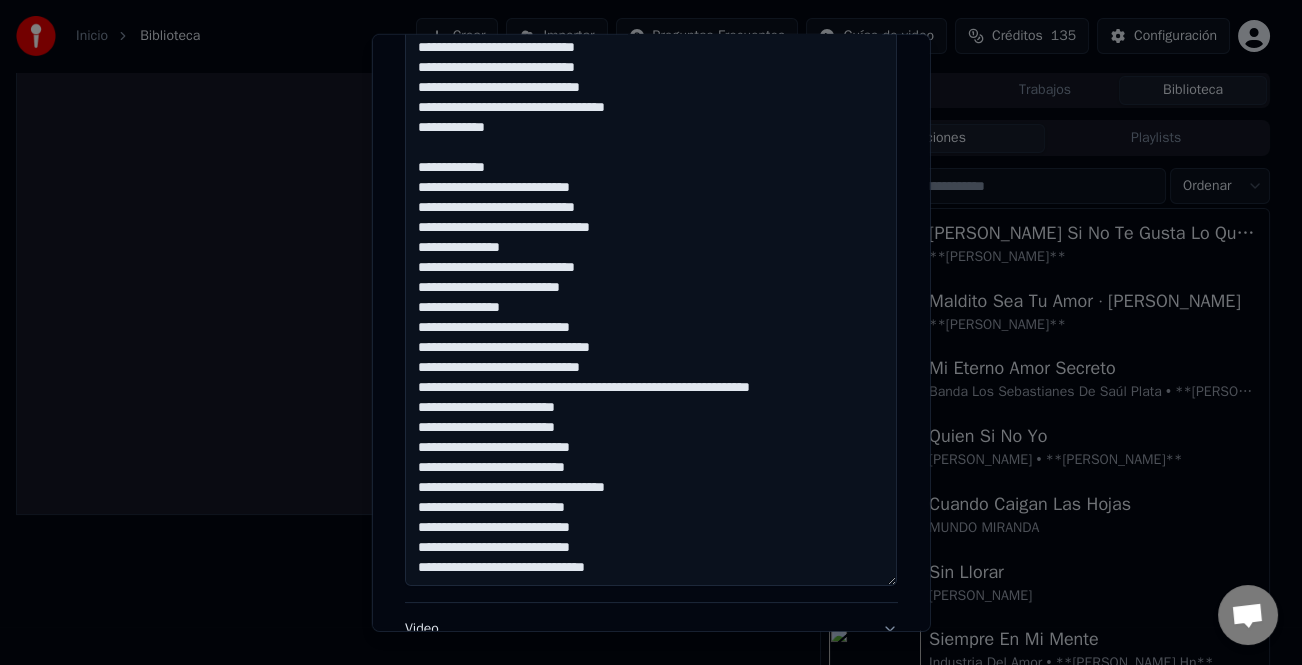 click at bounding box center [651, 228] 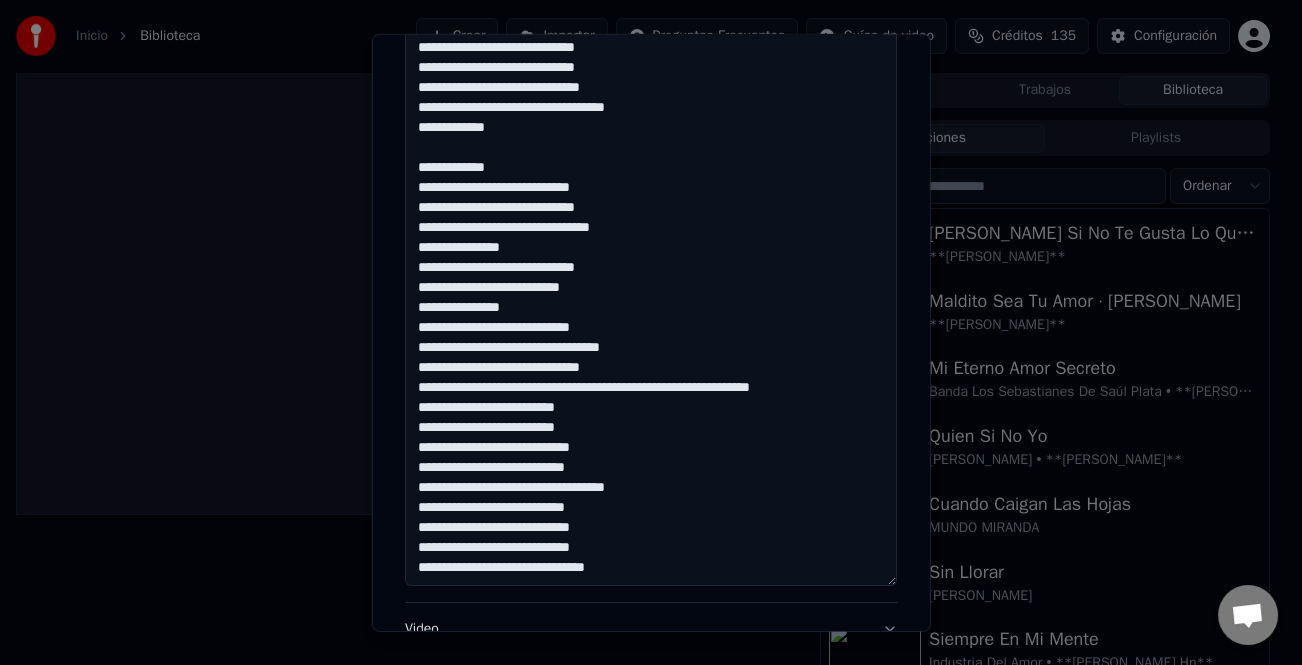 click at bounding box center (651, 228) 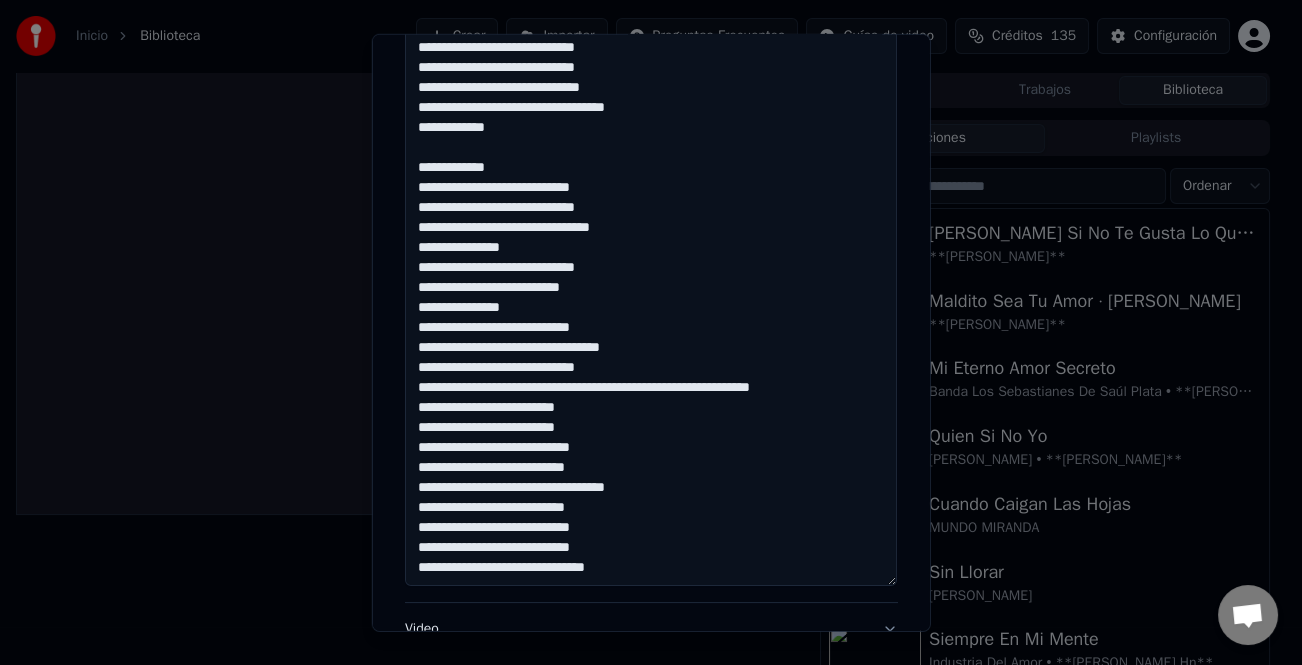 click at bounding box center [651, 228] 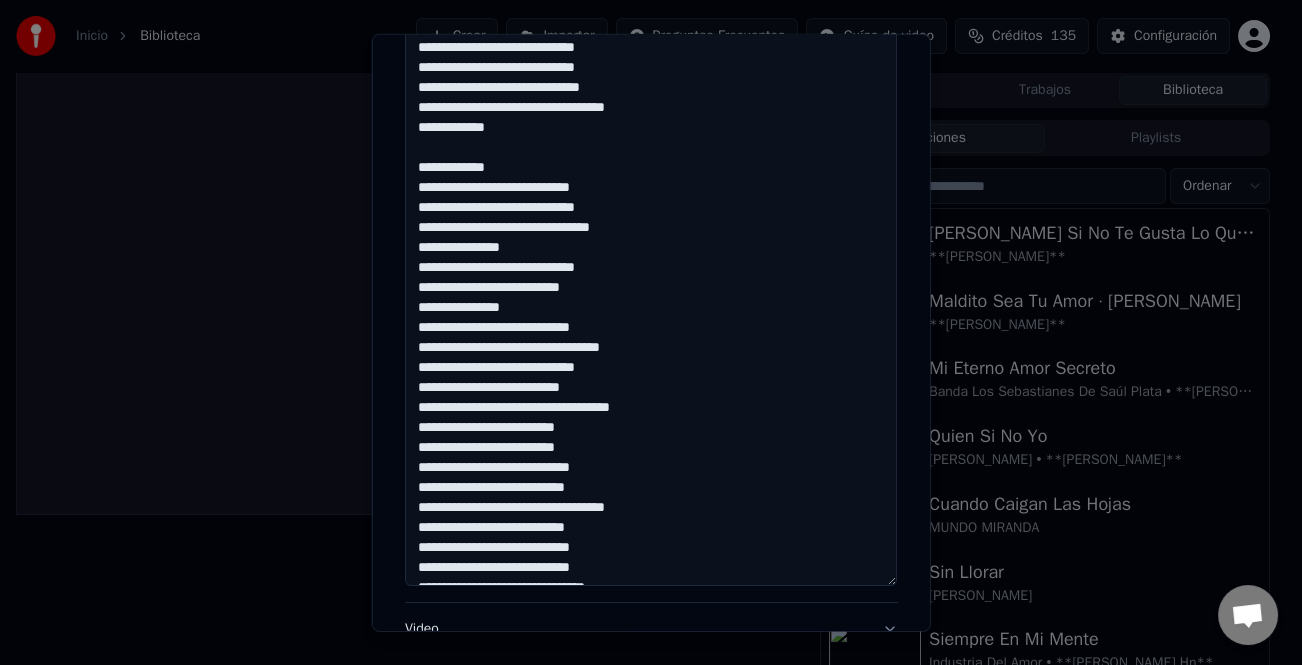 click at bounding box center [651, 228] 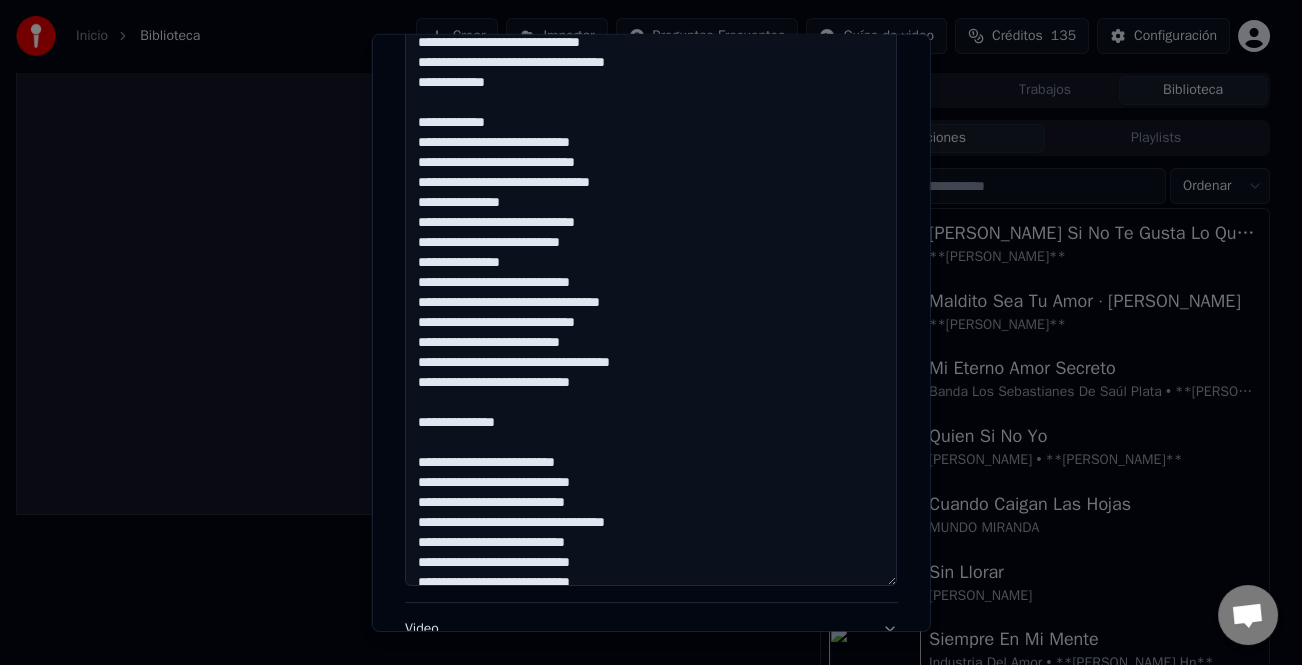 scroll, scrollTop: 221, scrollLeft: 0, axis: vertical 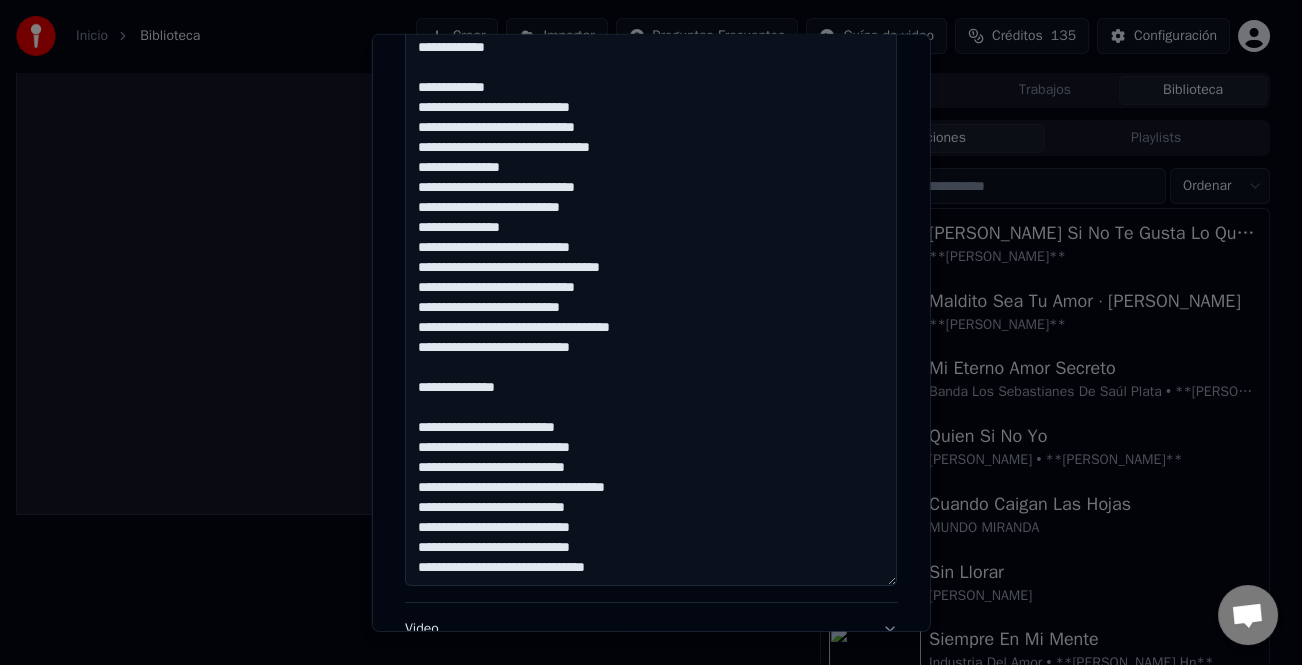 click at bounding box center [651, 228] 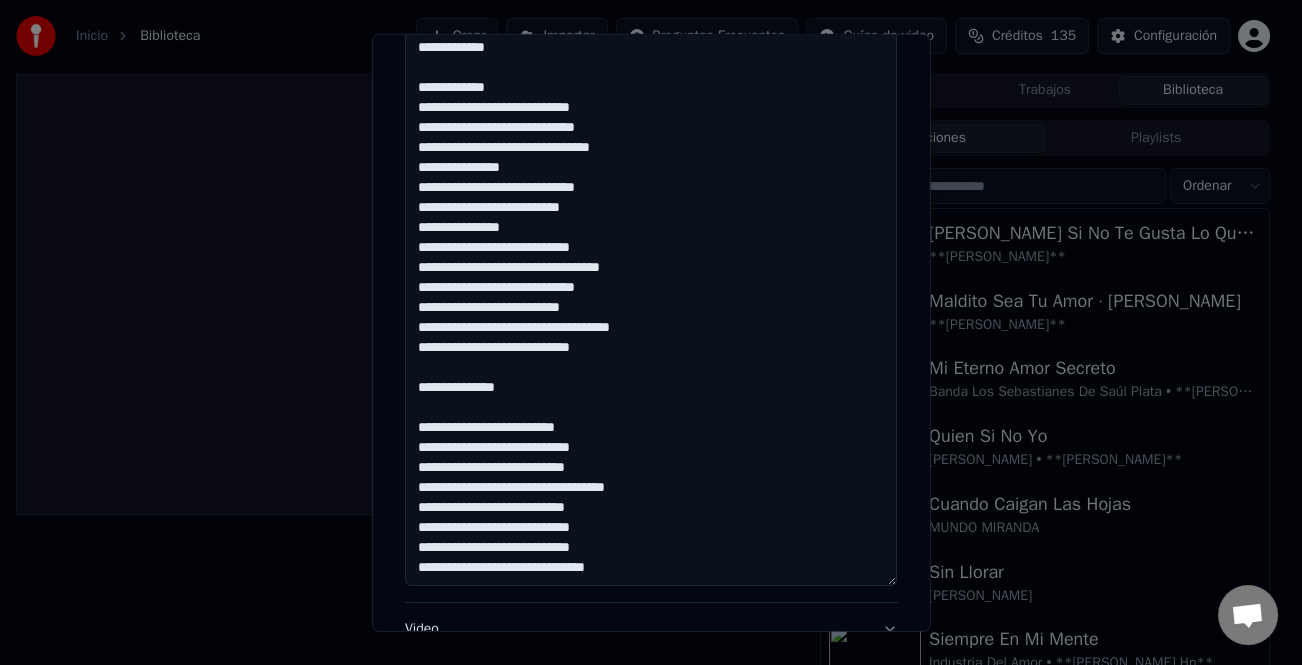 click at bounding box center (651, 228) 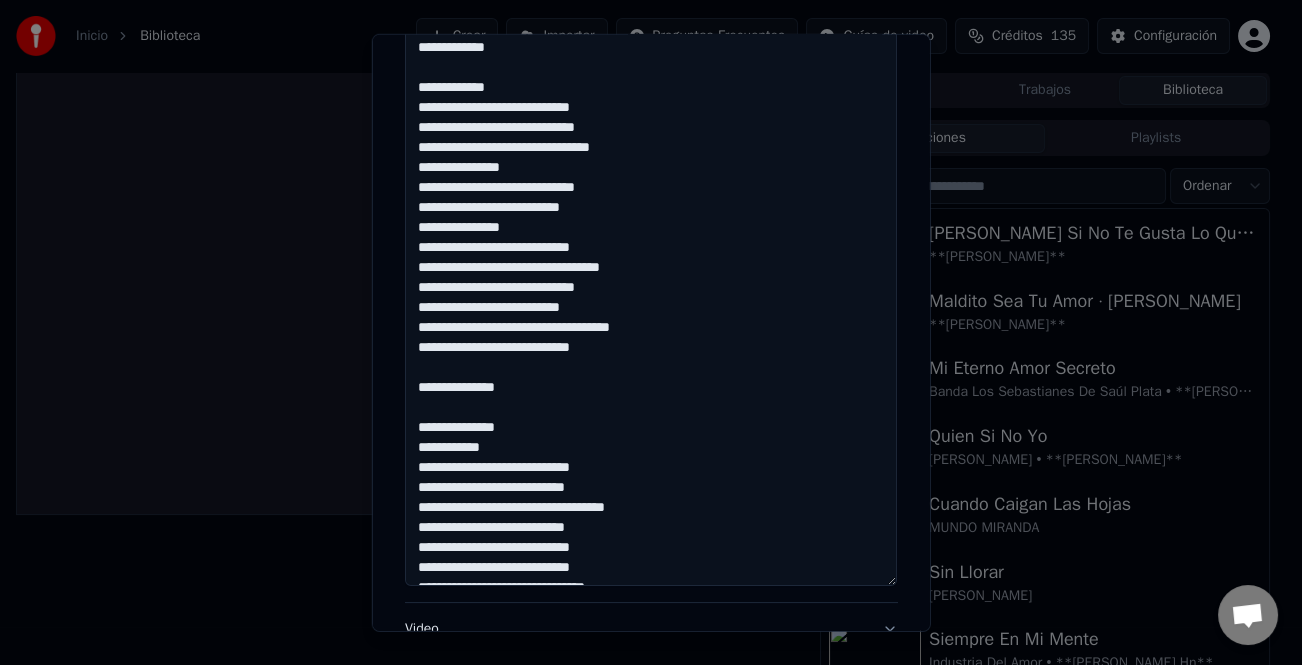 click at bounding box center (651, 228) 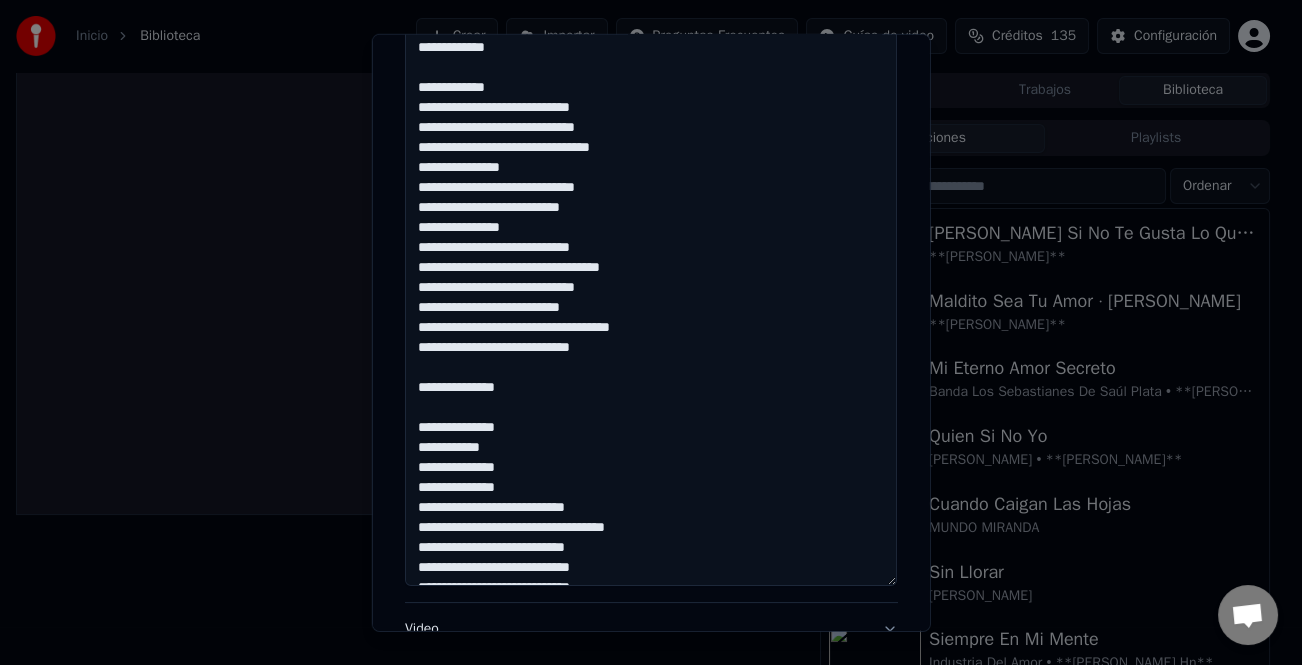 click at bounding box center [651, 228] 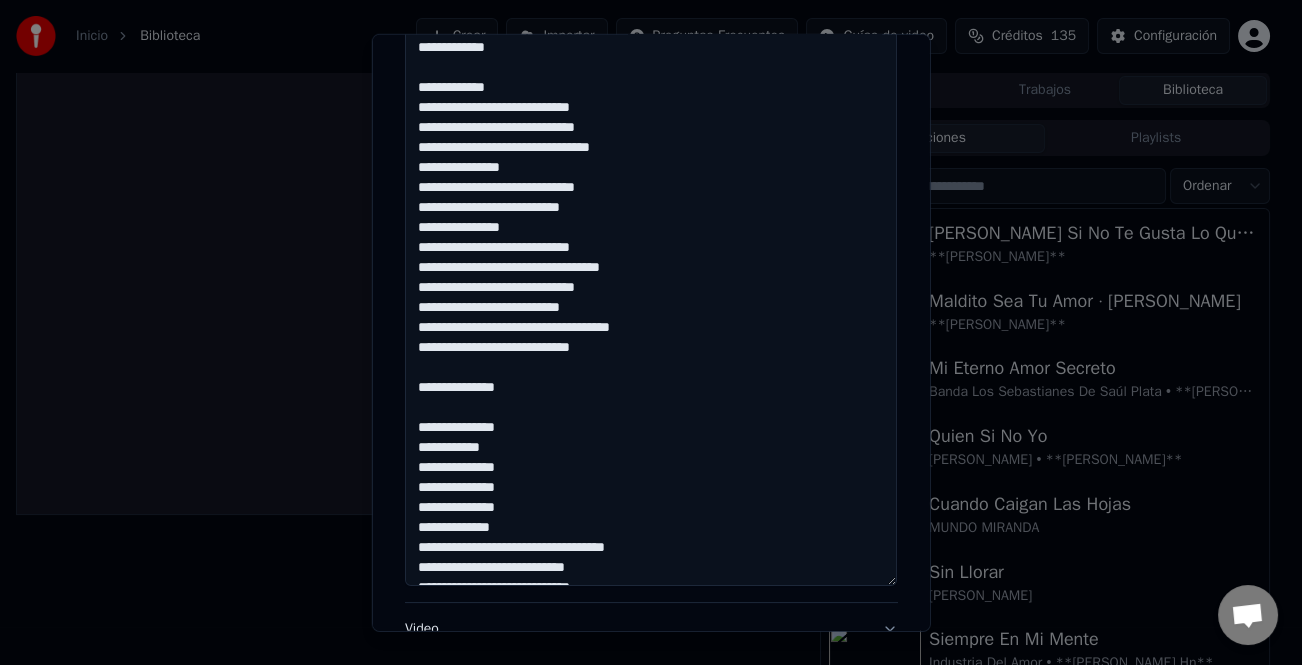 click at bounding box center [651, 228] 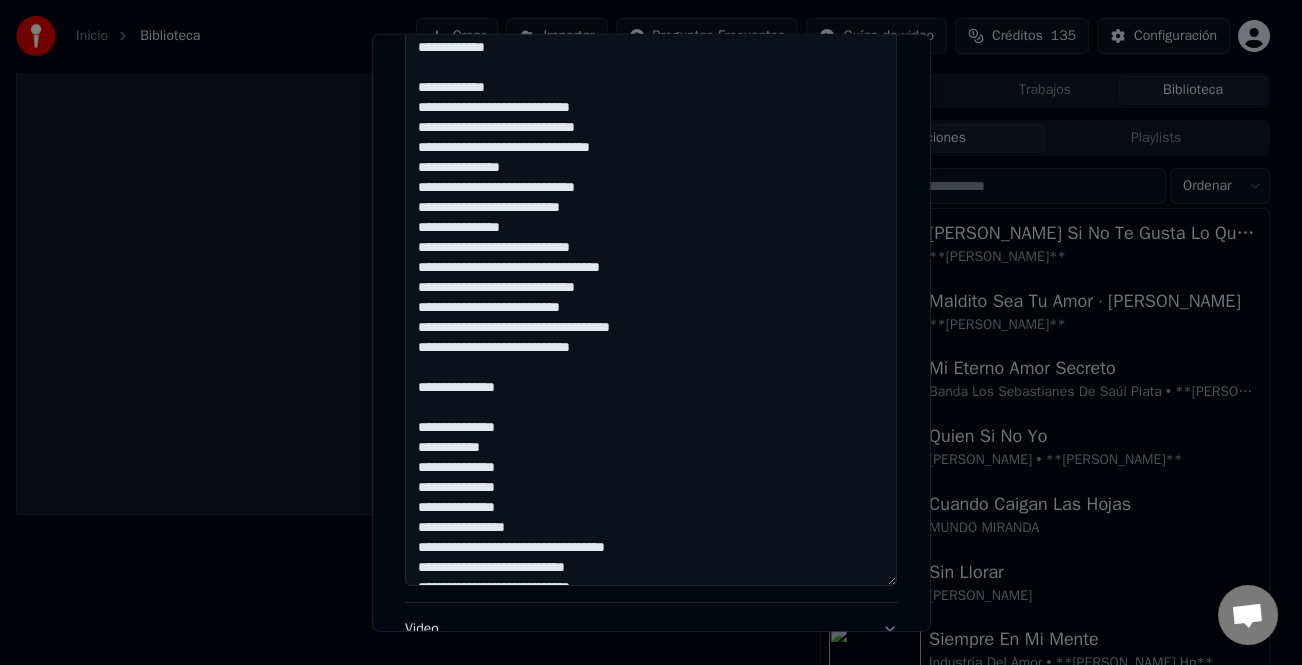click at bounding box center [651, 228] 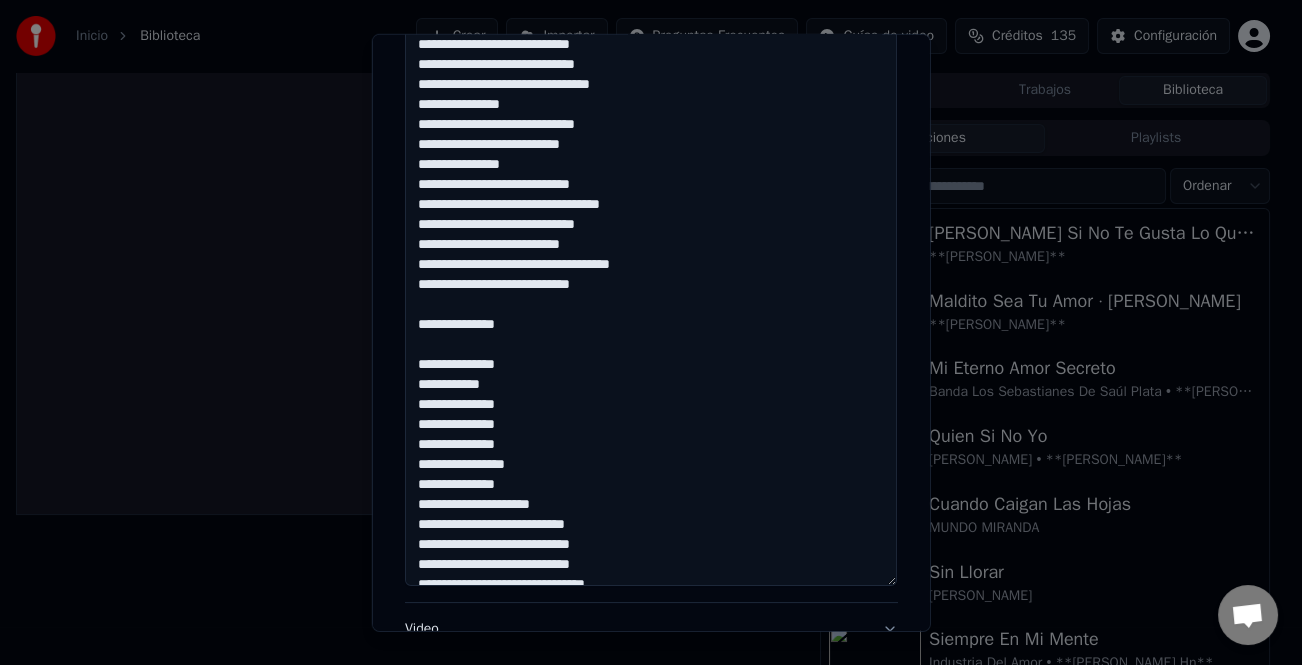 scroll, scrollTop: 301, scrollLeft: 0, axis: vertical 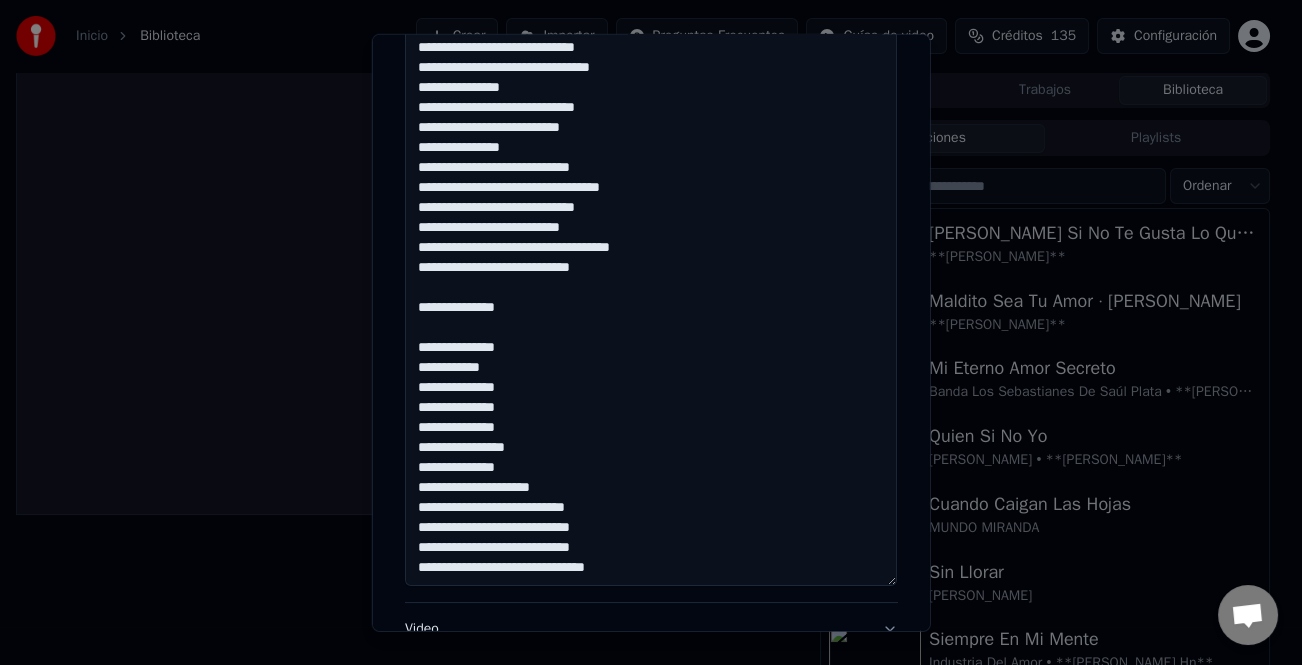 click at bounding box center [651, 228] 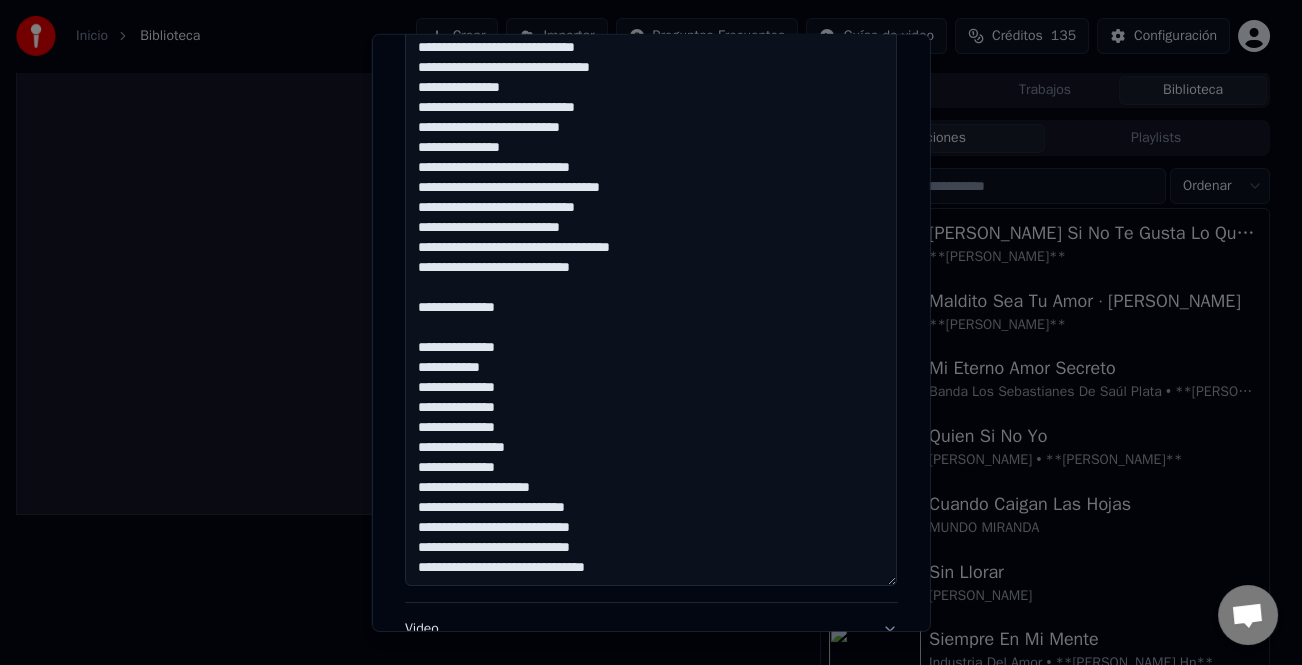 click at bounding box center (651, 228) 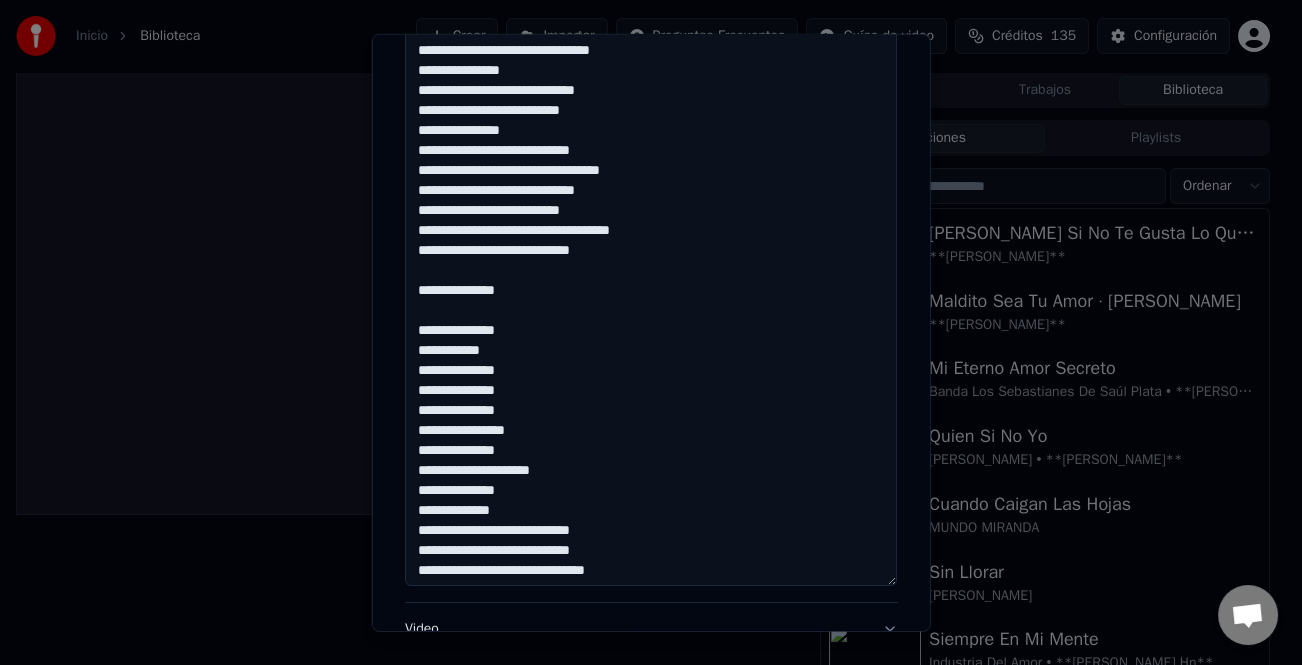 scroll, scrollTop: 321, scrollLeft: 0, axis: vertical 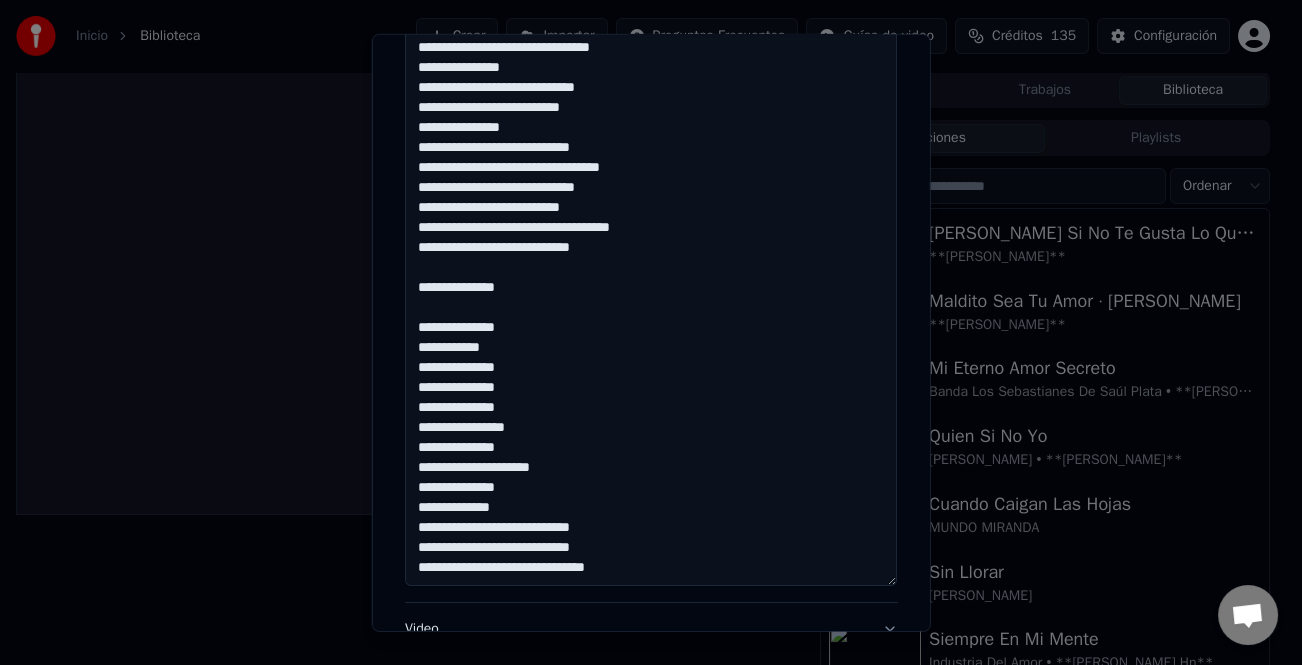 click at bounding box center [651, 228] 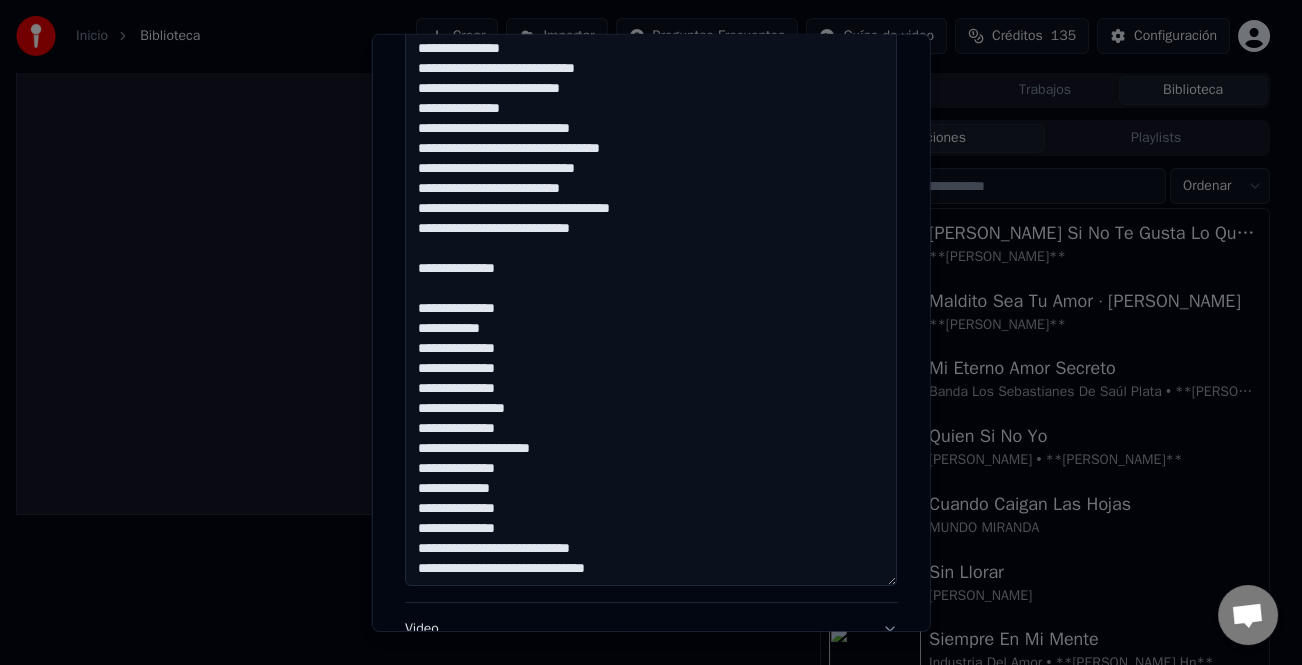scroll, scrollTop: 341, scrollLeft: 0, axis: vertical 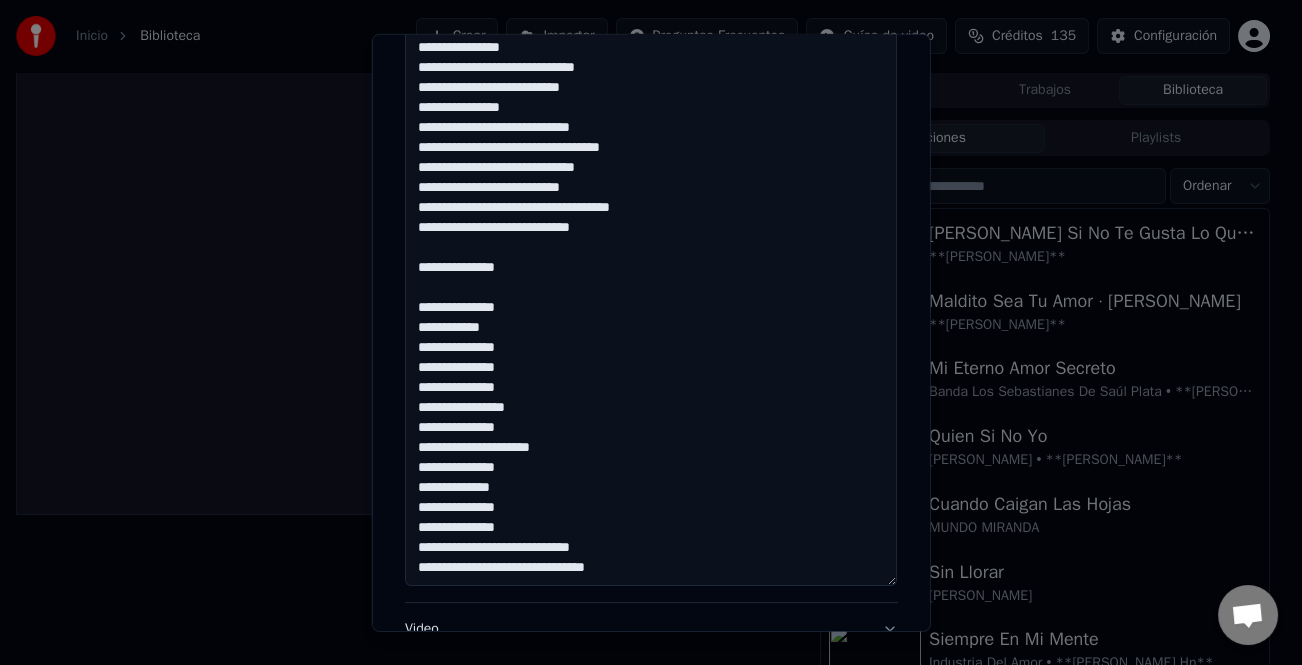 click at bounding box center [651, 228] 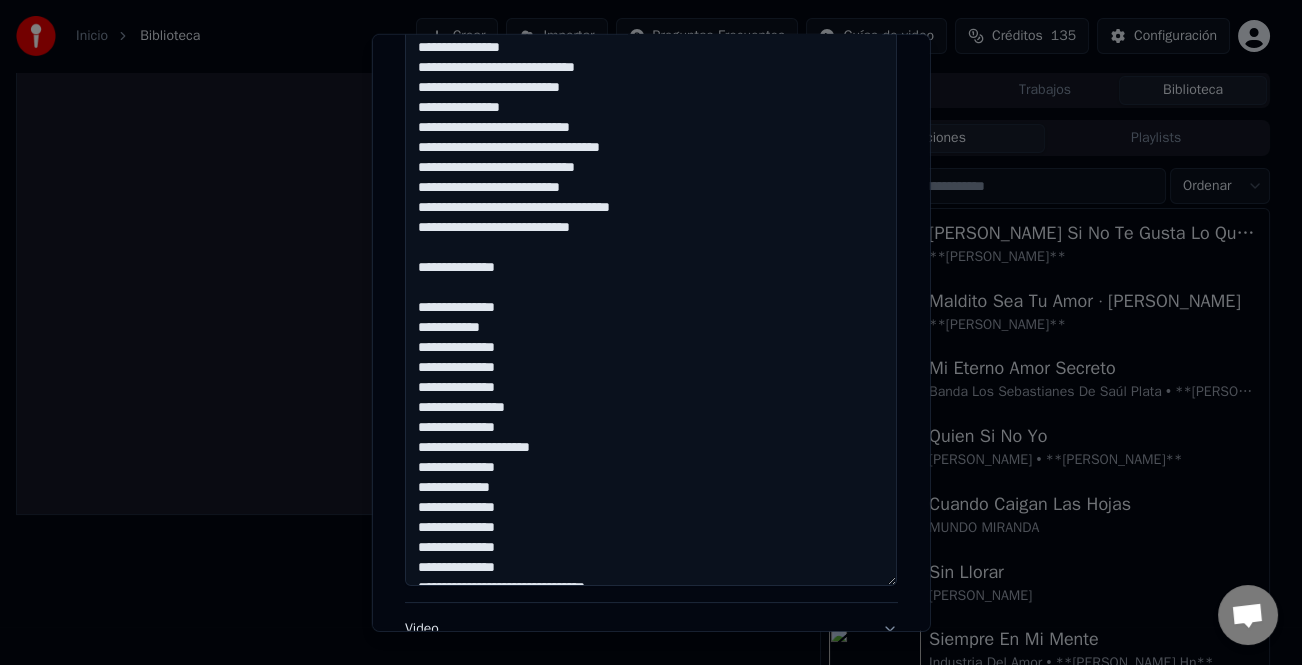scroll, scrollTop: 845, scrollLeft: 0, axis: vertical 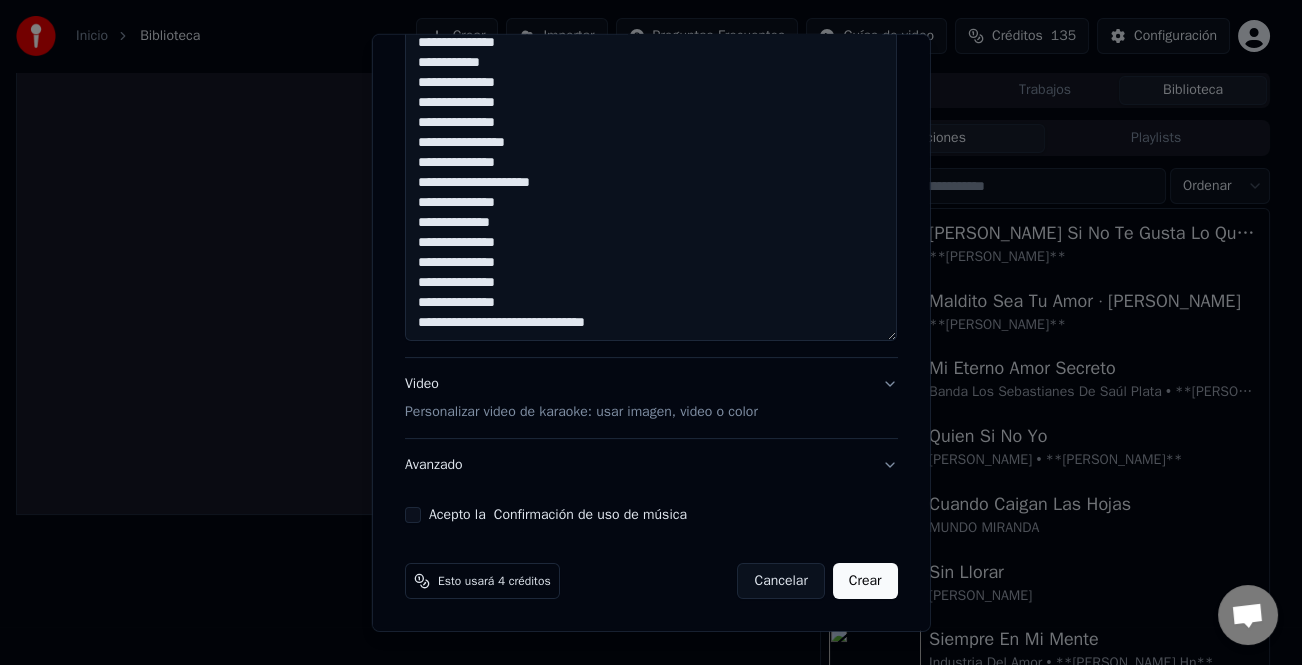 click at bounding box center (651, -17) 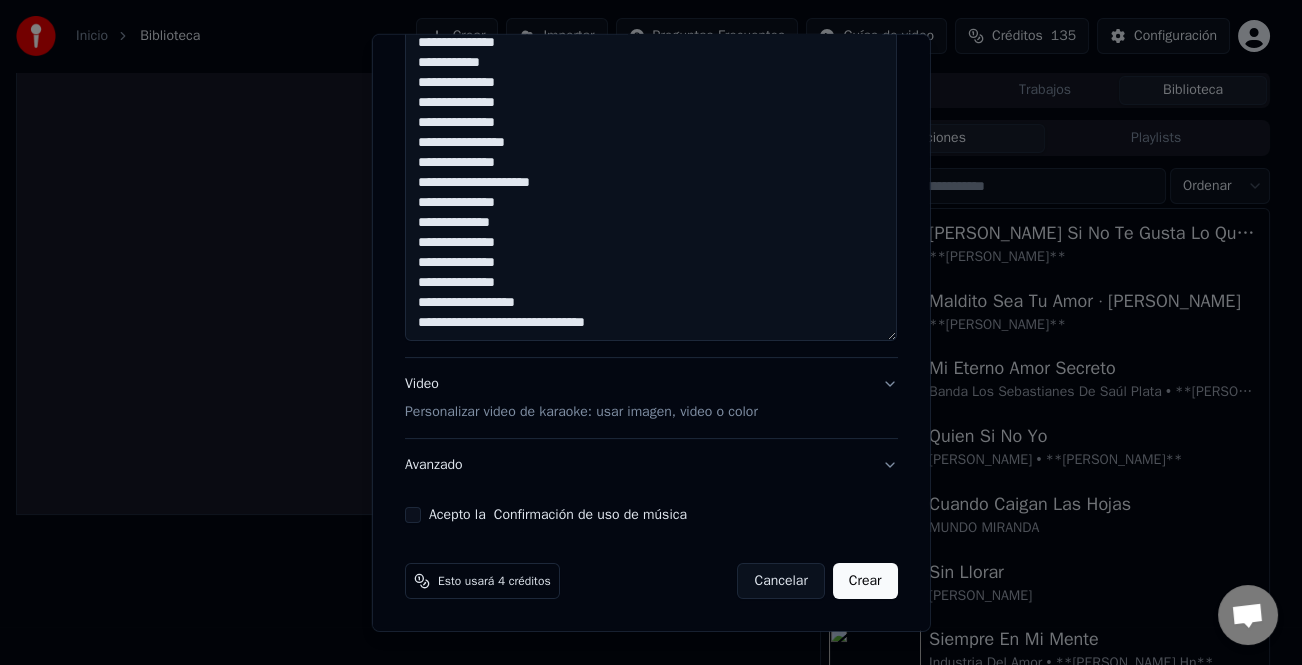 click at bounding box center [651, -17] 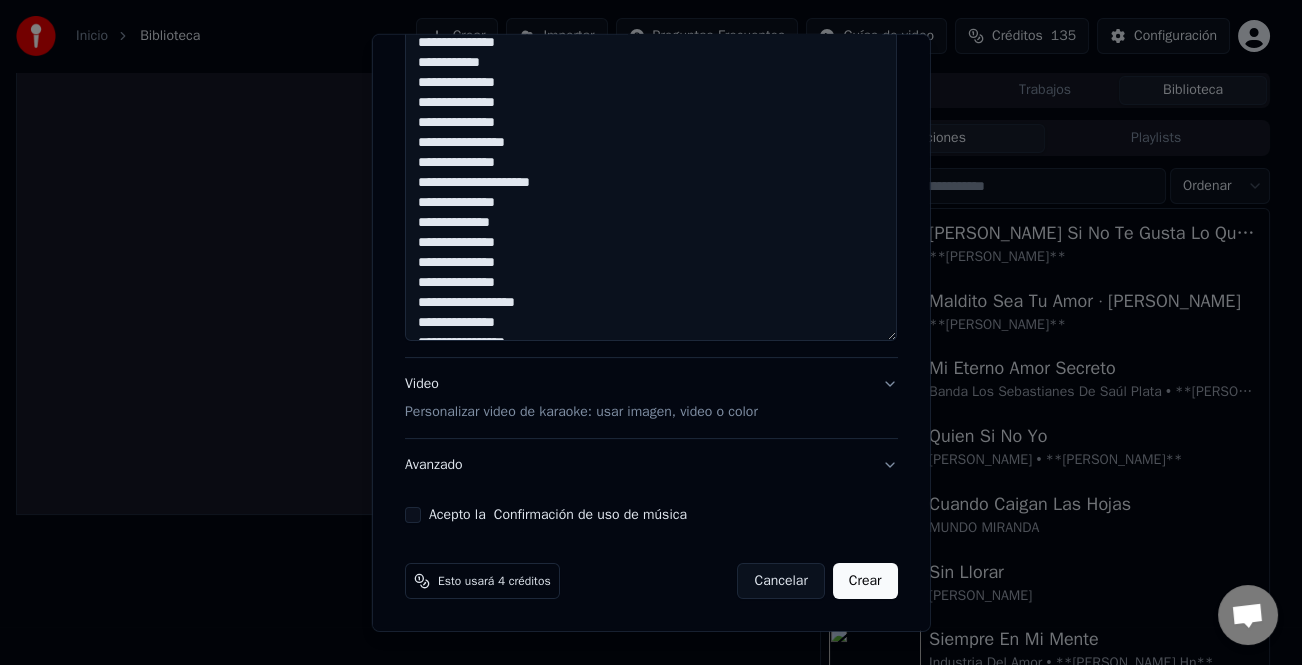scroll, scrollTop: 373, scrollLeft: 0, axis: vertical 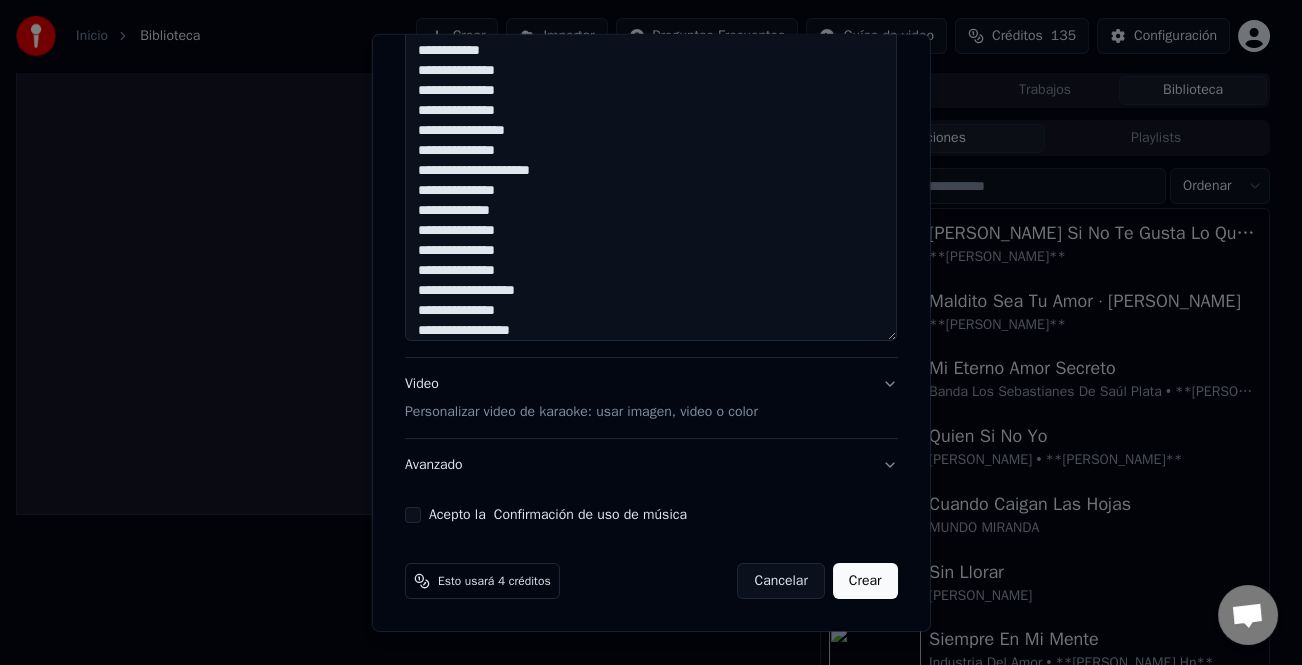 click at bounding box center (651, -17) 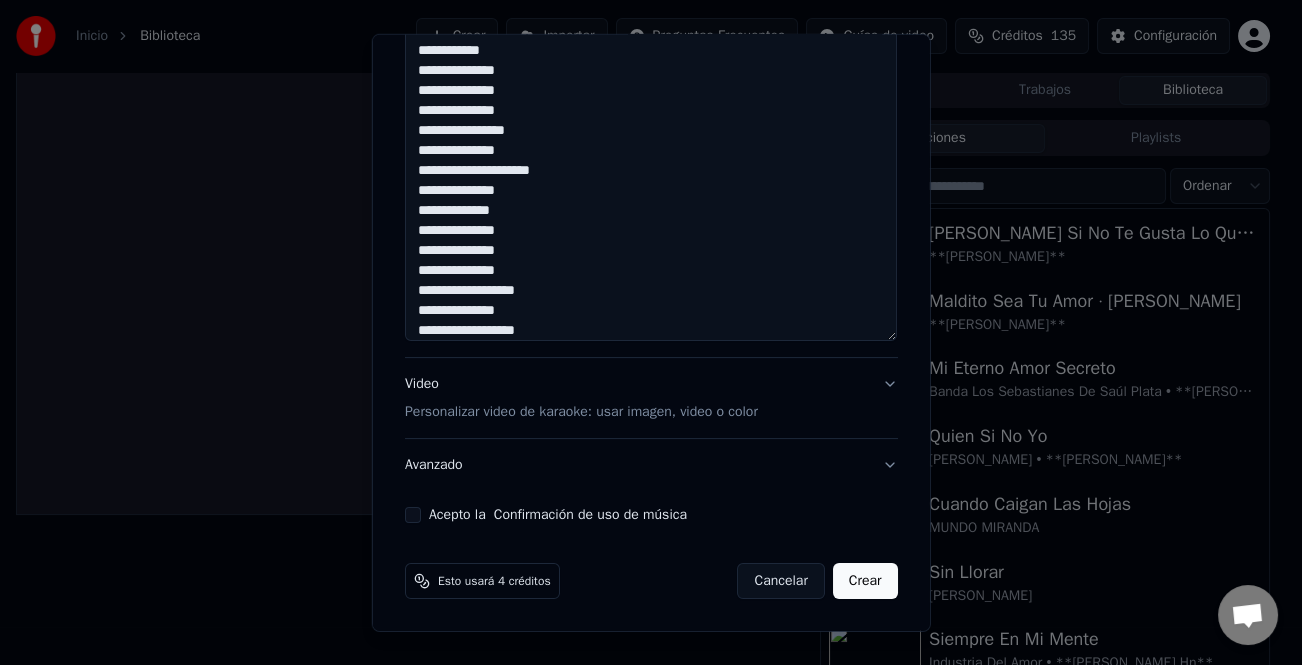 type on "**********" 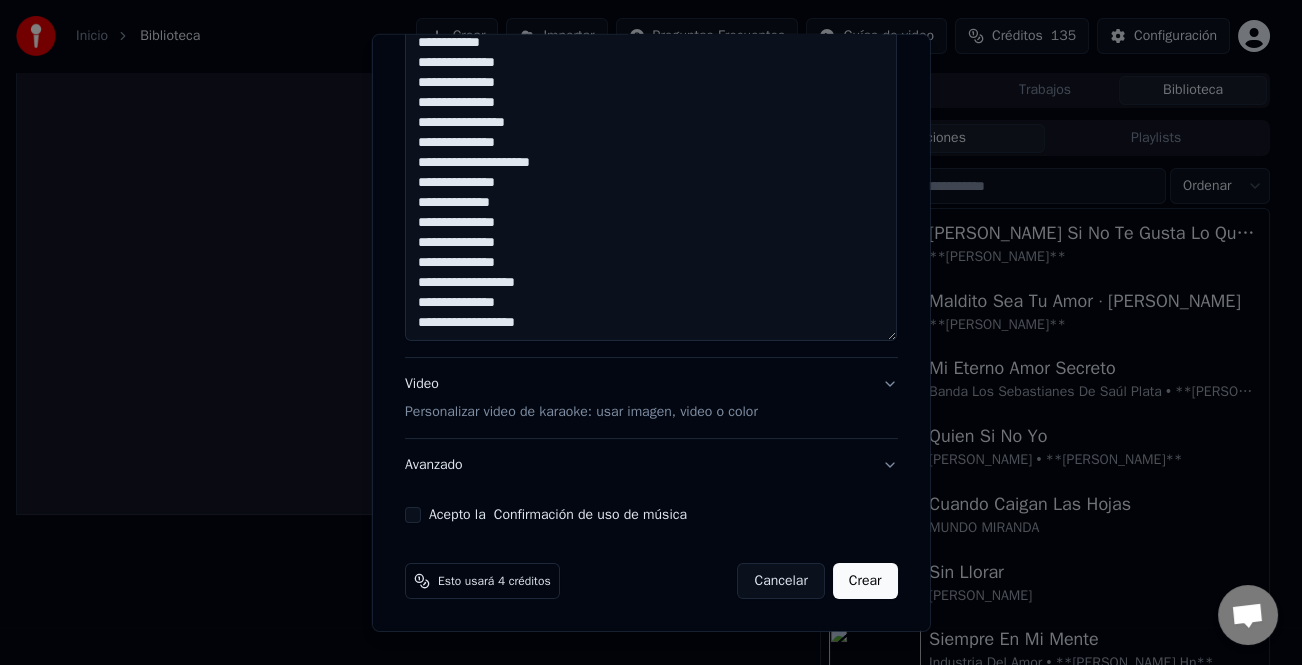 click on "Acepto la   Confirmación de uso de música" at bounding box center [413, 515] 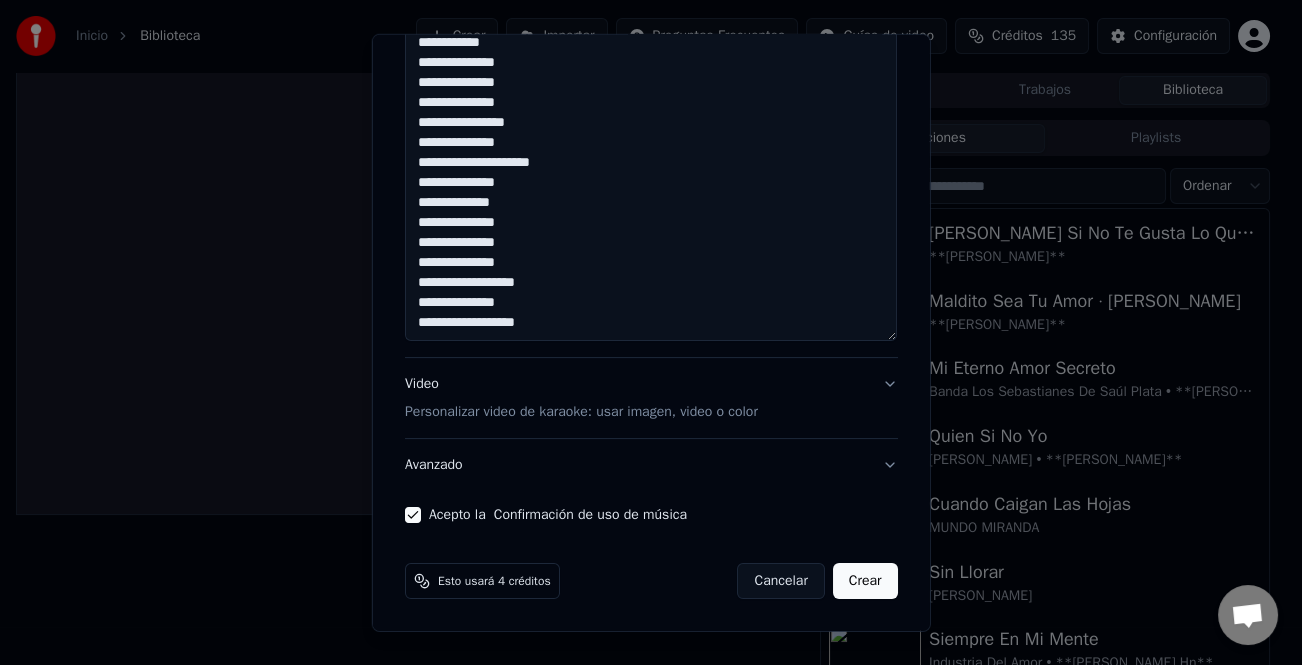 click on "Crear" at bounding box center (865, 581) 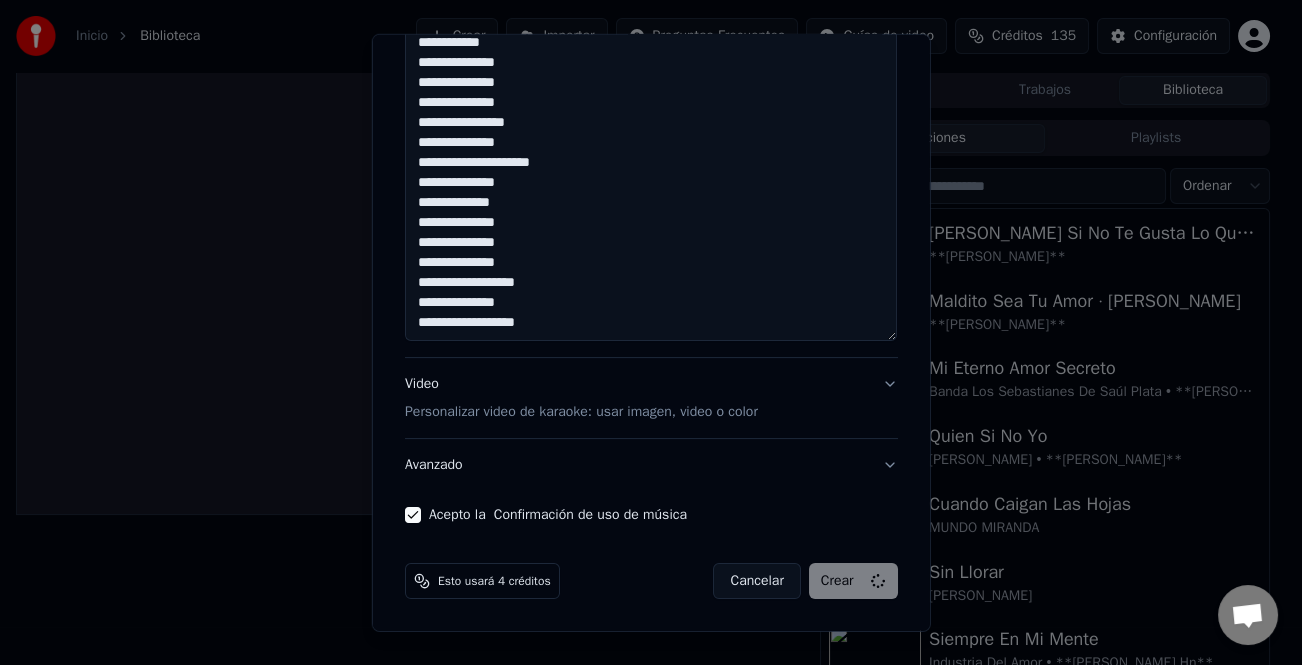 scroll, scrollTop: 844, scrollLeft: 0, axis: vertical 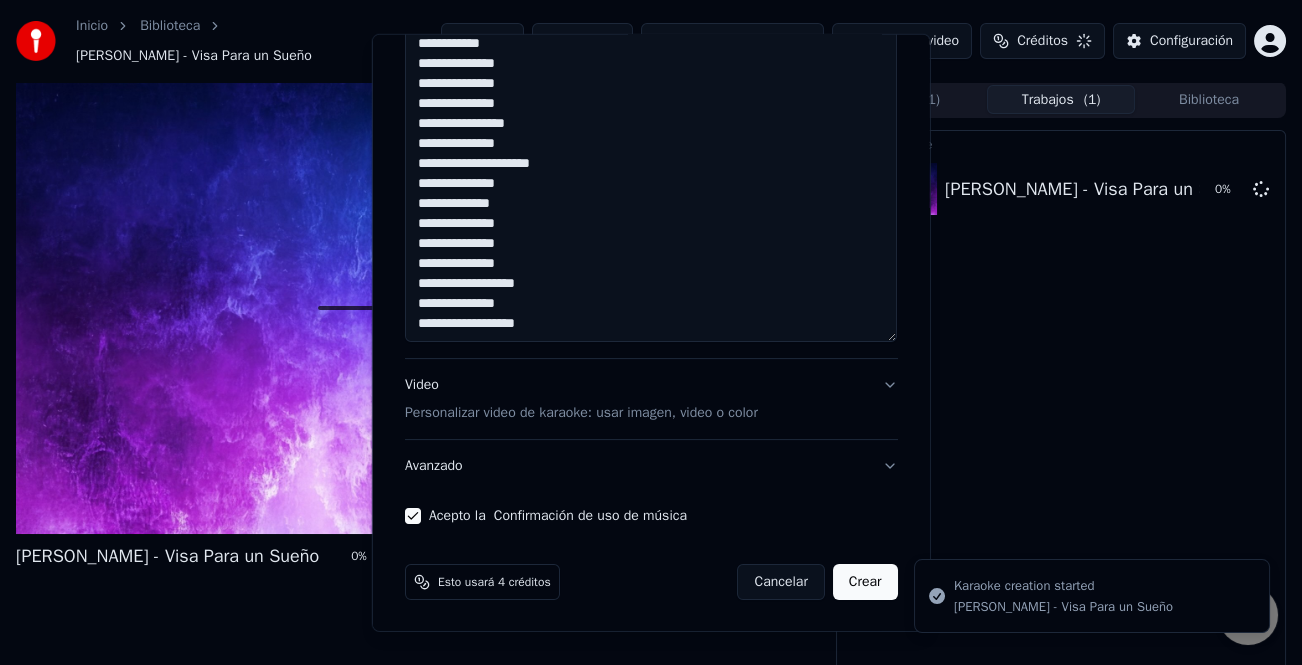 select 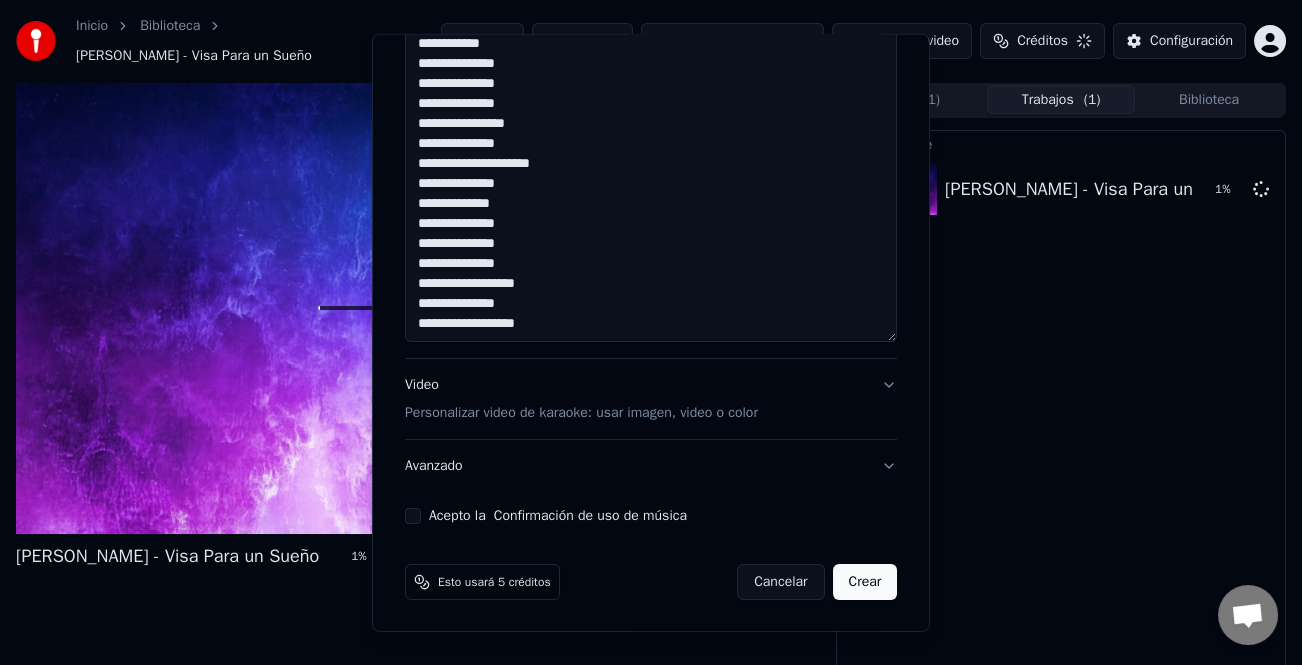 type 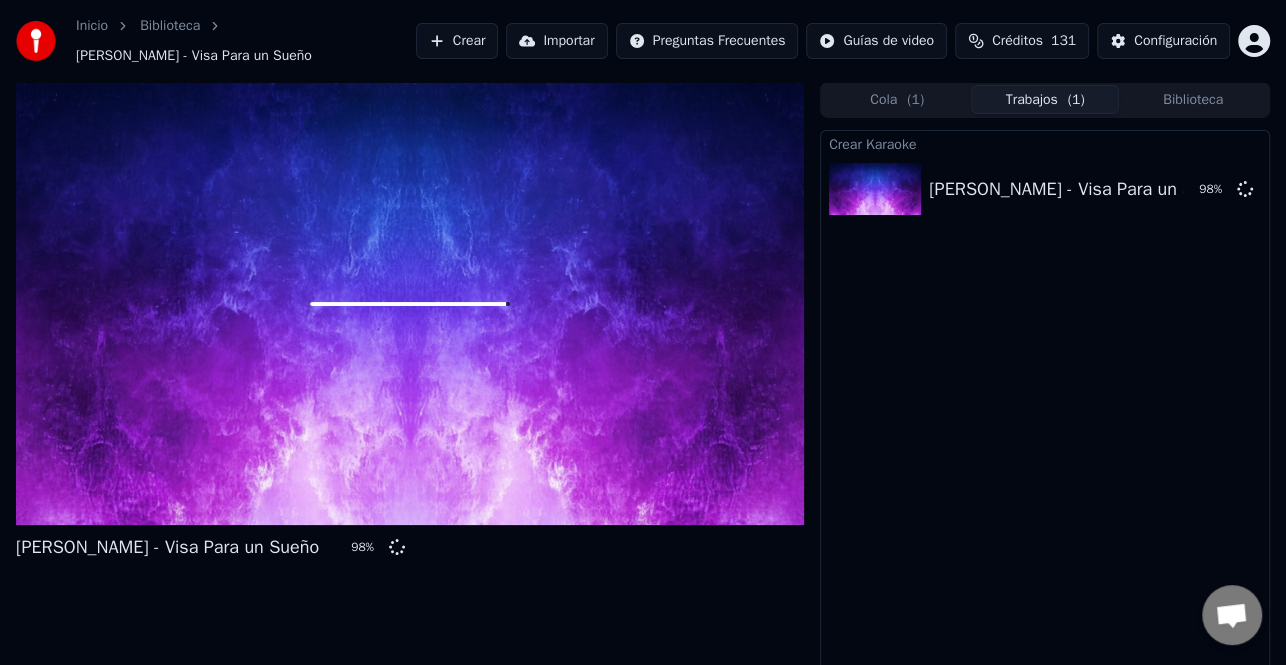 click on "Biblioteca" at bounding box center (1193, 99) 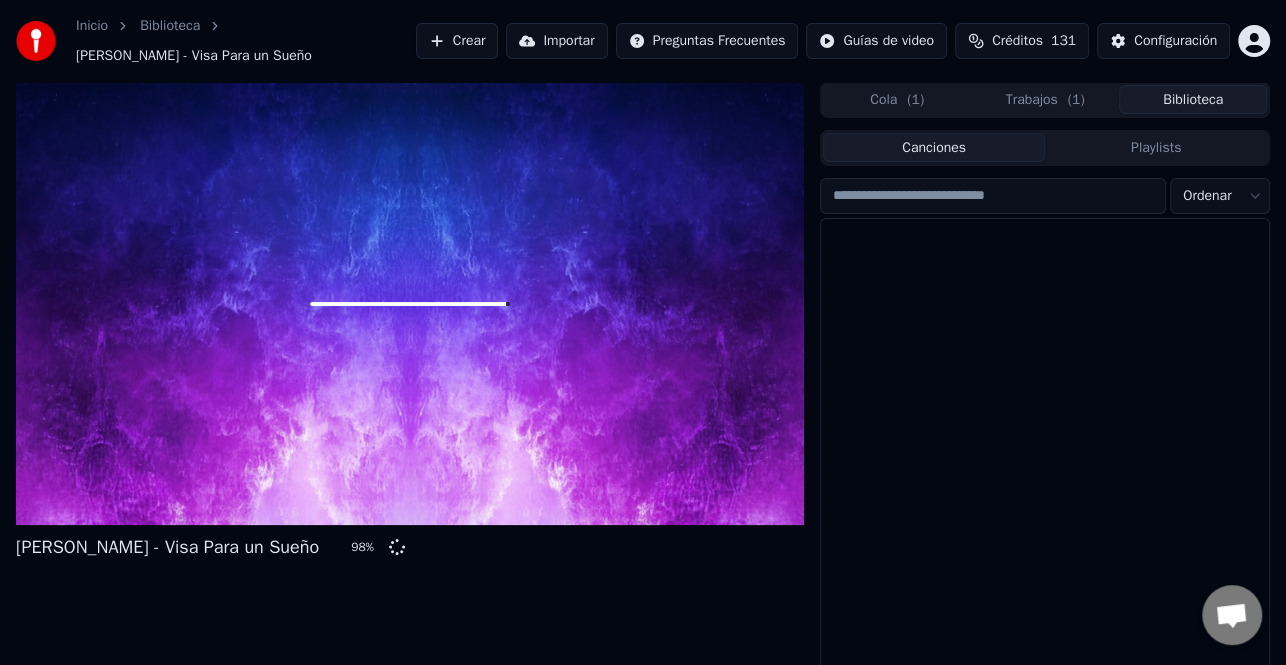 click at bounding box center (993, 196) 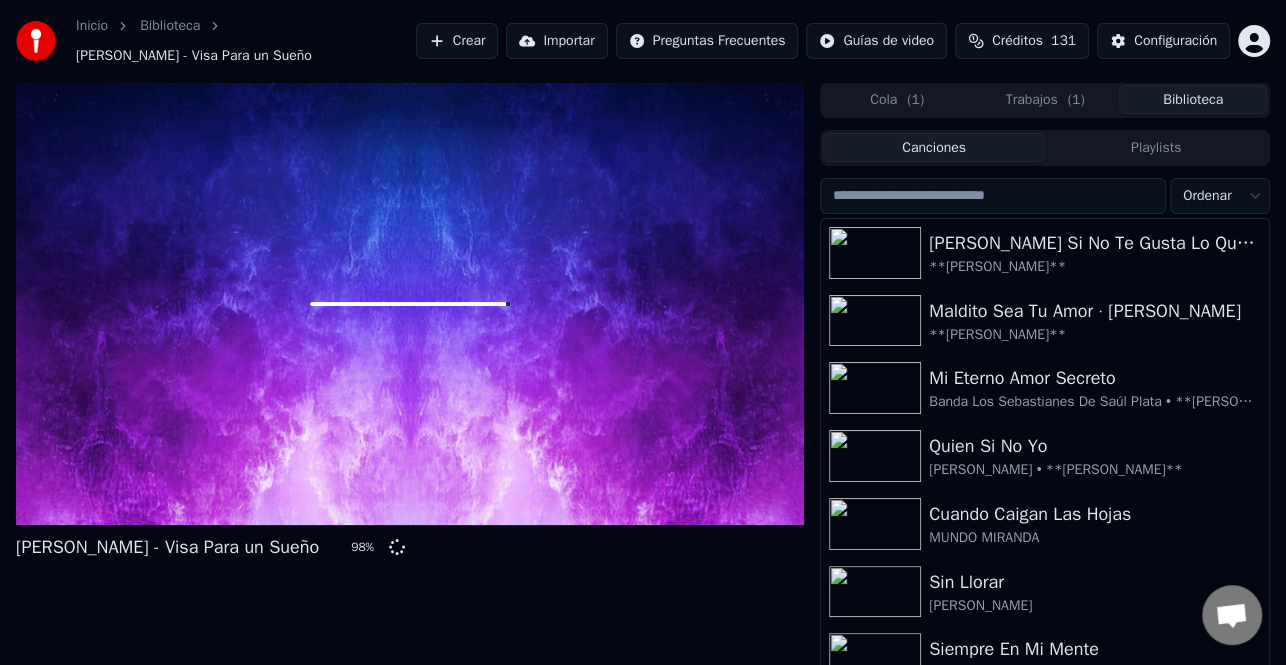 click at bounding box center [993, 196] 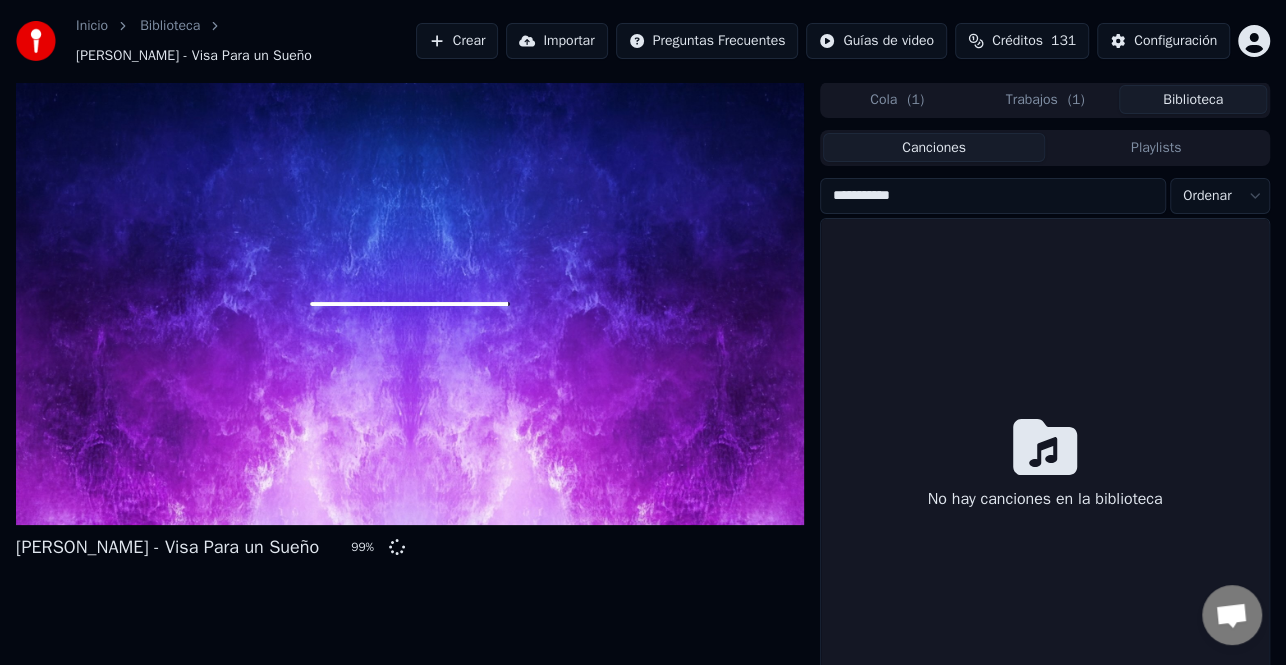 type on "**********" 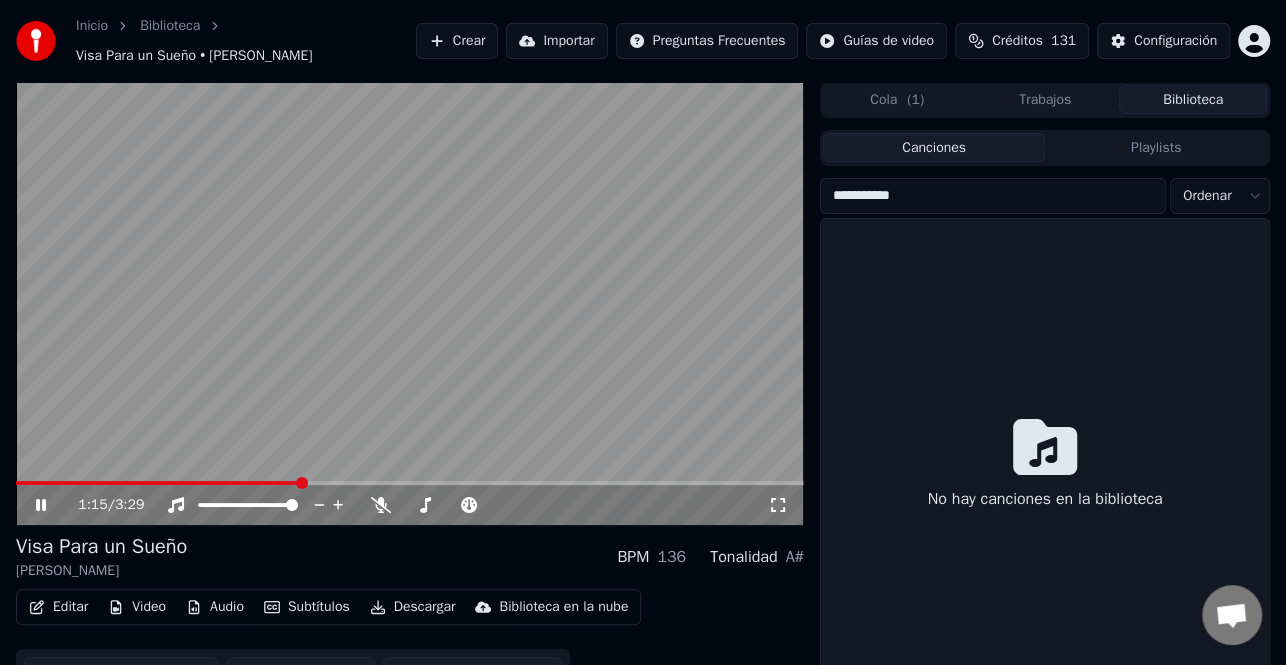 drag, startPoint x: 44, startPoint y: 502, endPoint x: 42, endPoint y: 551, distance: 49.0408 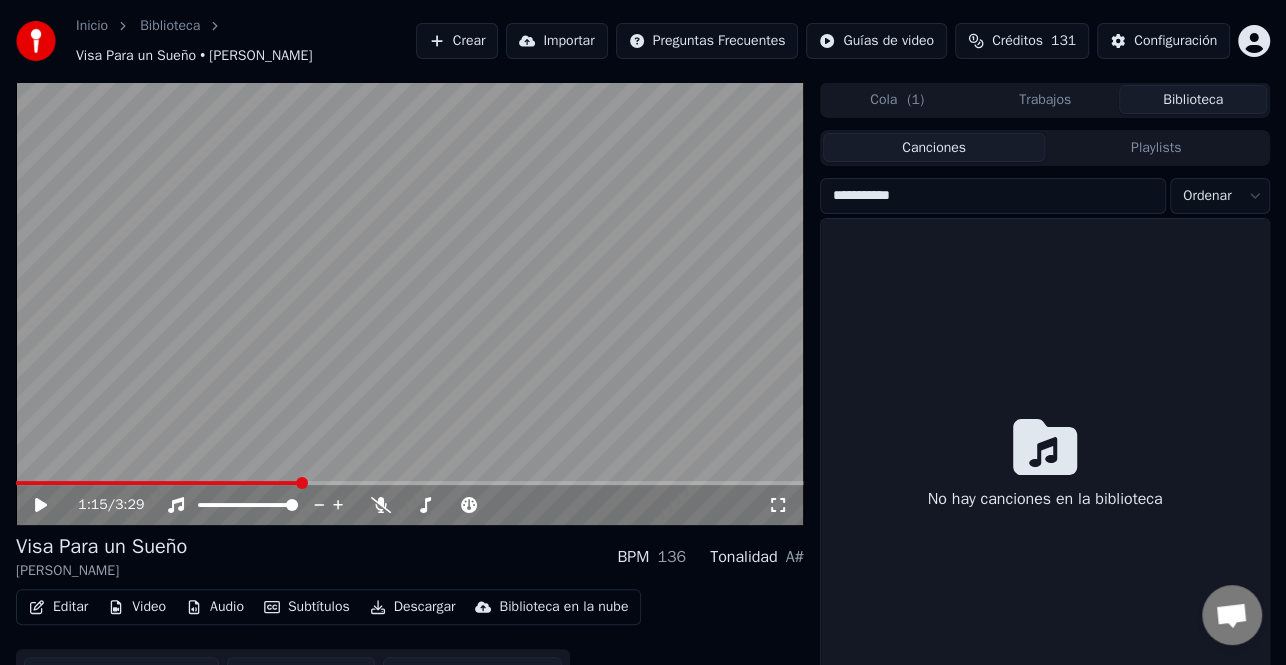 click on "Editar" at bounding box center [58, 607] 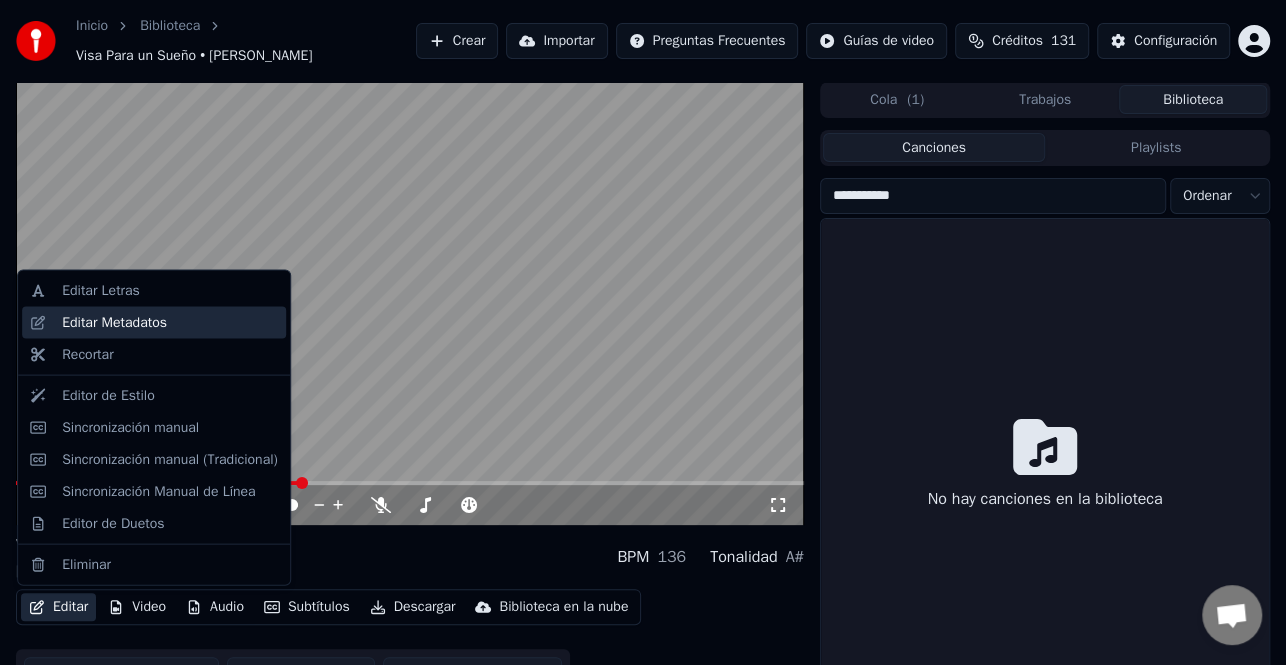 click on "Editar Metadatos" at bounding box center [170, 323] 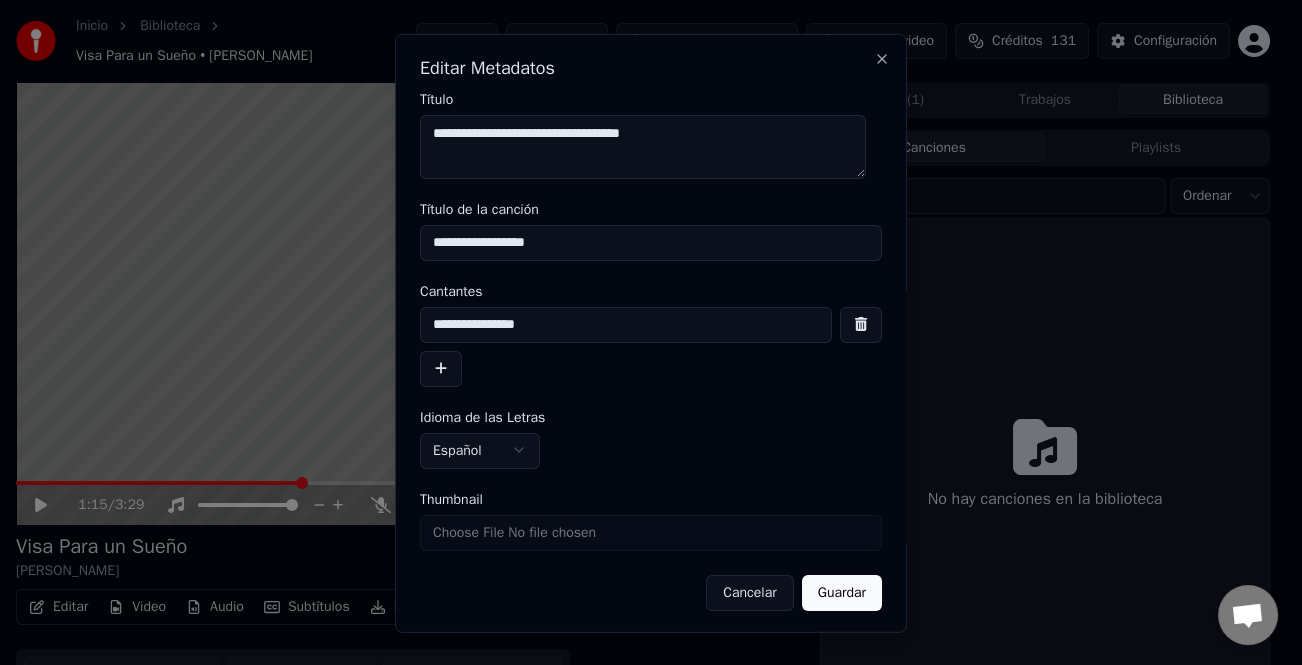click at bounding box center (441, 368) 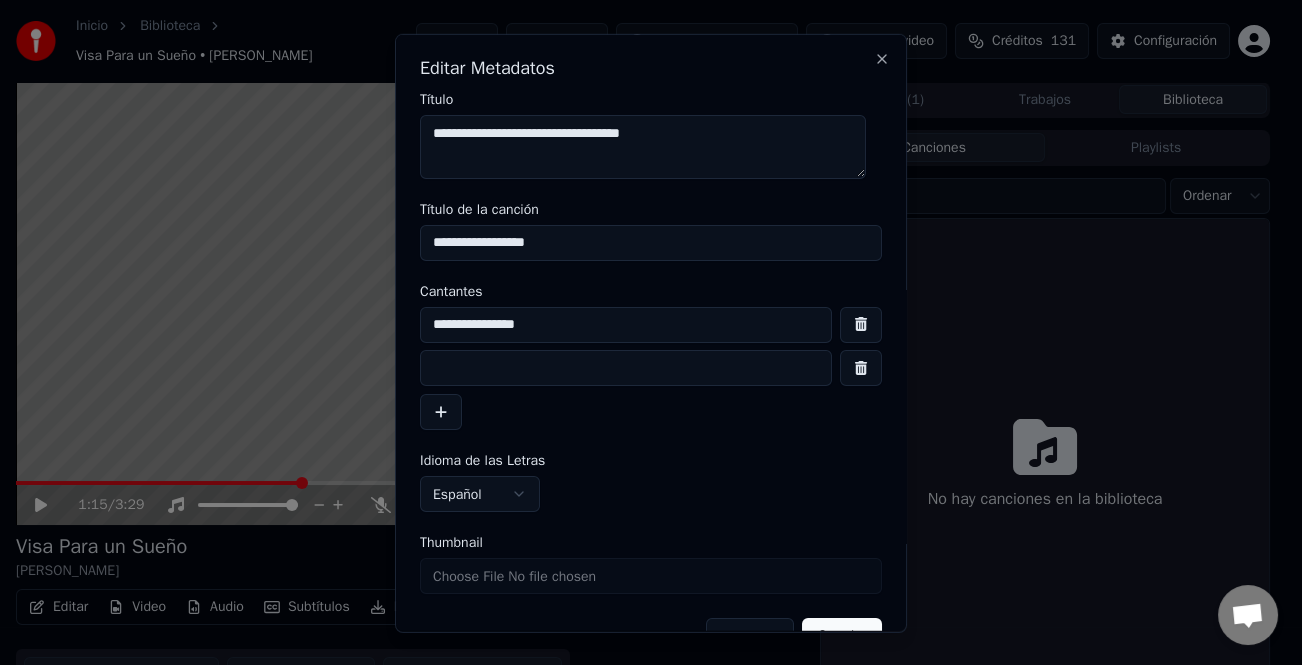 click at bounding box center [626, 368] 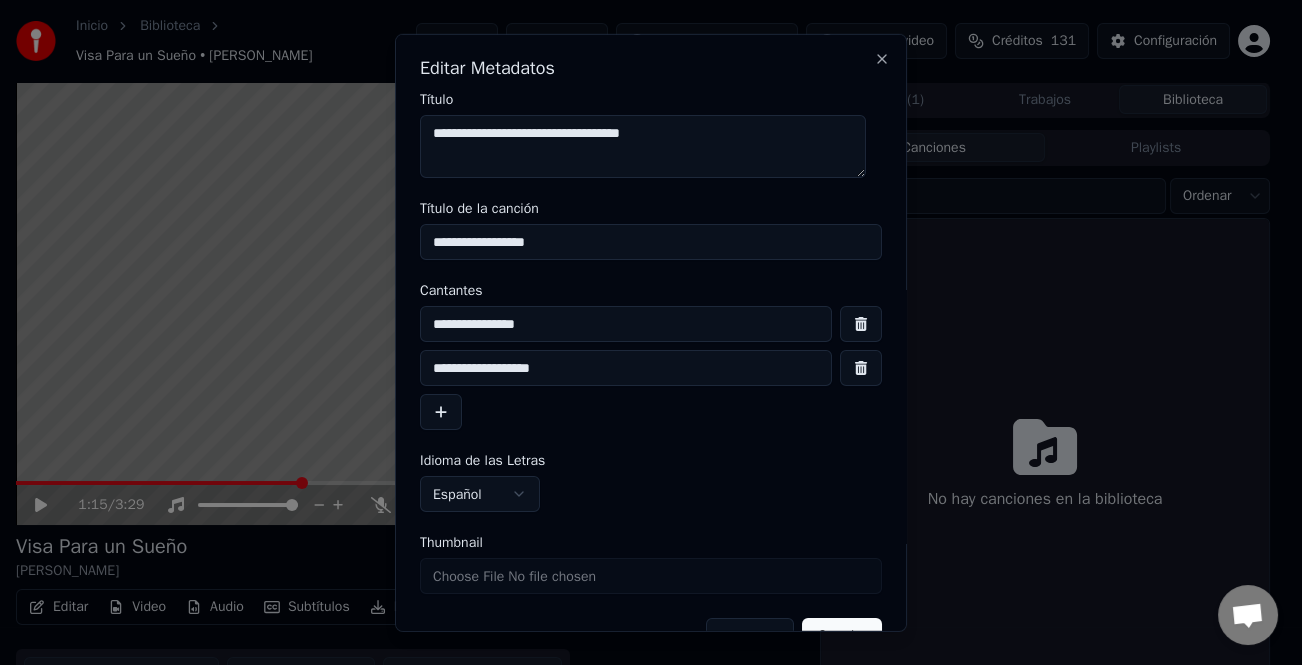 type on "**********" 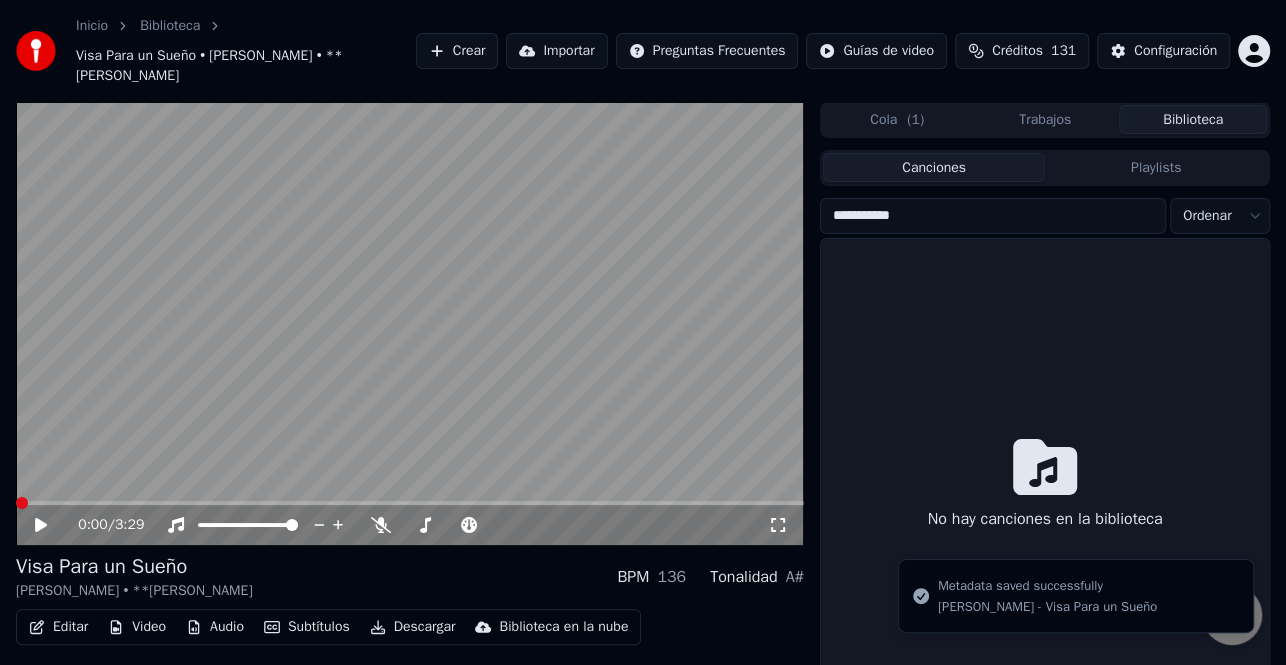 click on "Editar" at bounding box center [58, 627] 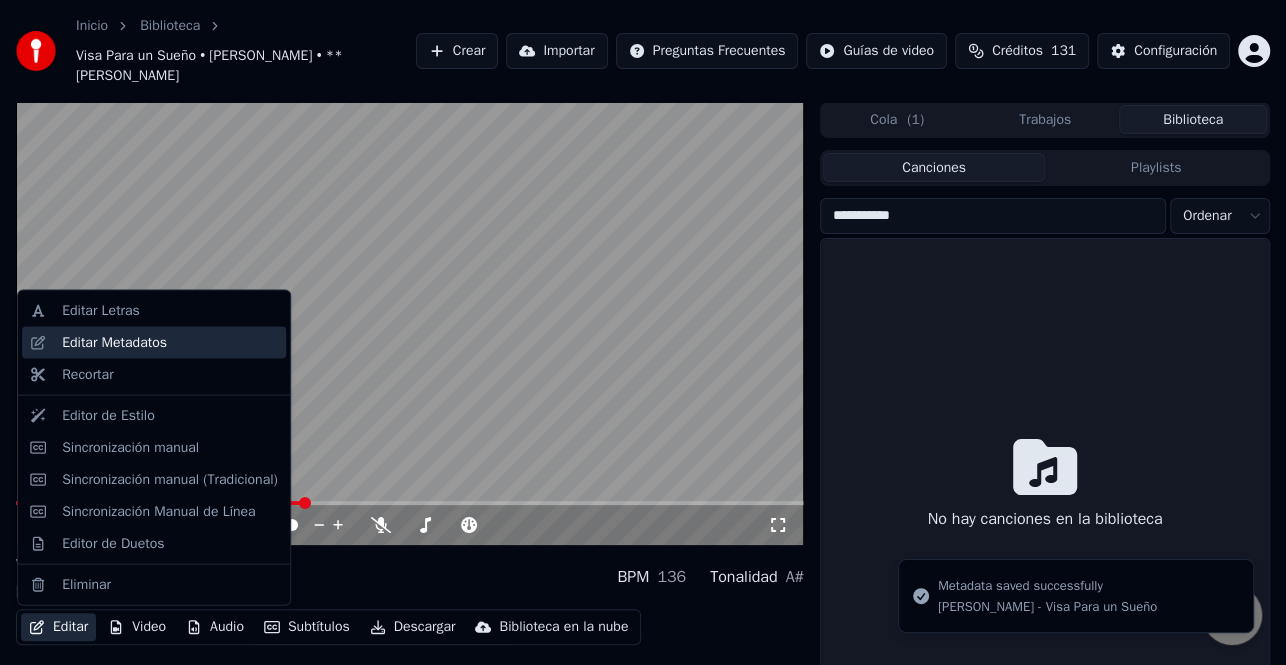 click on "Editar Metadatos" at bounding box center (114, 343) 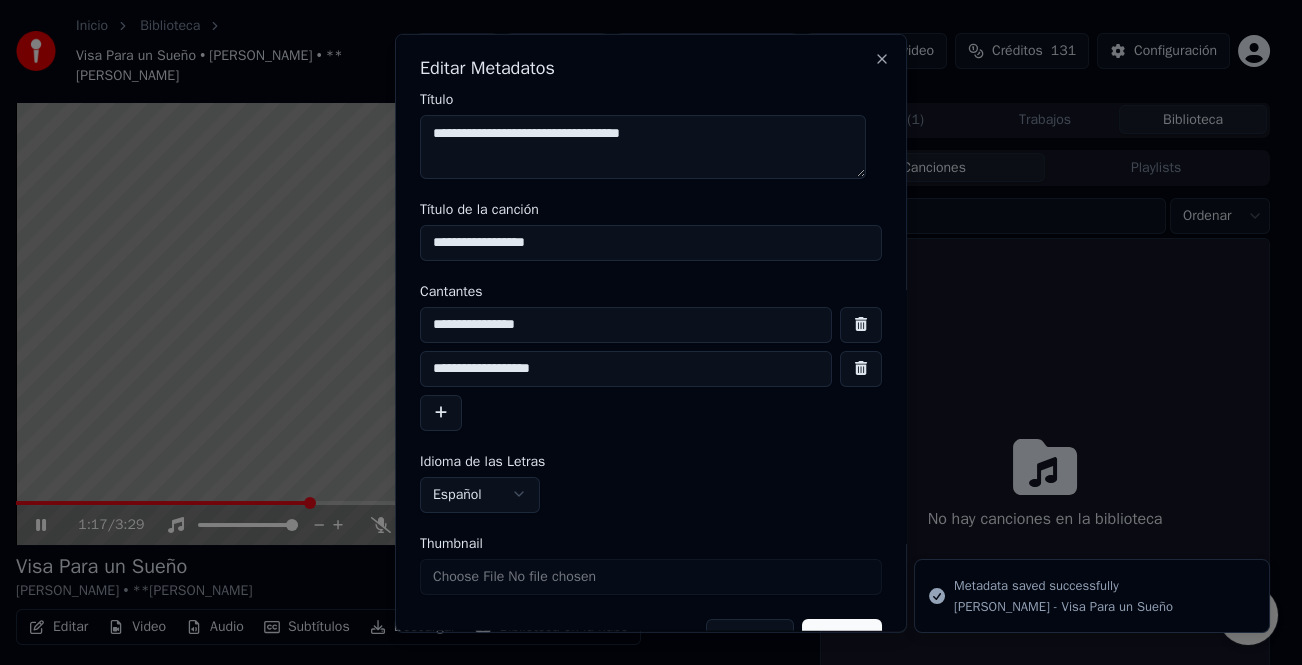 click on "**********" at bounding box center (626, 368) 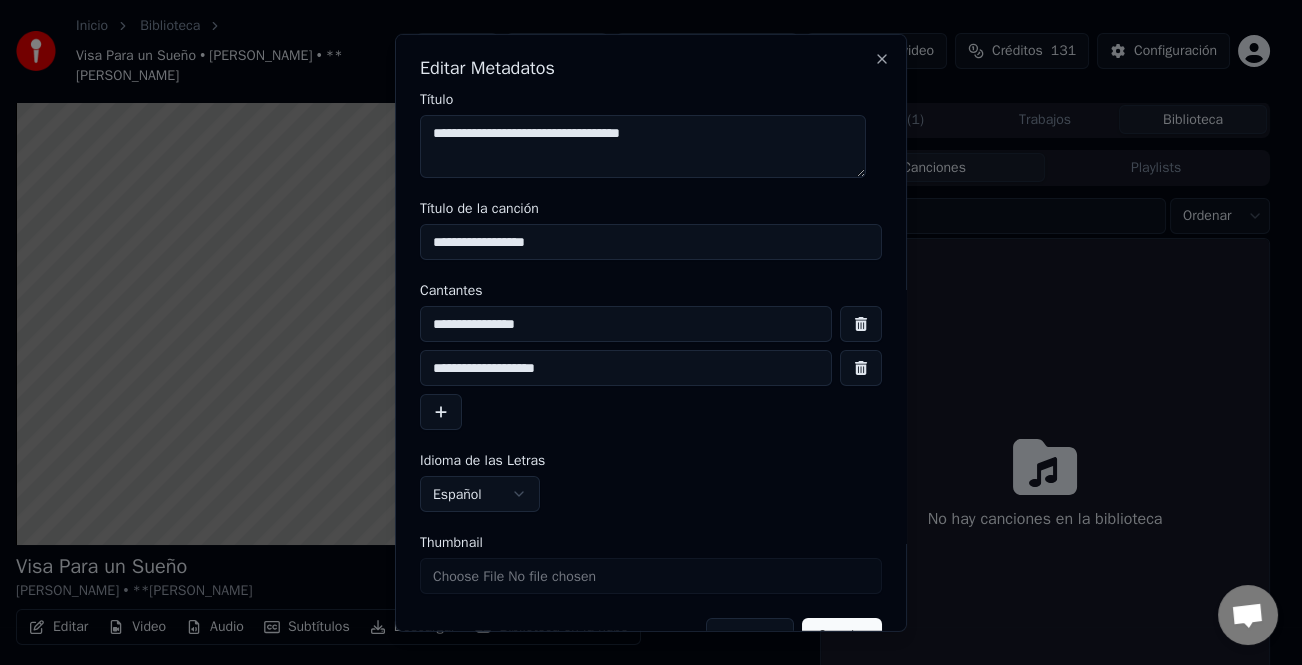 scroll, scrollTop: 47, scrollLeft: 0, axis: vertical 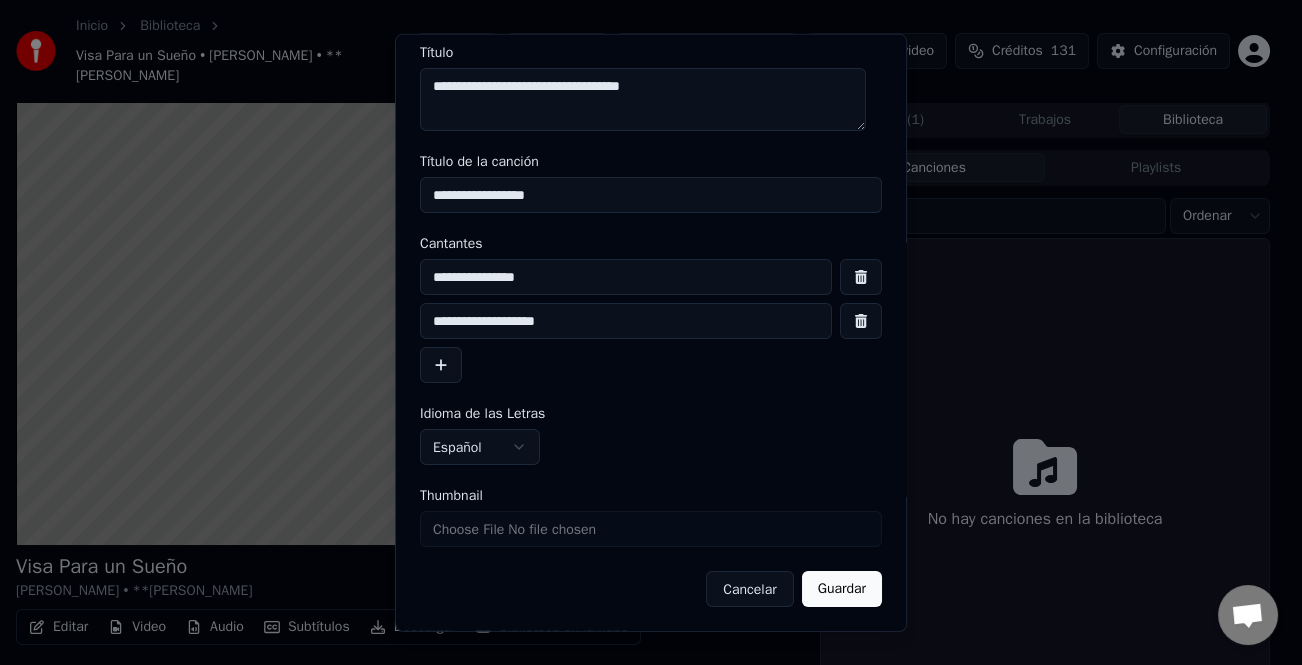 type on "**********" 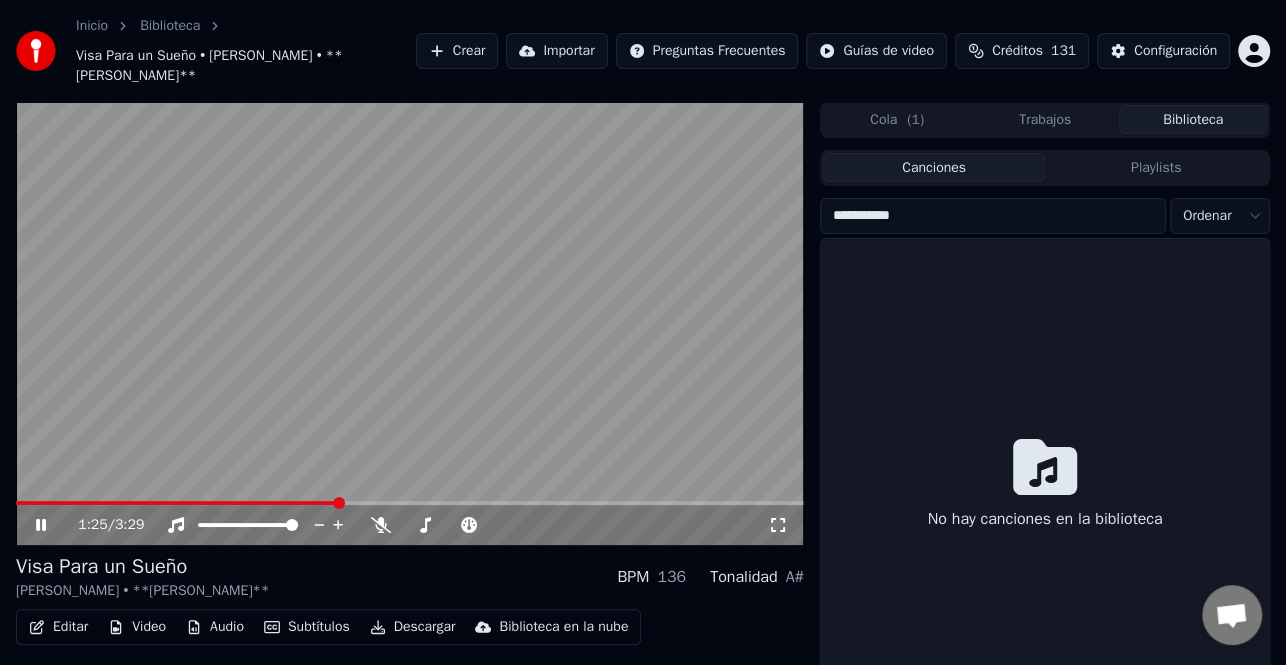 click at bounding box center [410, 323] 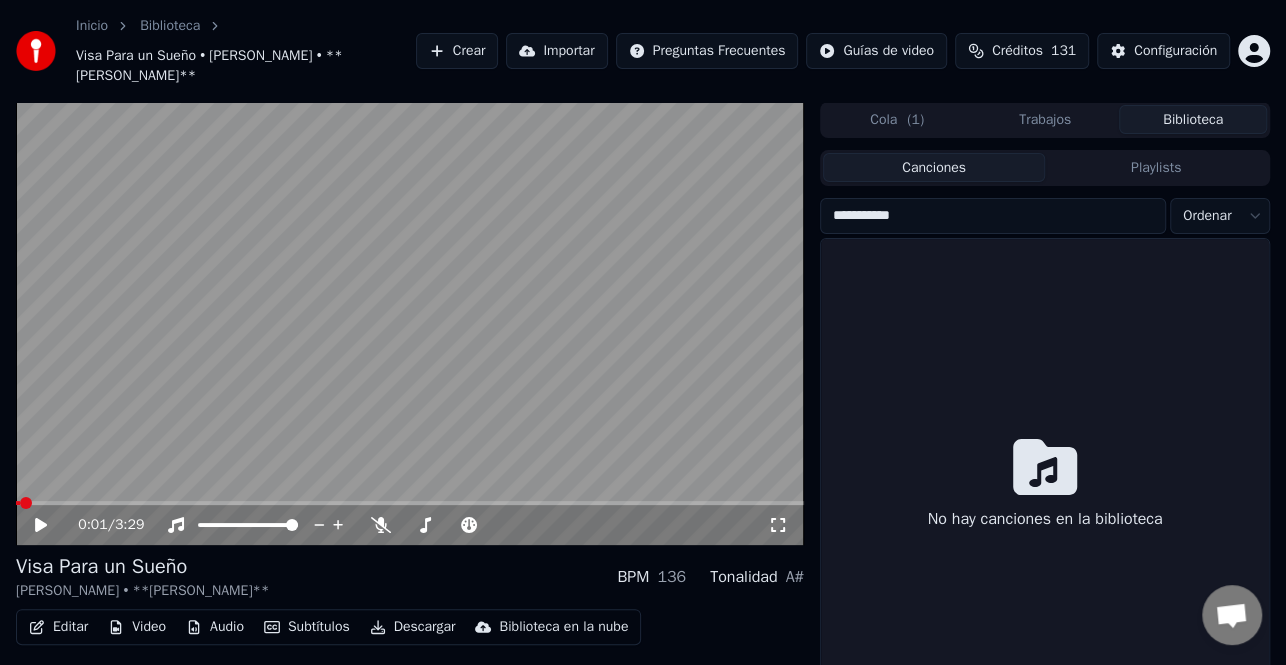 click at bounding box center (18, 503) 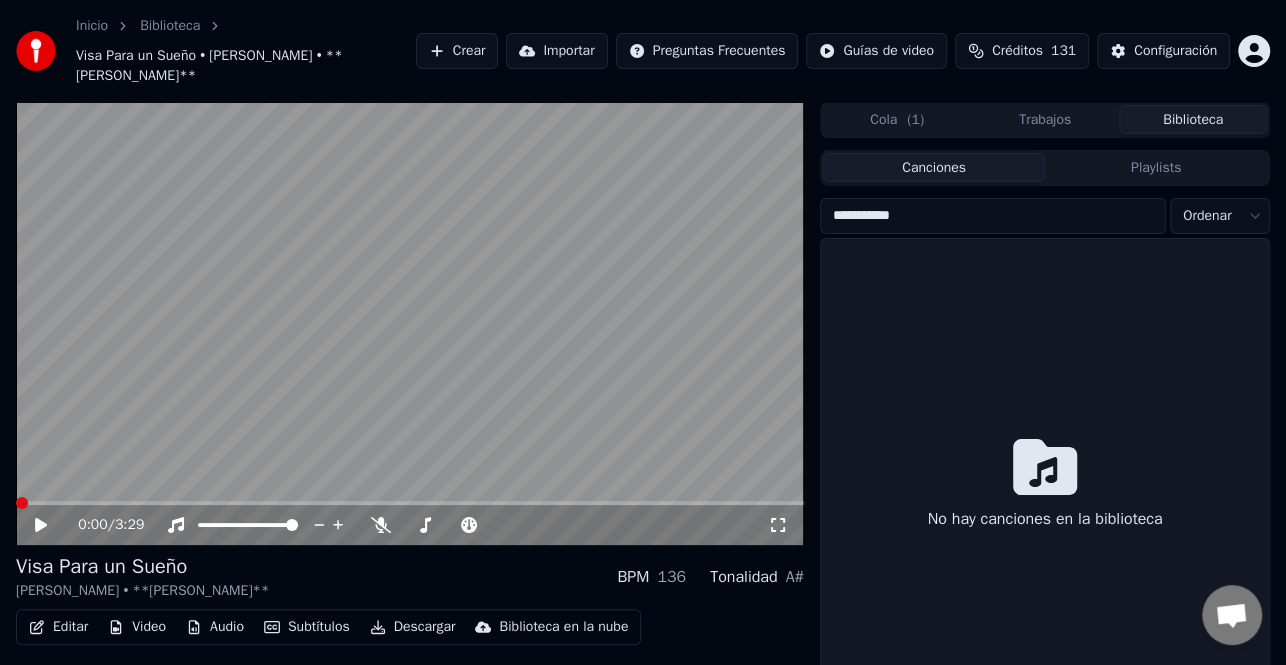 click at bounding box center [16, 503] 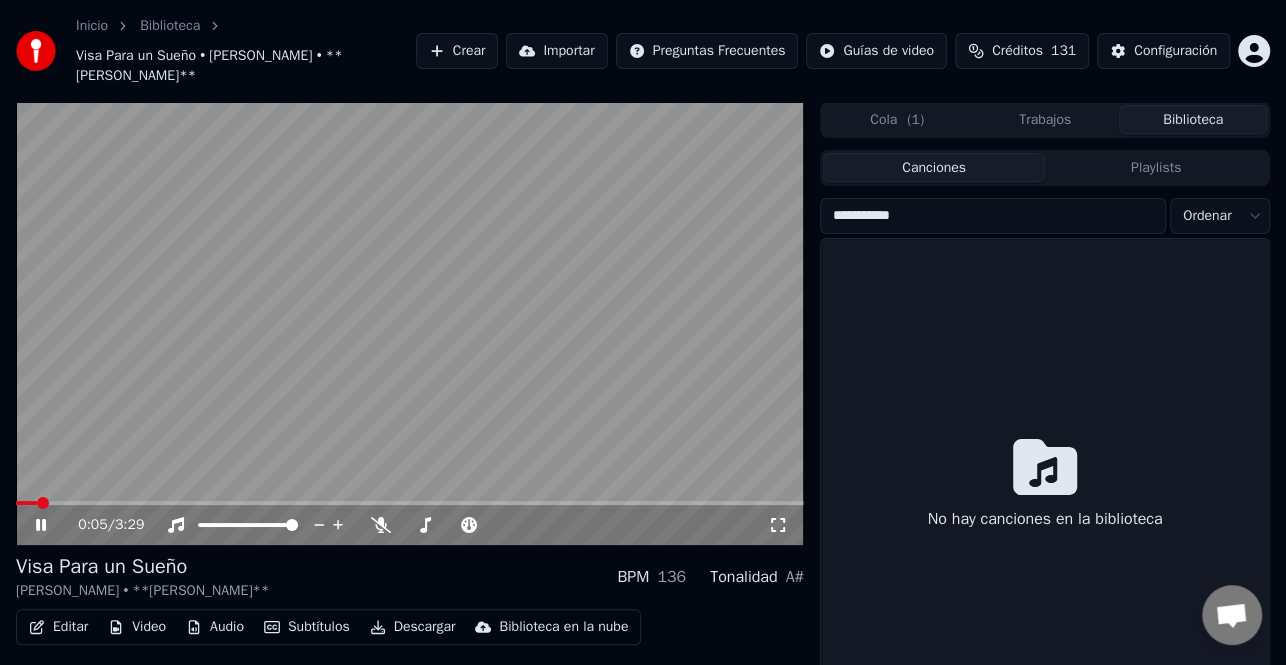 click 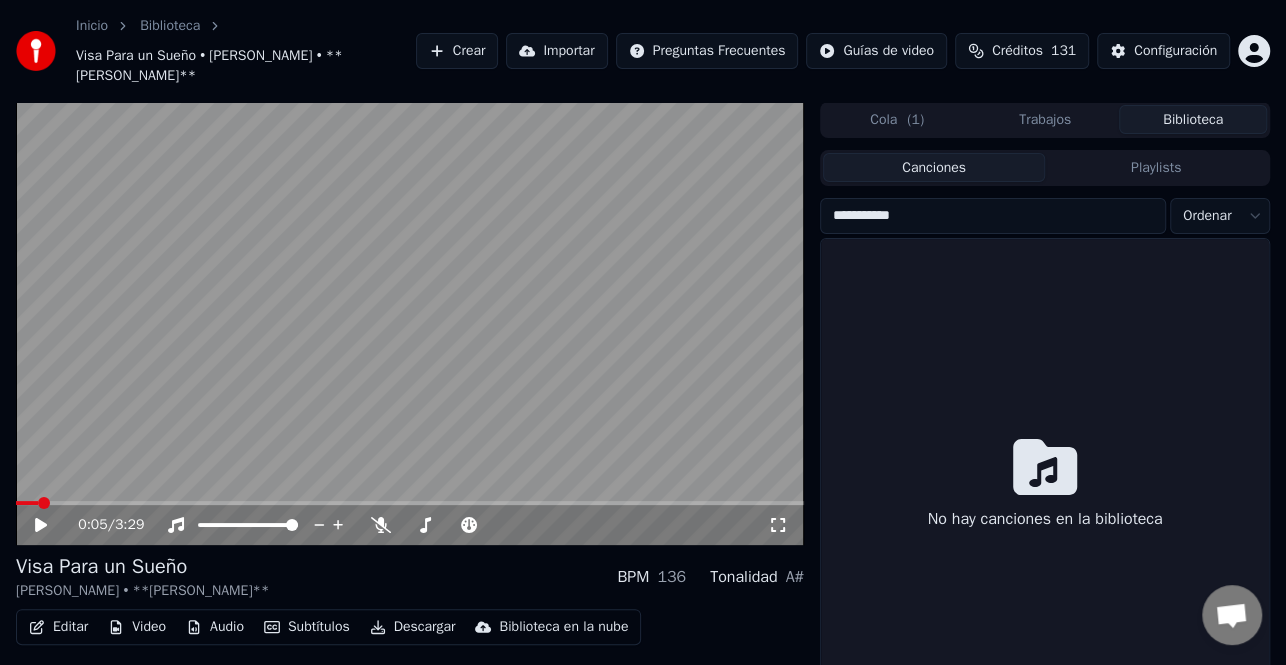 click on "Editar" at bounding box center [58, 627] 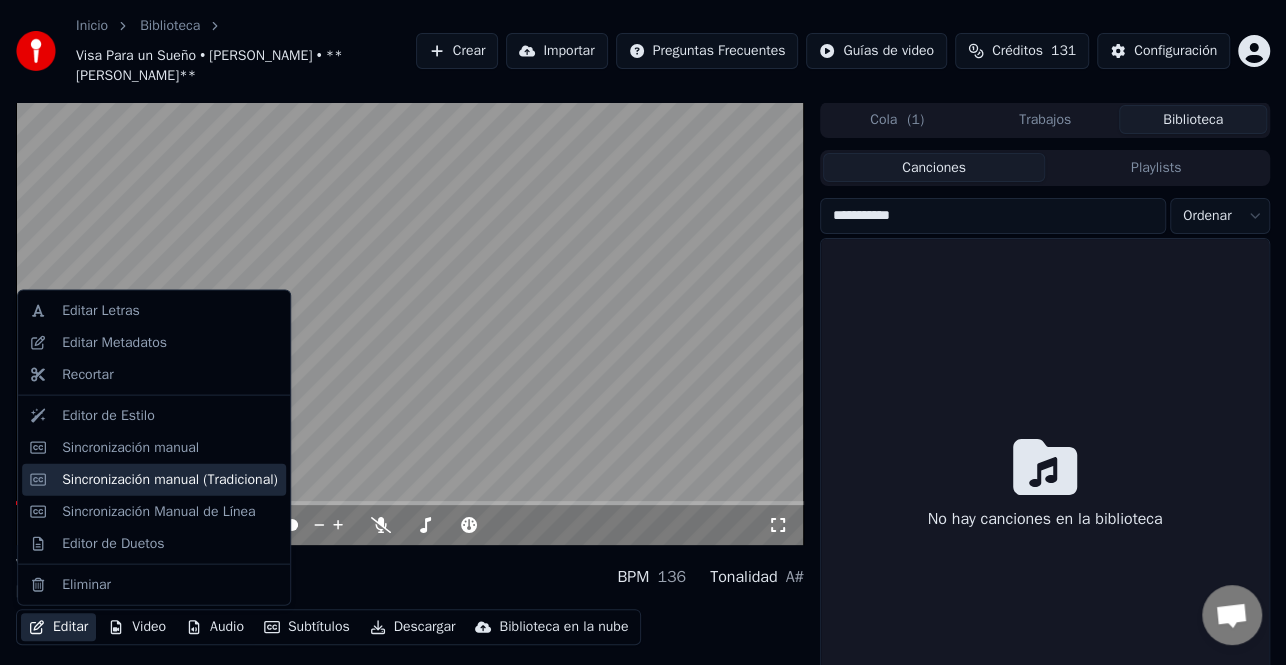 click on "Sincronización manual (Tradicional)" at bounding box center [170, 479] 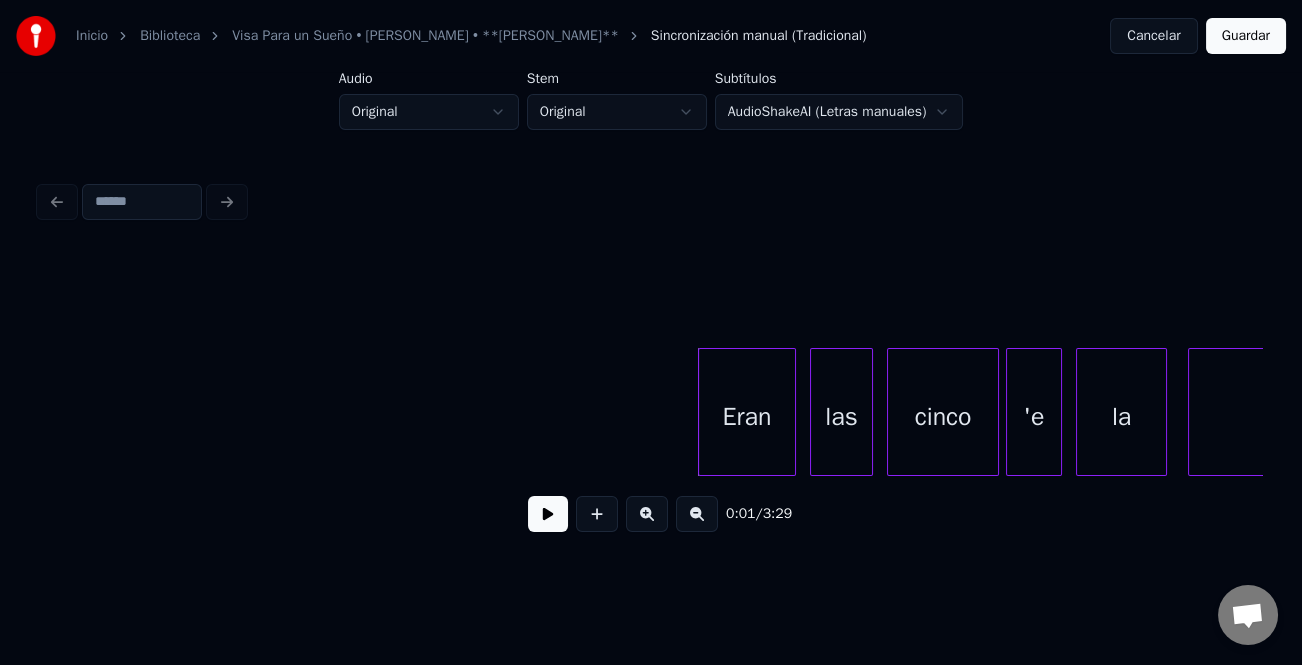 click on "Eran las cinco 'e la mañana" at bounding box center (36735, 412) 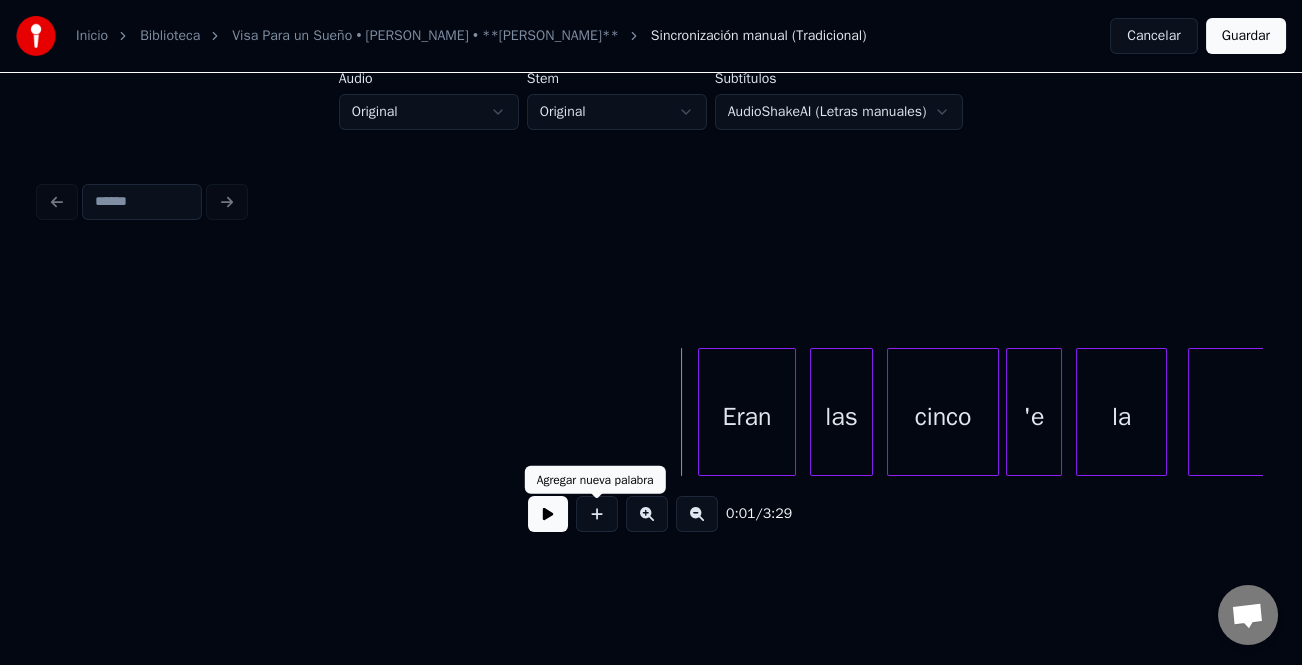 click at bounding box center [548, 514] 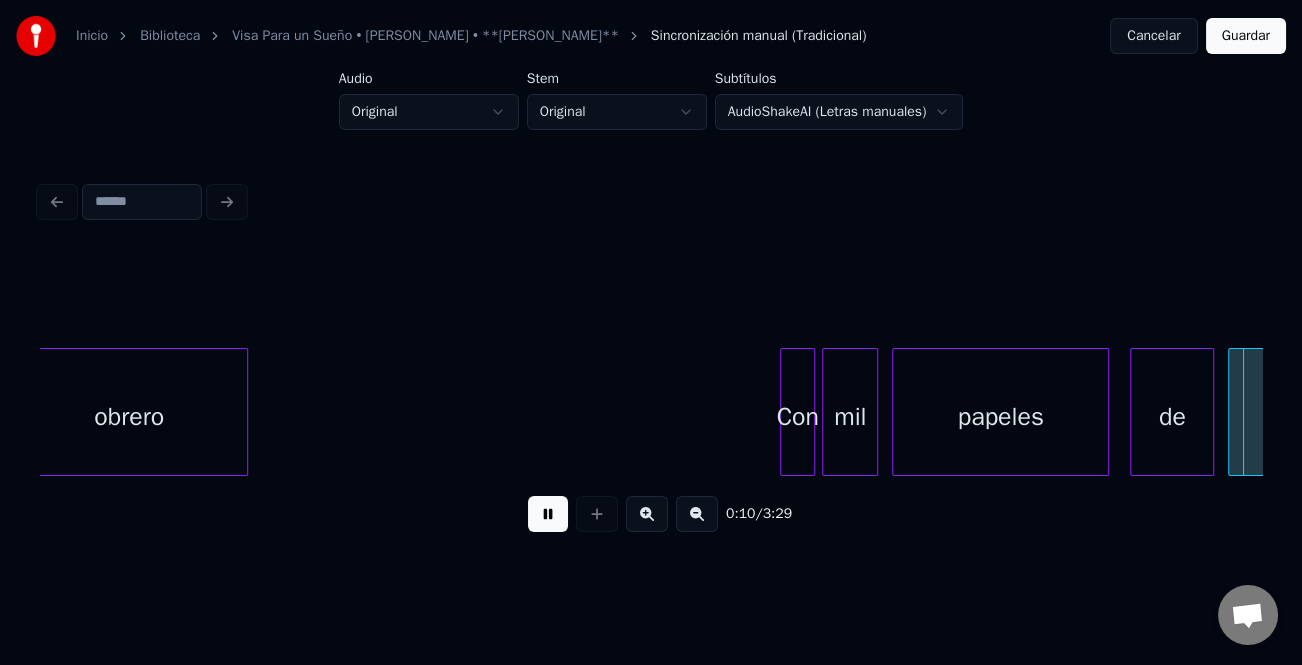 scroll, scrollTop: 0, scrollLeft: 3671, axis: horizontal 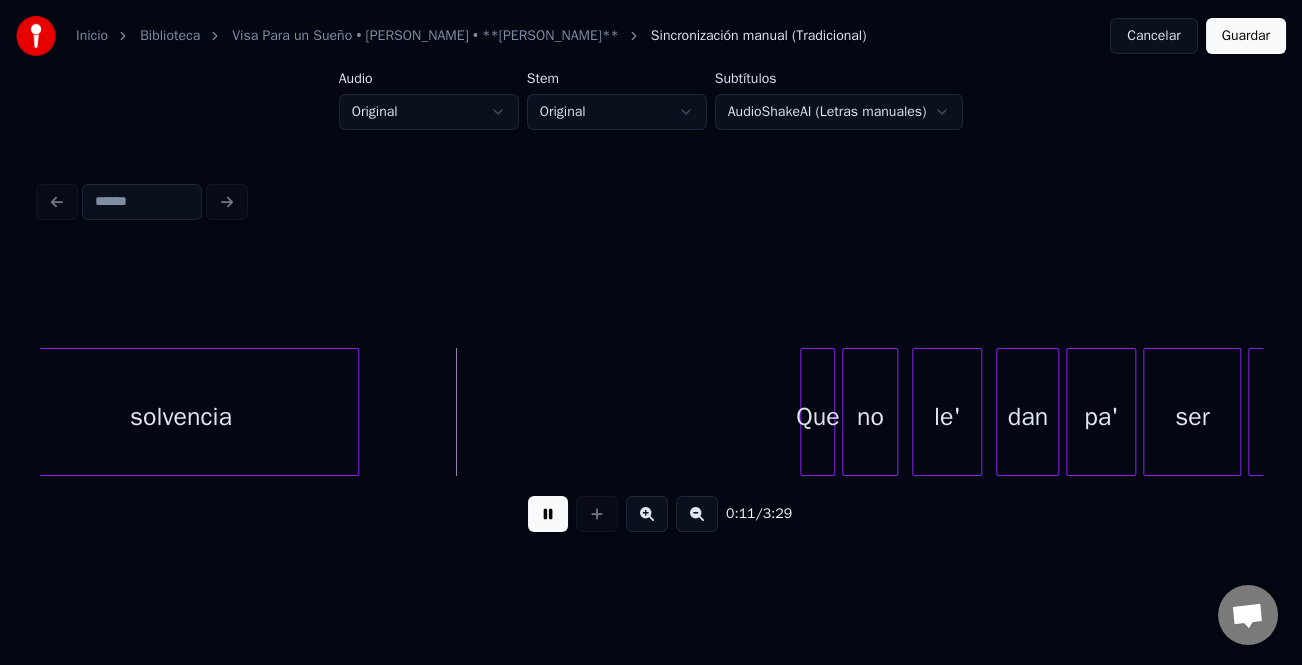 click at bounding box center (548, 514) 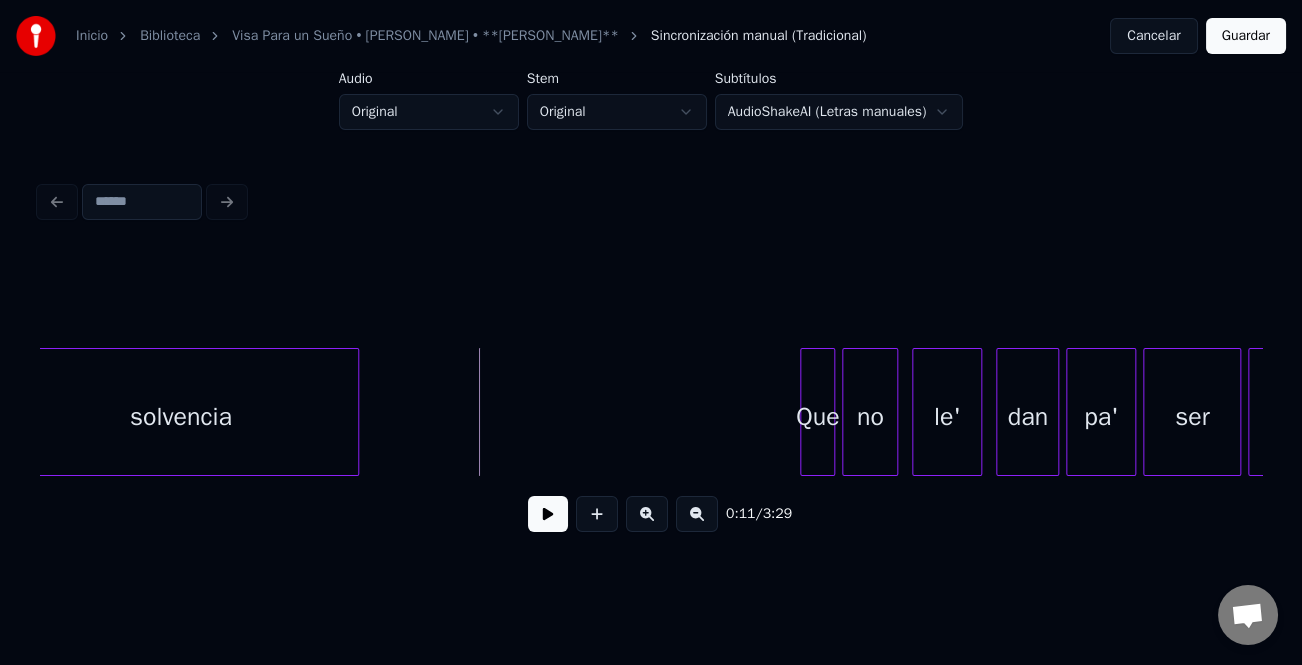 click at bounding box center [548, 514] 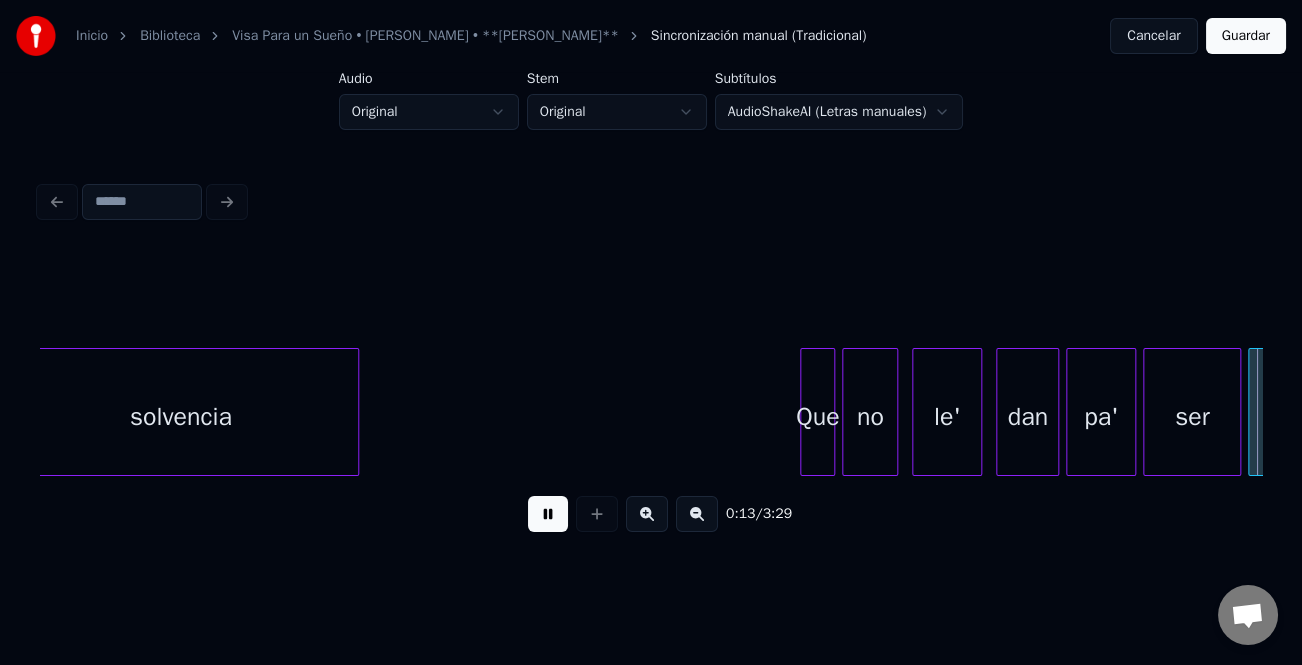 scroll, scrollTop: 0, scrollLeft: 4894, axis: horizontal 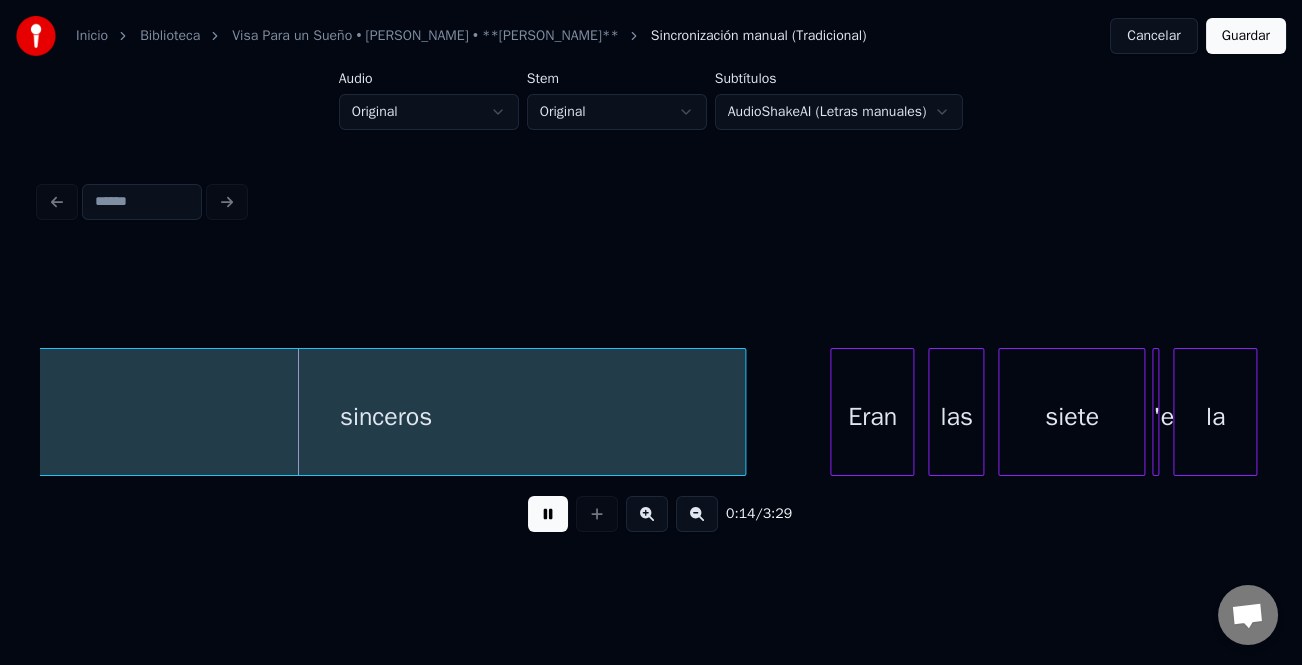 click at bounding box center (548, 514) 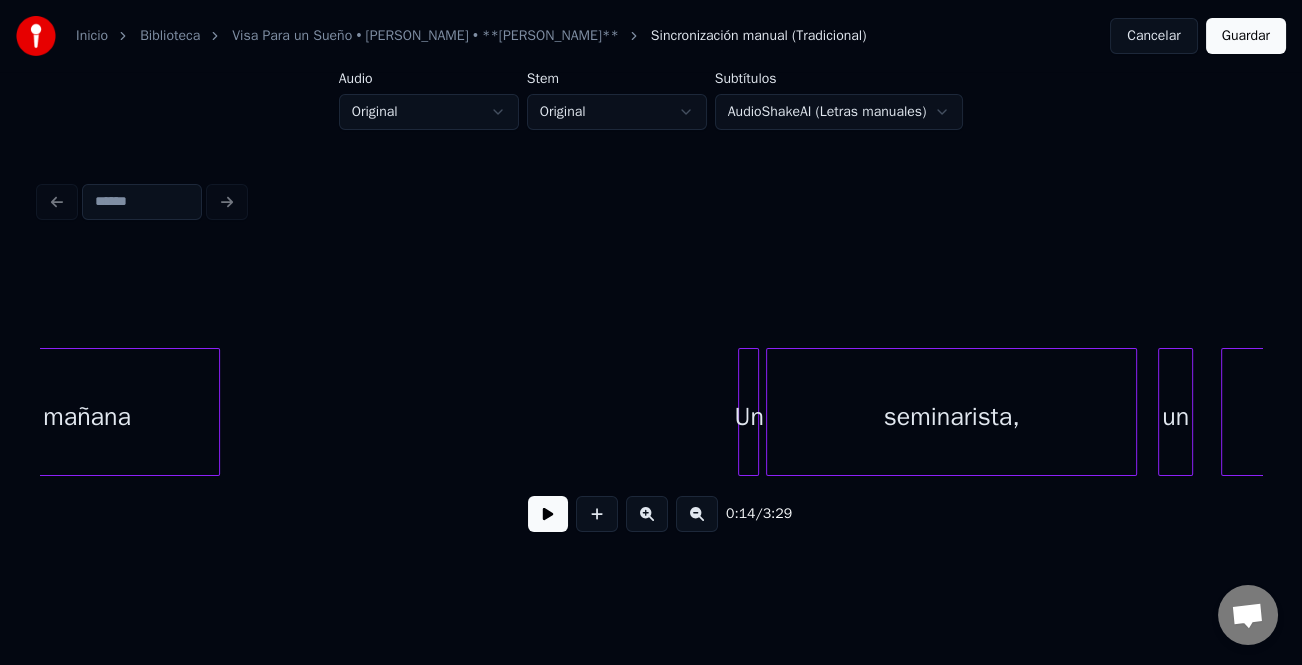 scroll, scrollTop: 0, scrollLeft: 0, axis: both 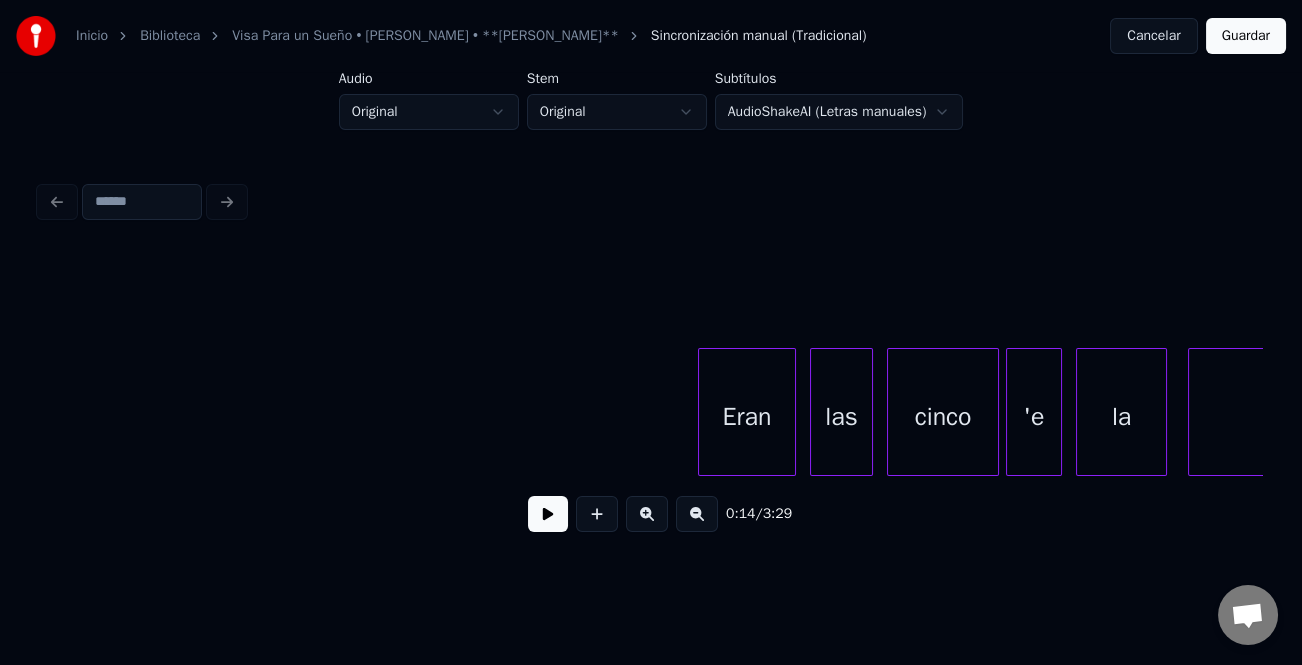 click at bounding box center [548, 514] 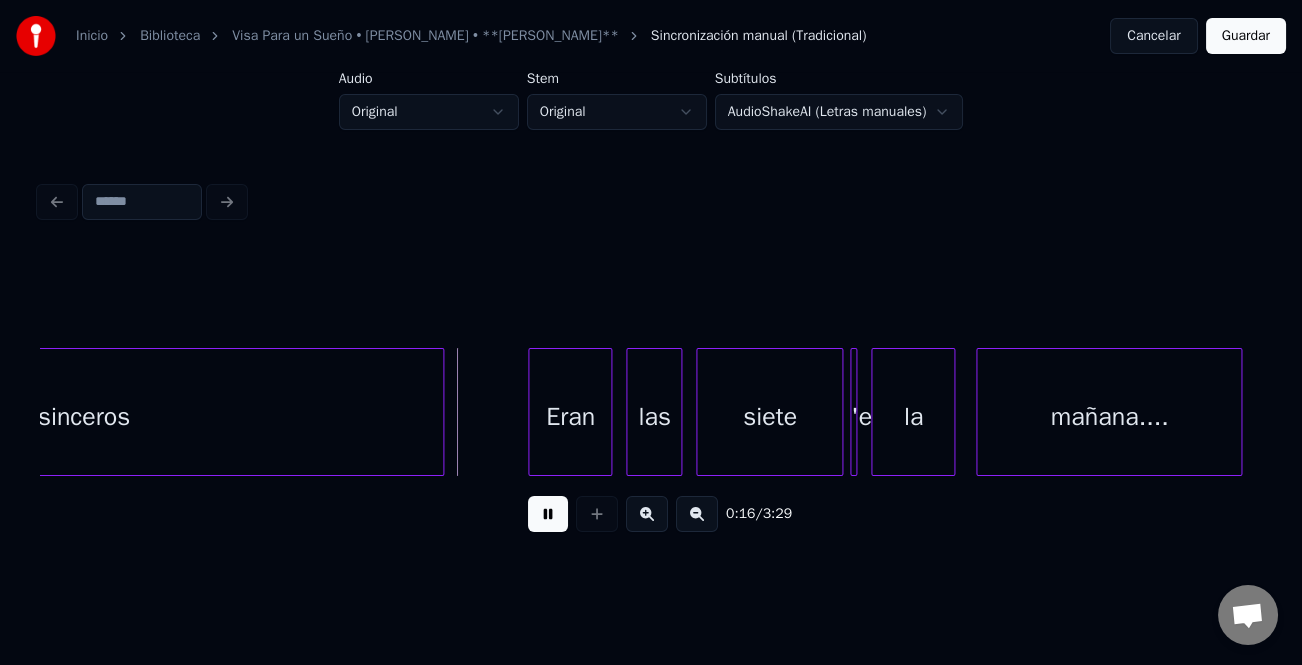 click at bounding box center (548, 514) 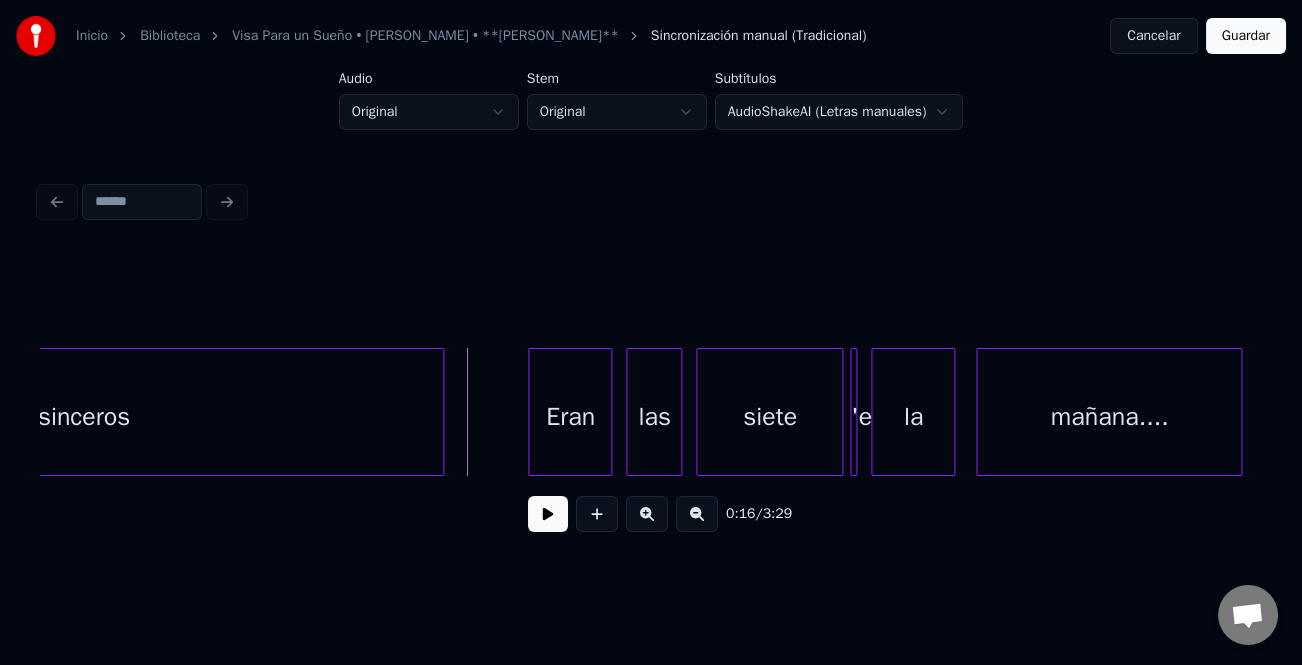 click on "Cancelar" at bounding box center [1153, 36] 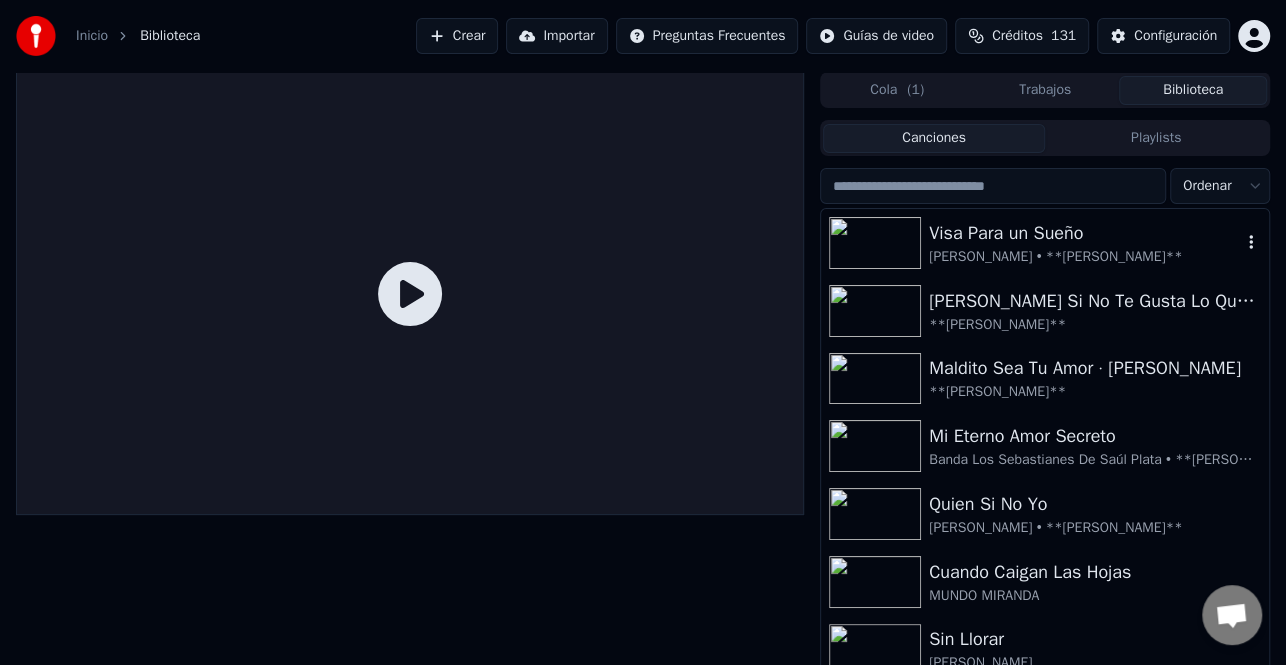 click on "[PERSON_NAME] • **[PERSON_NAME]**" at bounding box center (1085, 257) 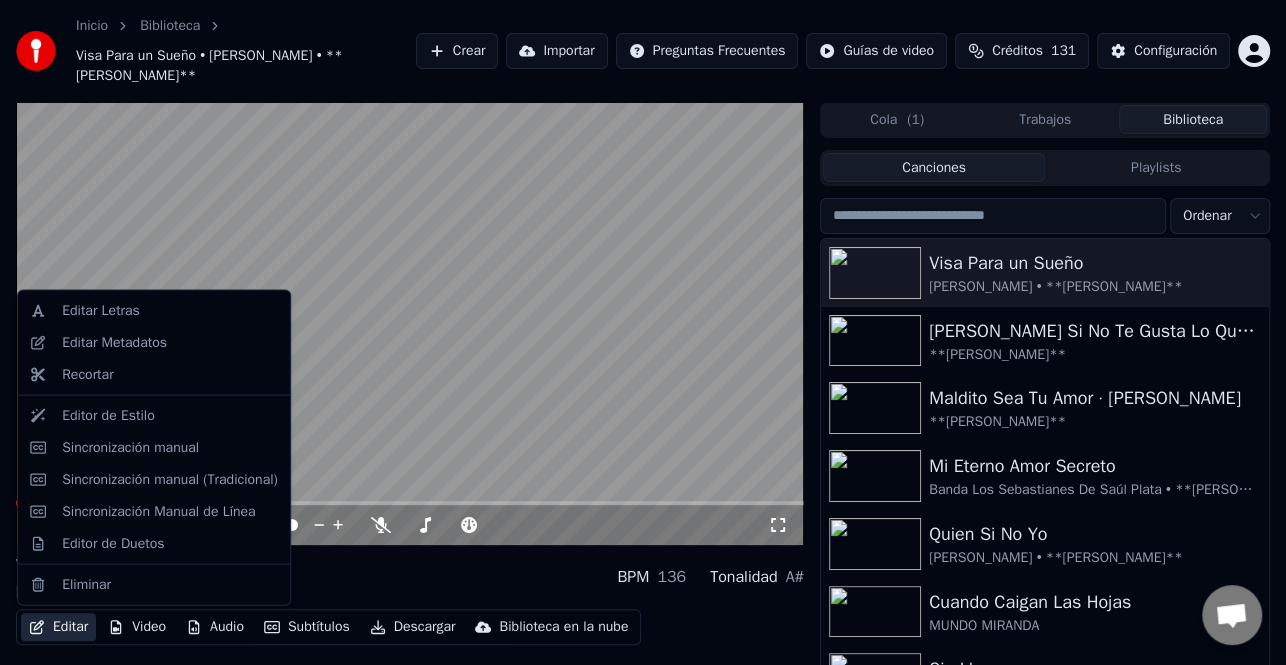 click on "Editar" at bounding box center (58, 627) 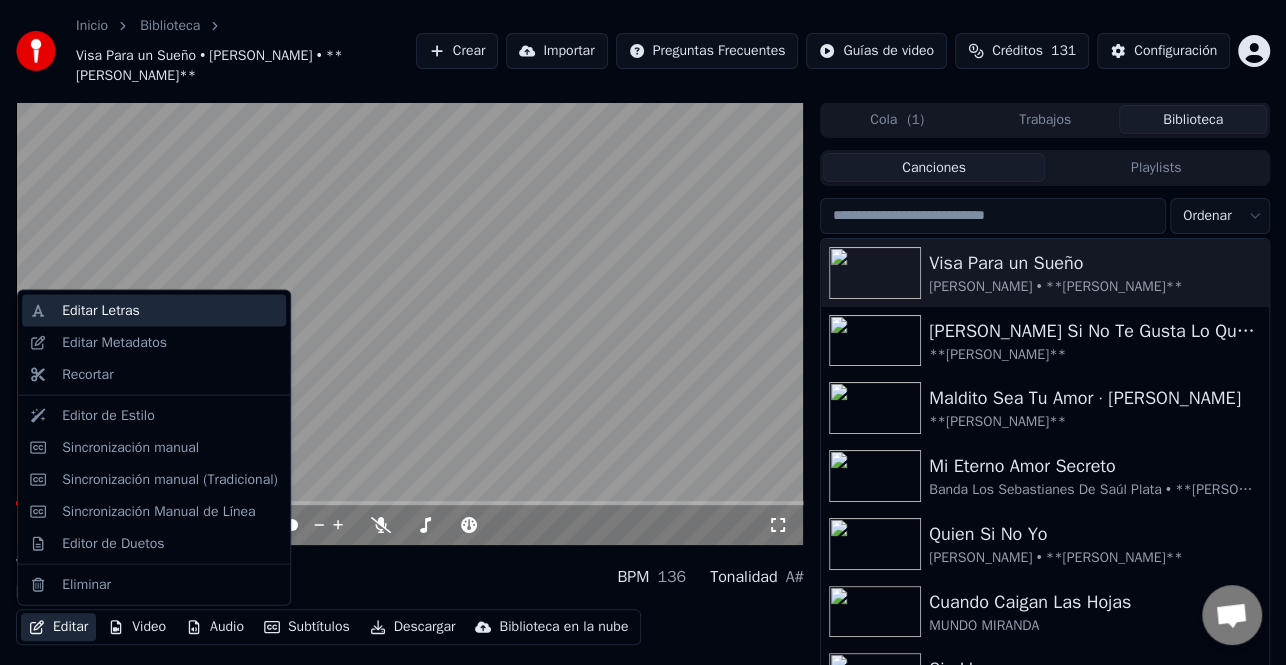 click on "Editar Letras" at bounding box center (170, 311) 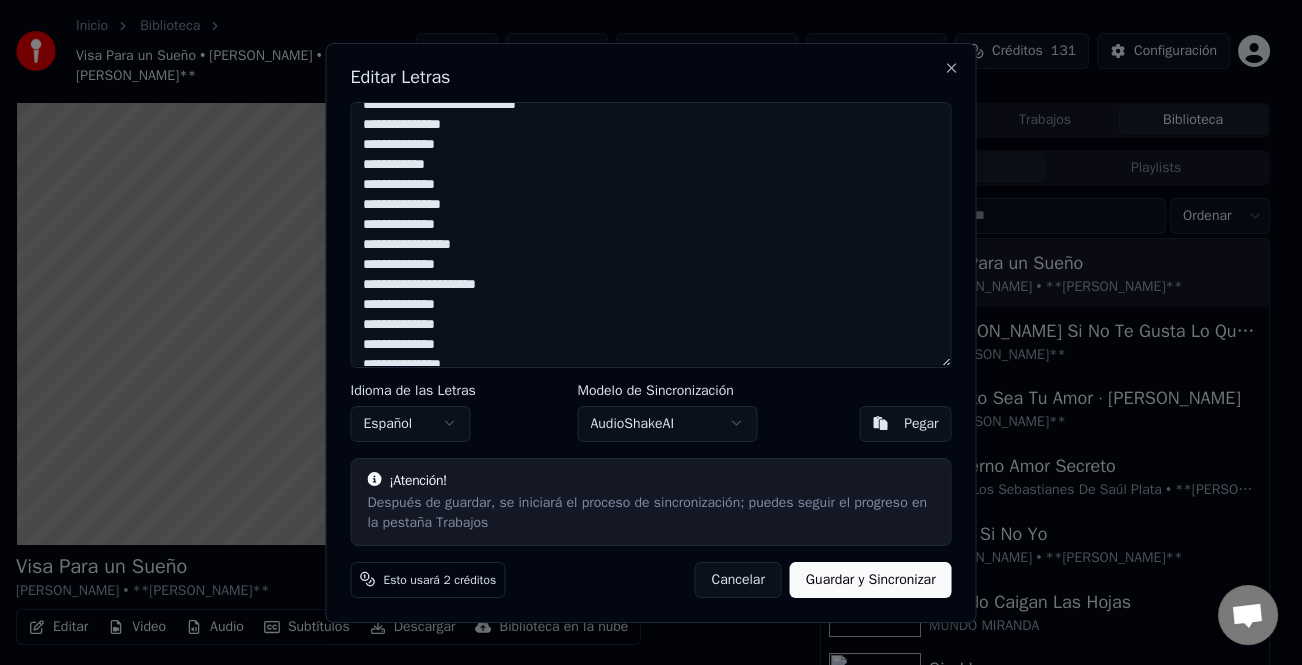 scroll, scrollTop: 732, scrollLeft: 0, axis: vertical 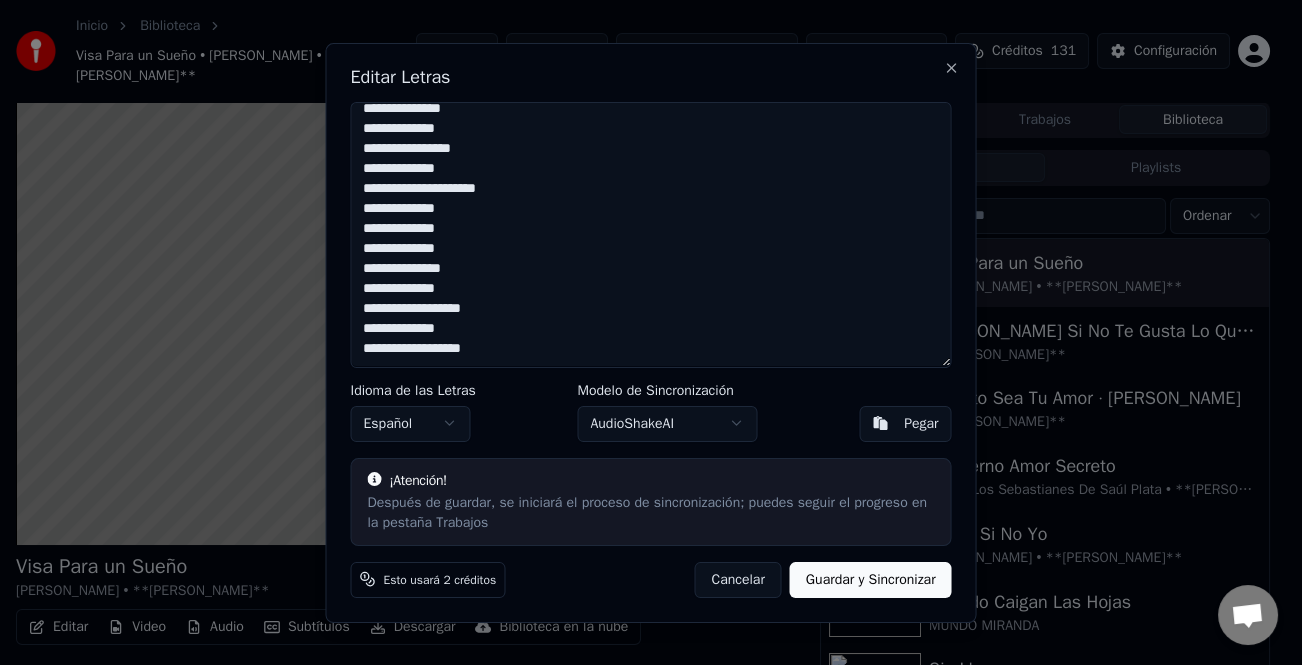 drag, startPoint x: 362, startPoint y: 110, endPoint x: 624, endPoint y: 442, distance: 422.9279 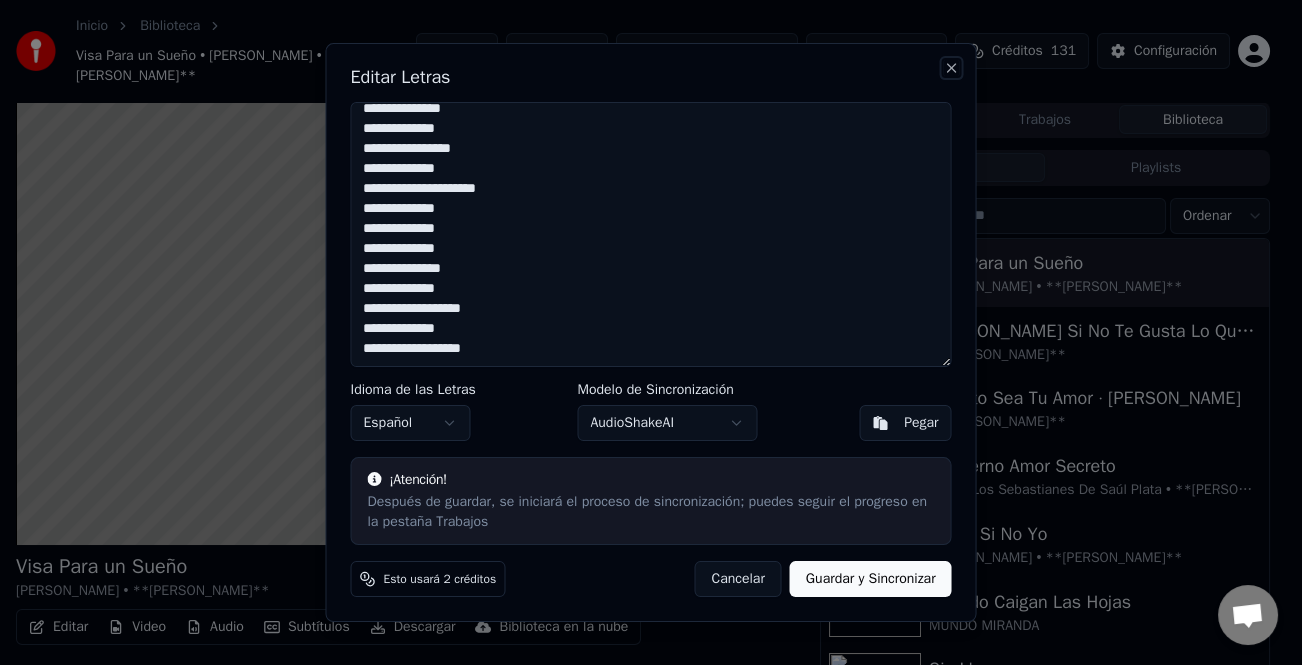 click on "Close" at bounding box center (952, 68) 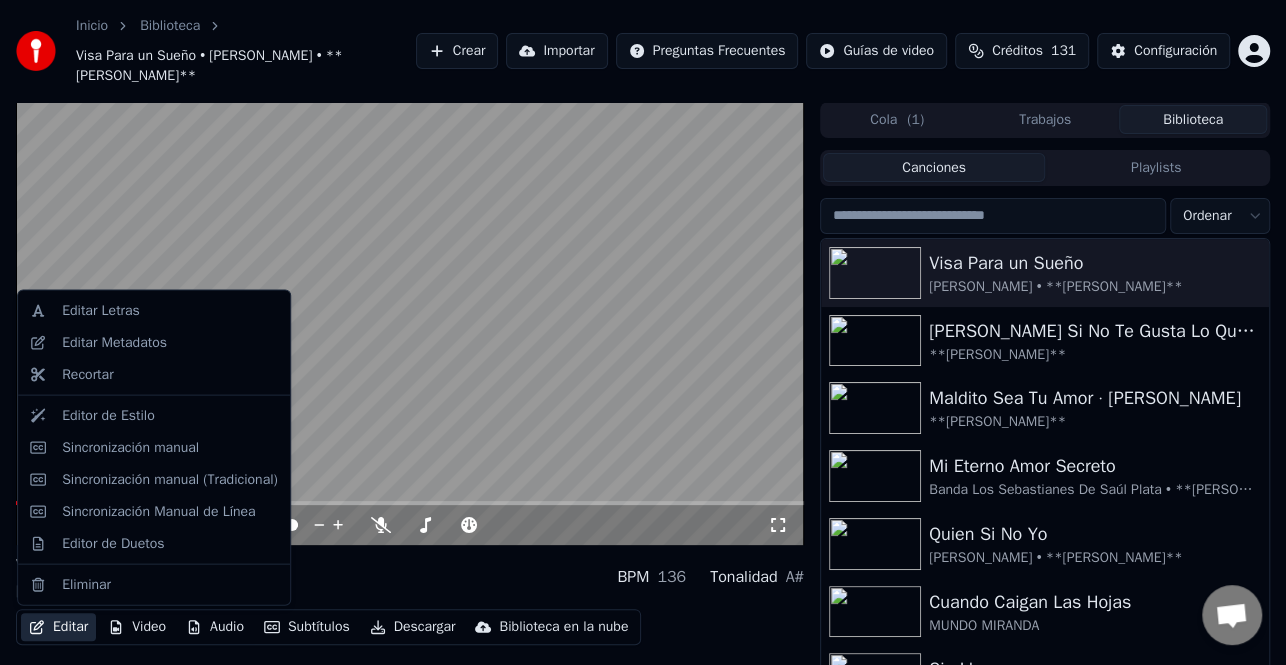 click on "Editar" at bounding box center (58, 627) 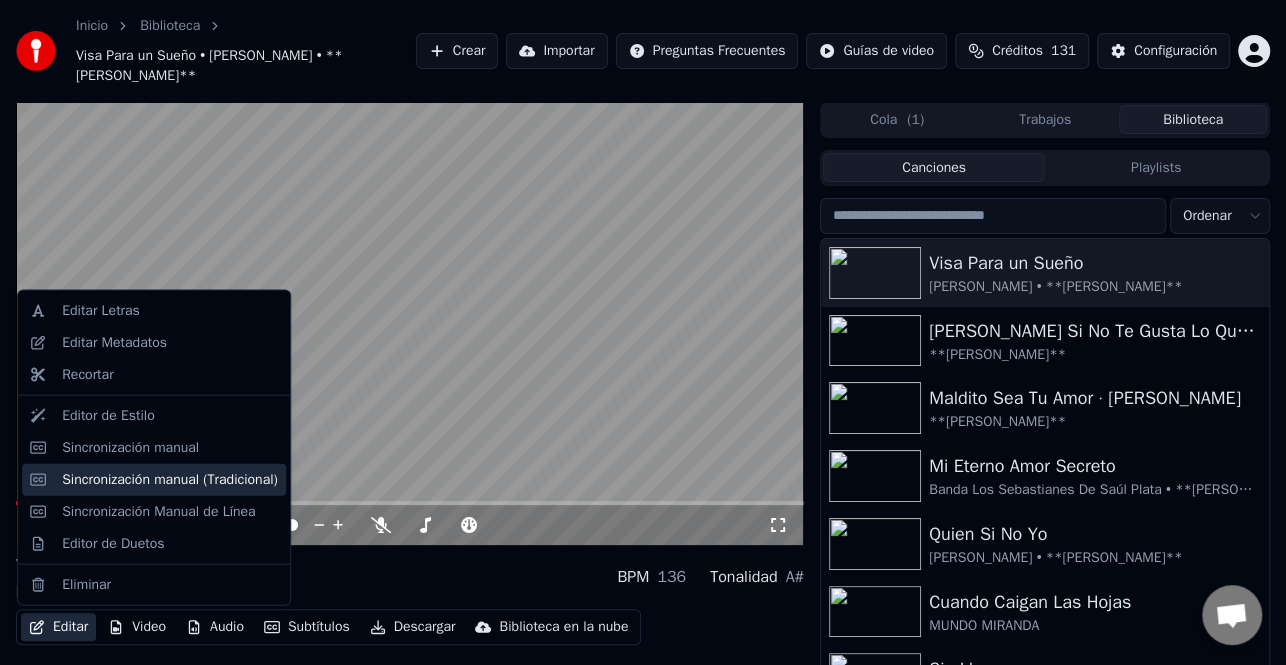 click on "Sincronización manual (Tradicional)" at bounding box center [154, 479] 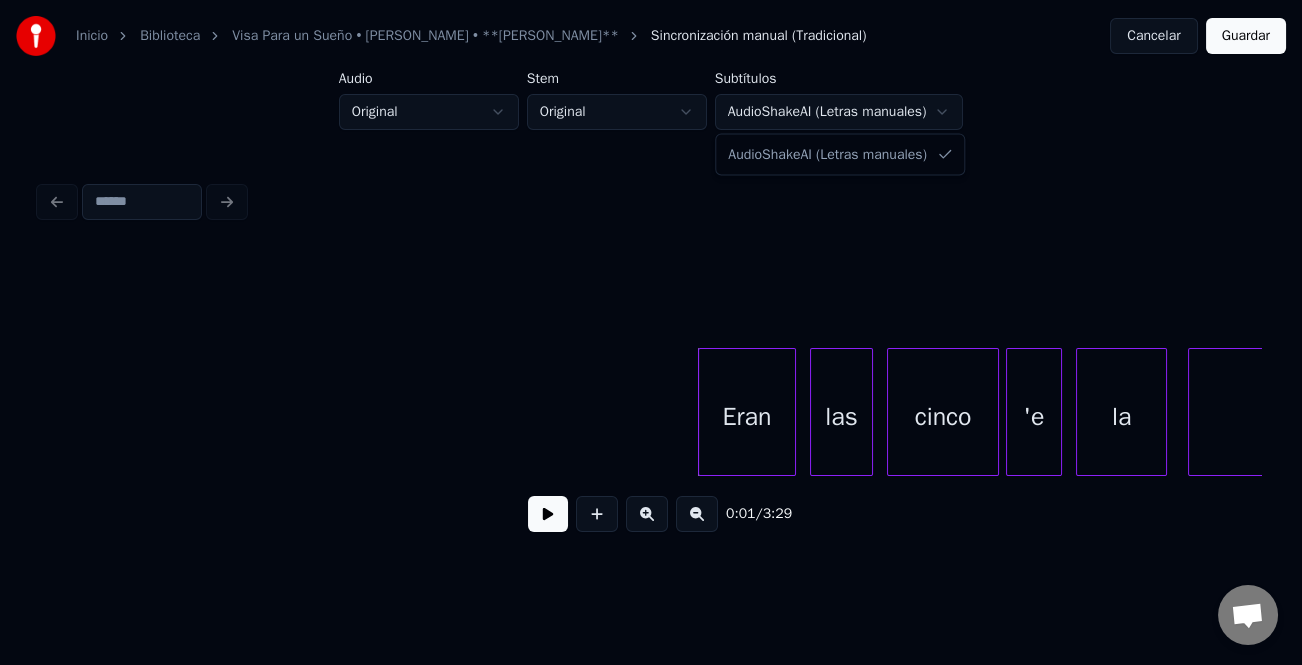 click on "Inicio Biblioteca Visa Para un Sueño • [PERSON_NAME] • **[PERSON_NAME]** Sincronización manual (Tradicional) Cancelar Guardar Audio Original Stem Original Subtítulos AudioShakeAI (Letras manuales) 0:01  /  3:29 AudioShakeAI (Letras manuales)" at bounding box center (651, 296) 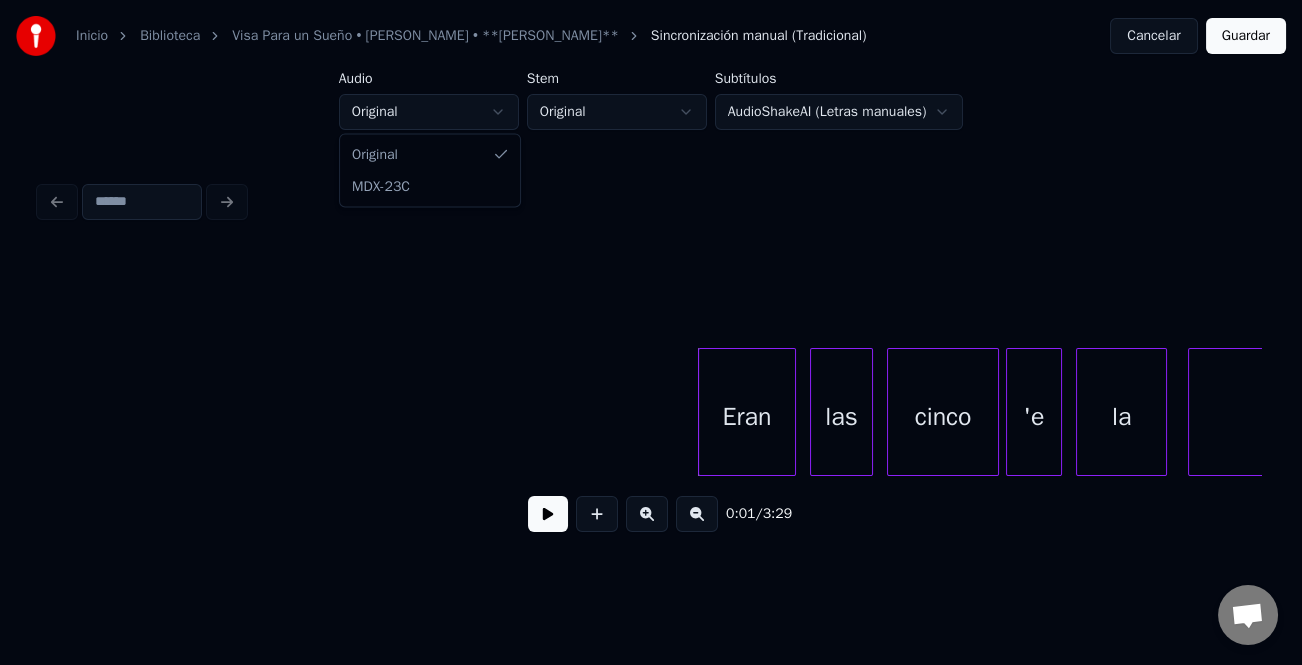 click on "Inicio Biblioteca Visa Para un Sueño • [PERSON_NAME] • **[PERSON_NAME]** Sincronización manual (Tradicional) Cancelar Guardar Audio Original Stem Original Subtítulos AudioShakeAI (Letras manuales) 0:01  /  3:29 Original MDX-23C" at bounding box center [651, 296] 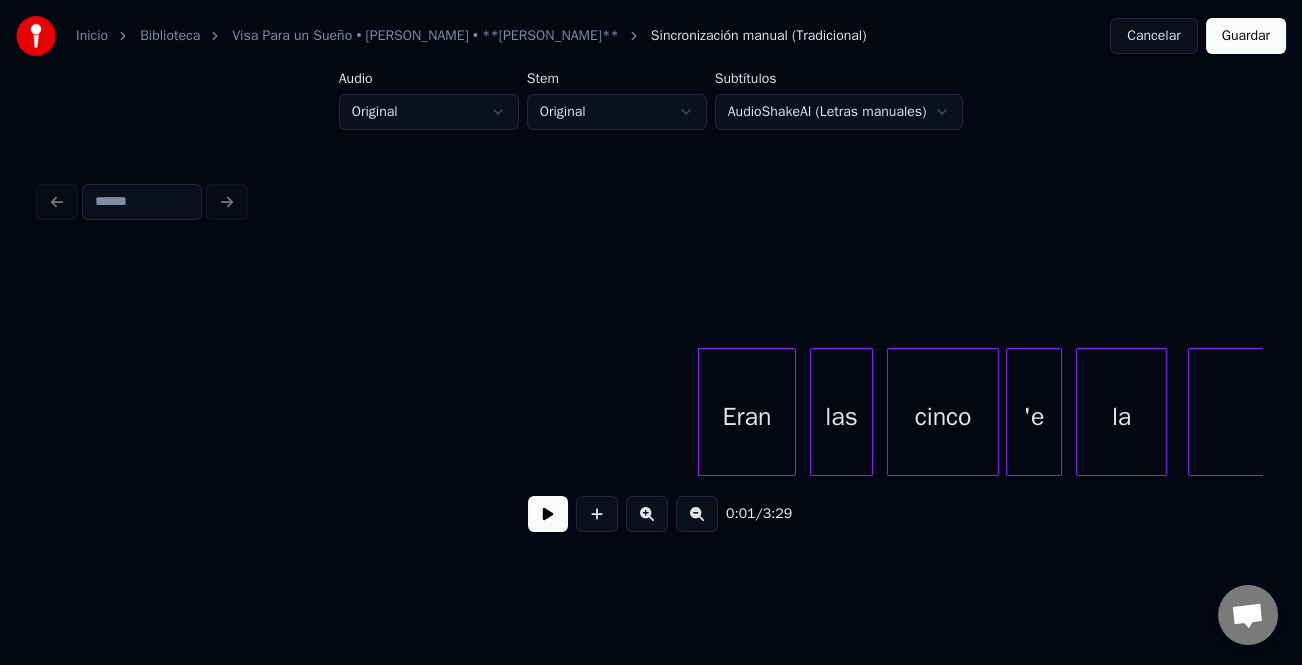 click on "Cancelar" at bounding box center (1153, 36) 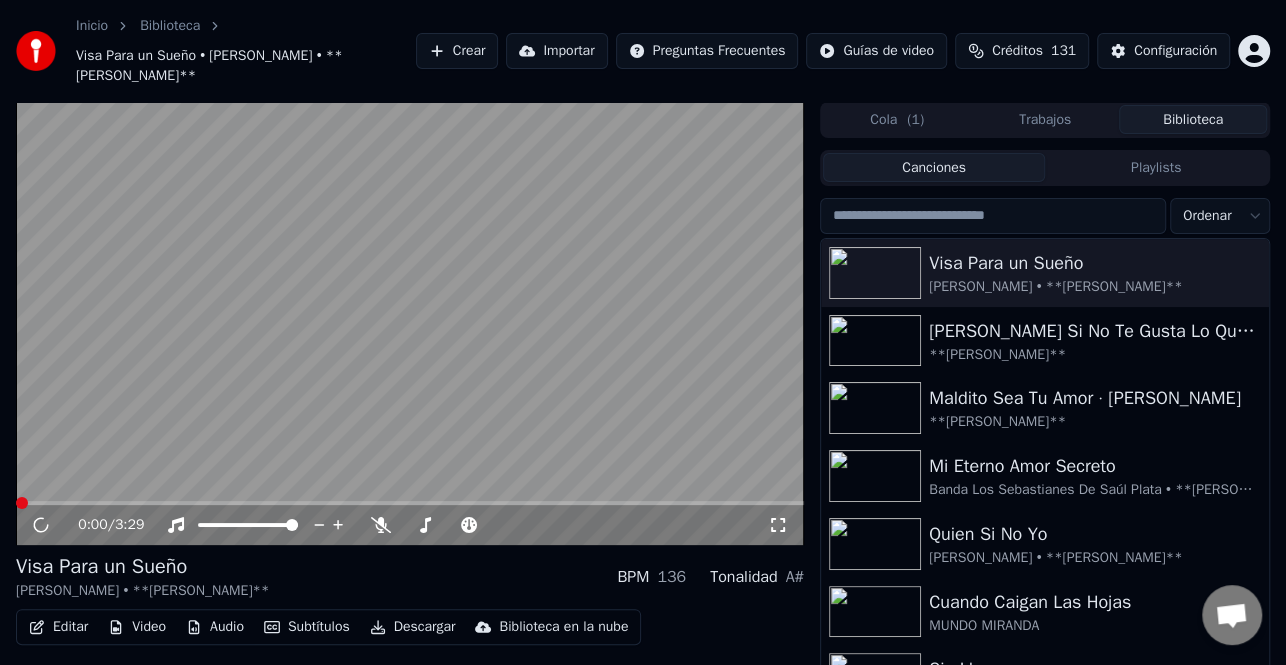 click on "Crear" at bounding box center [457, 51] 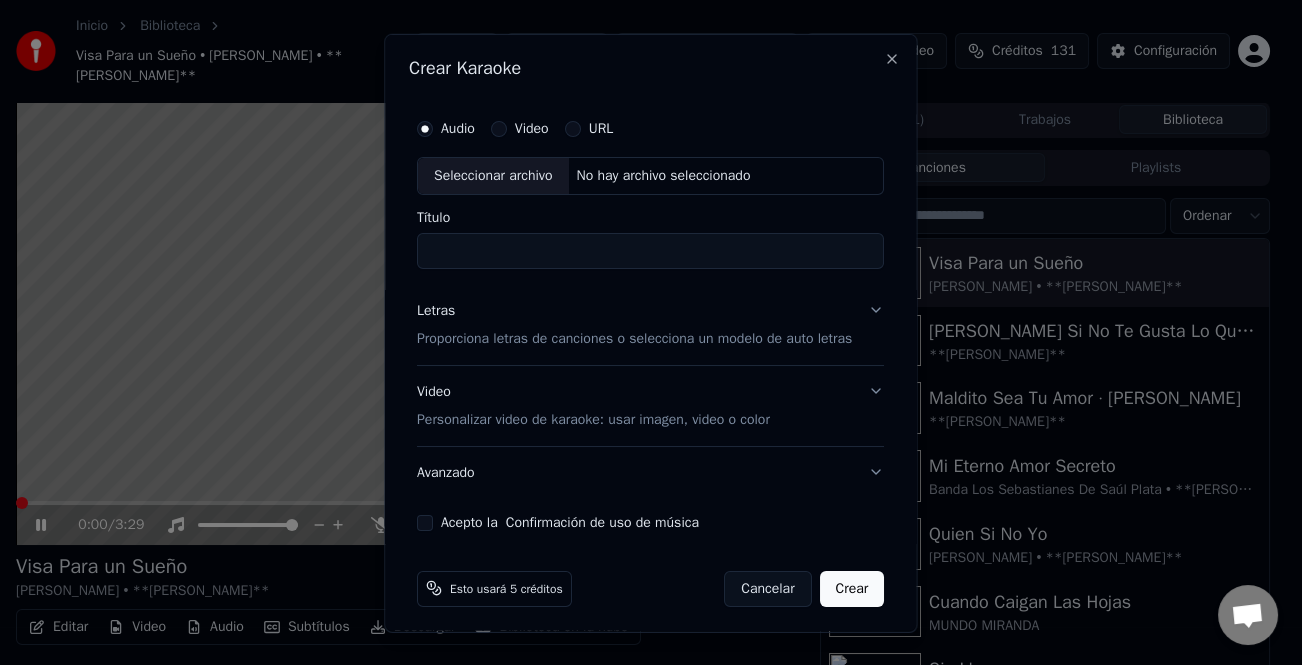 click on "Seleccionar archivo" at bounding box center (493, 175) 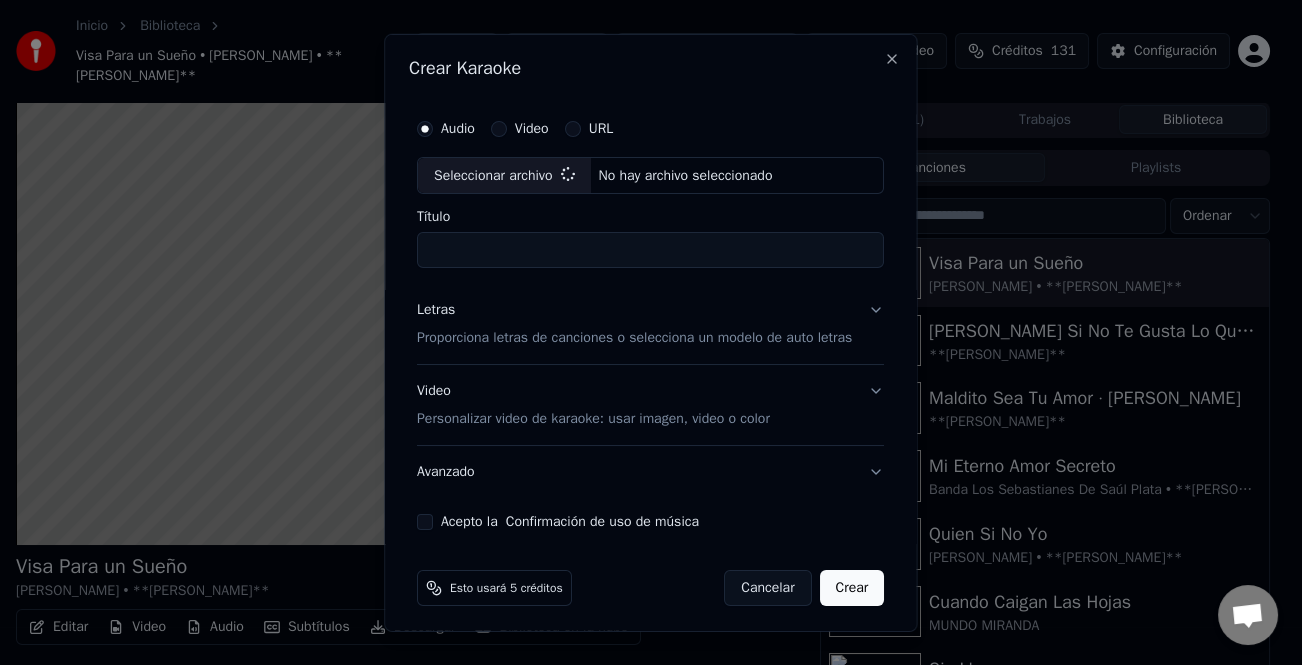 type on "**********" 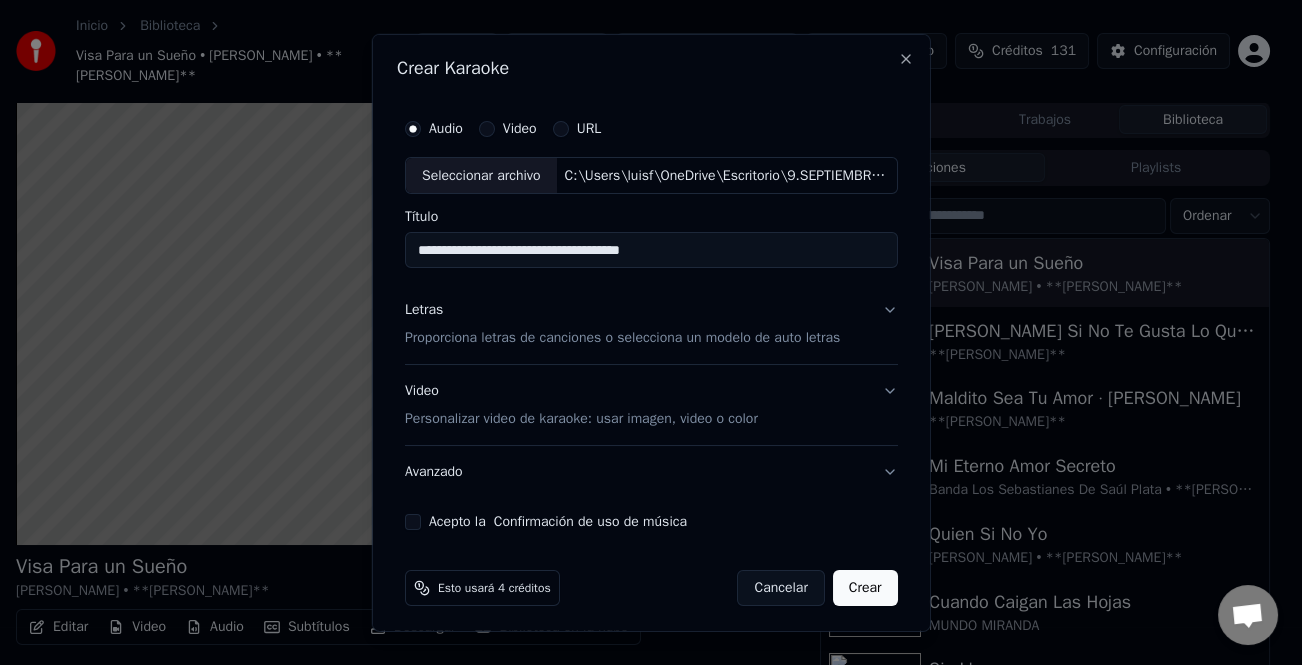 click on "Letras" at bounding box center [424, 310] 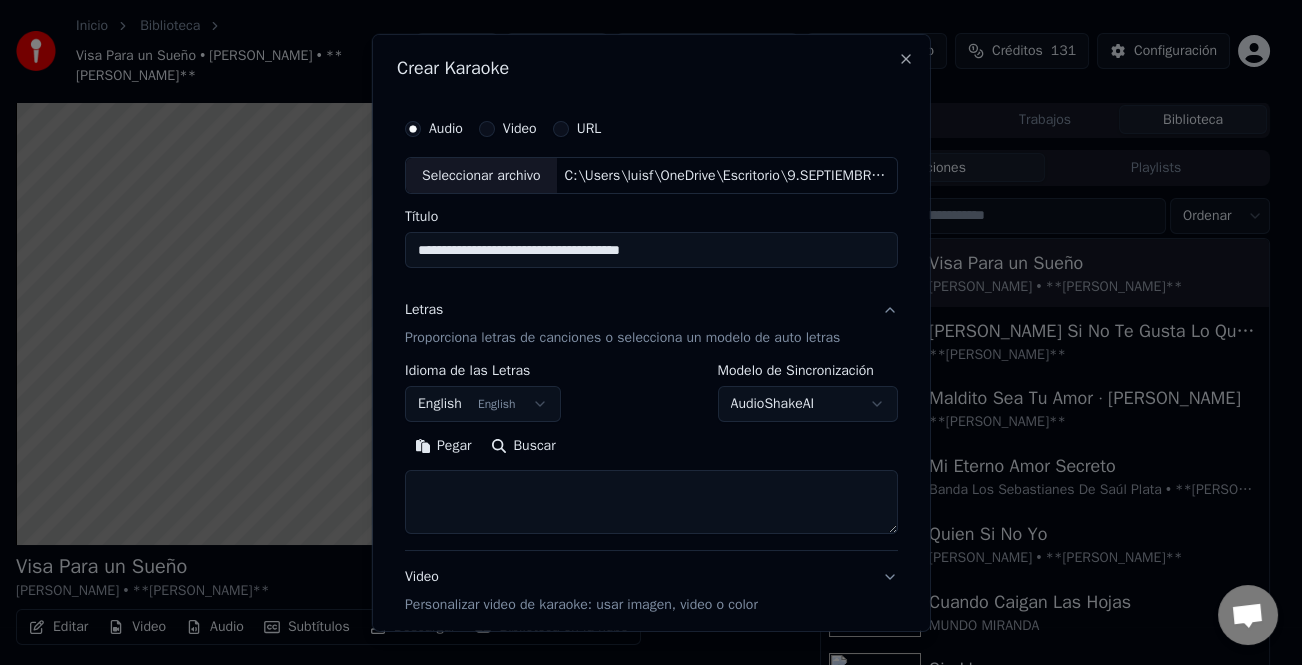 drag, startPoint x: 442, startPoint y: 446, endPoint x: 490, endPoint y: 462, distance: 50.596443 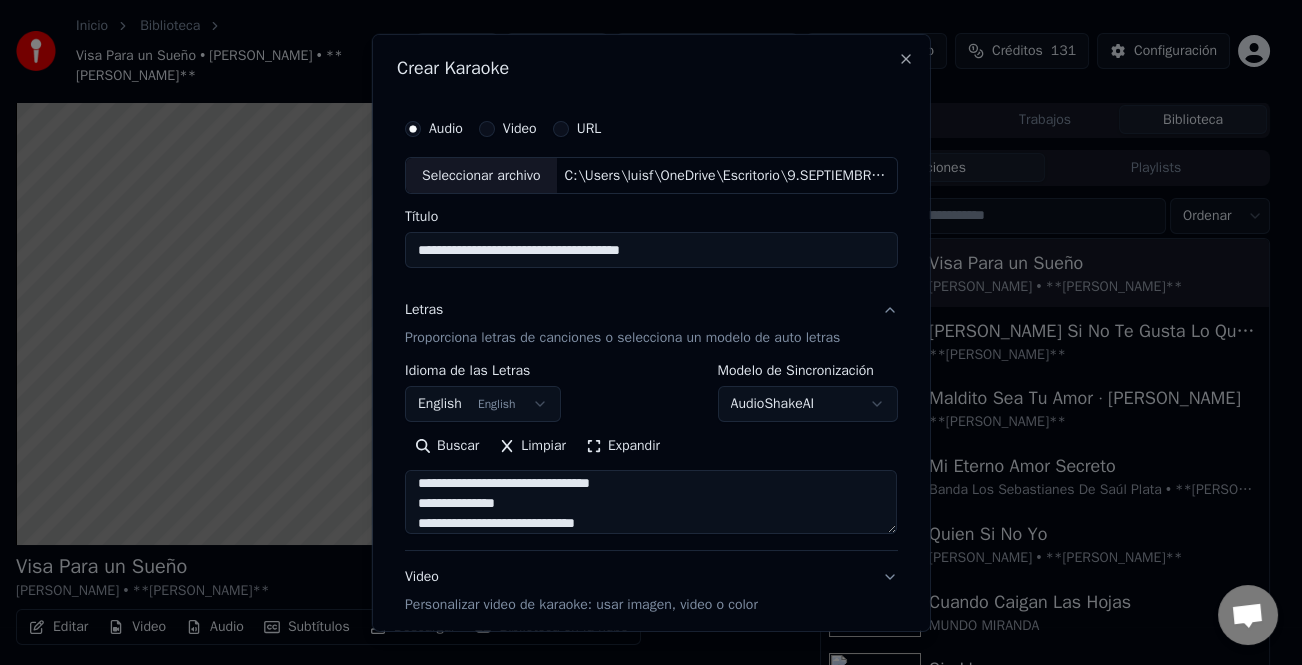 scroll, scrollTop: 700, scrollLeft: 0, axis: vertical 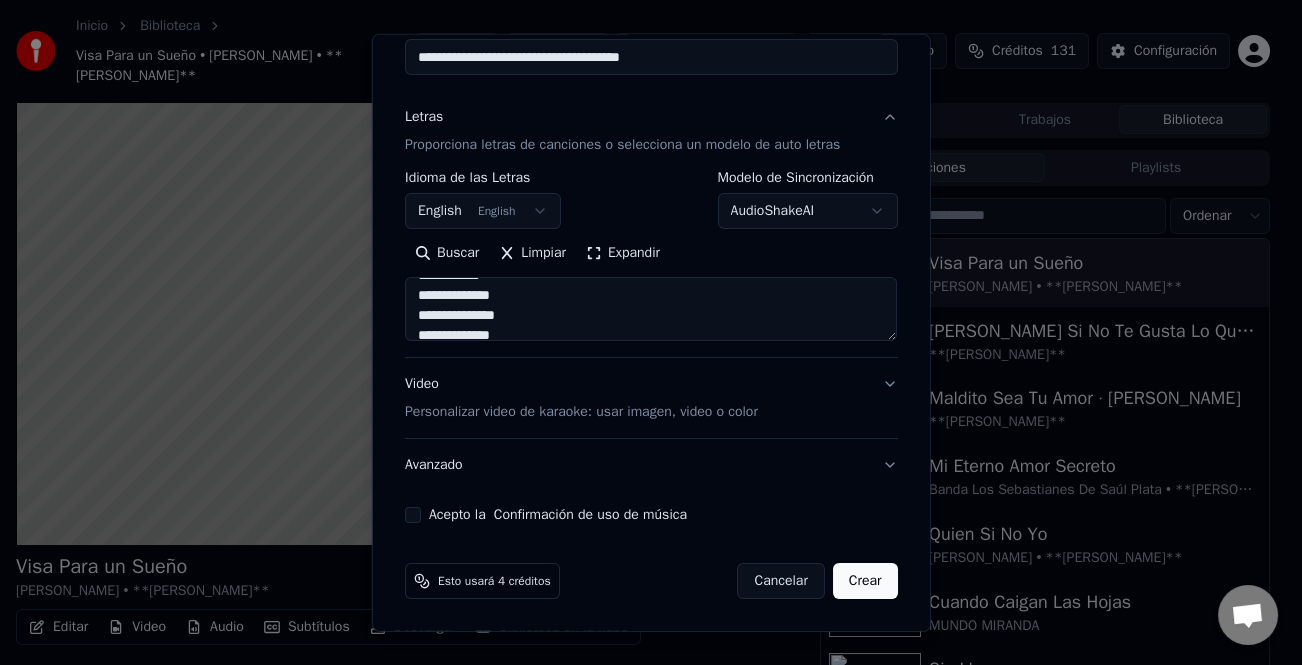 click on "Acepto la   Confirmación de uso de música" at bounding box center [558, 515] 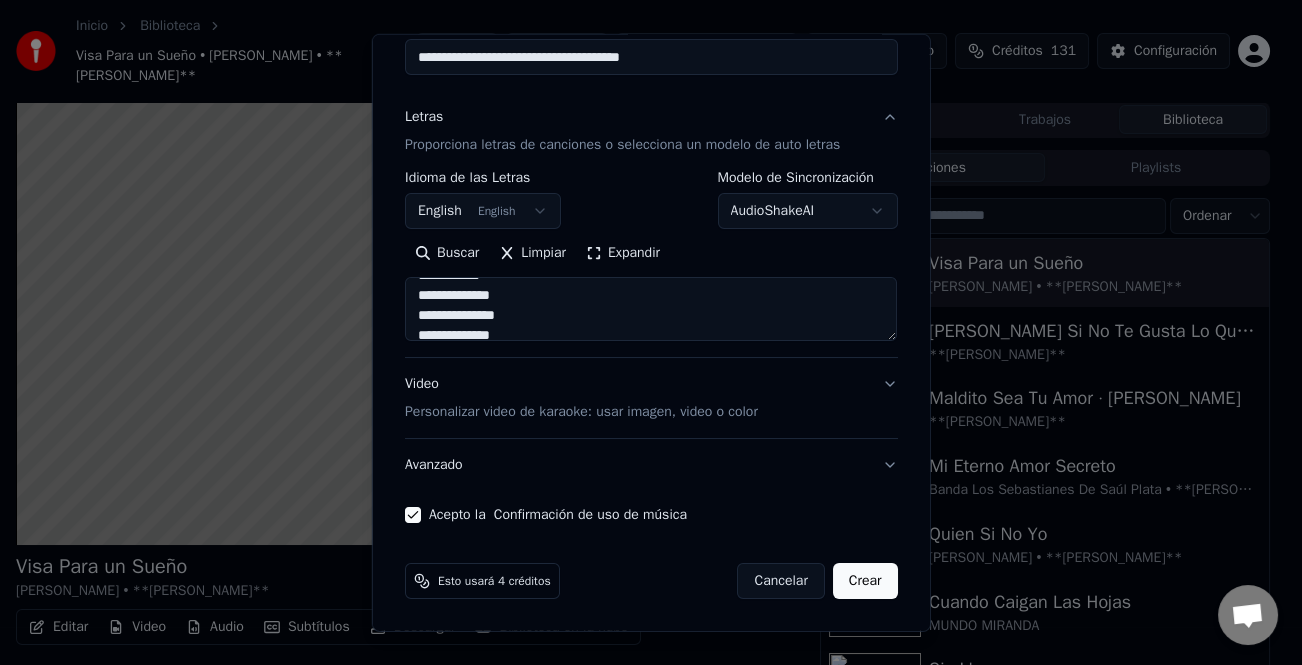 click on "Crear" at bounding box center [865, 581] 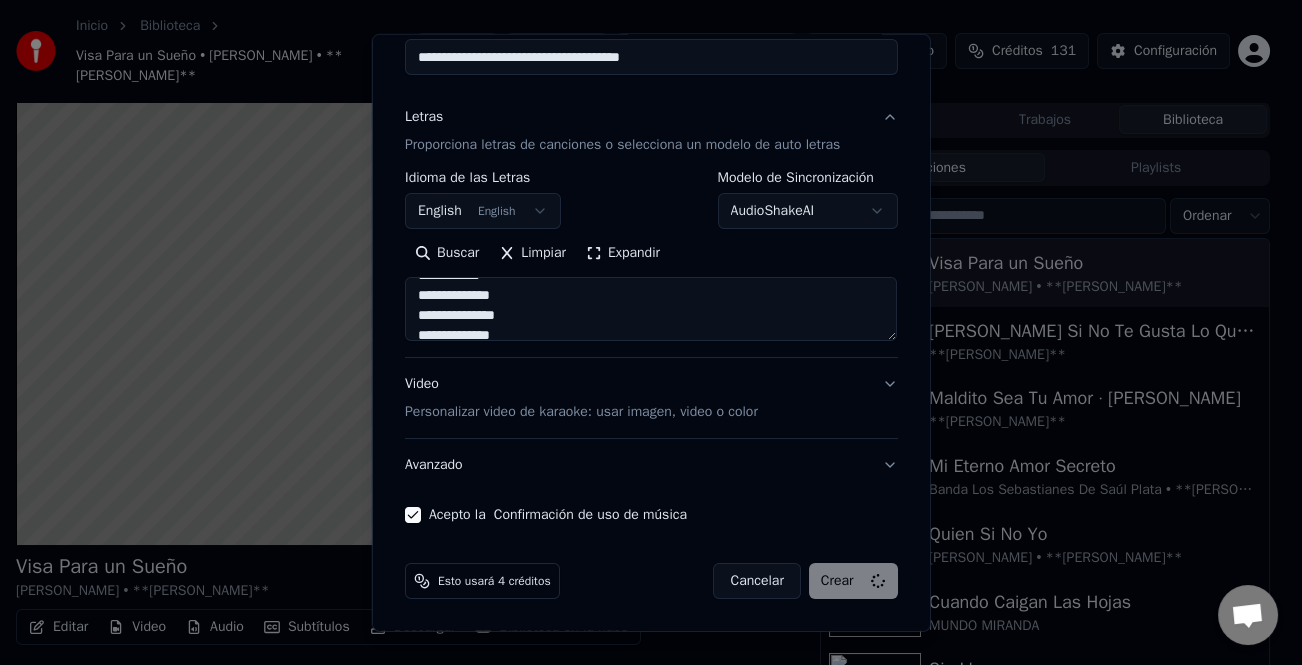 type on "**********" 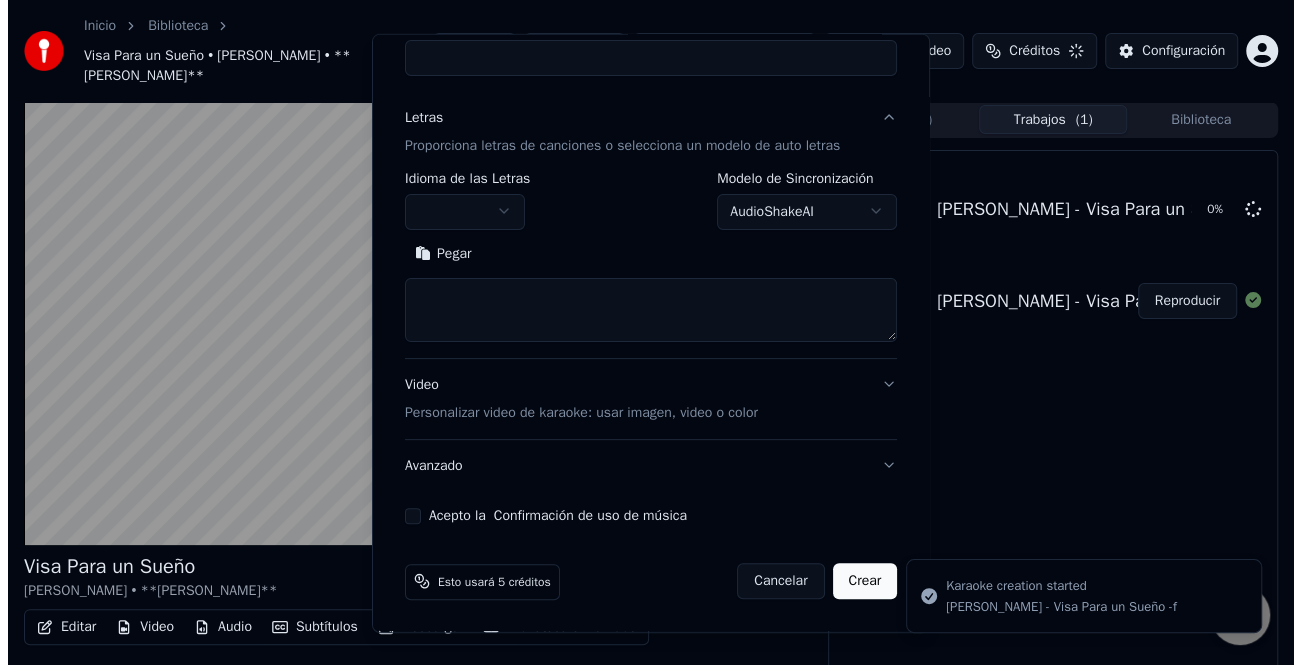 scroll, scrollTop: 0, scrollLeft: 0, axis: both 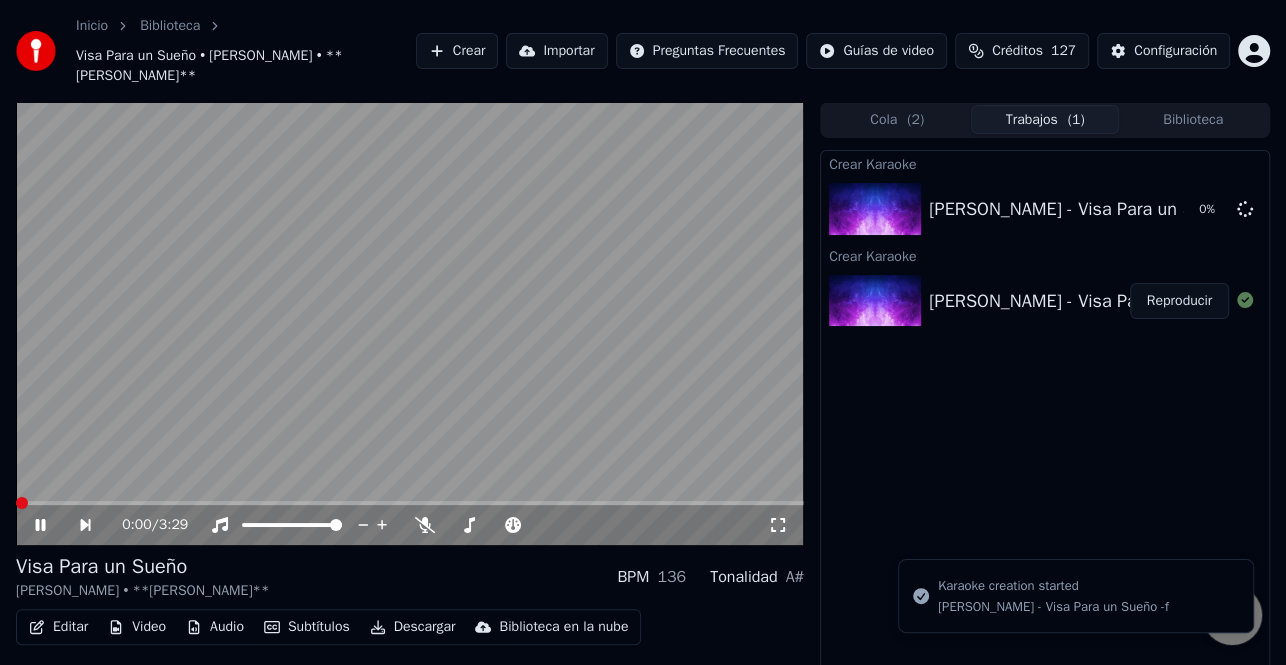 click 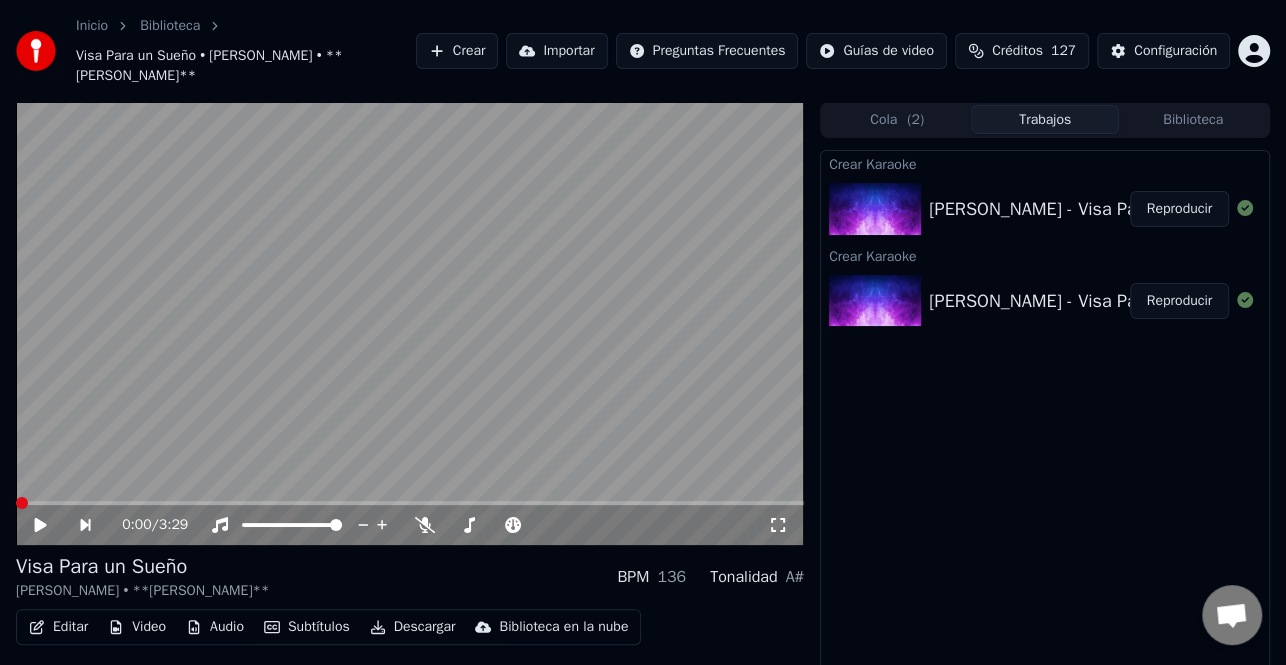 drag, startPoint x: 1185, startPoint y: 196, endPoint x: 1171, endPoint y: 198, distance: 14.142136 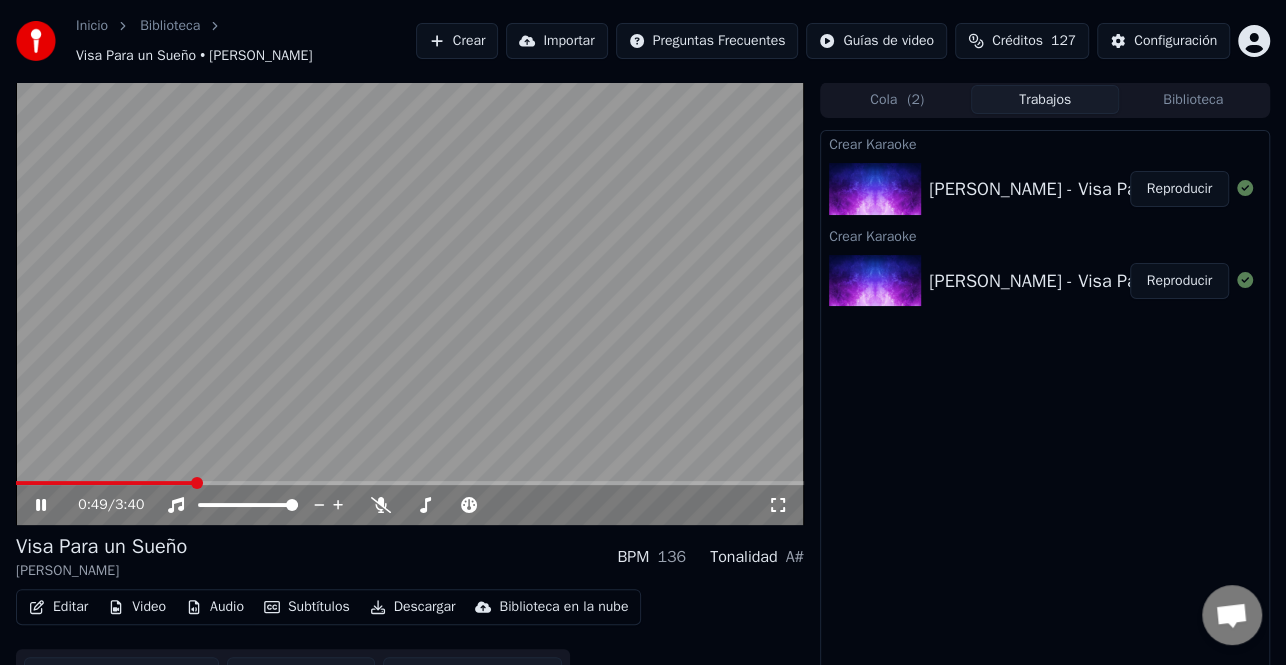 click 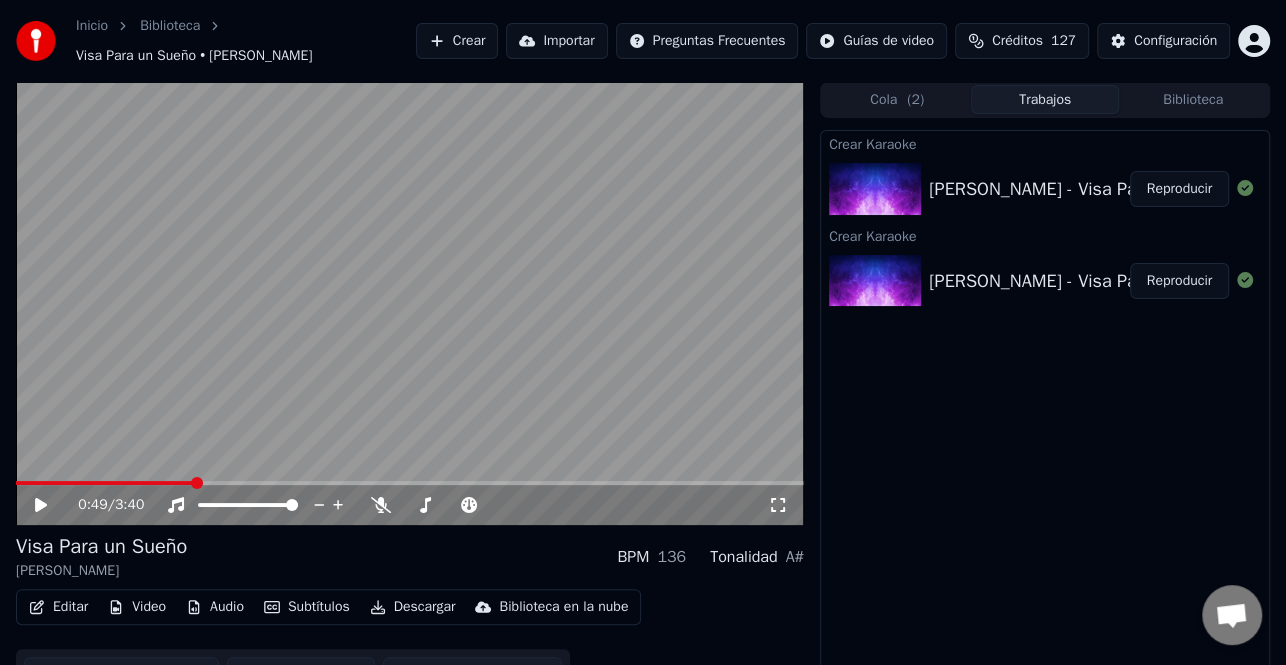 click on "Reproducir" at bounding box center [1179, 189] 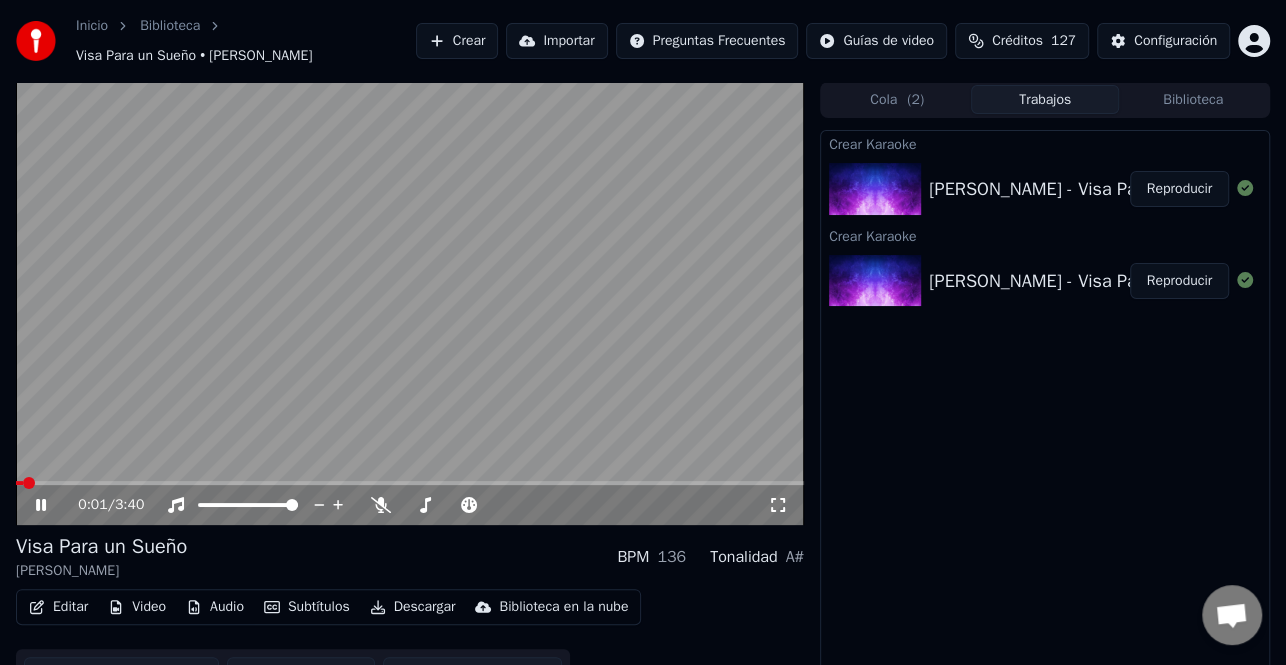 click 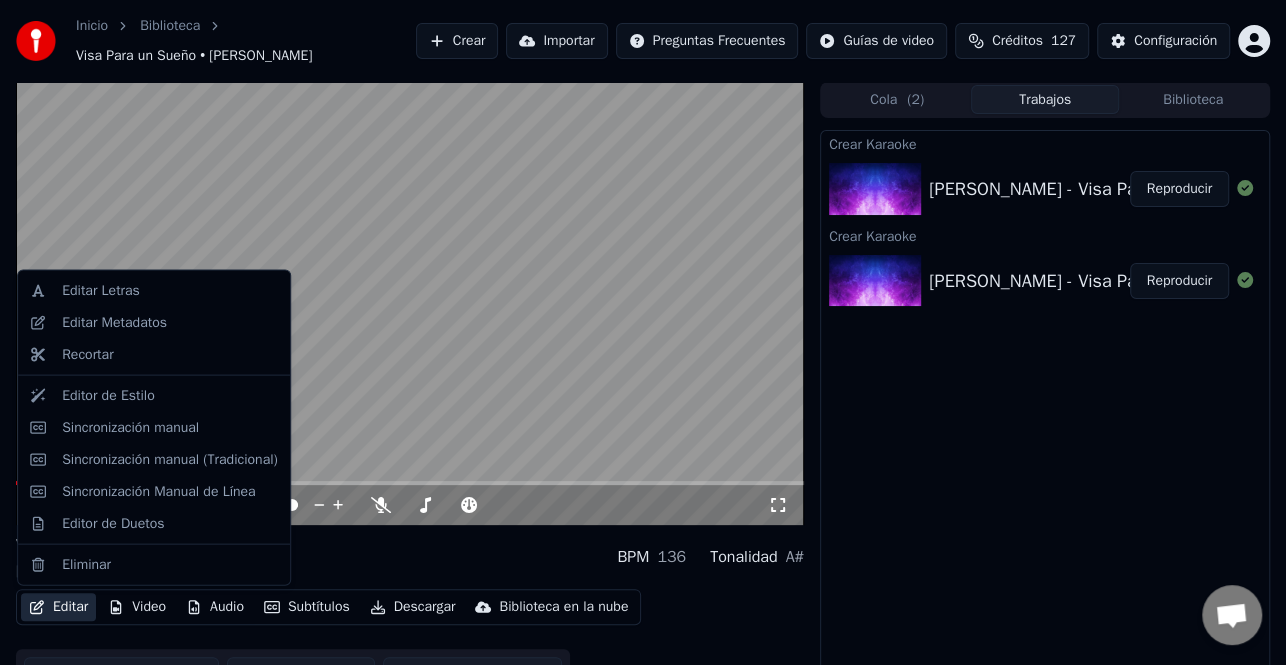 click on "Editar" at bounding box center (58, 607) 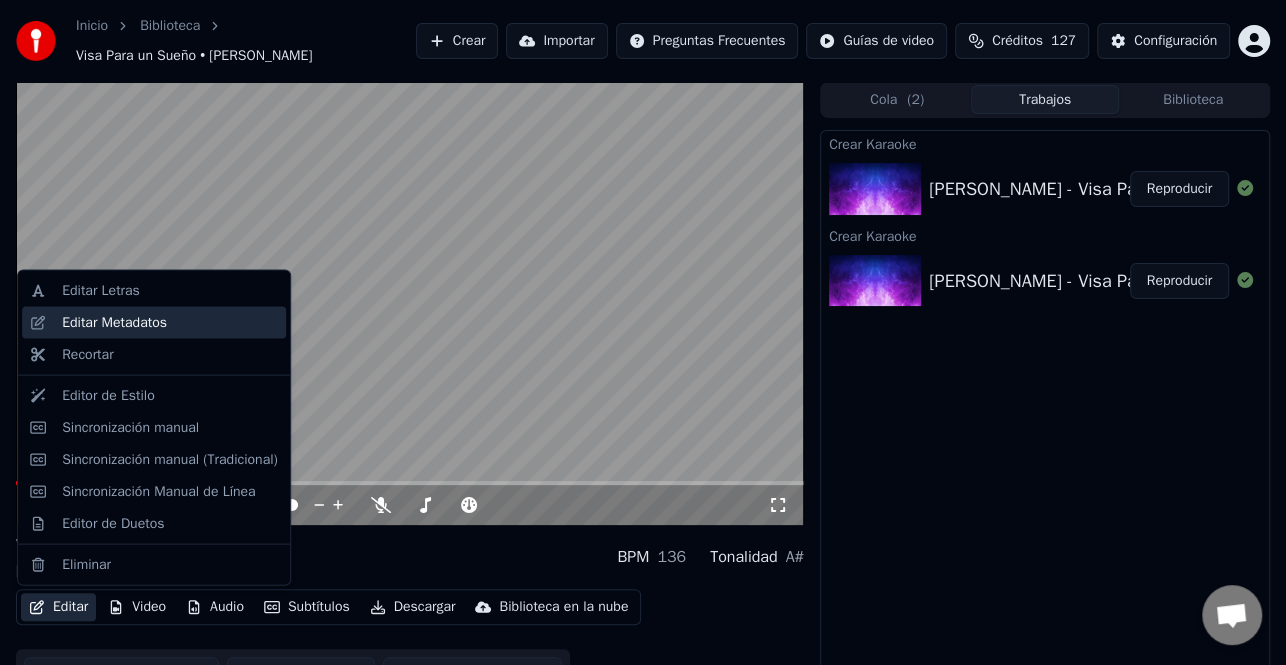 click on "Editar Metadatos" at bounding box center (114, 323) 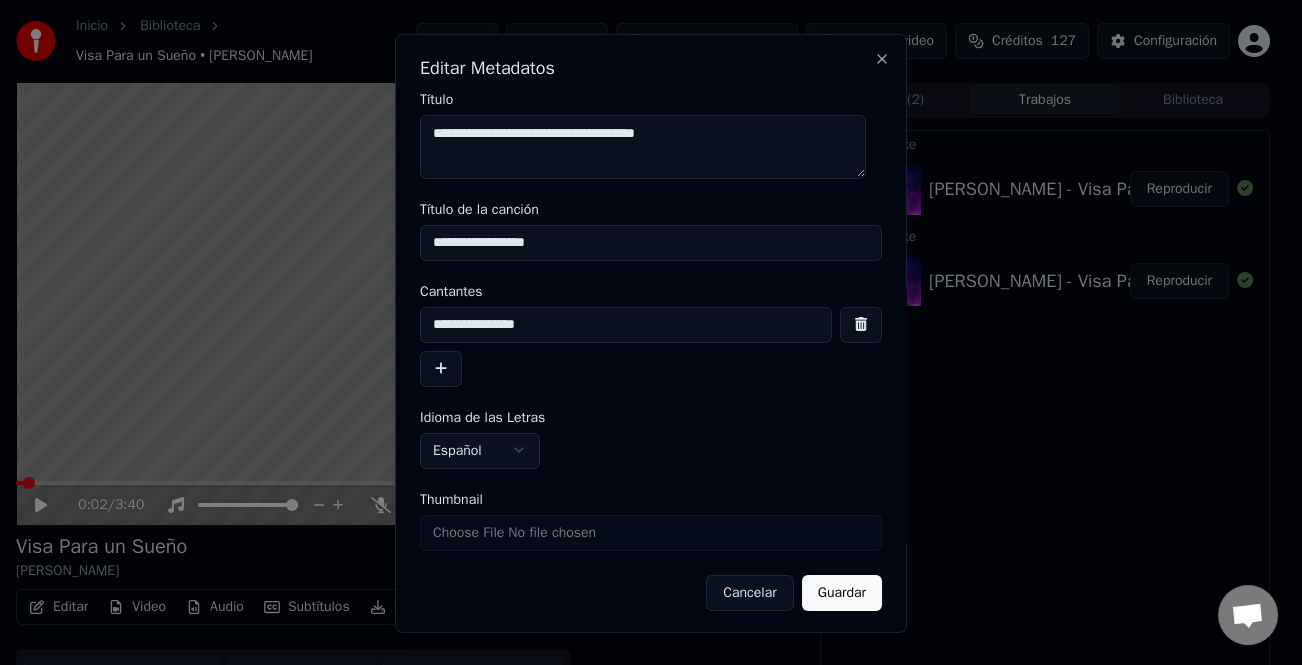 click at bounding box center (441, 368) 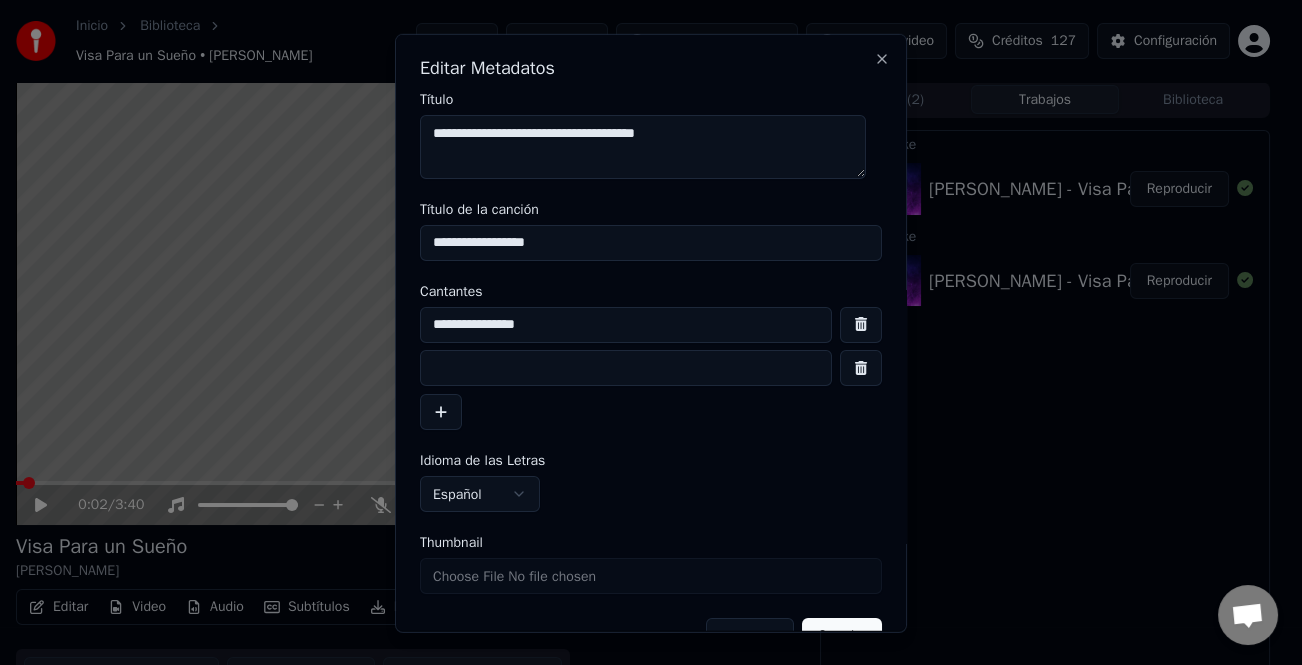 click at bounding box center [626, 368] 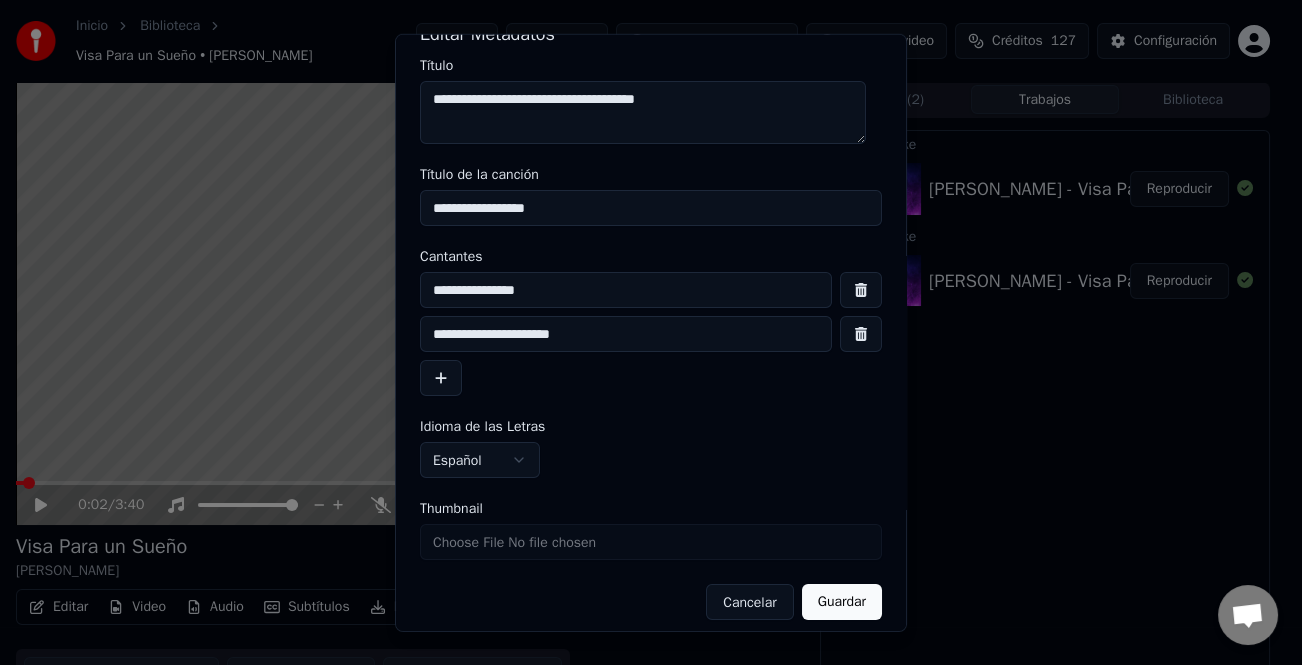 scroll, scrollTop: 47, scrollLeft: 0, axis: vertical 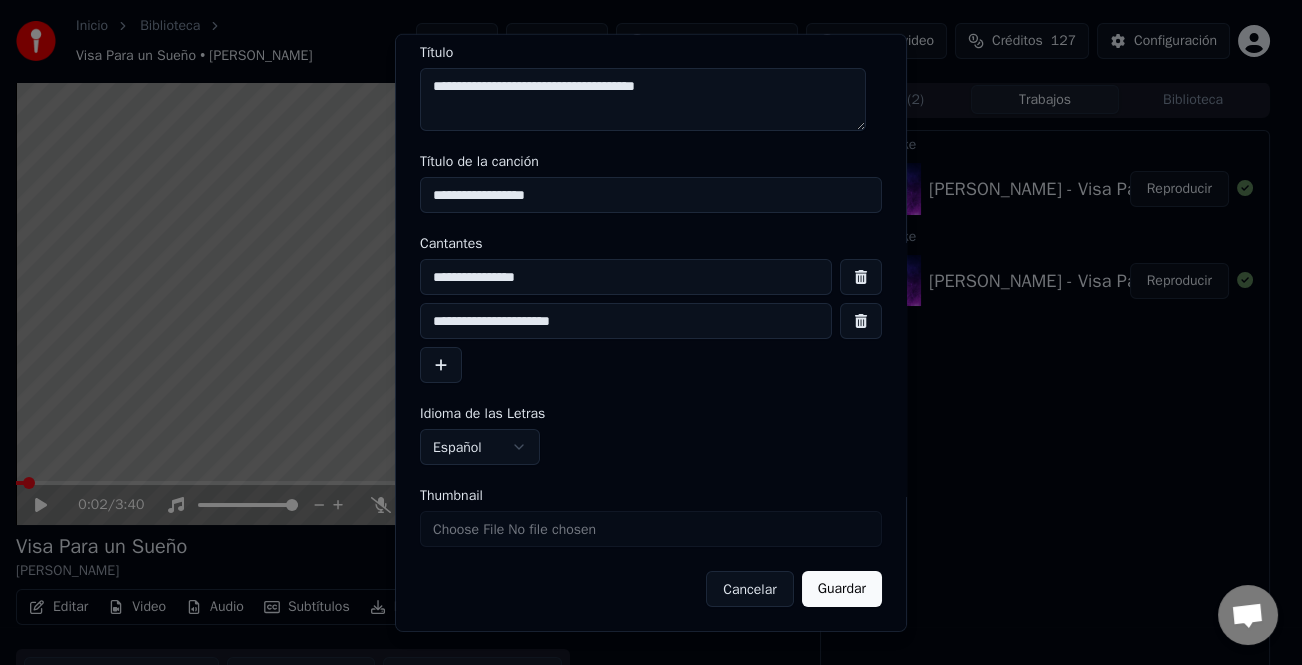 type on "**********" 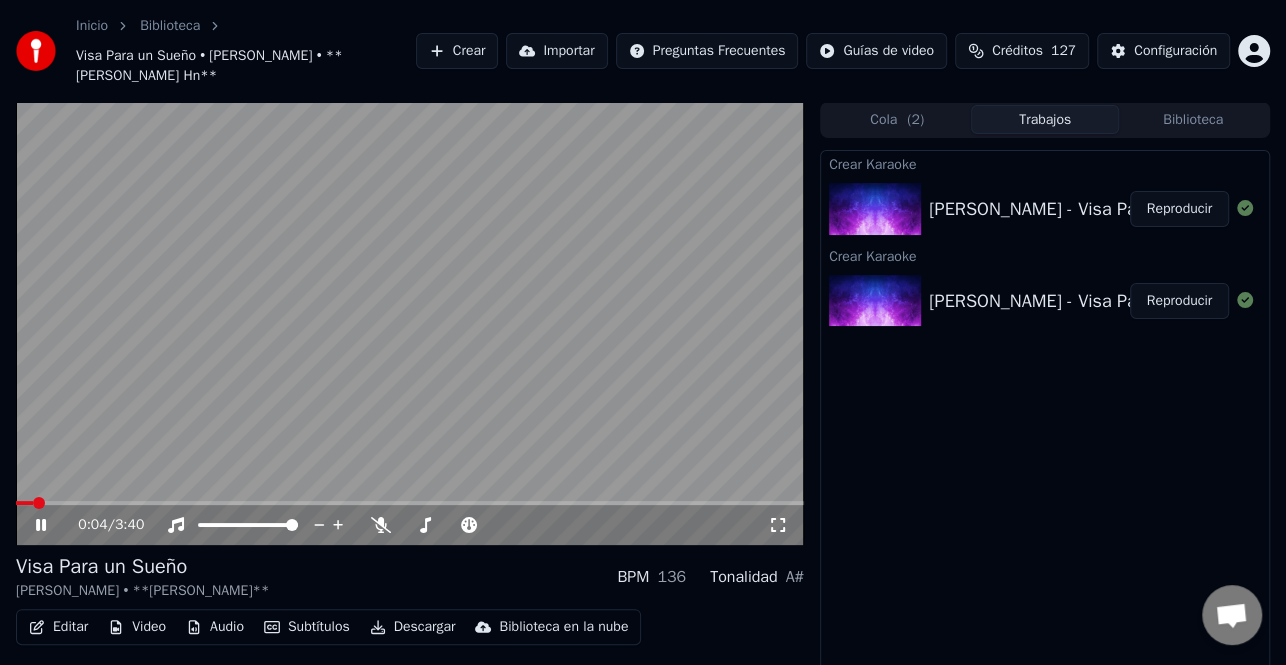 click on "Editar" at bounding box center (58, 627) 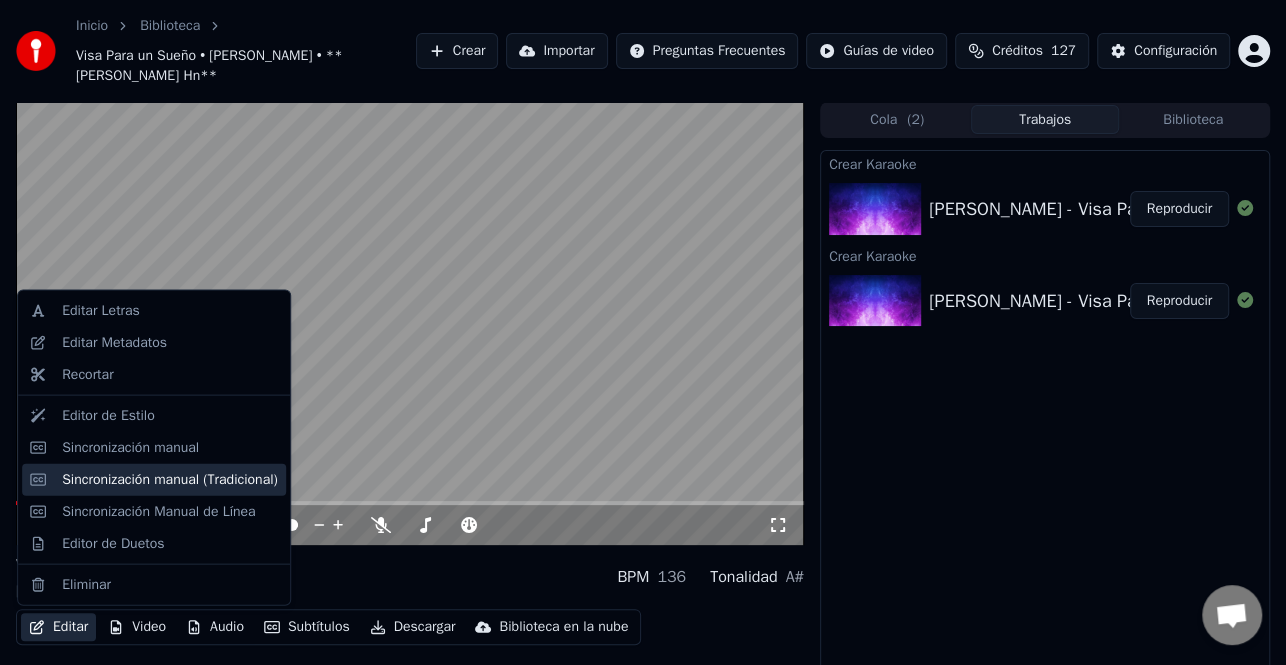 click on "Sincronización manual (Tradicional)" at bounding box center [170, 479] 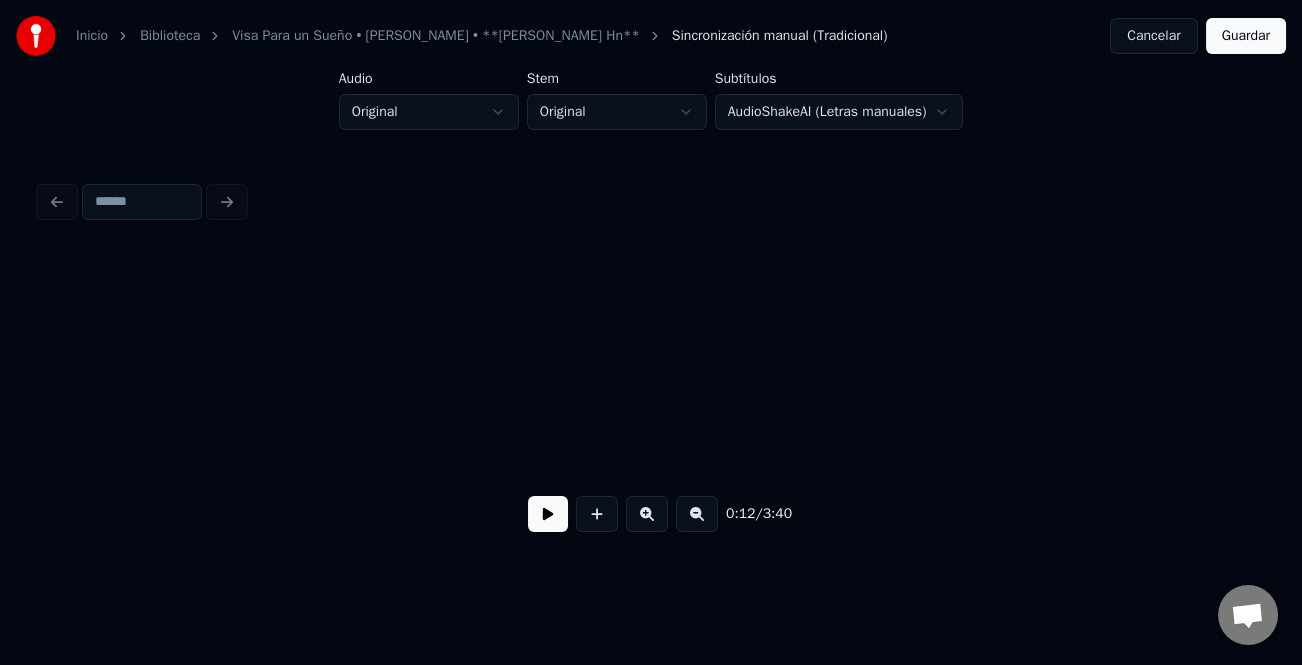 scroll, scrollTop: 0, scrollLeft: 4255, axis: horizontal 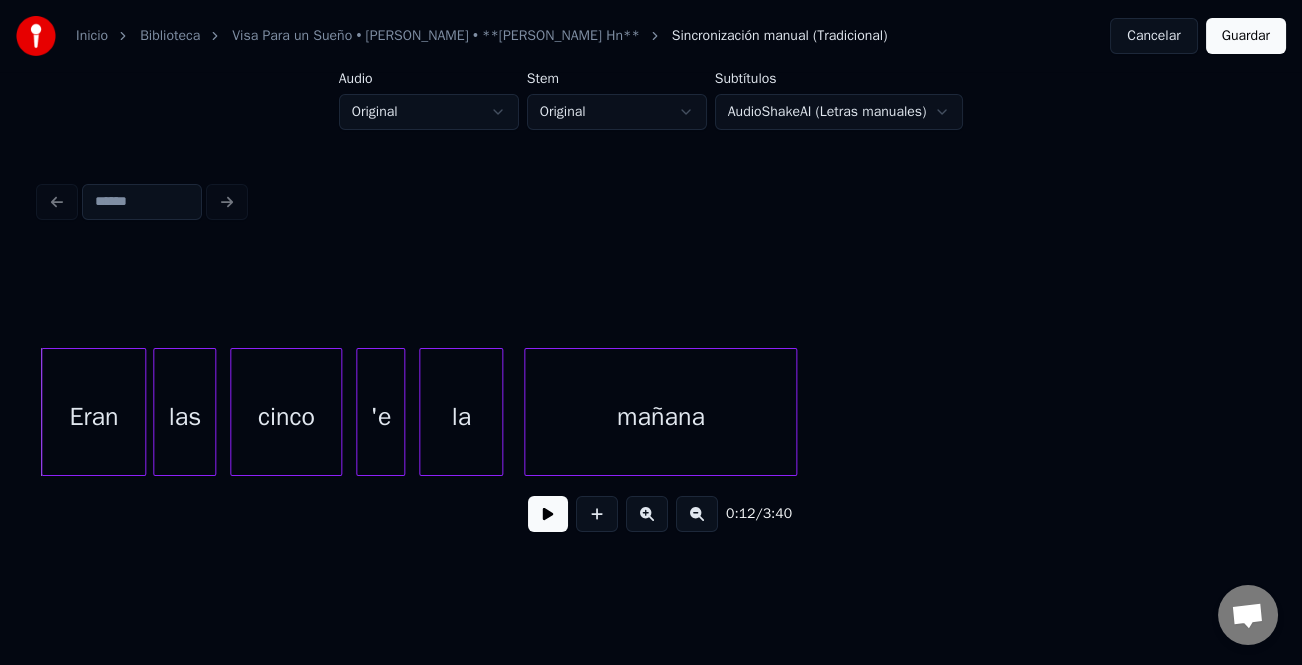 click at bounding box center [548, 514] 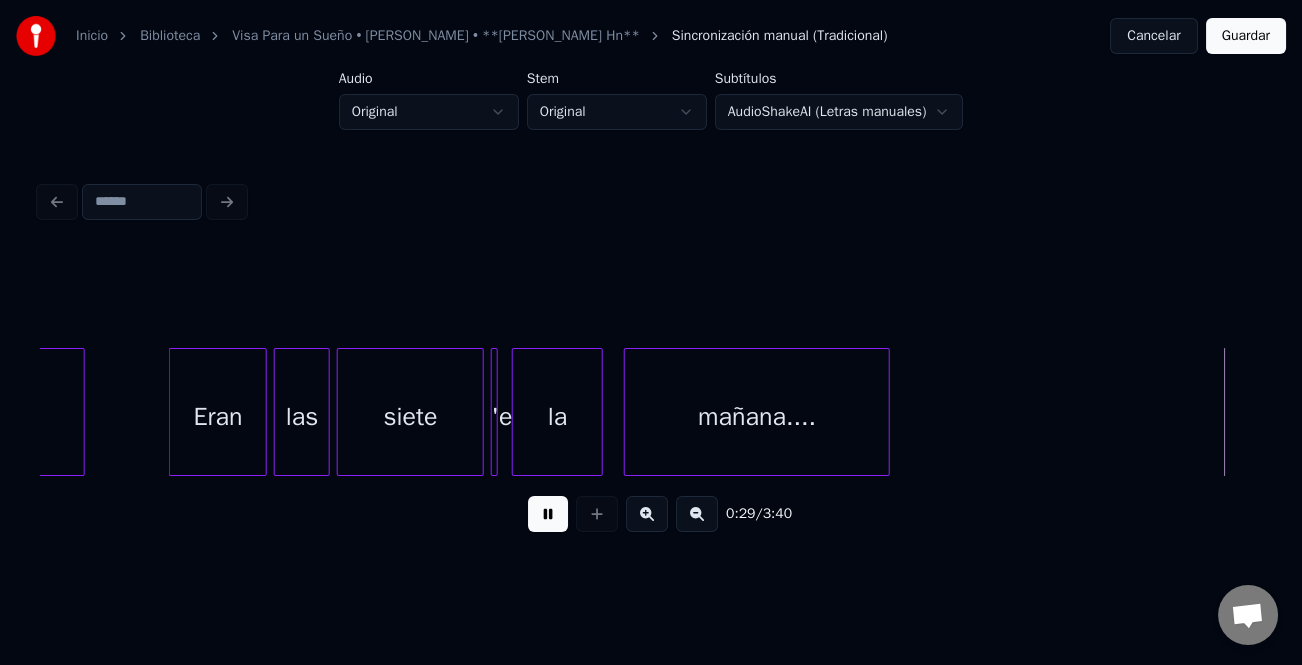scroll, scrollTop: 0, scrollLeft: 10371, axis: horizontal 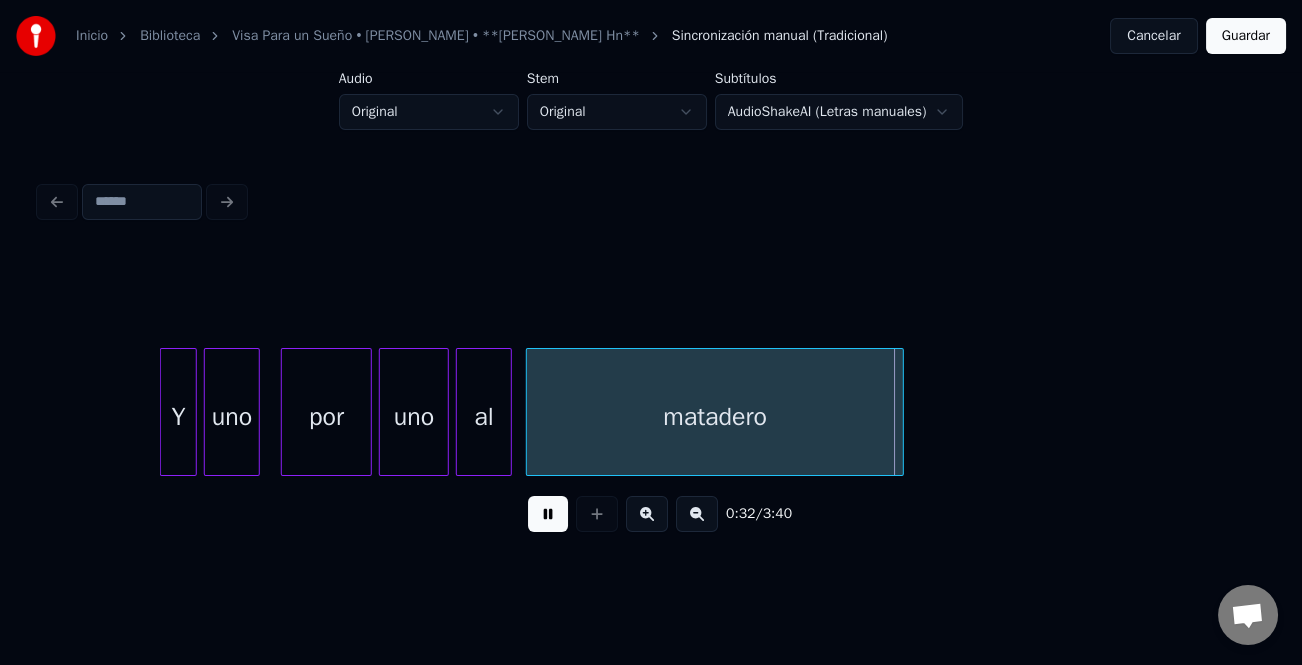 click at bounding box center [164, 412] 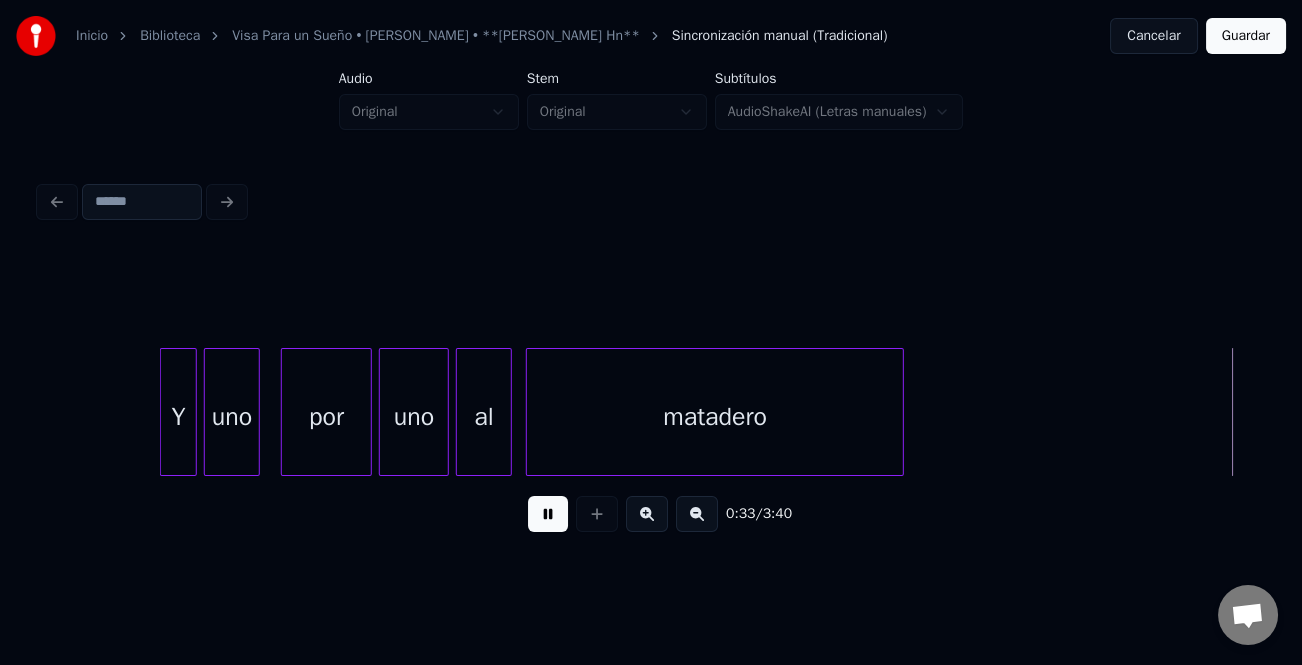 scroll, scrollTop: 0, scrollLeft: 11599, axis: horizontal 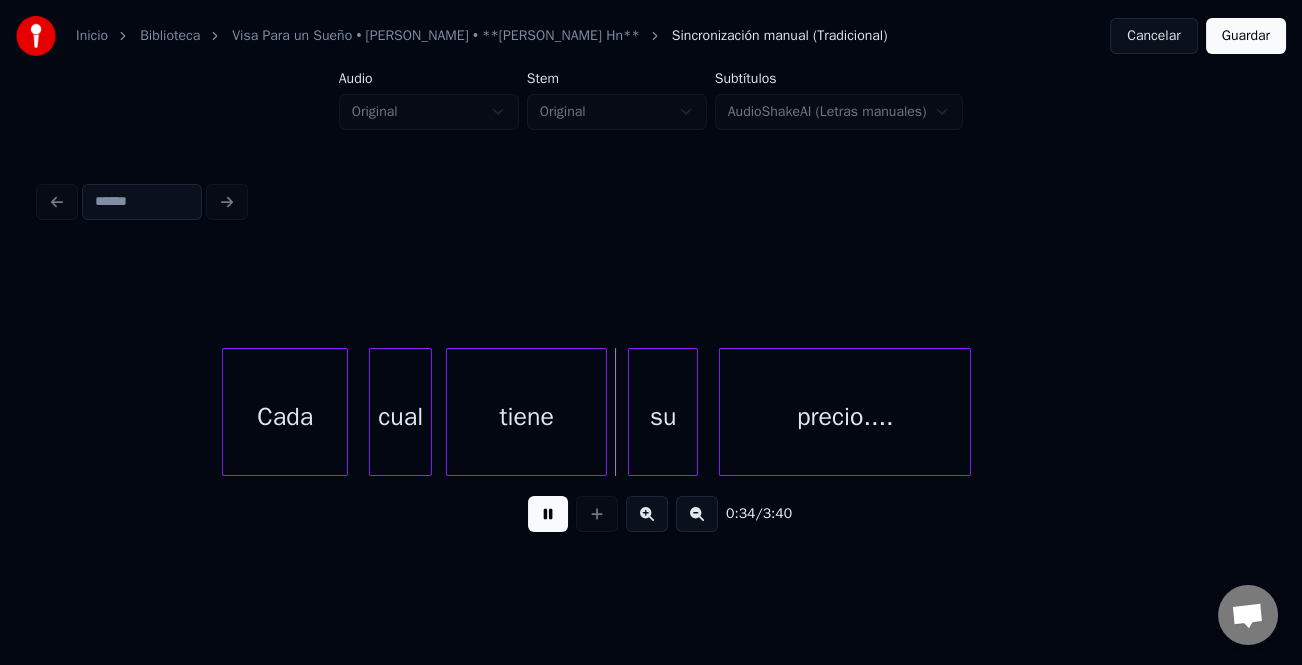 click on "Cada cual tiene su precio...." at bounding box center [26942, 412] 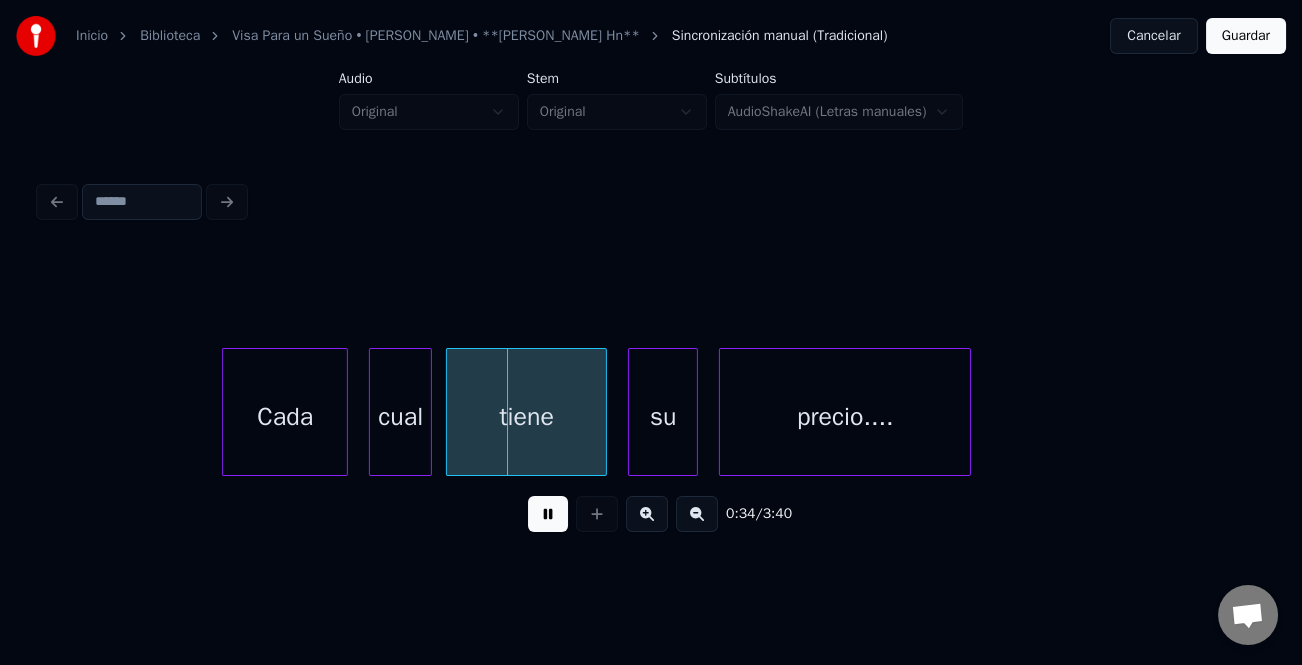 click on "Cada cual tiene su precio...." at bounding box center [26942, 412] 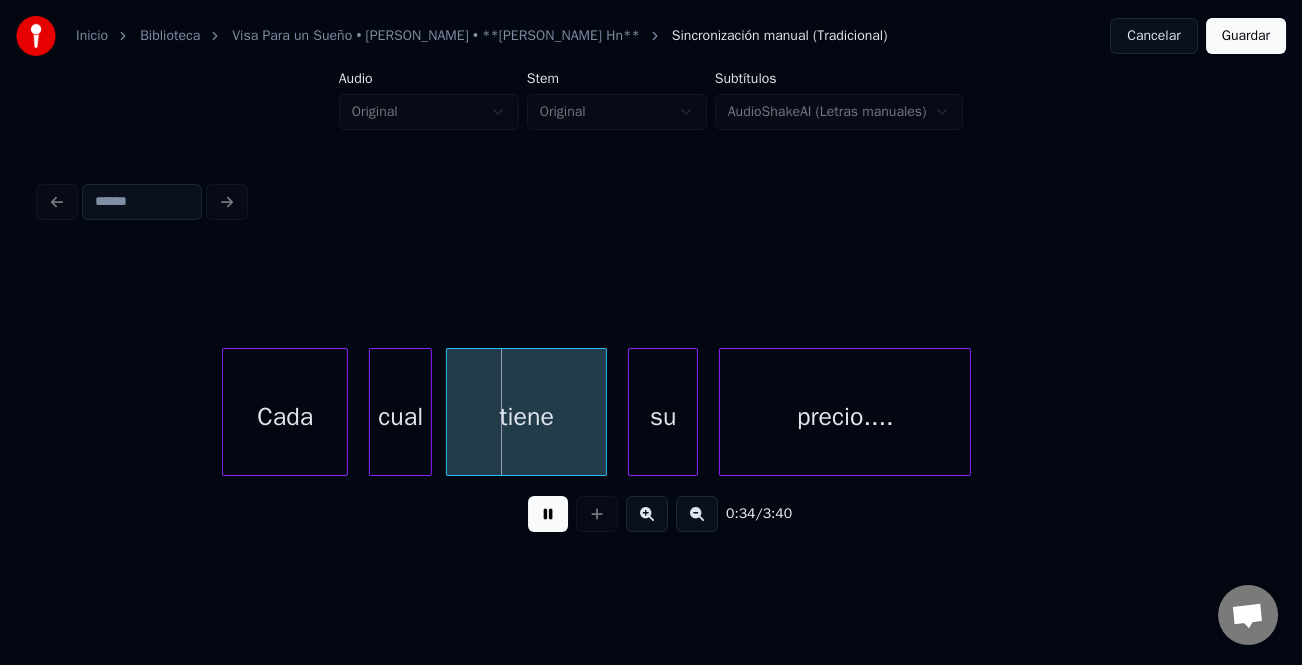 click on "Cada cual tiene su precio...." at bounding box center [26942, 412] 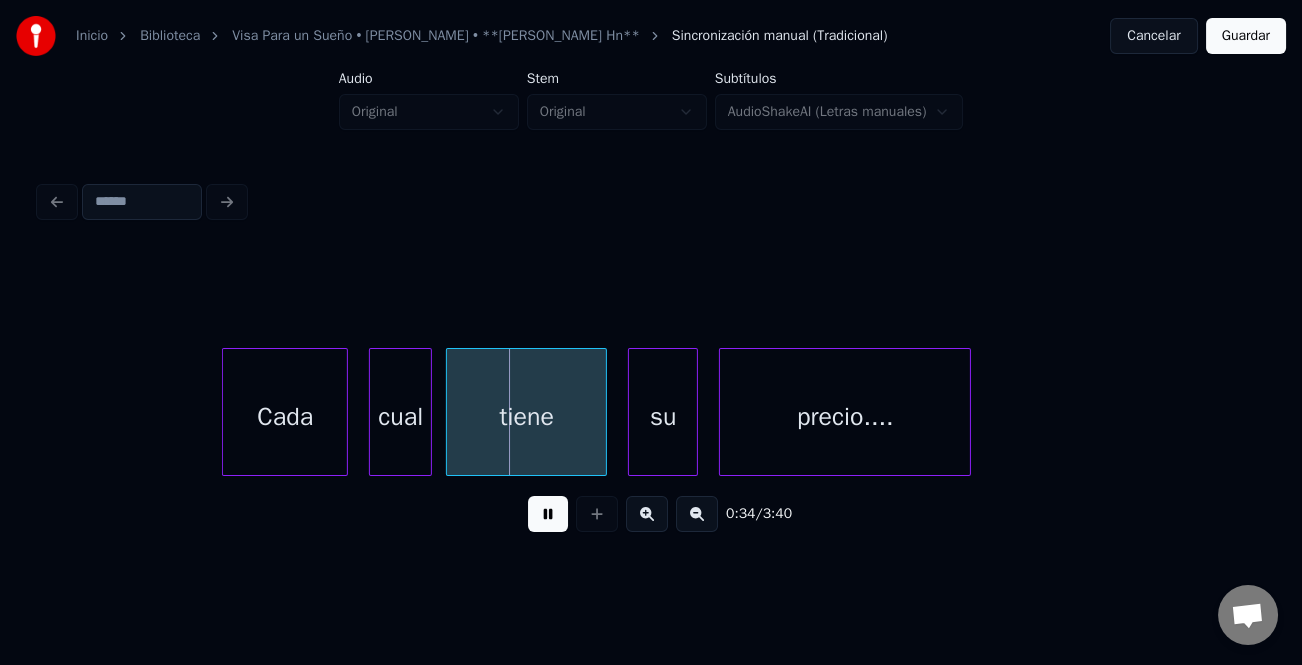 click at bounding box center (548, 514) 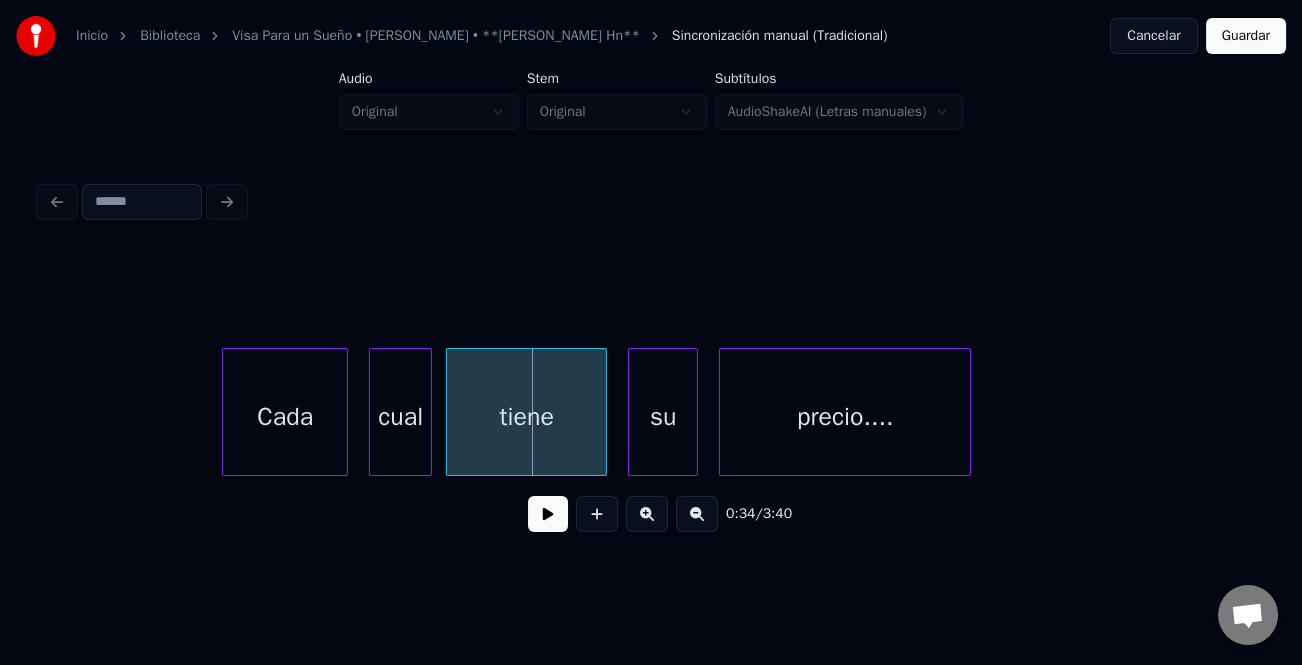 click on "Cada" at bounding box center [285, 417] 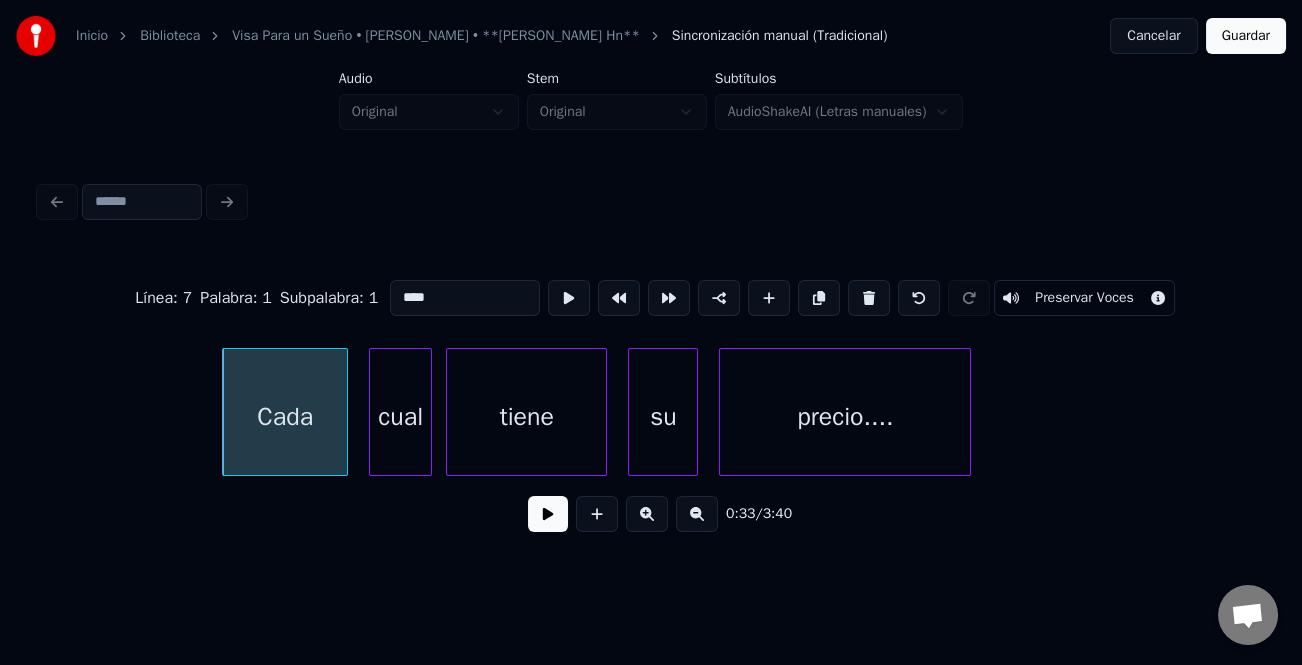 click on "Cada" at bounding box center [285, 417] 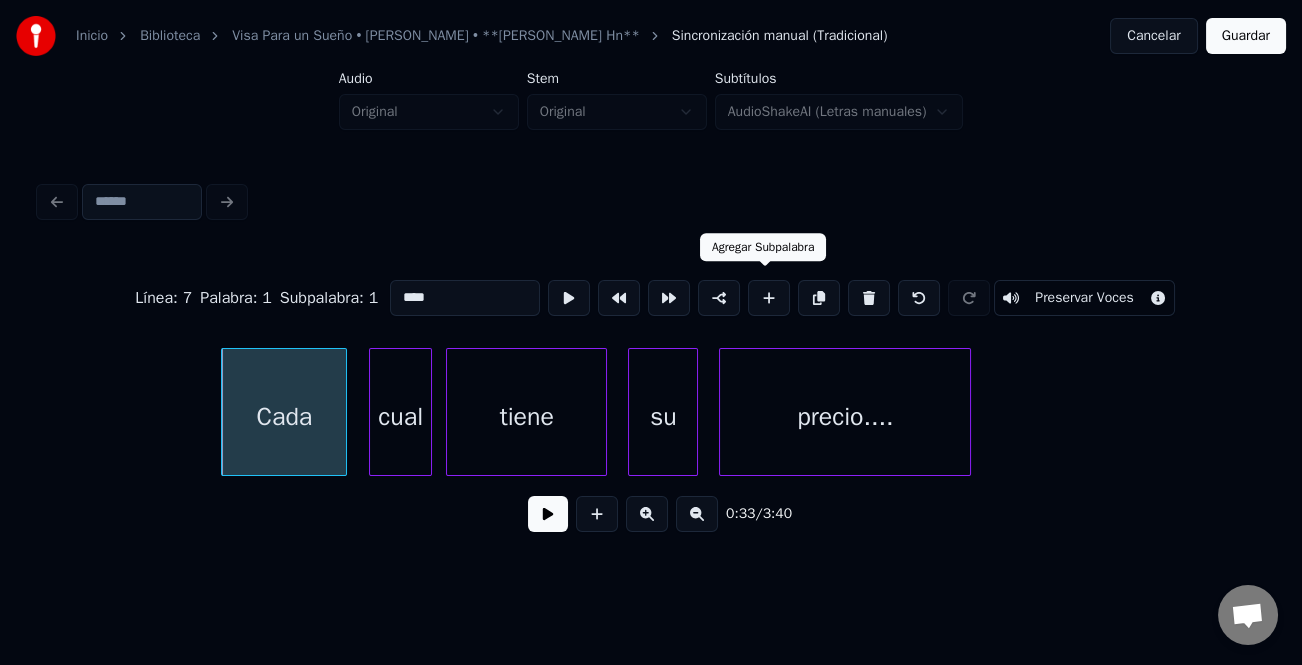 click at bounding box center (769, 298) 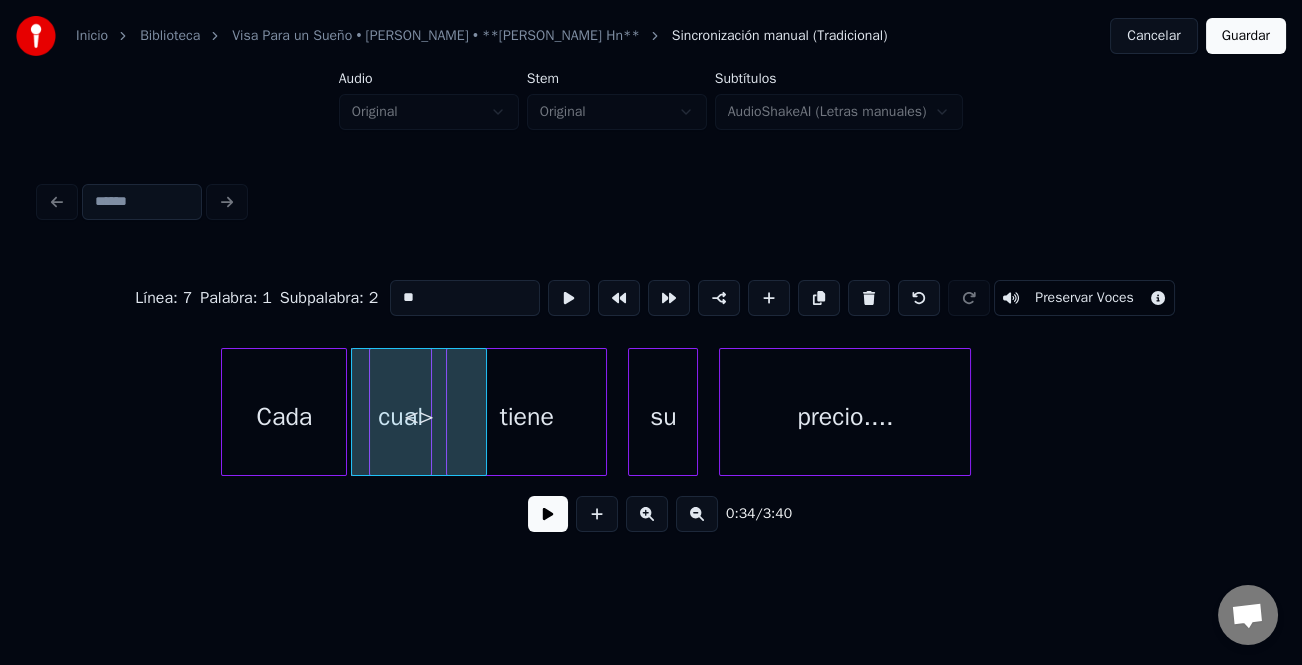 click on "**" at bounding box center (465, 298) 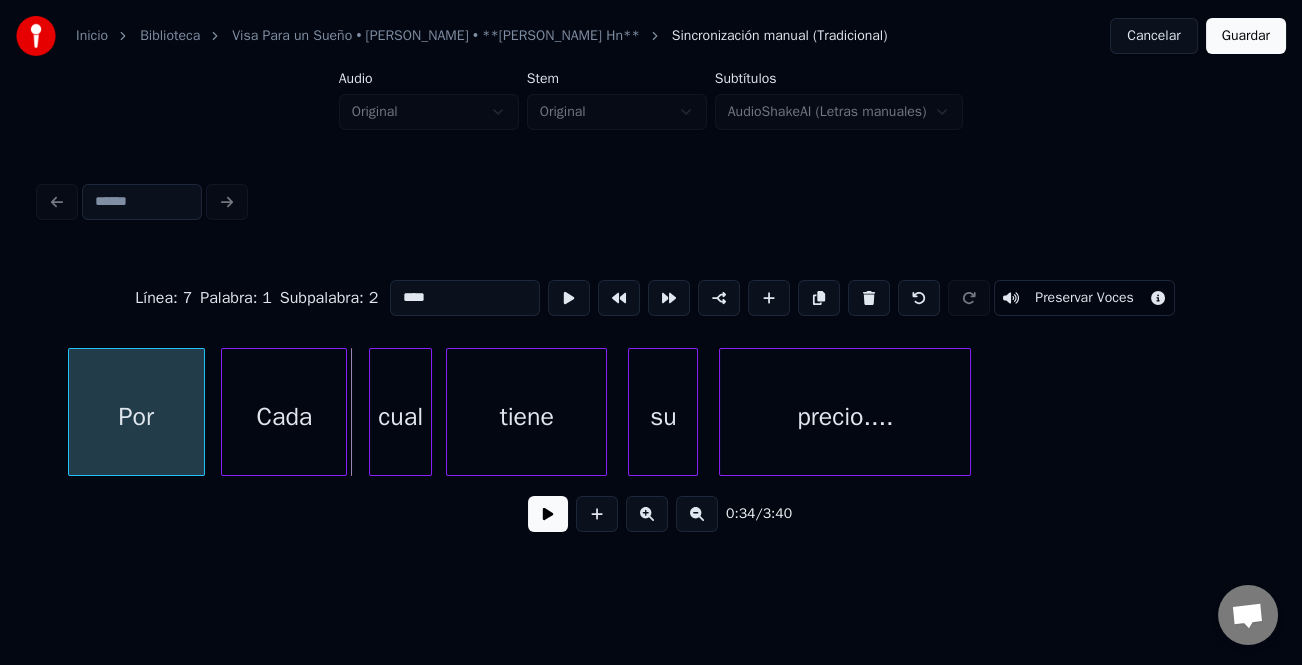 click on "Por" at bounding box center (136, 417) 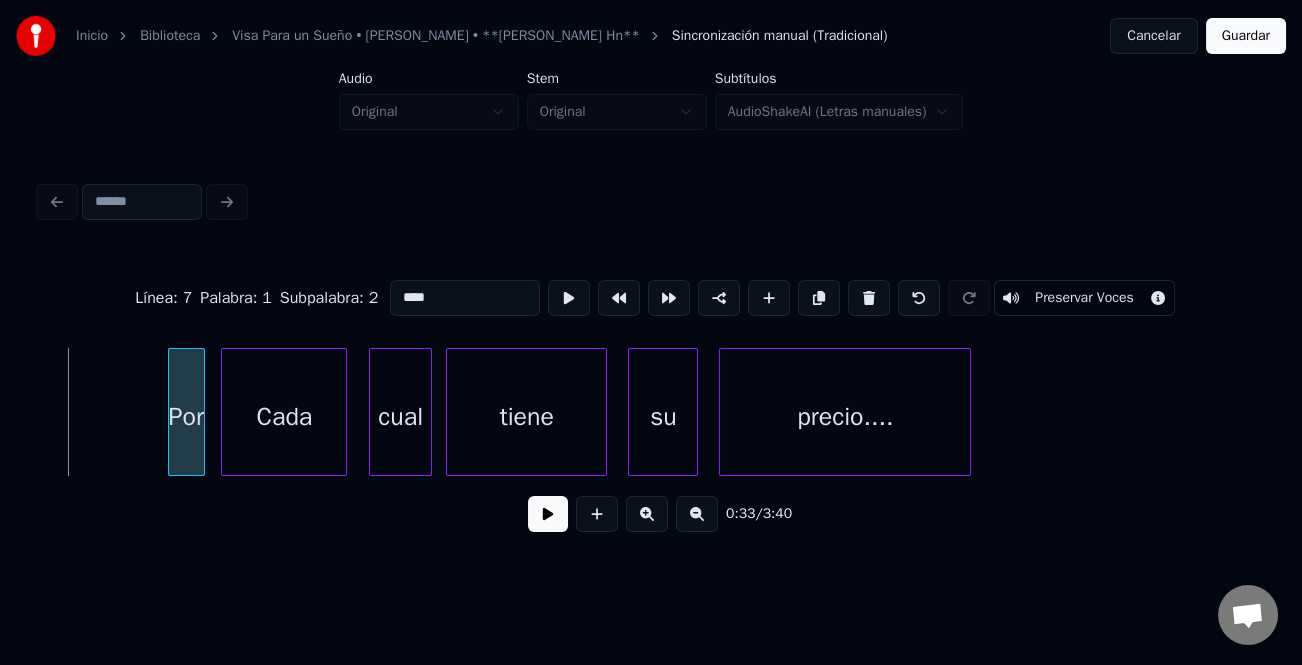 click at bounding box center [172, 412] 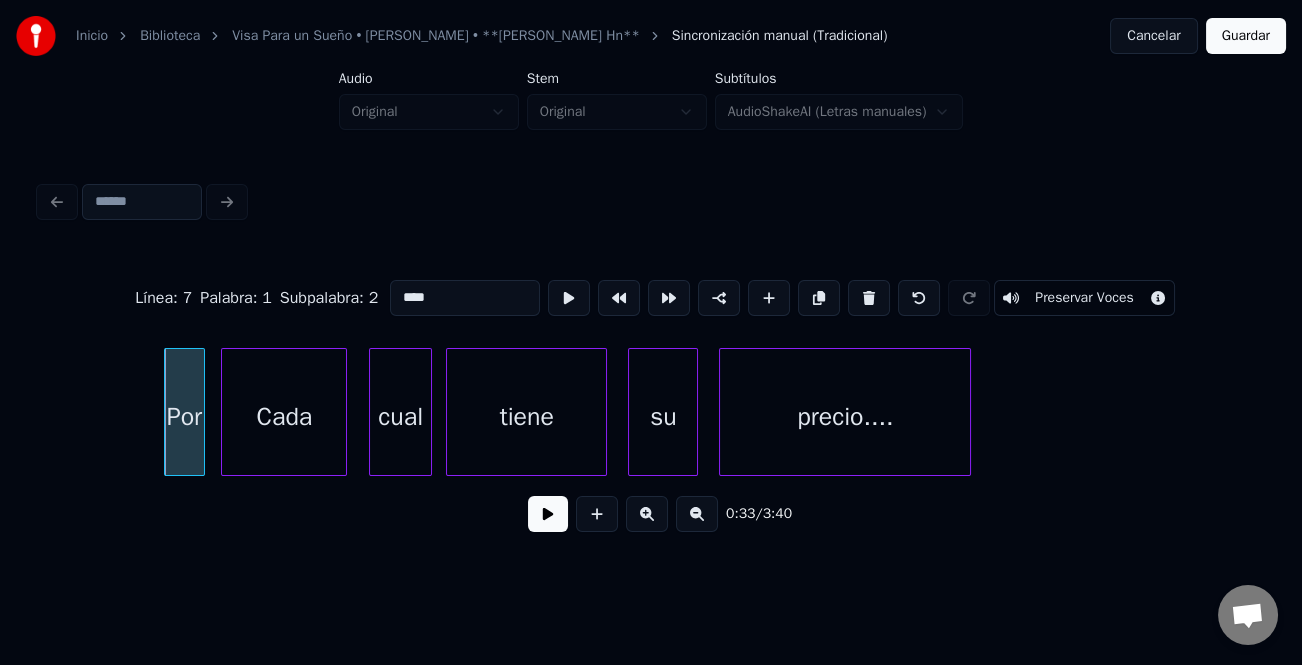 type on "***" 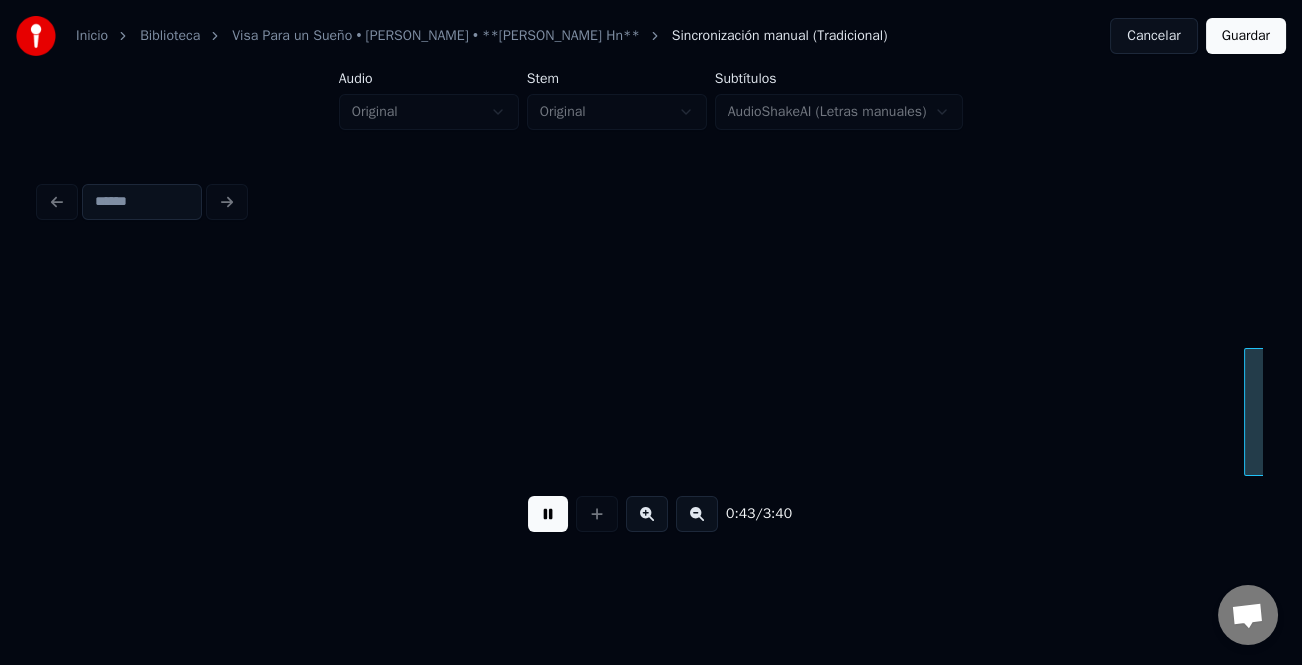 scroll, scrollTop: 0, scrollLeft: 15268, axis: horizontal 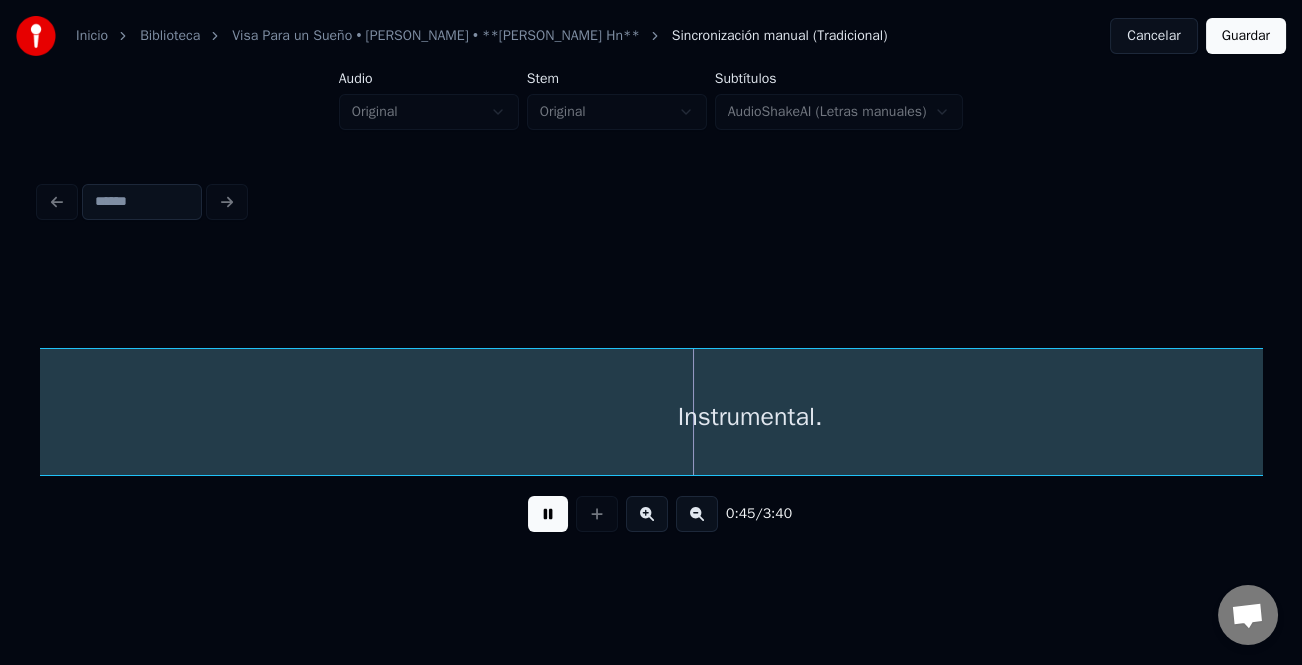 click on "0:45  /  3:40" at bounding box center [651, 514] 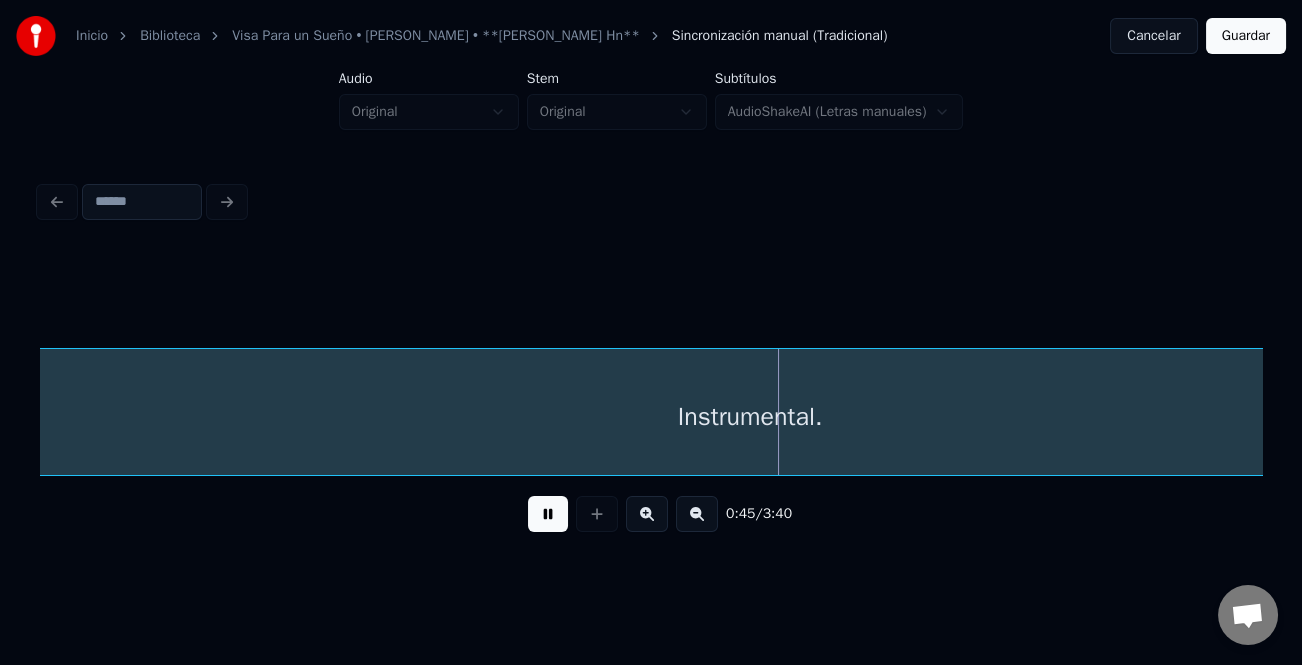 click at bounding box center (697, 514) 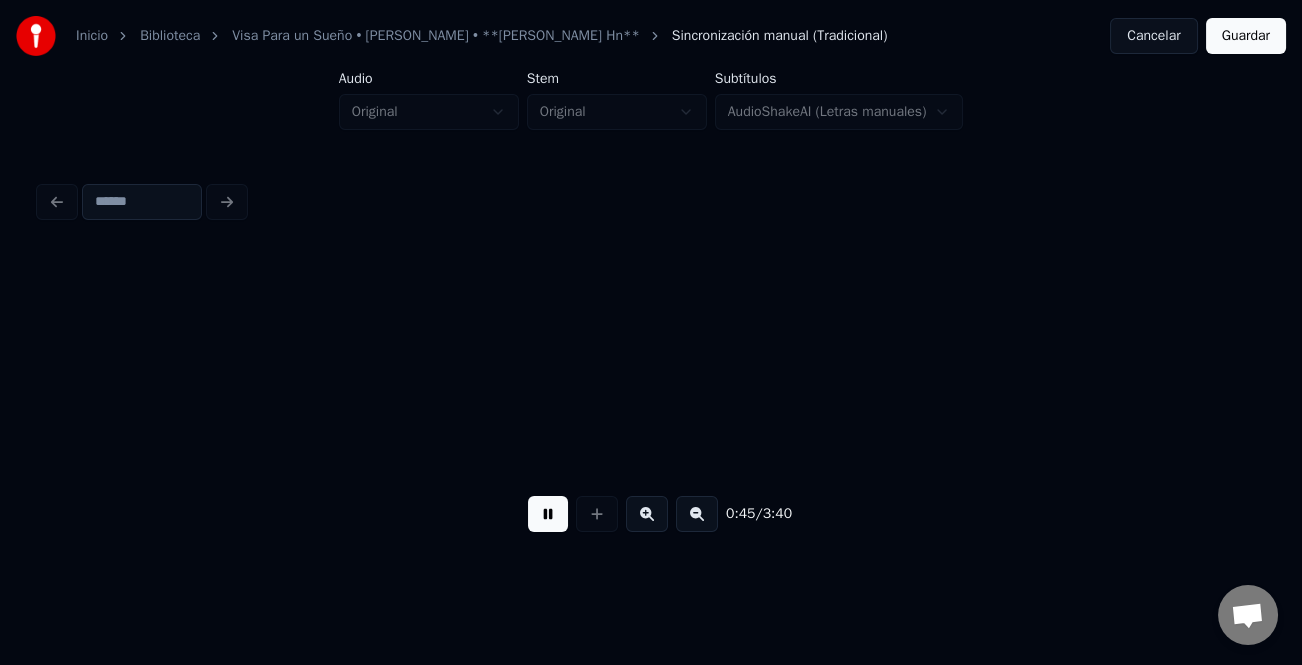 click at bounding box center (697, 514) 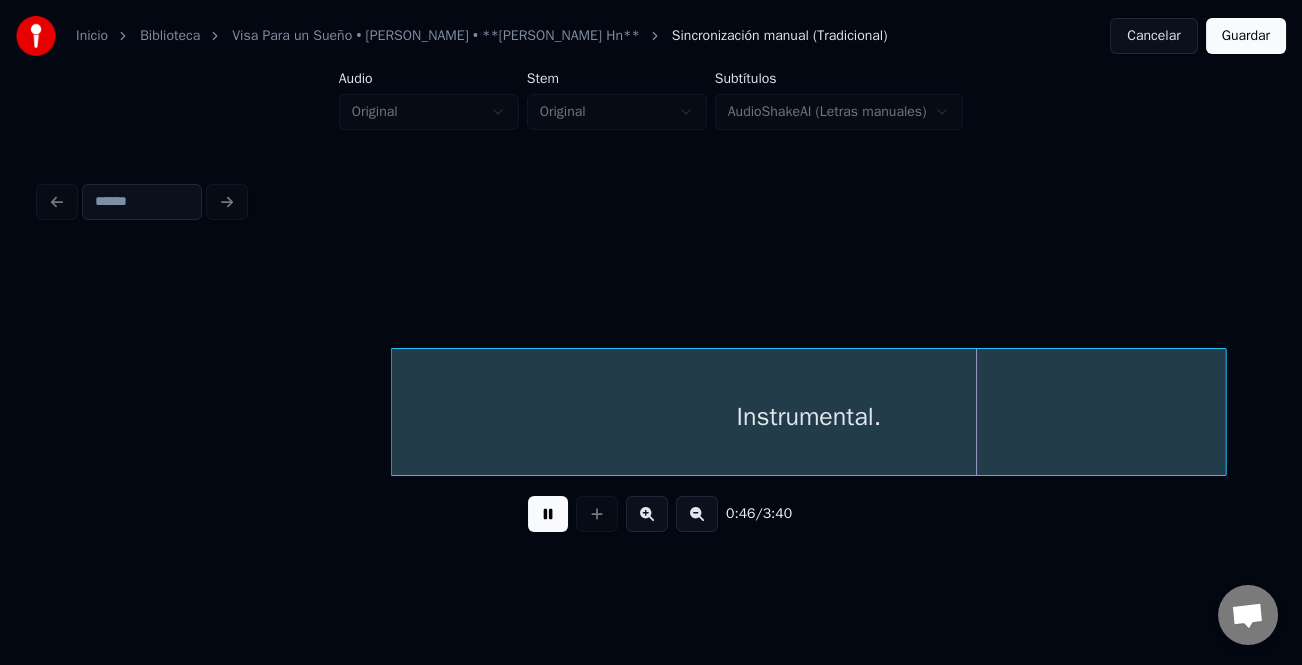 click at bounding box center [697, 514] 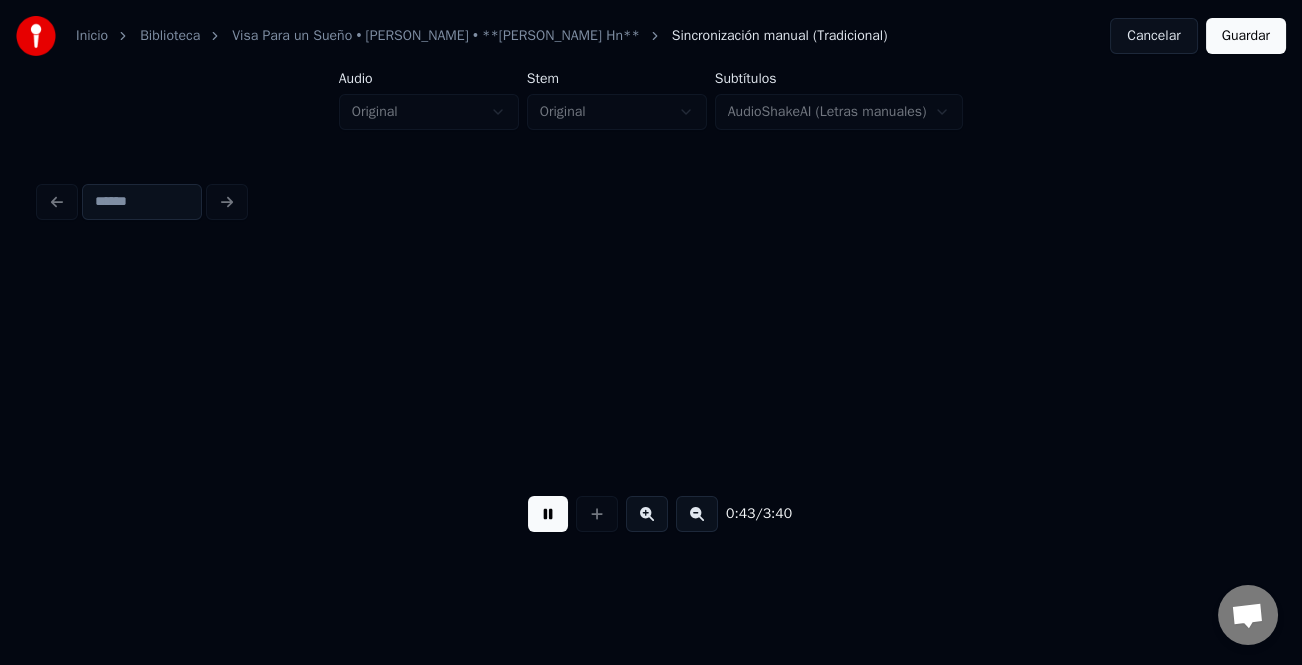 scroll, scrollTop: 0, scrollLeft: 6505, axis: horizontal 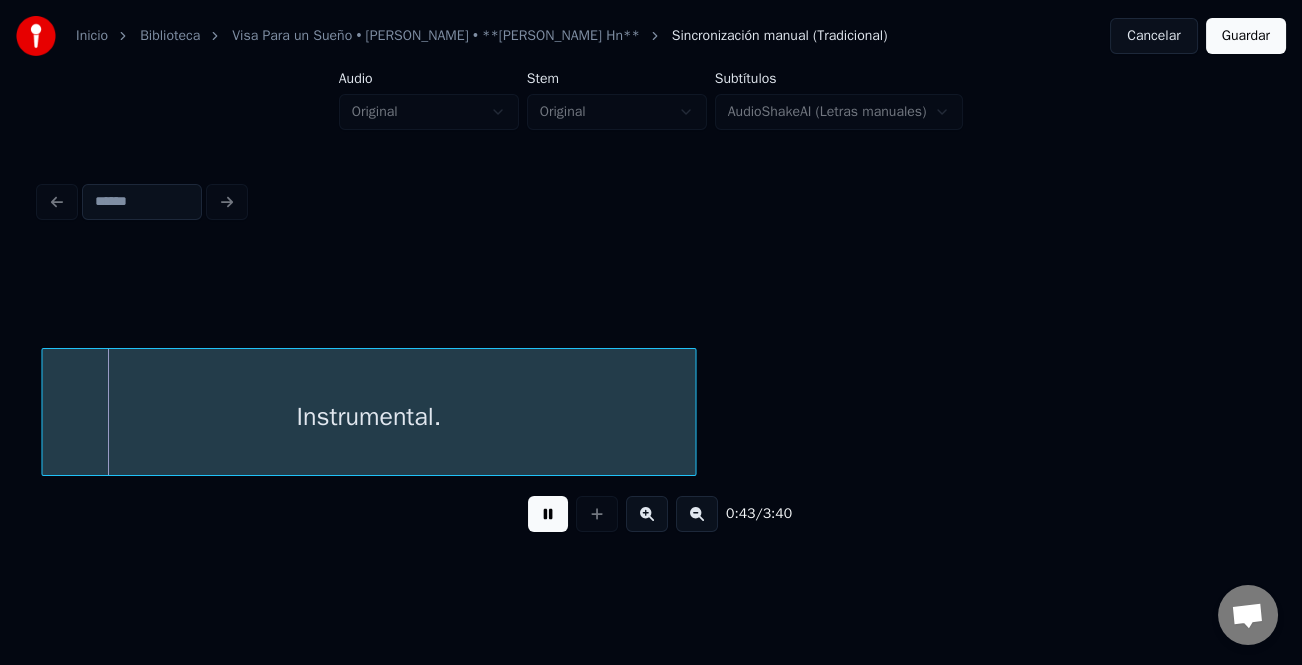 click at bounding box center [548, 514] 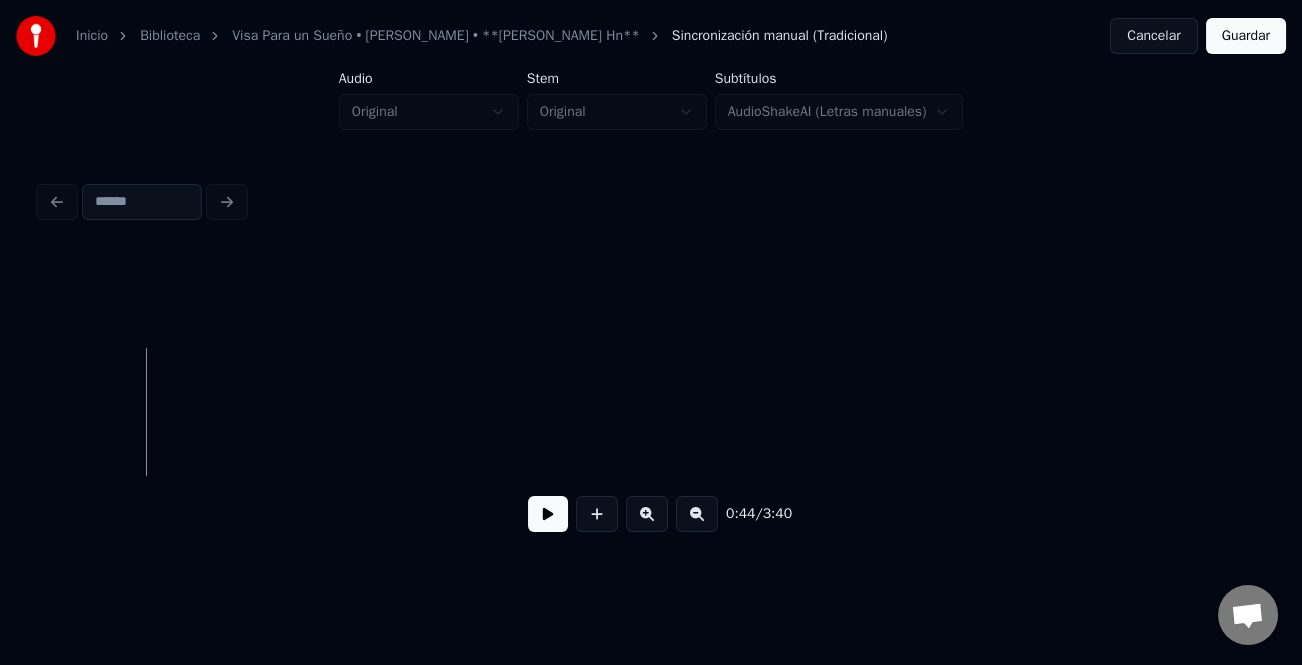 scroll, scrollTop: 0, scrollLeft: 7575, axis: horizontal 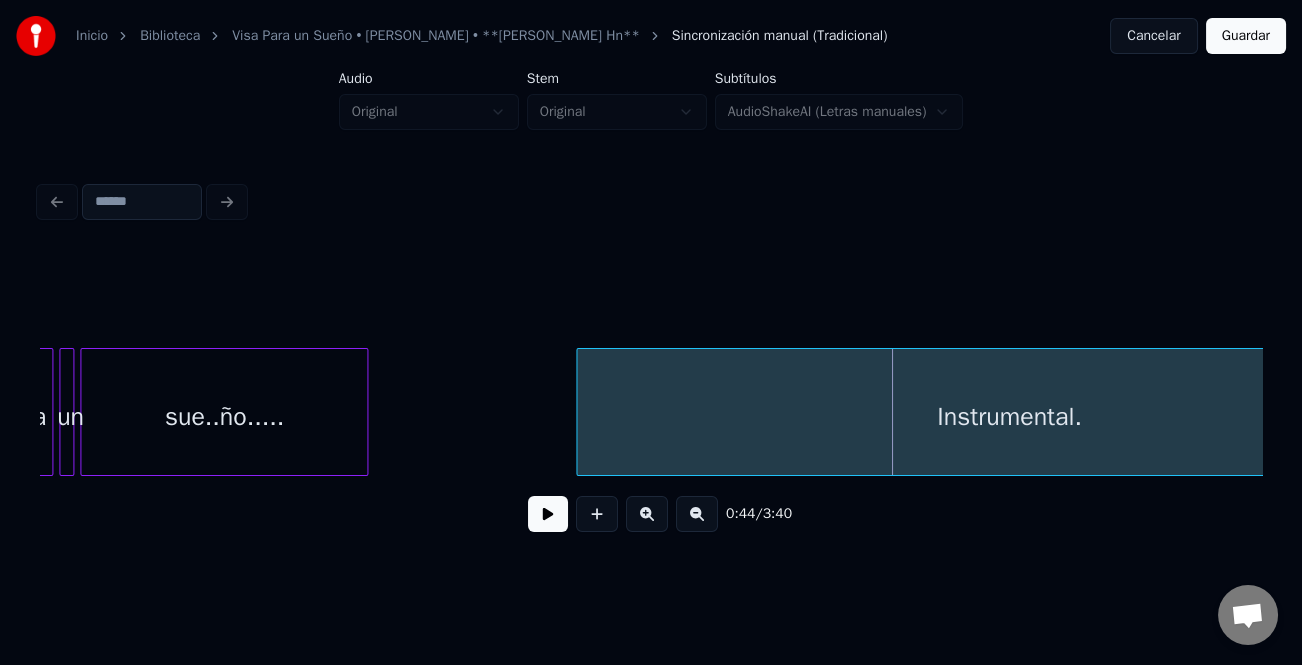 click at bounding box center (580, 412) 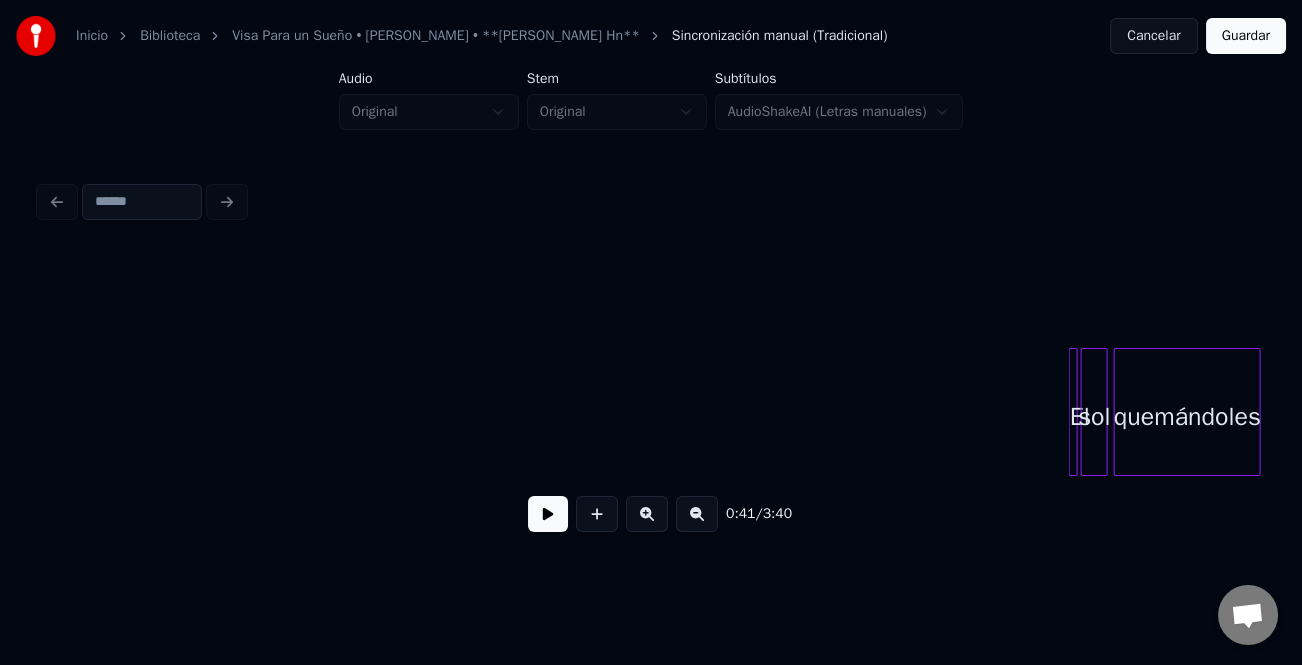 scroll, scrollTop: 0, scrollLeft: 7000, axis: horizontal 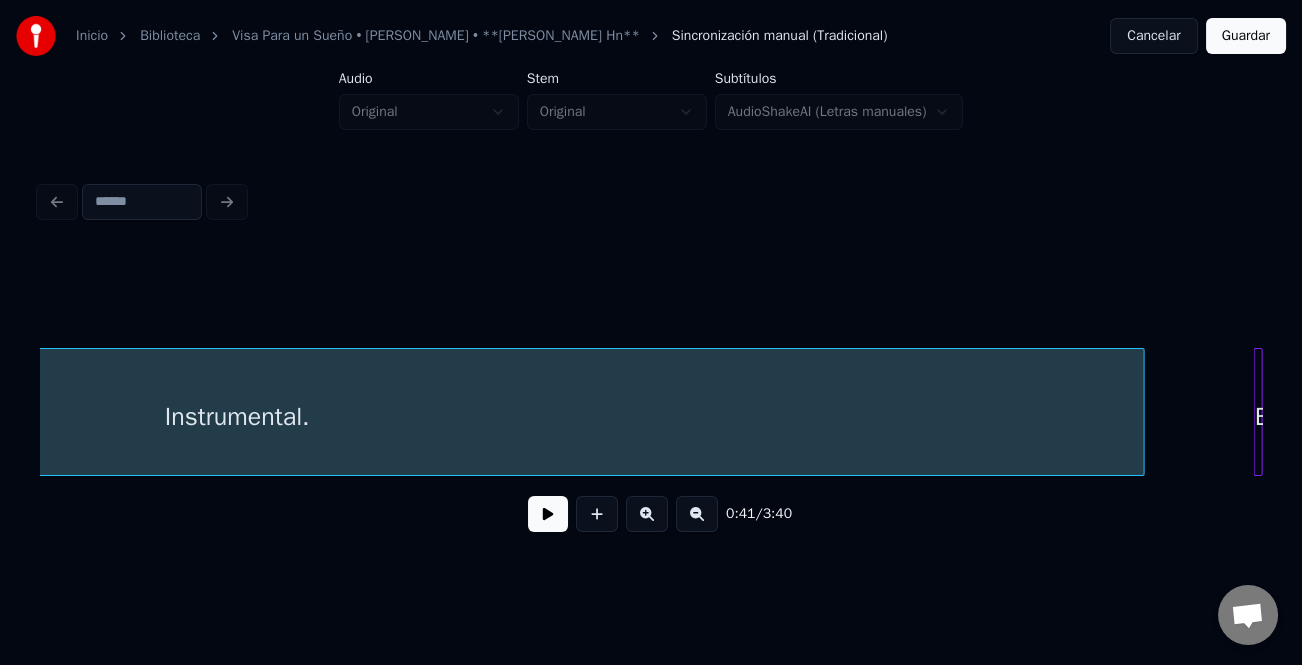 click at bounding box center [1141, 412] 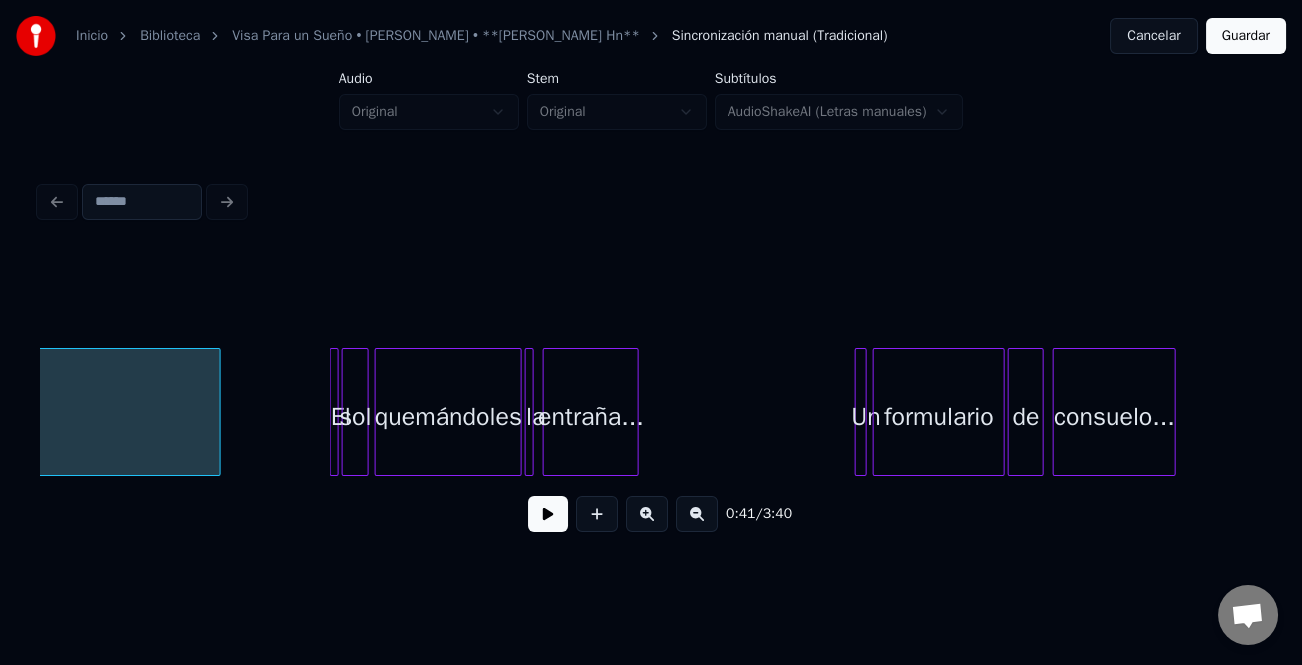 scroll, scrollTop: 0, scrollLeft: 7765, axis: horizontal 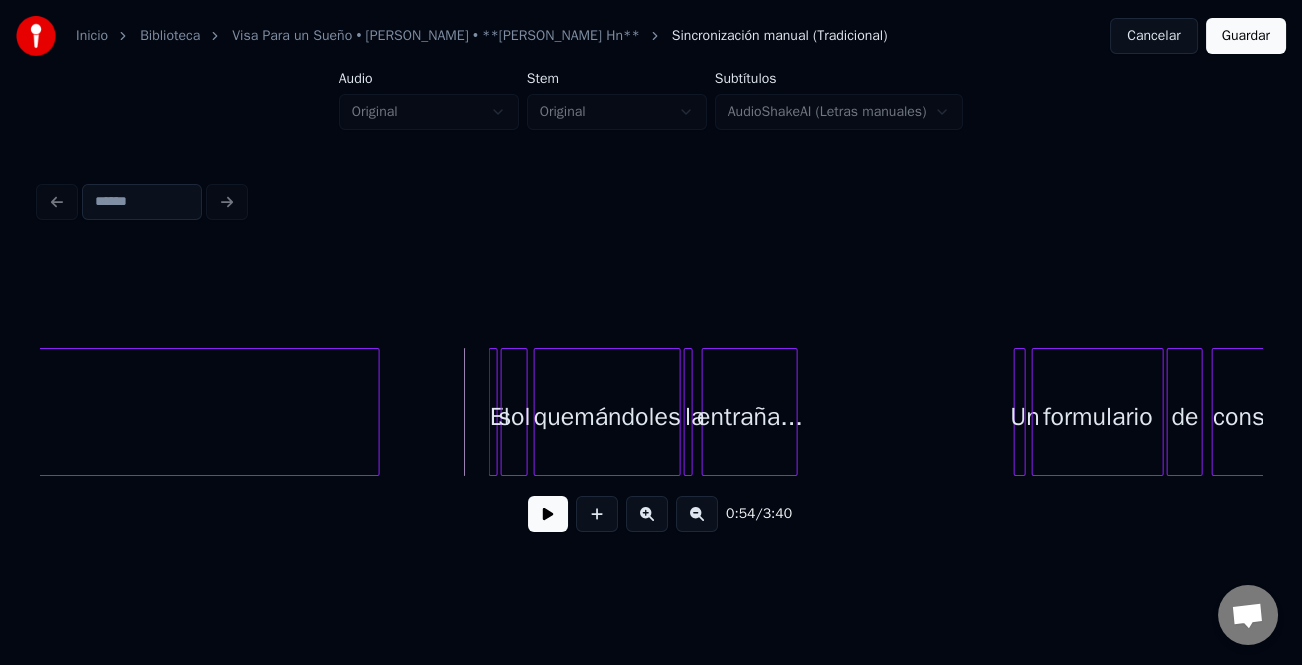 click at bounding box center (548, 514) 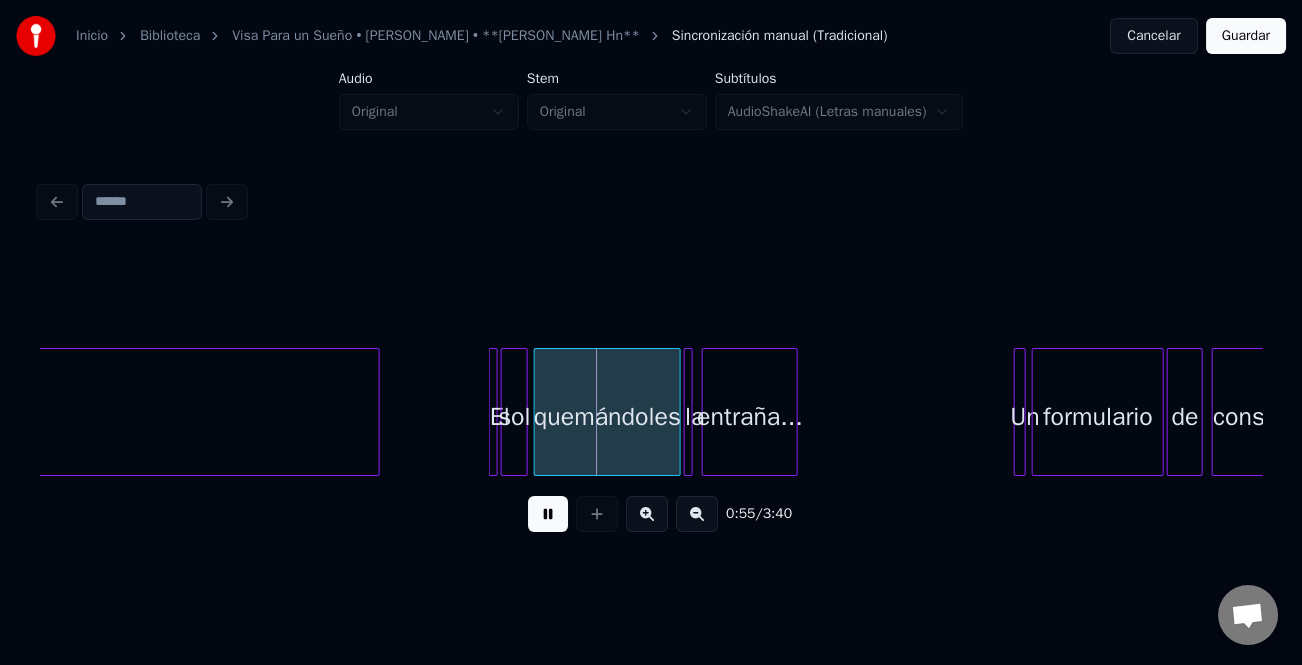 click at bounding box center [647, 514] 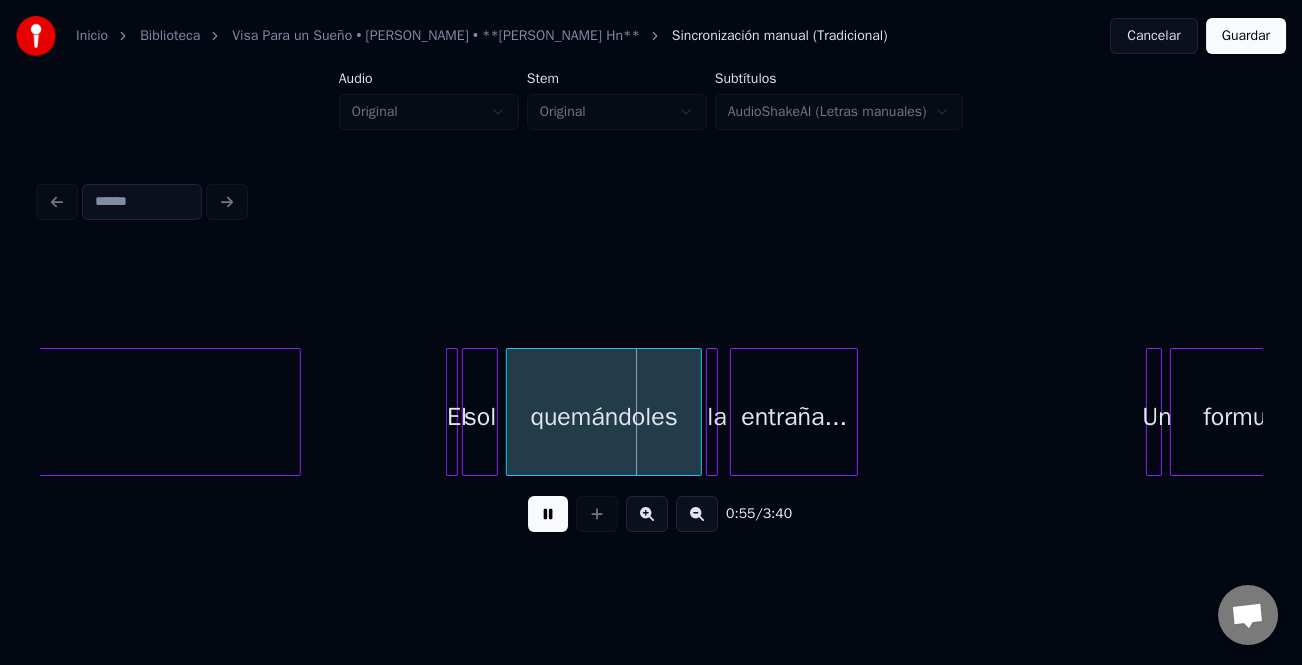 click at bounding box center (647, 514) 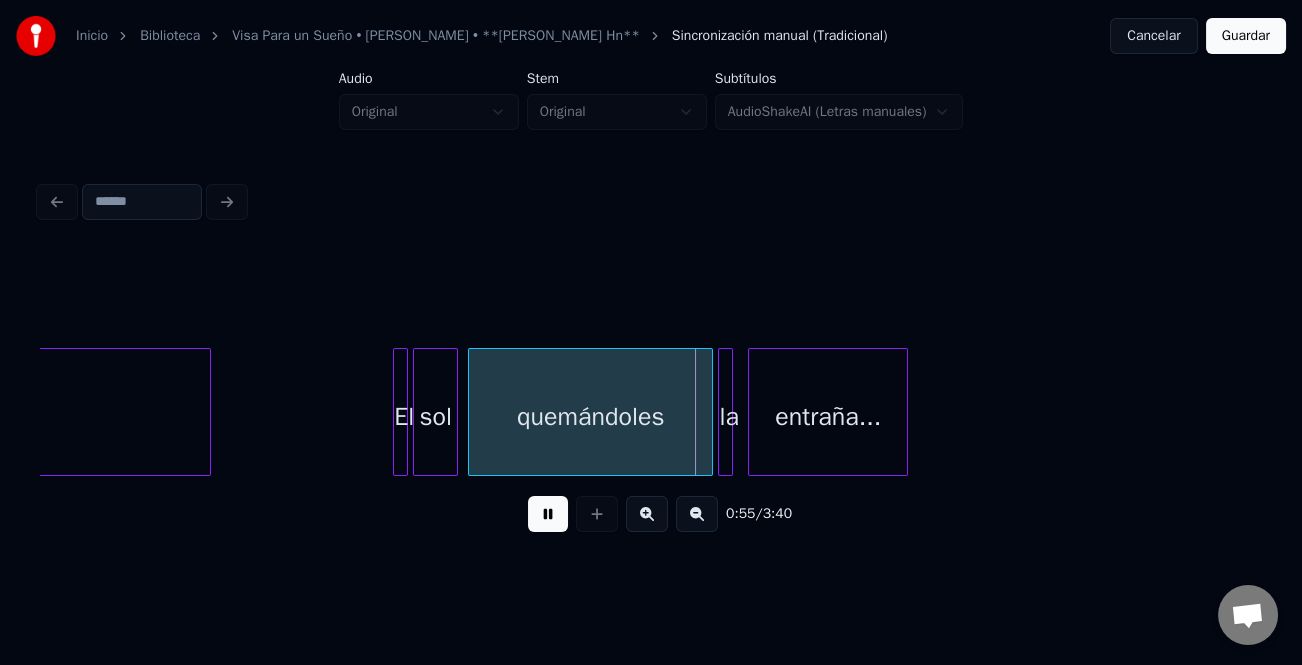 click at bounding box center (647, 514) 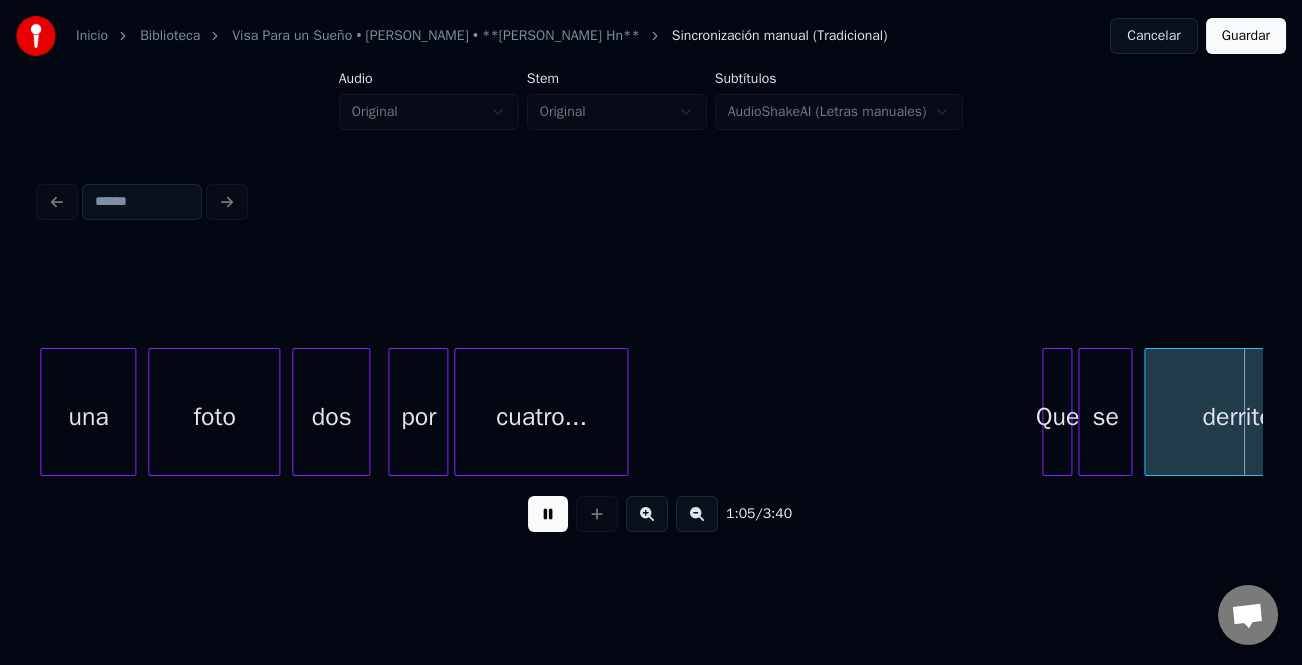scroll, scrollTop: 0, scrollLeft: 19815, axis: horizontal 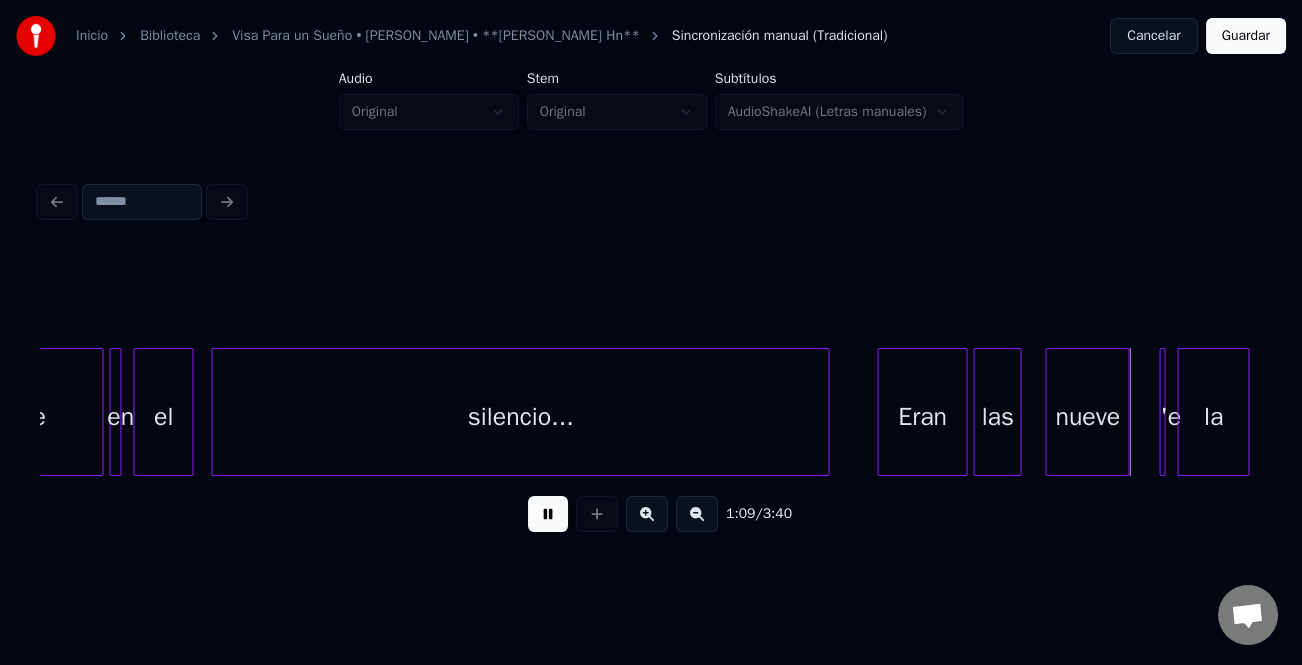 click at bounding box center [881, 412] 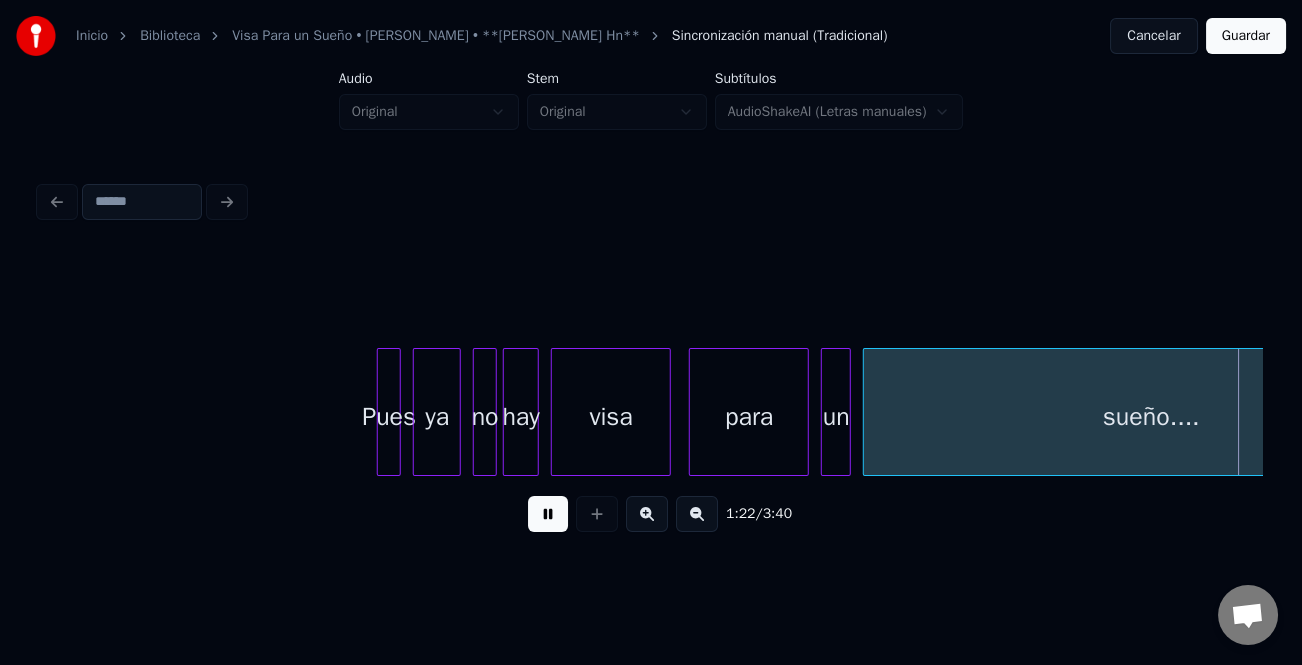 scroll, scrollTop: 0, scrollLeft: 24706, axis: horizontal 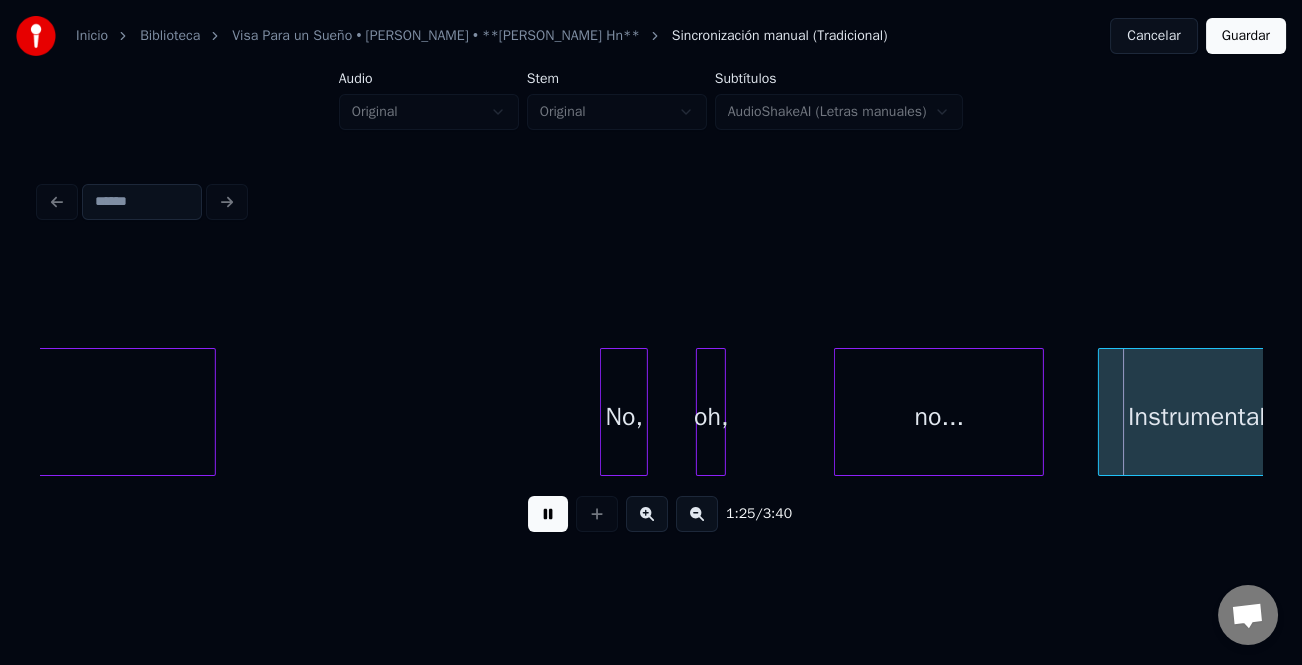 click on "sueño.... No, oh, no... Instrumental." at bounding box center (8334, 412) 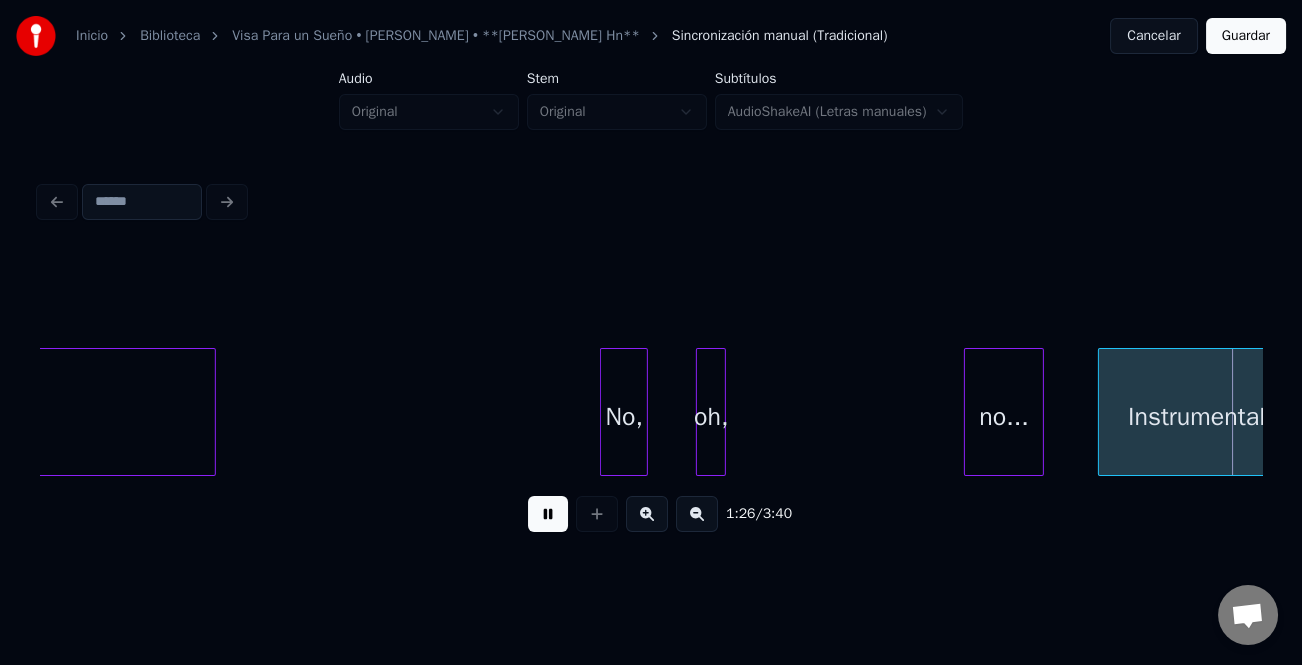 click at bounding box center (968, 412) 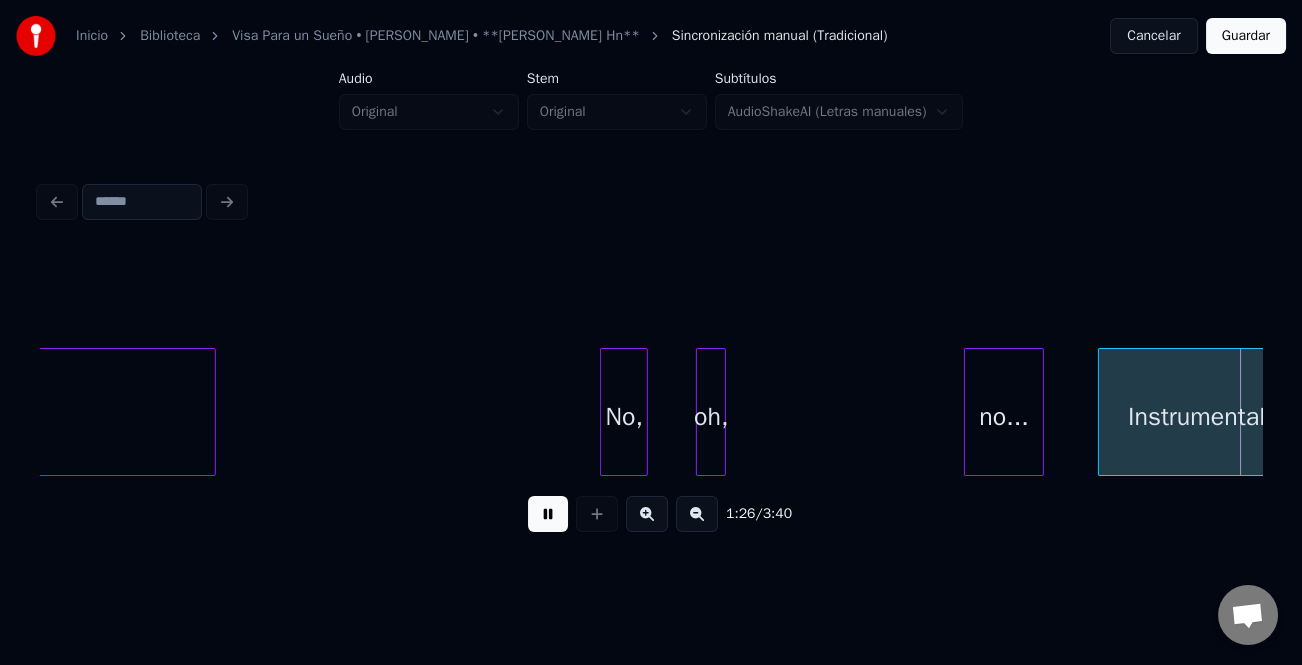 scroll, scrollTop: 0, scrollLeft: 25930, axis: horizontal 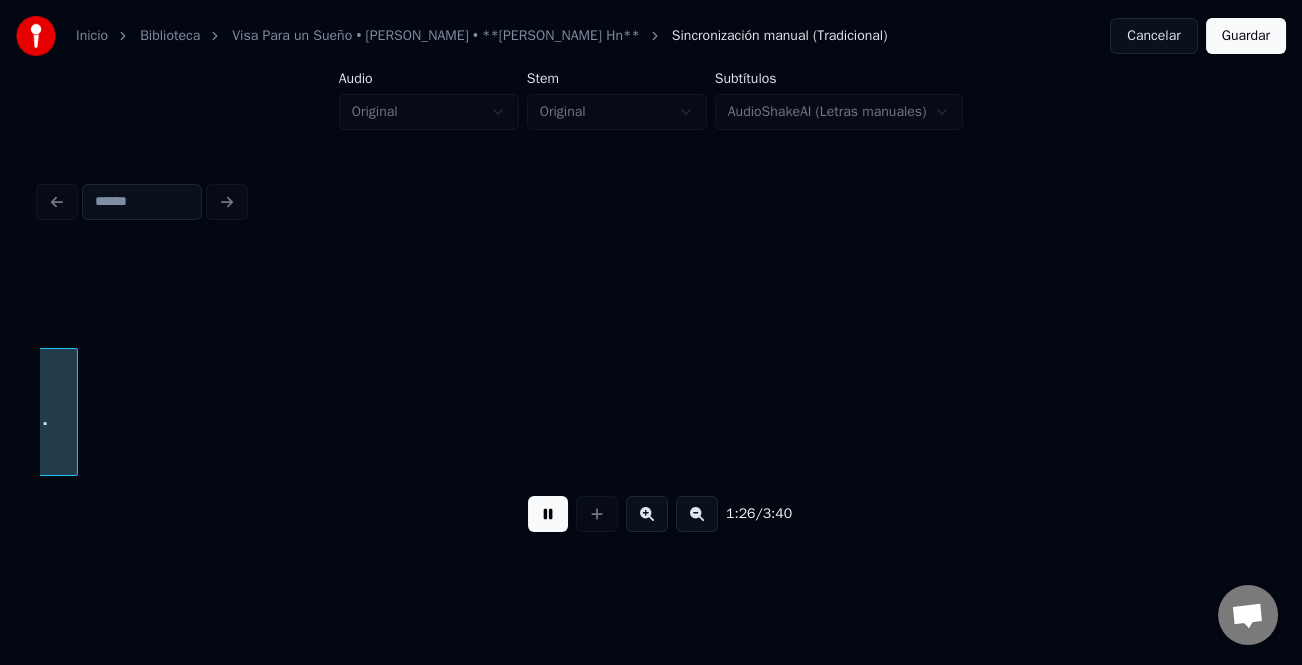 click at bounding box center (548, 514) 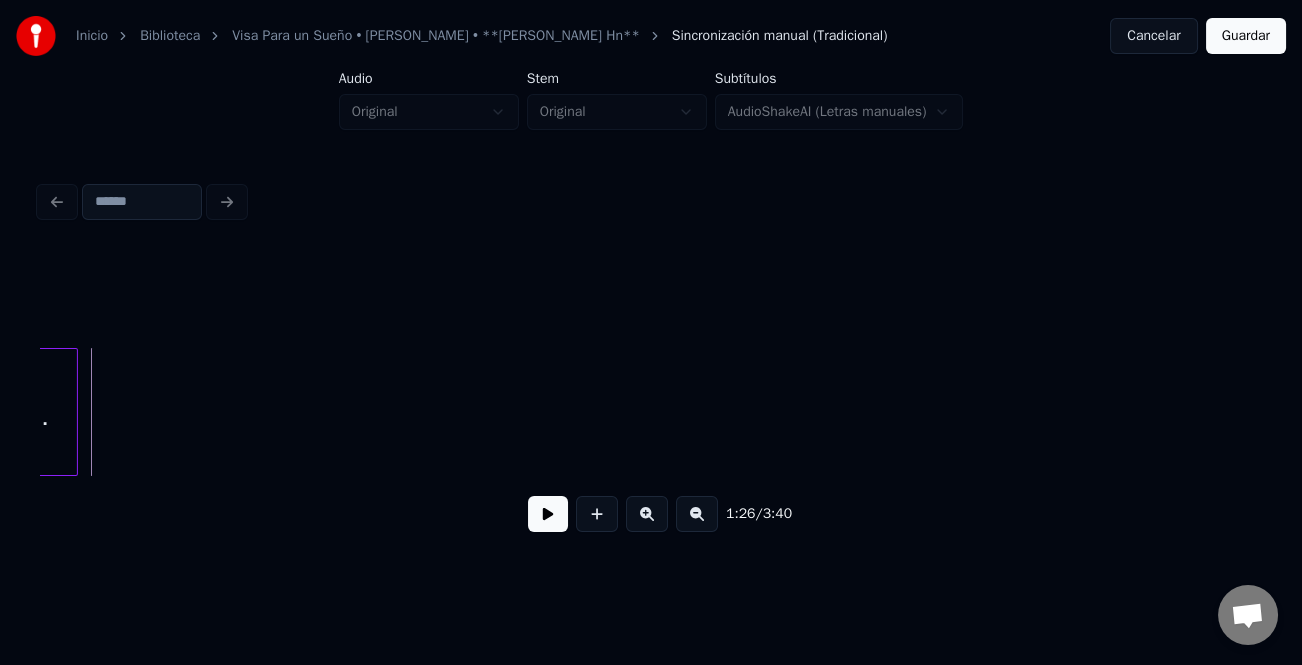 scroll, scrollTop: 0, scrollLeft: 25768, axis: horizontal 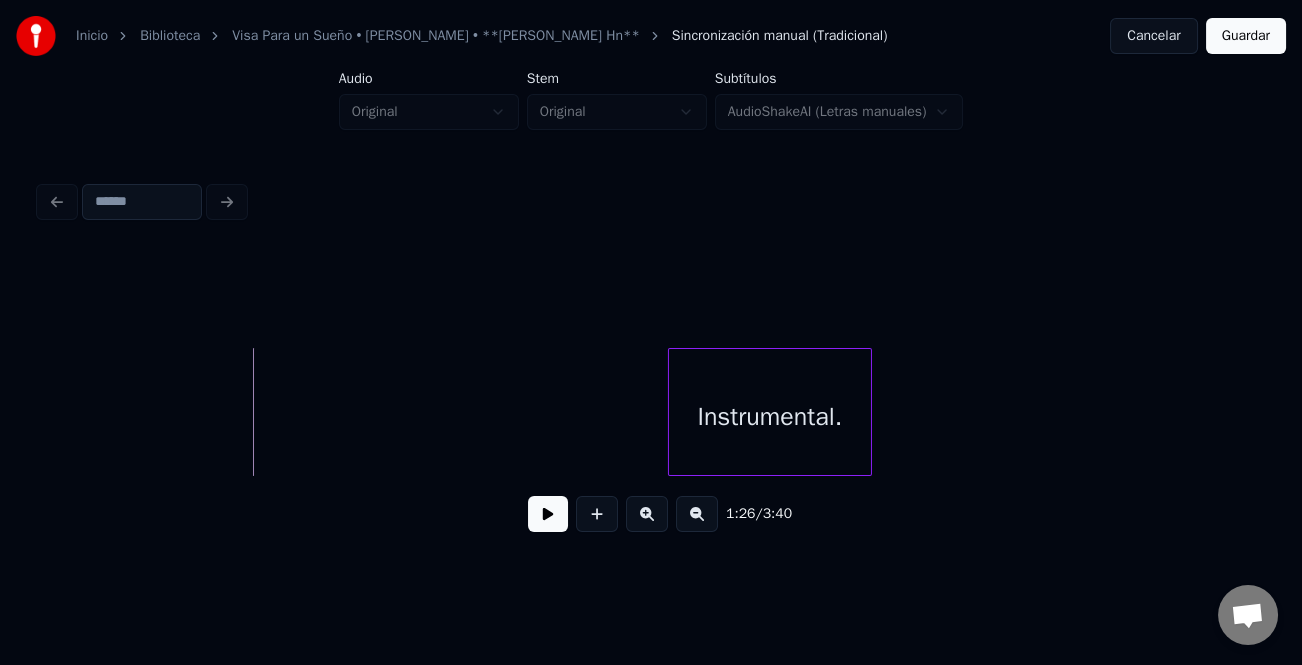 click on "Instrumental." at bounding box center [770, 417] 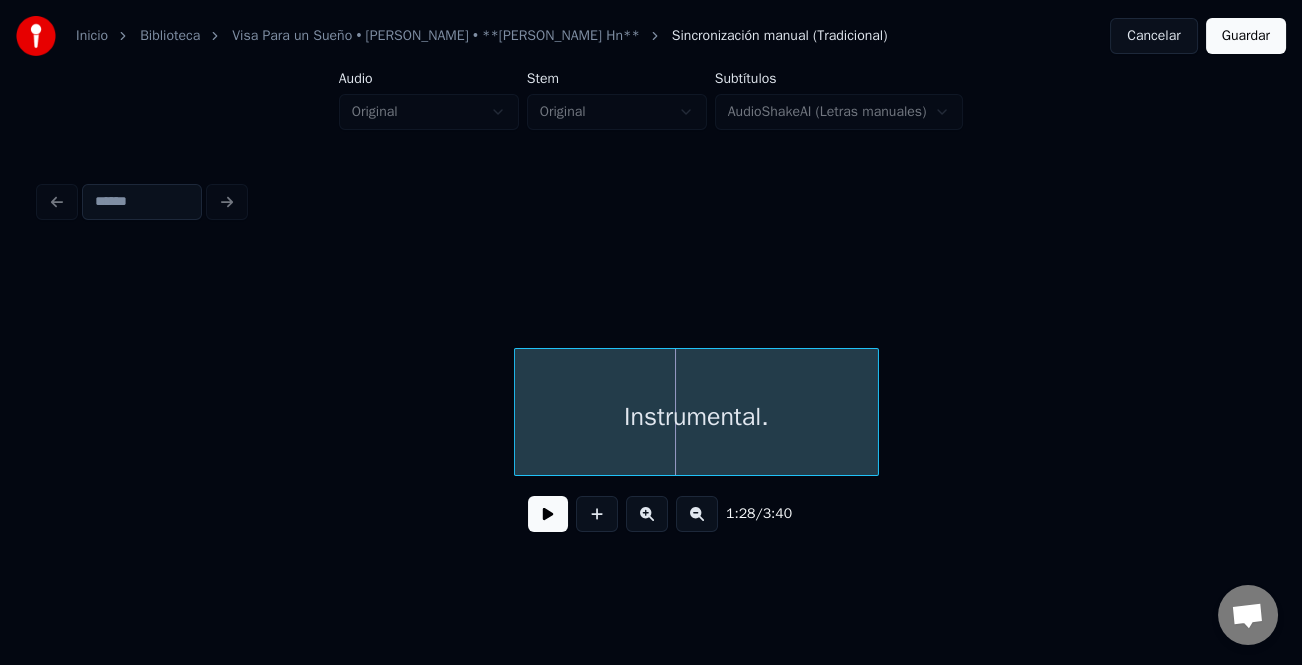 click at bounding box center [518, 412] 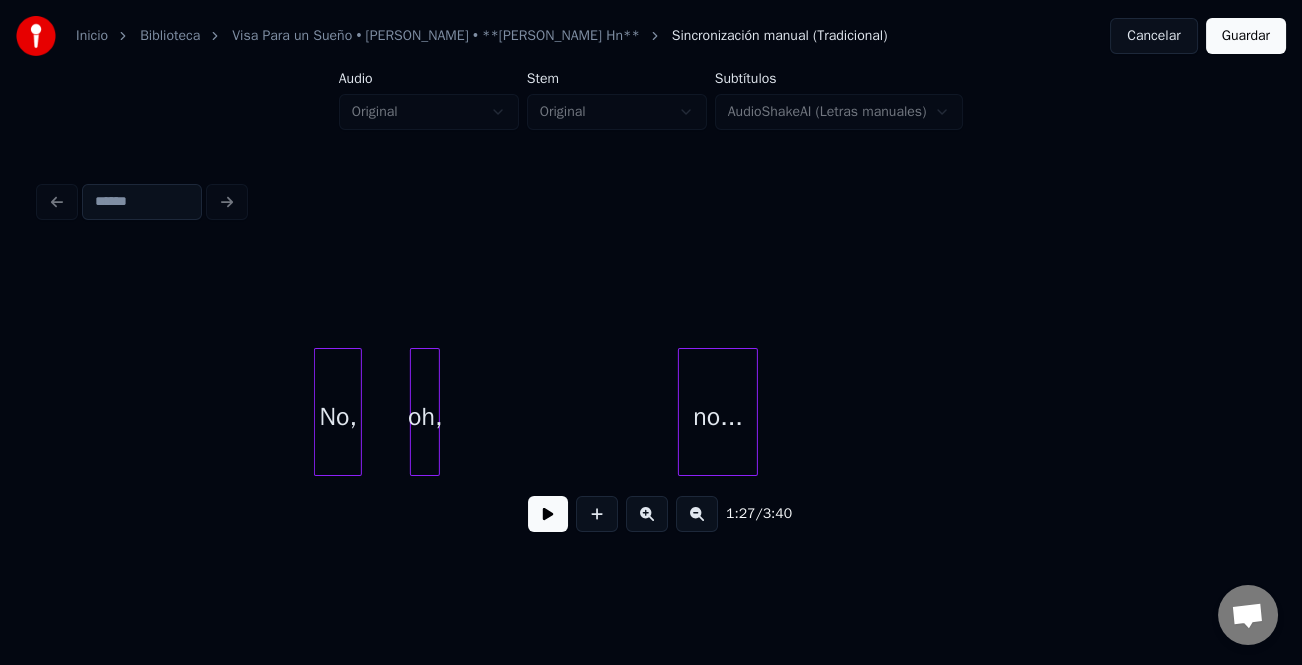 scroll, scrollTop: 0, scrollLeft: 25044, axis: horizontal 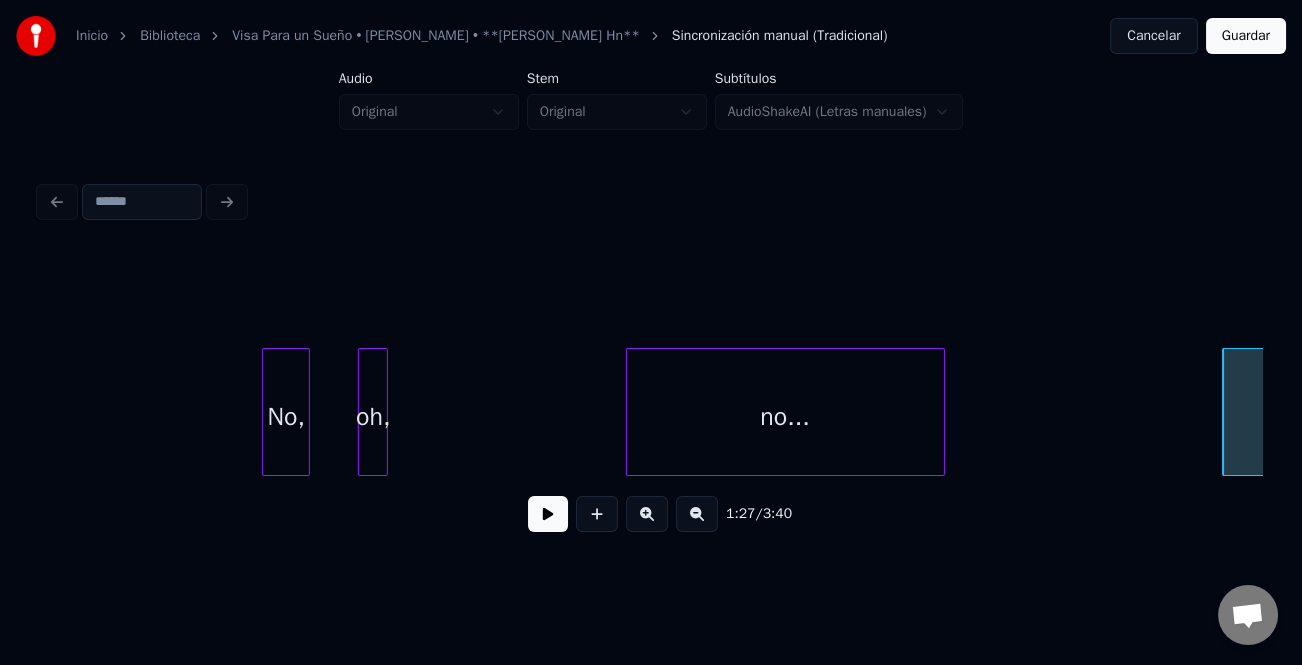 click at bounding box center (941, 412) 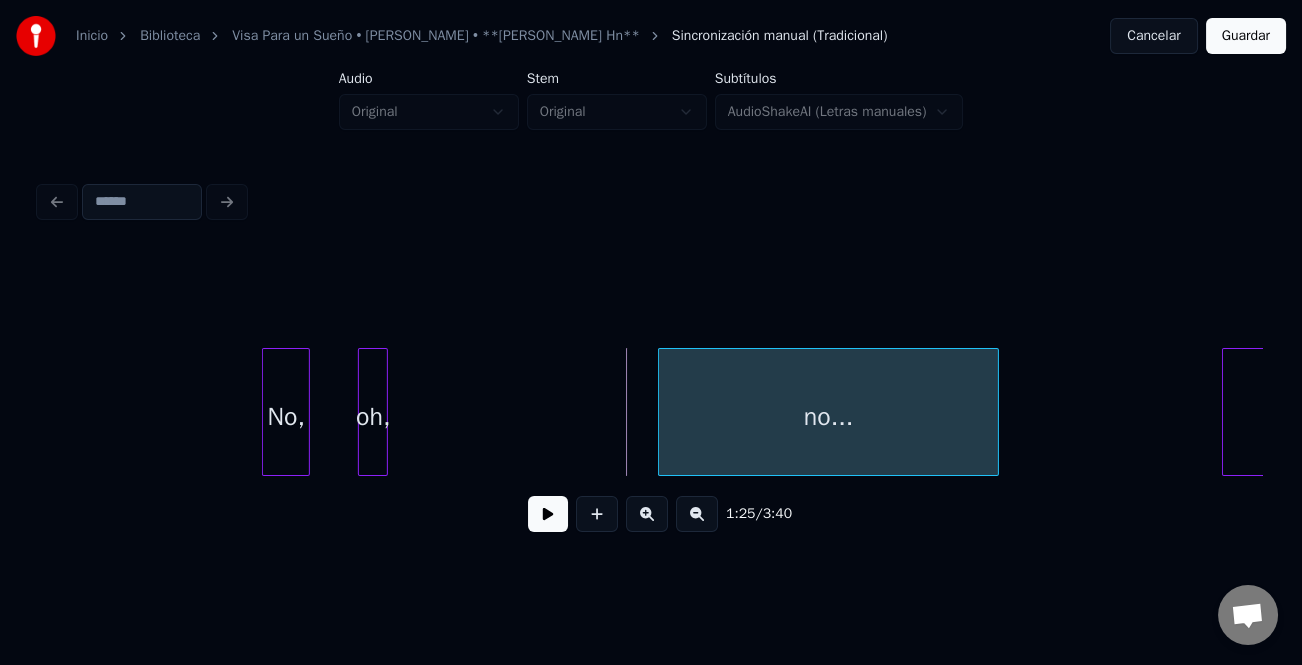 click on "no..." at bounding box center [828, 417] 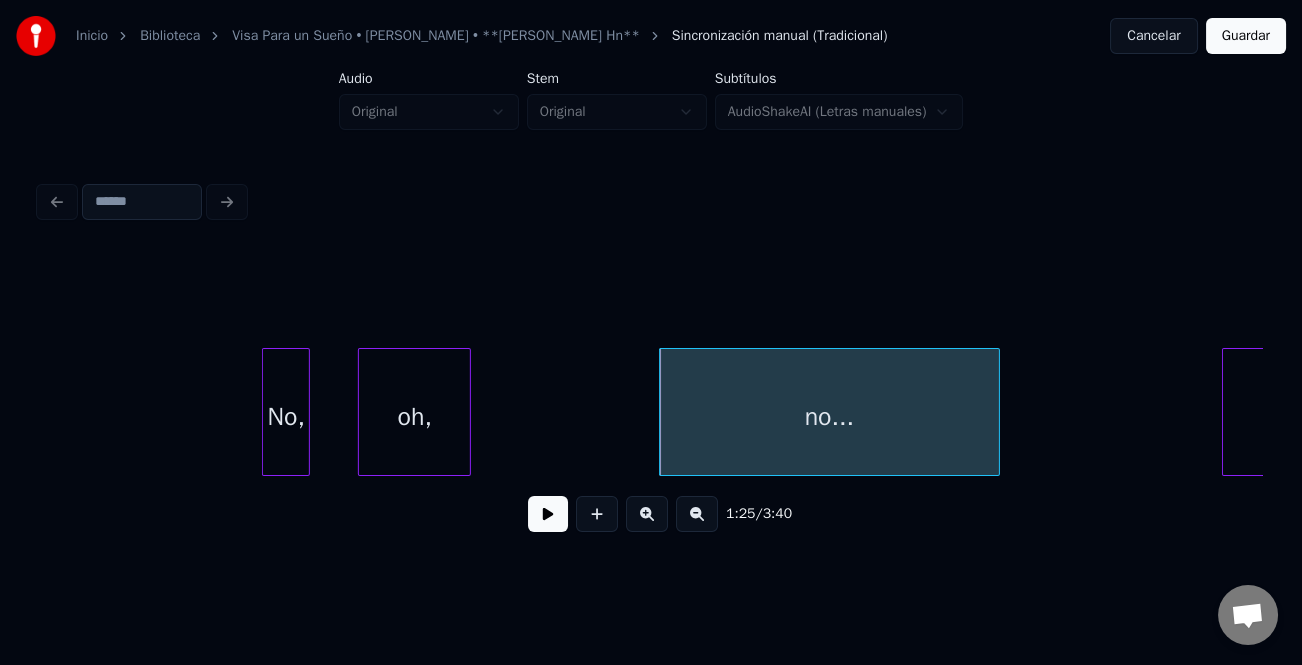click at bounding box center (467, 412) 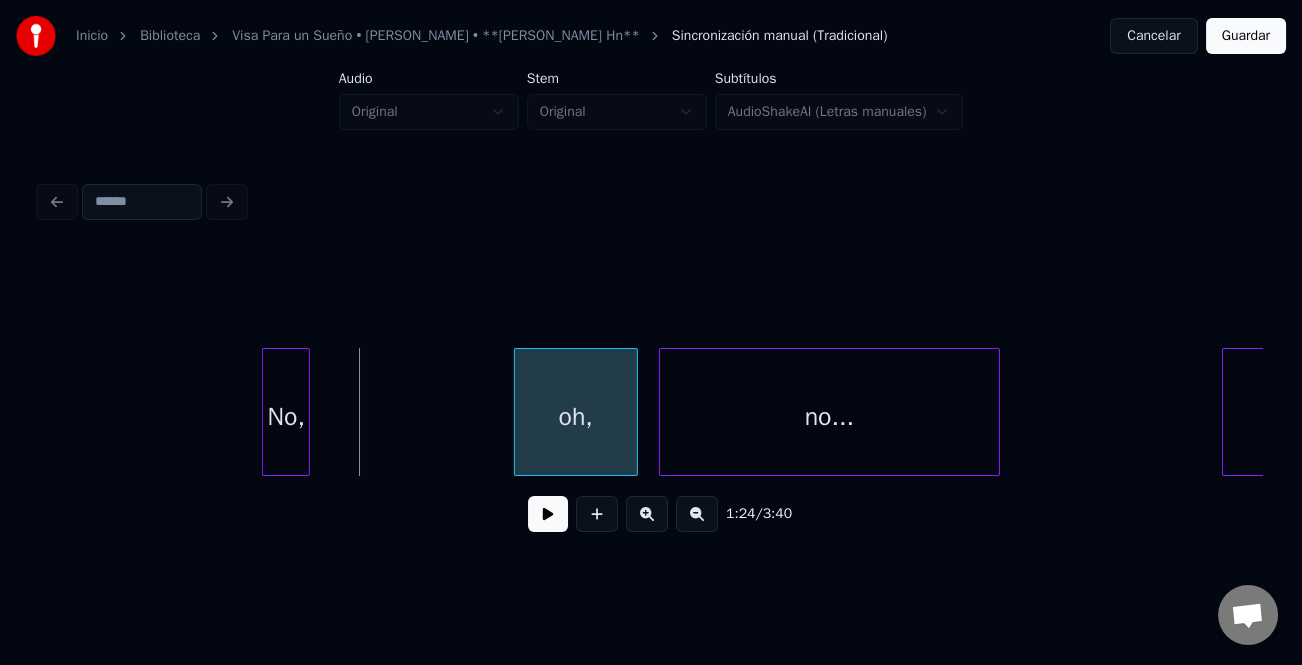 click on "oh," at bounding box center [576, 417] 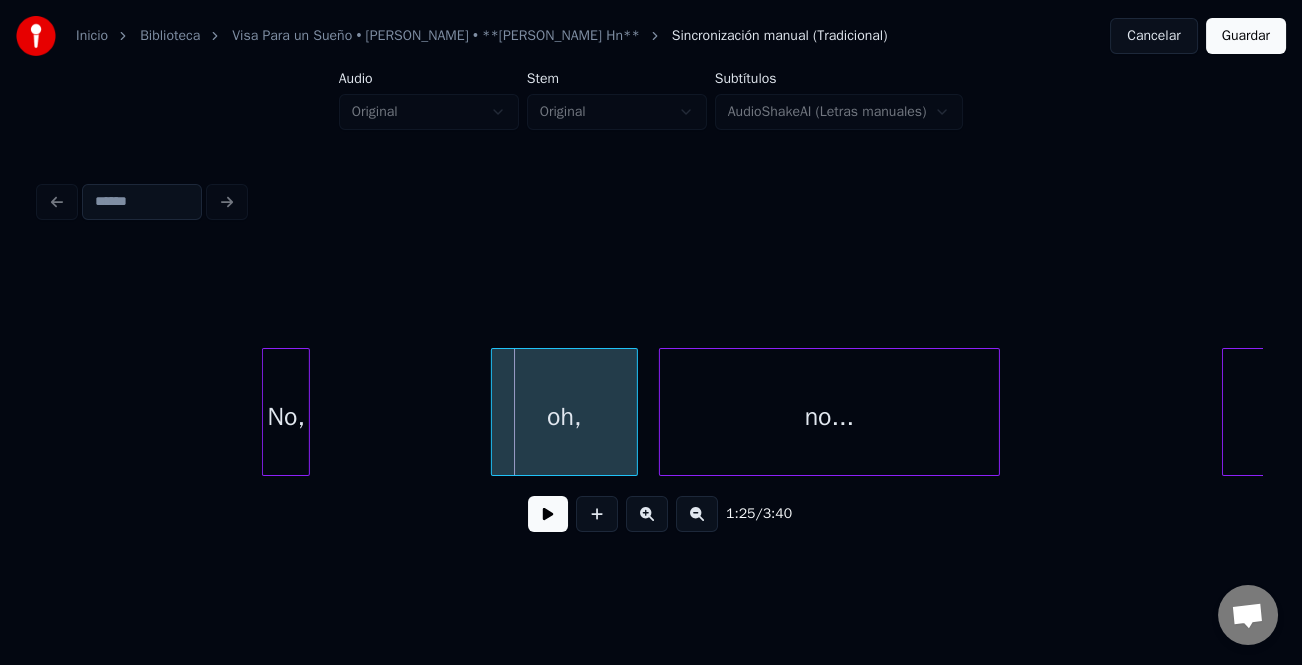 click at bounding box center (495, 412) 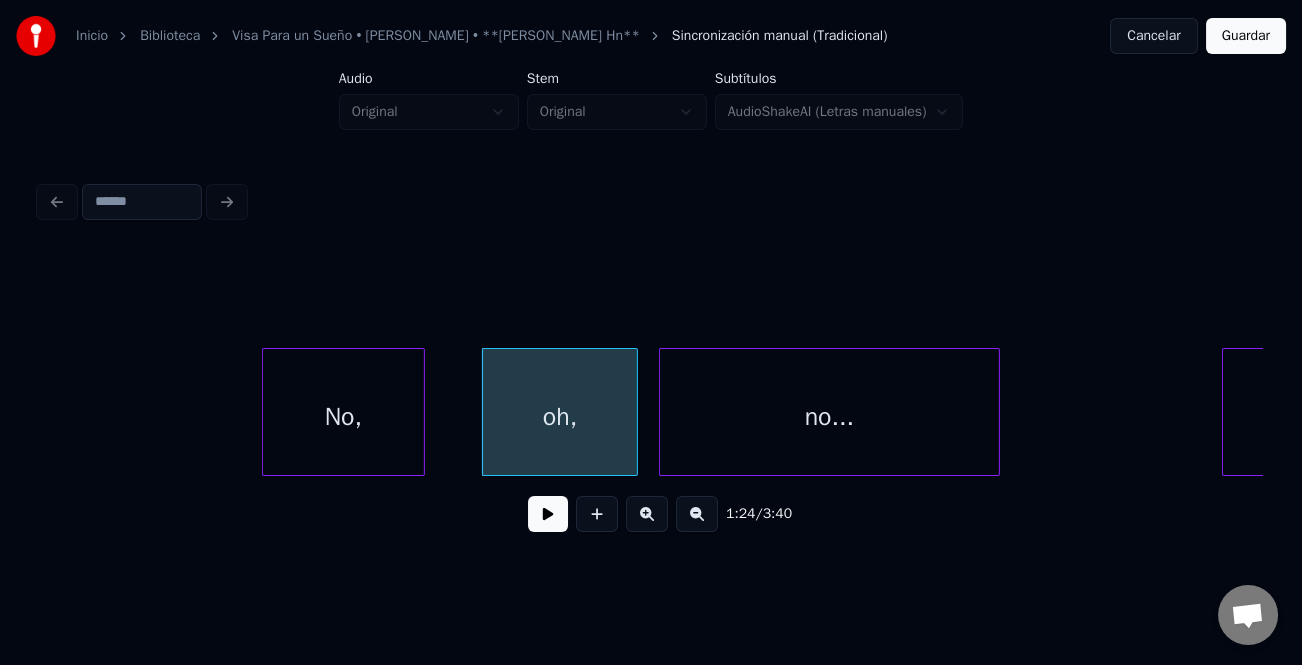 click at bounding box center (421, 412) 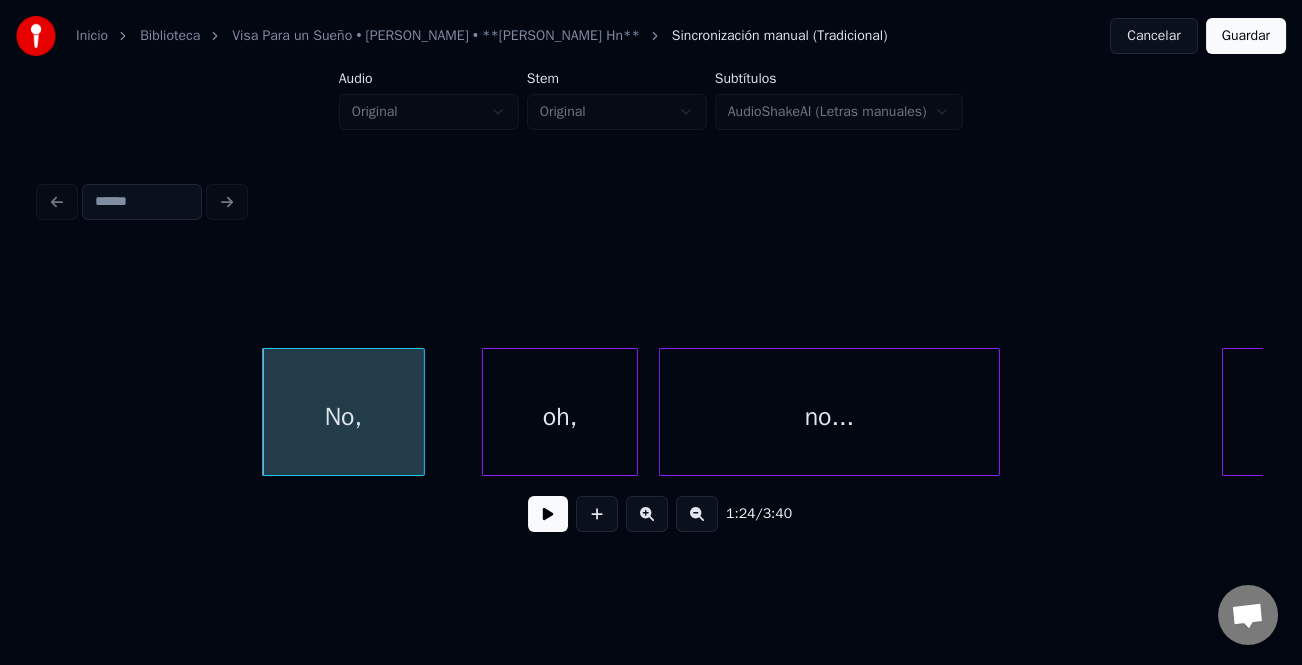 click on "no... No, oh, Instrumental." at bounding box center (7996, 412) 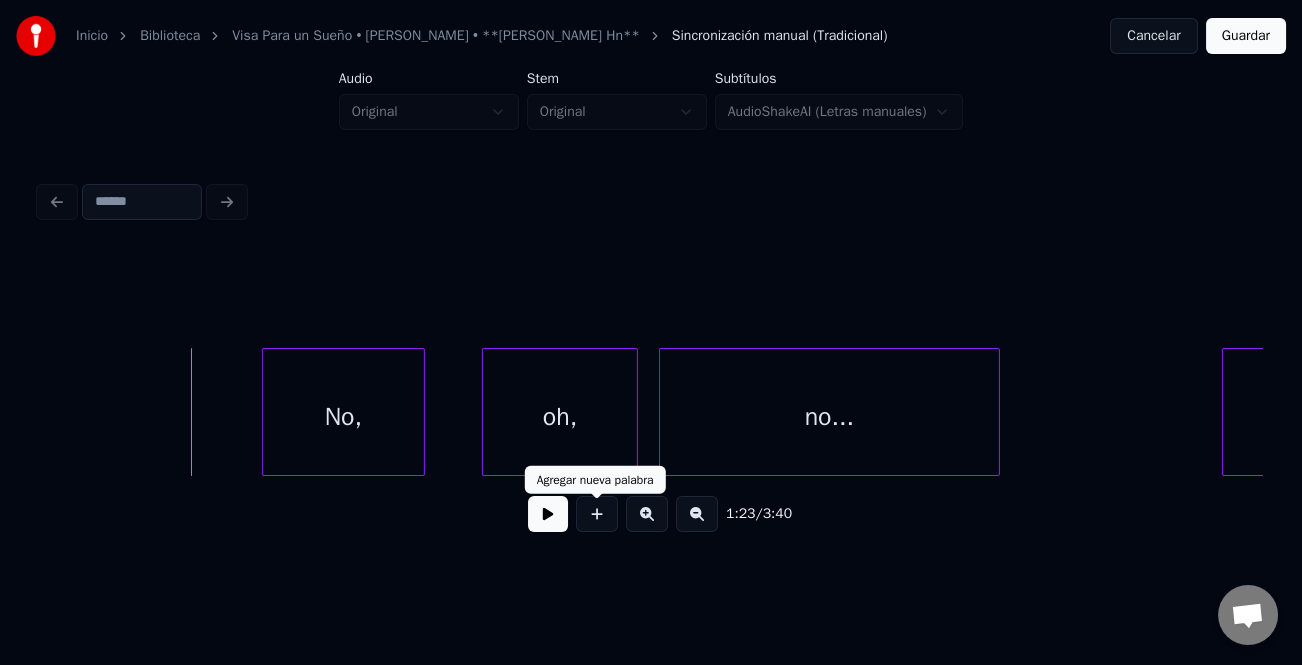 click at bounding box center [548, 514] 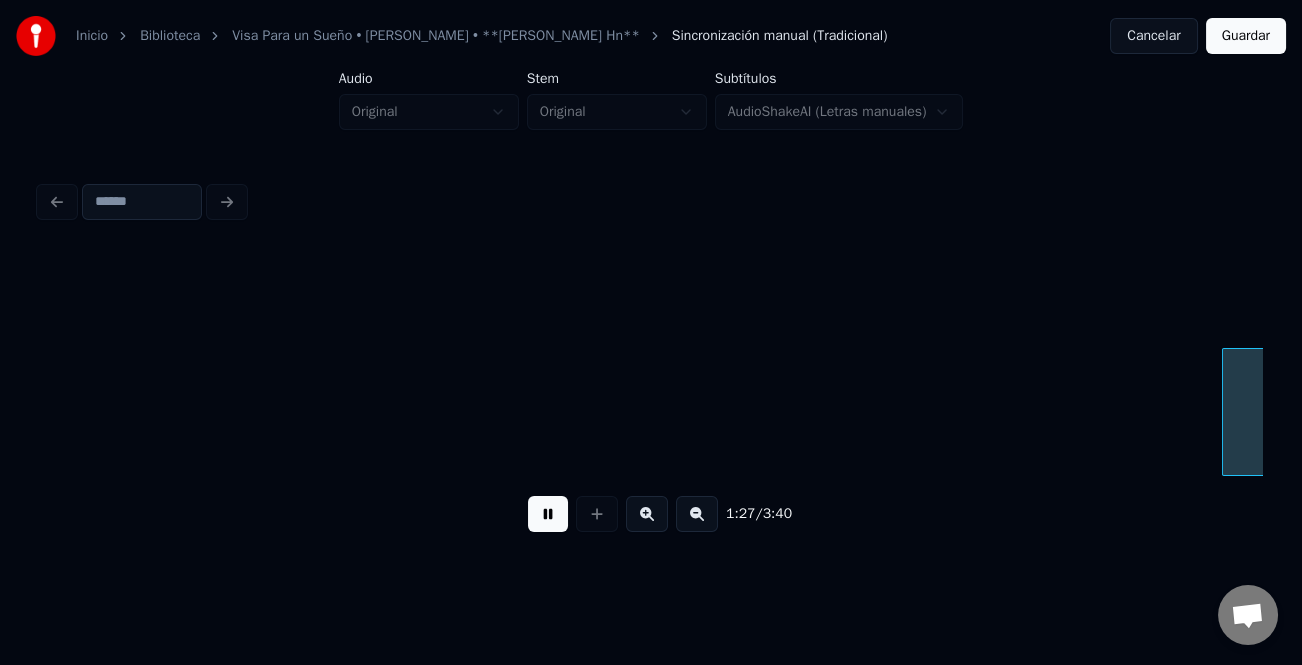 click at bounding box center [548, 514] 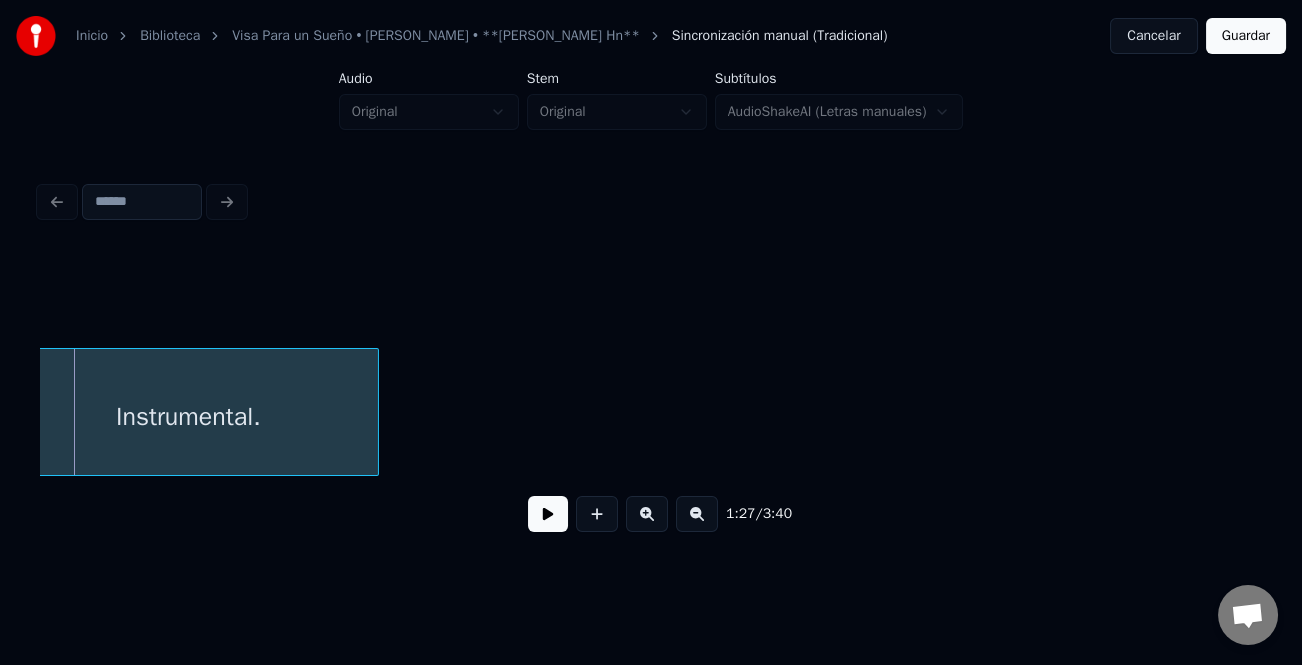 scroll, scrollTop: 0, scrollLeft: 25309, axis: horizontal 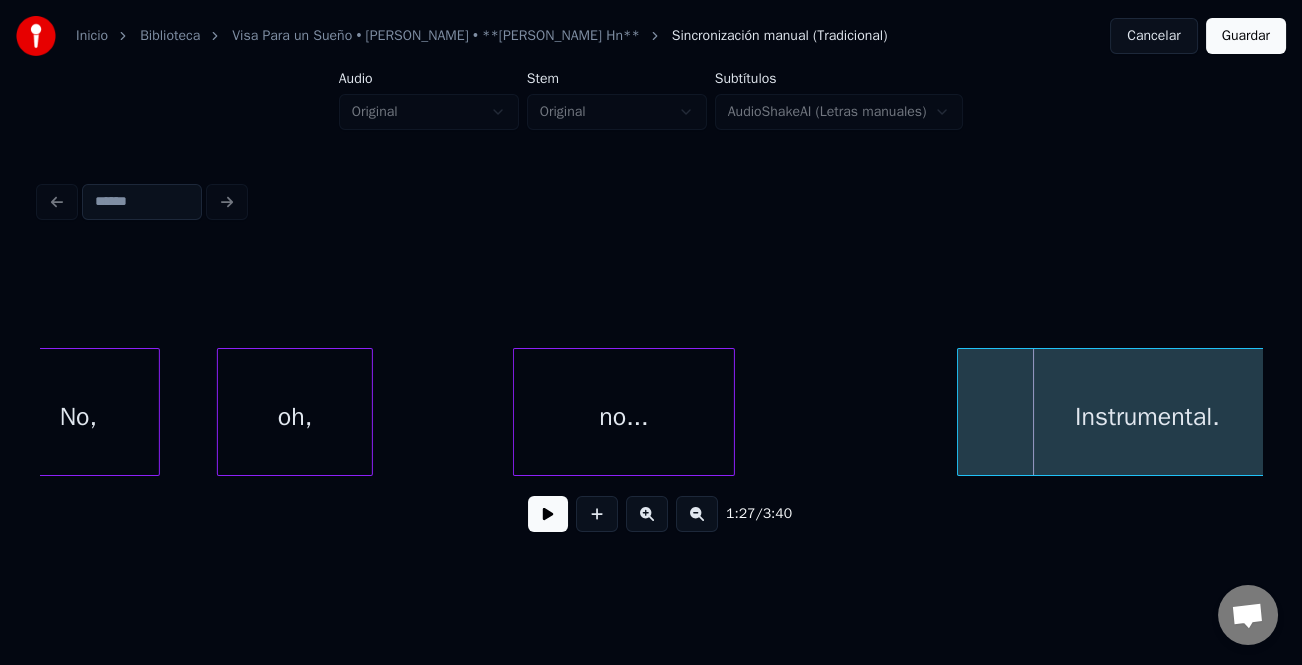 click at bounding box center [517, 412] 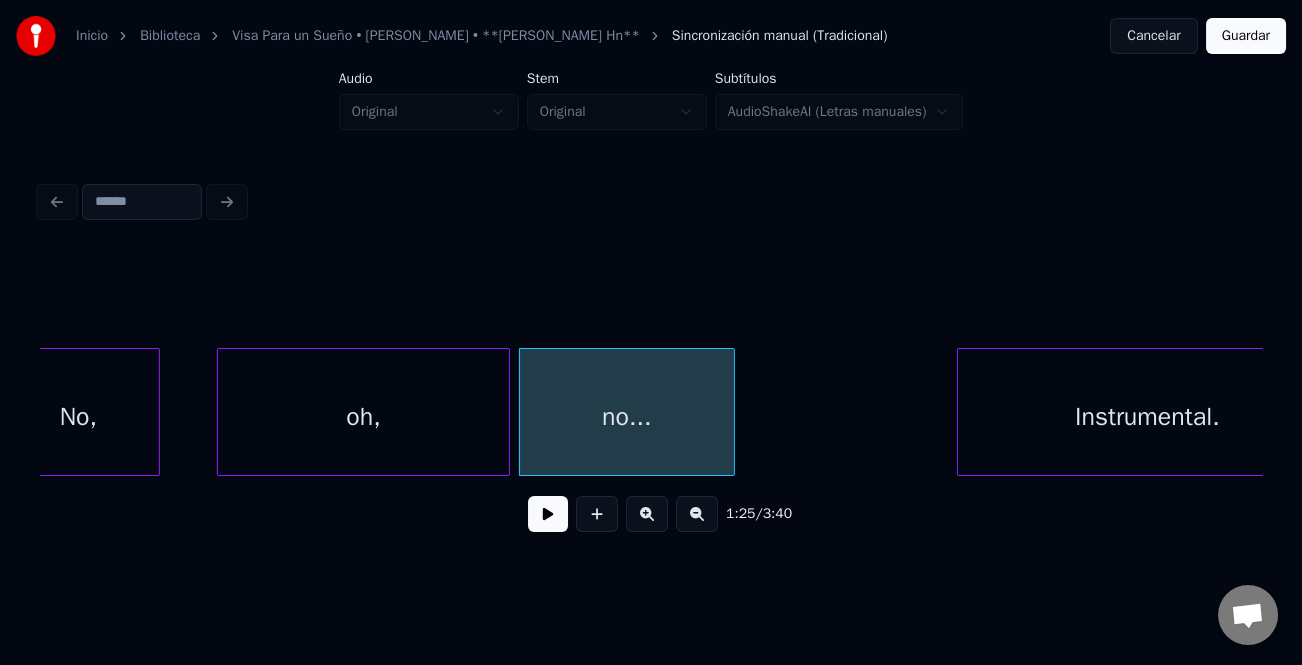 click at bounding box center (506, 412) 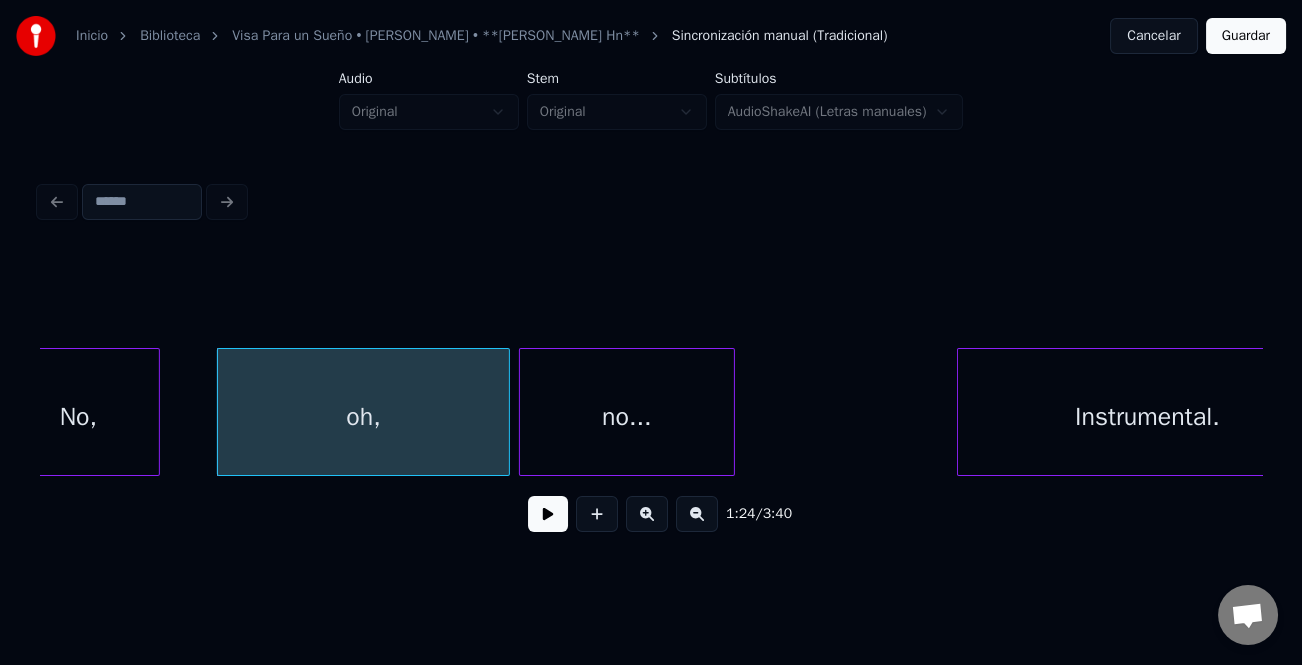 click at bounding box center (548, 514) 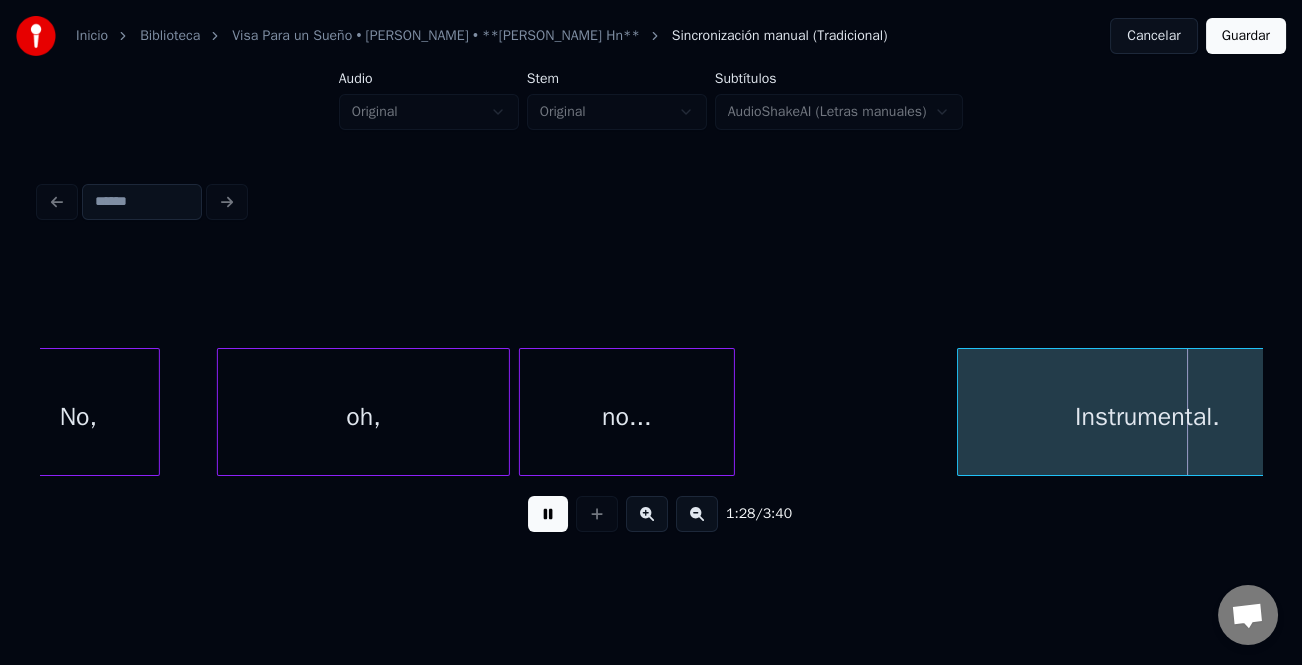 click at bounding box center (548, 514) 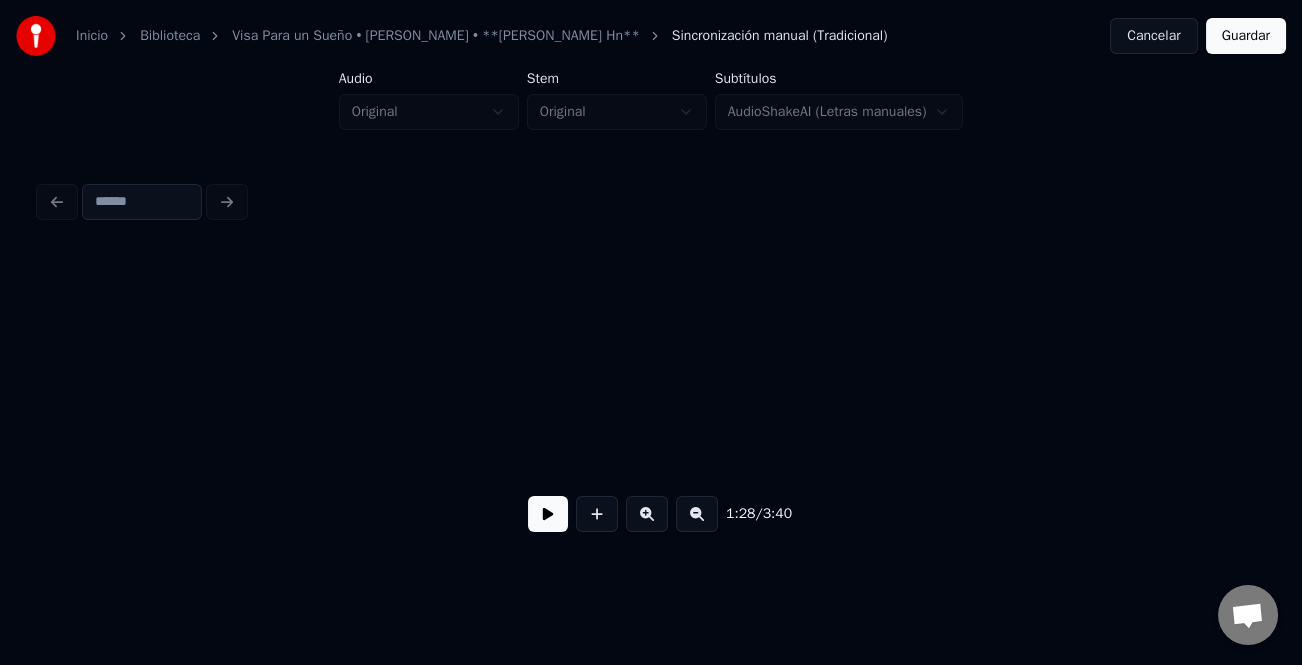 scroll, scrollTop: 0, scrollLeft: 26736, axis: horizontal 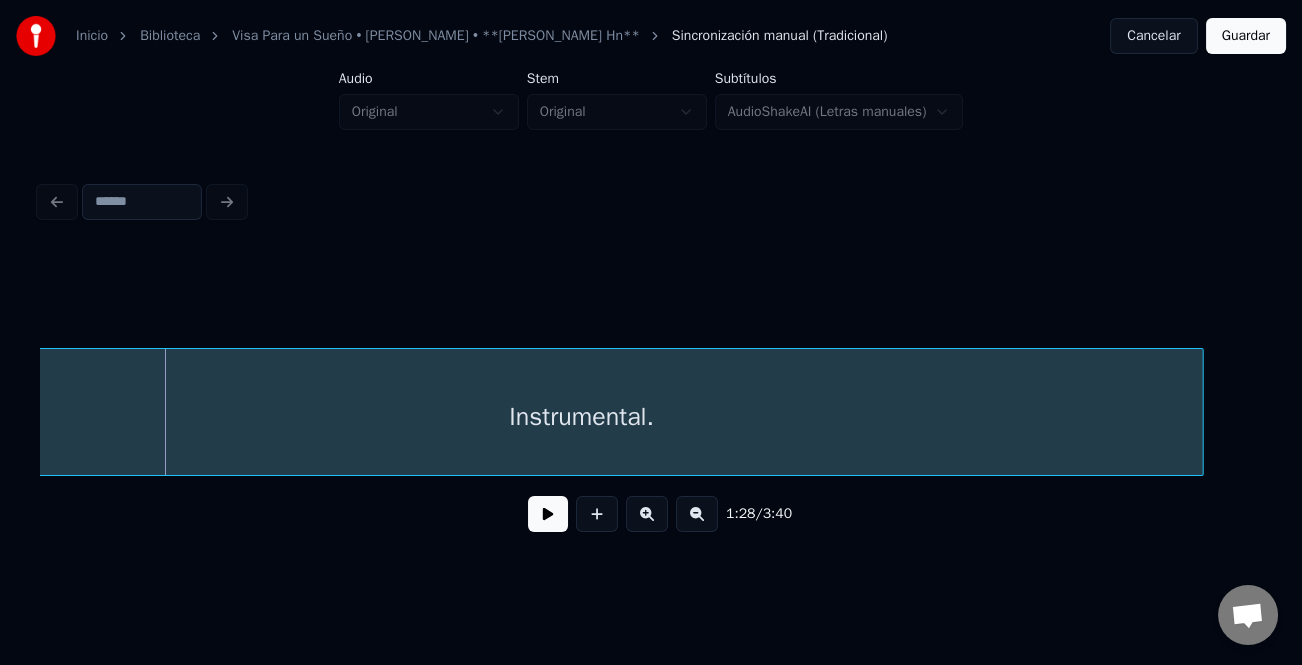 click at bounding box center [1200, 412] 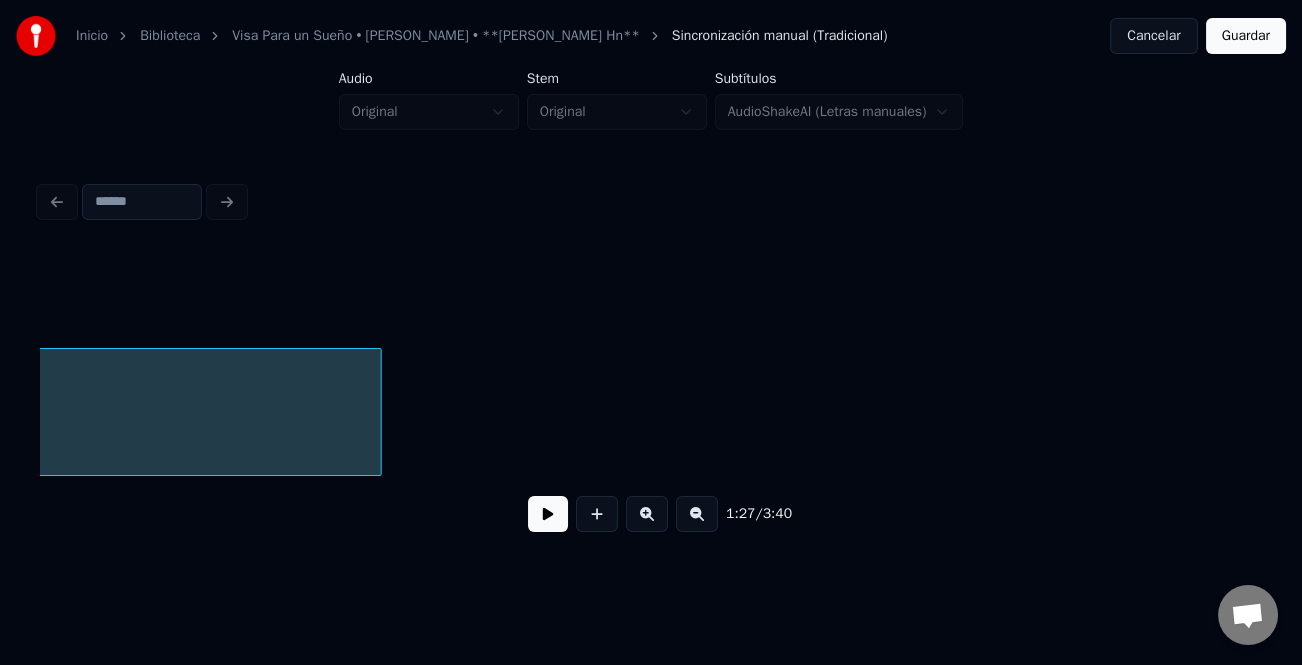 click at bounding box center [697, 514] 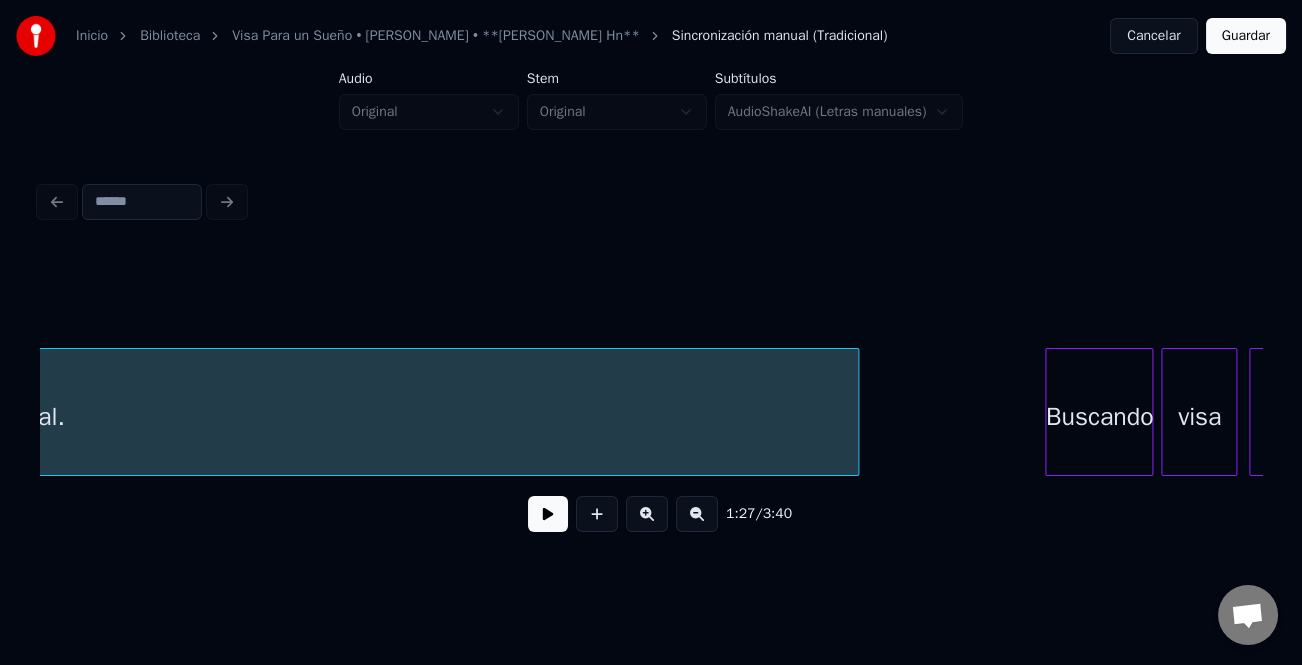 click at bounding box center (855, 412) 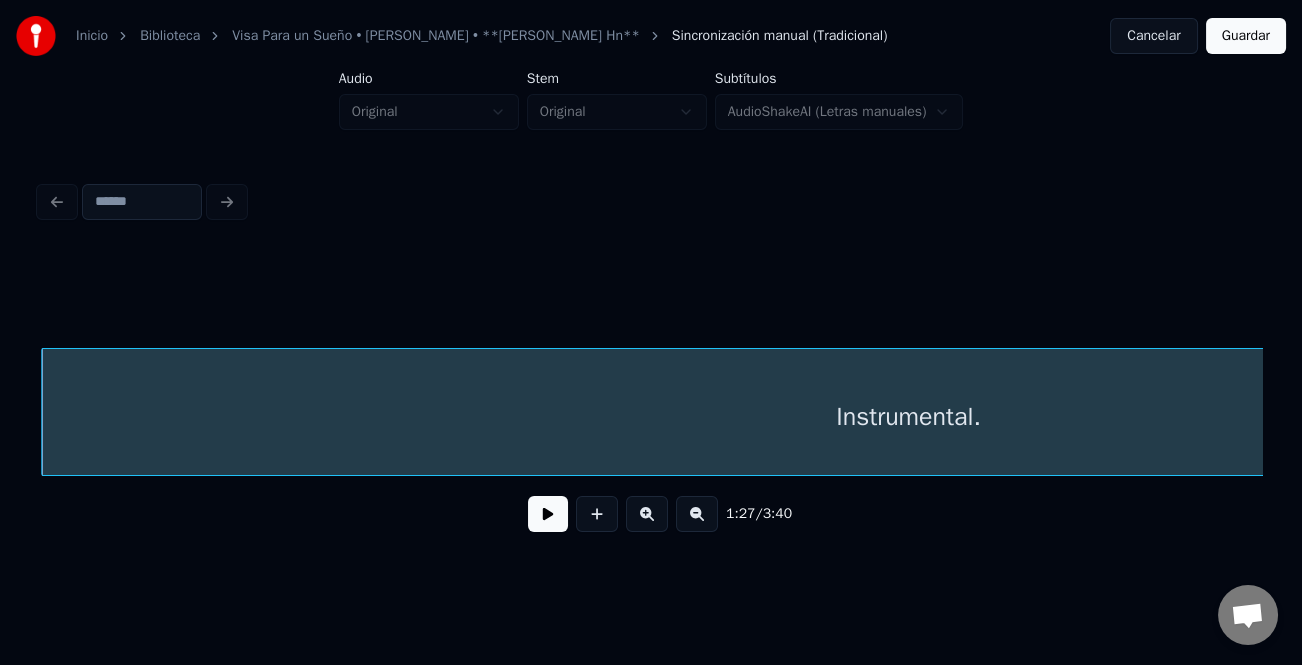 scroll, scrollTop: 0, scrollLeft: 16414, axis: horizontal 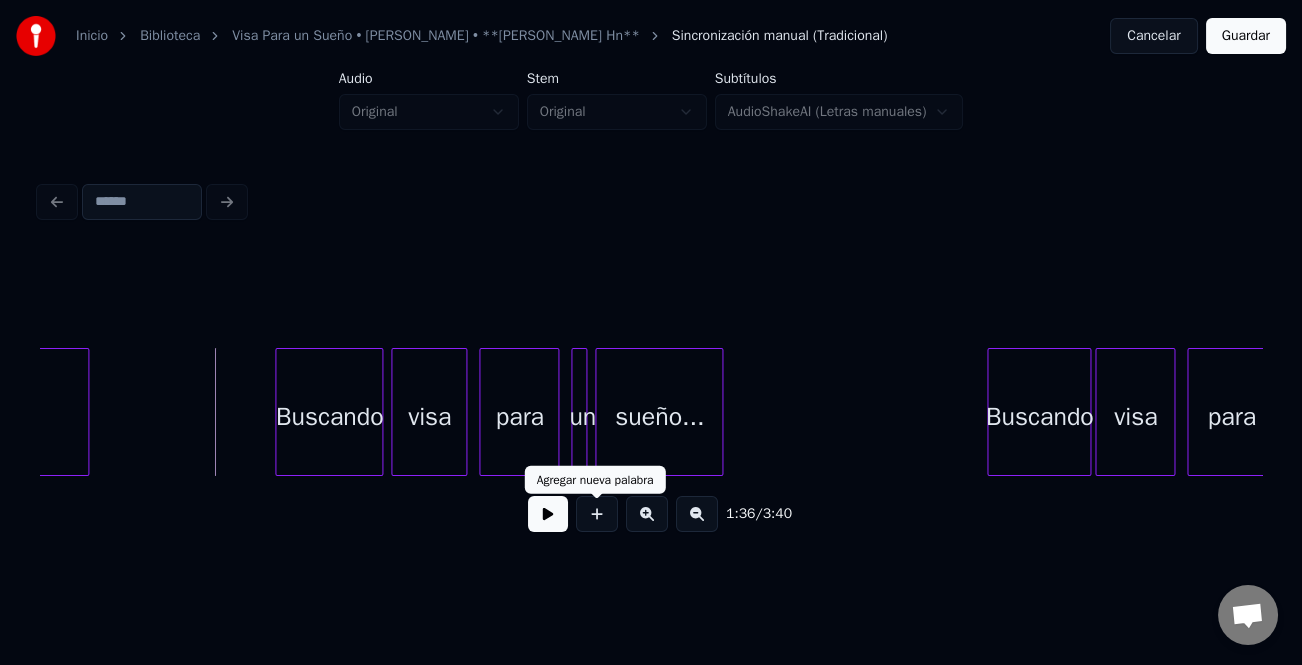 click at bounding box center [548, 514] 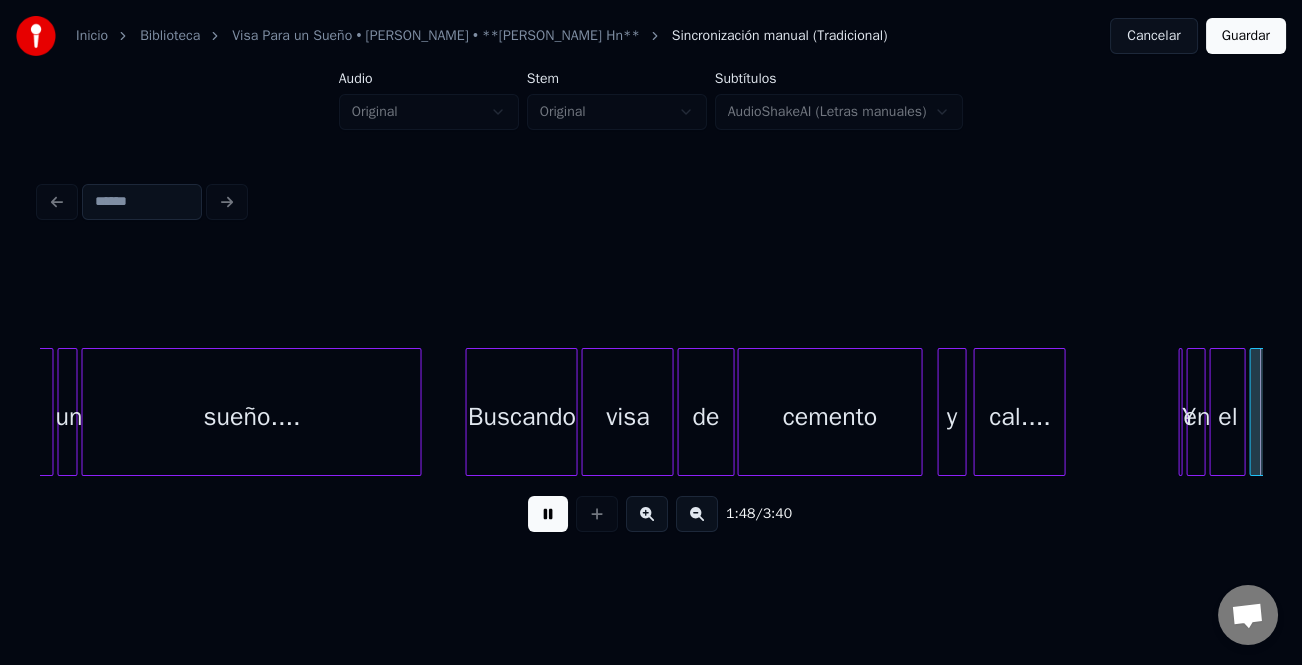 scroll, scrollTop: 0, scrollLeft: 21615, axis: horizontal 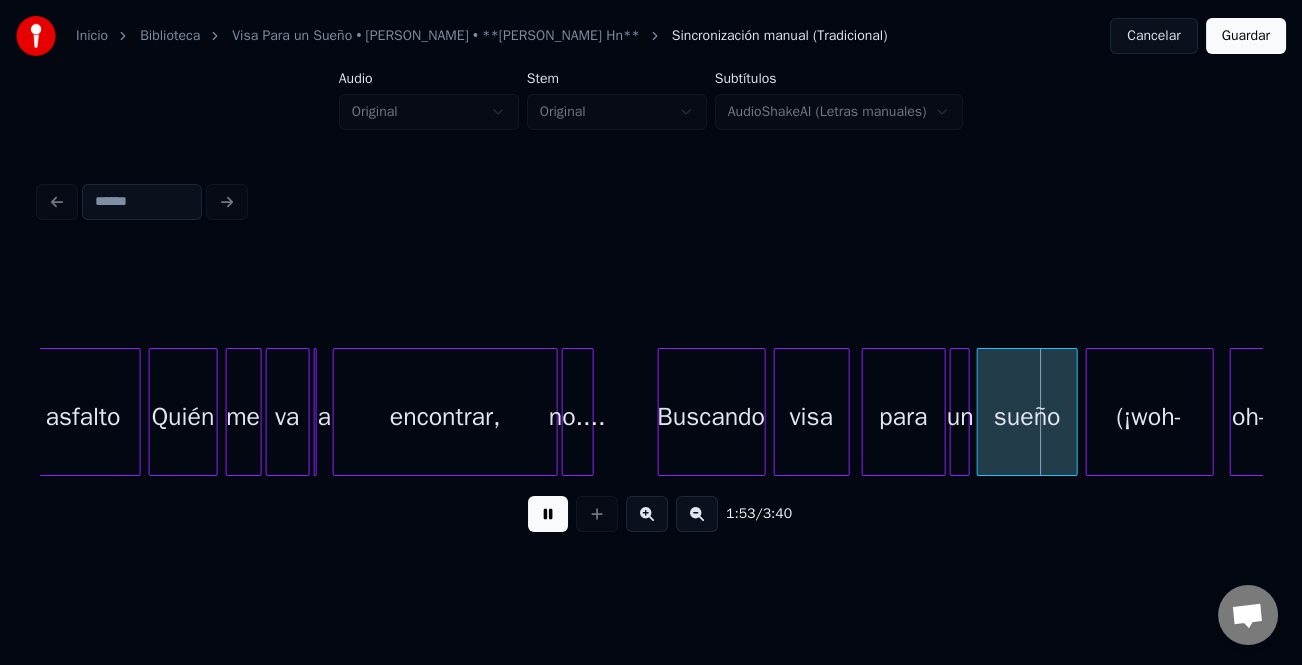 click at bounding box center [647, 514] 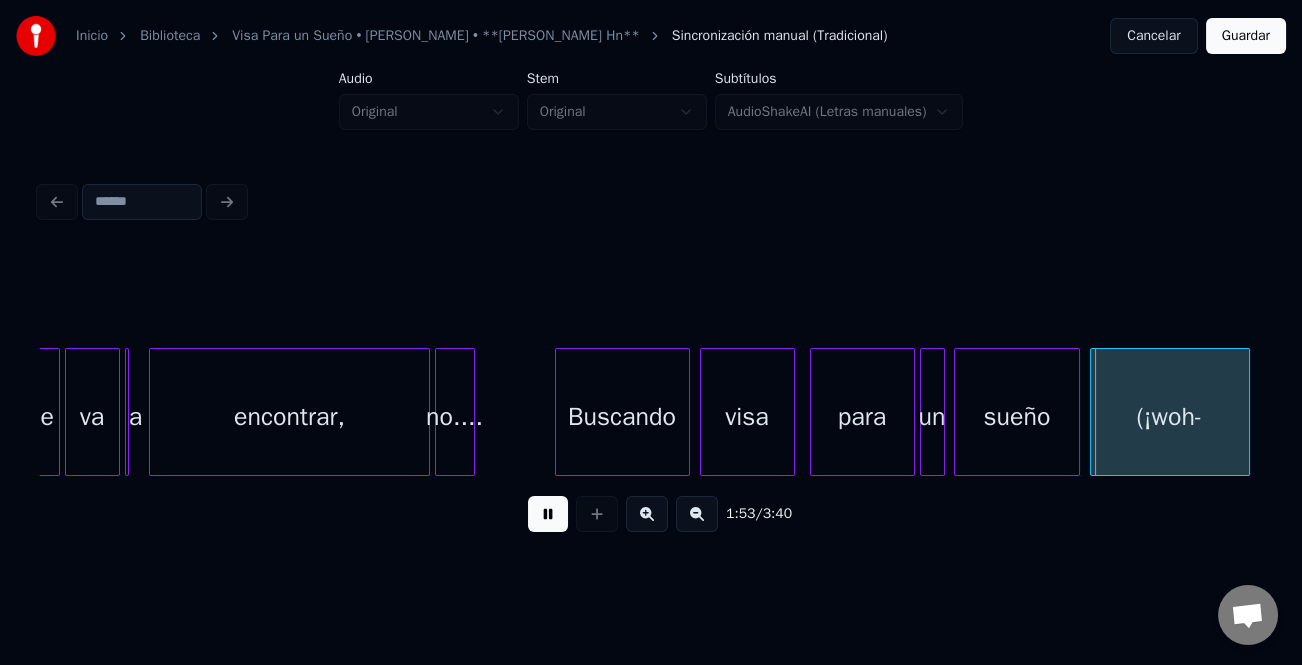 click at bounding box center [647, 514] 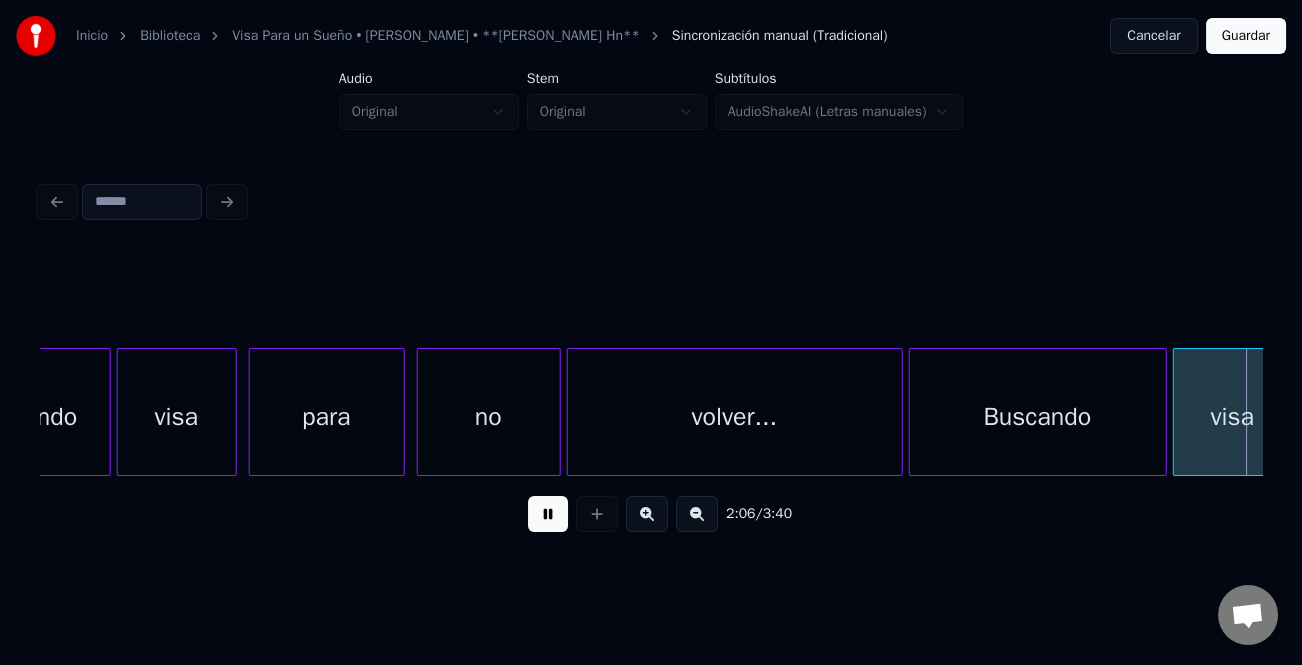 scroll, scrollTop: 0, scrollLeft: 37846, axis: horizontal 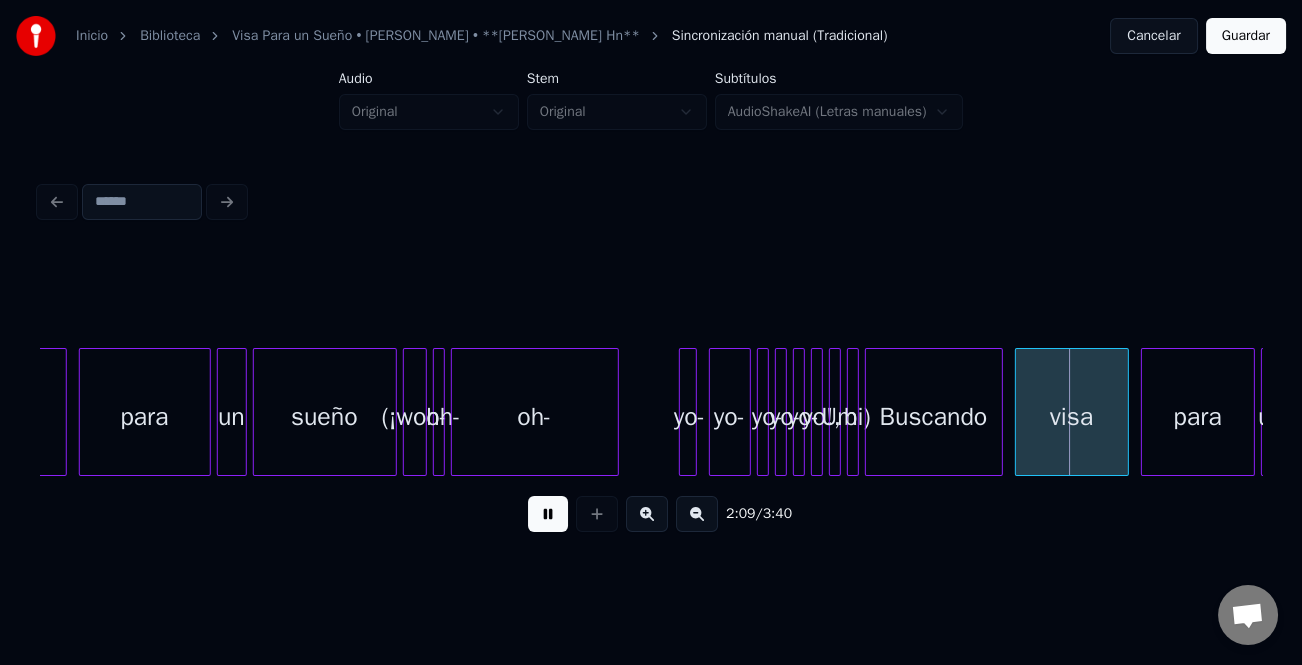 click at bounding box center [548, 514] 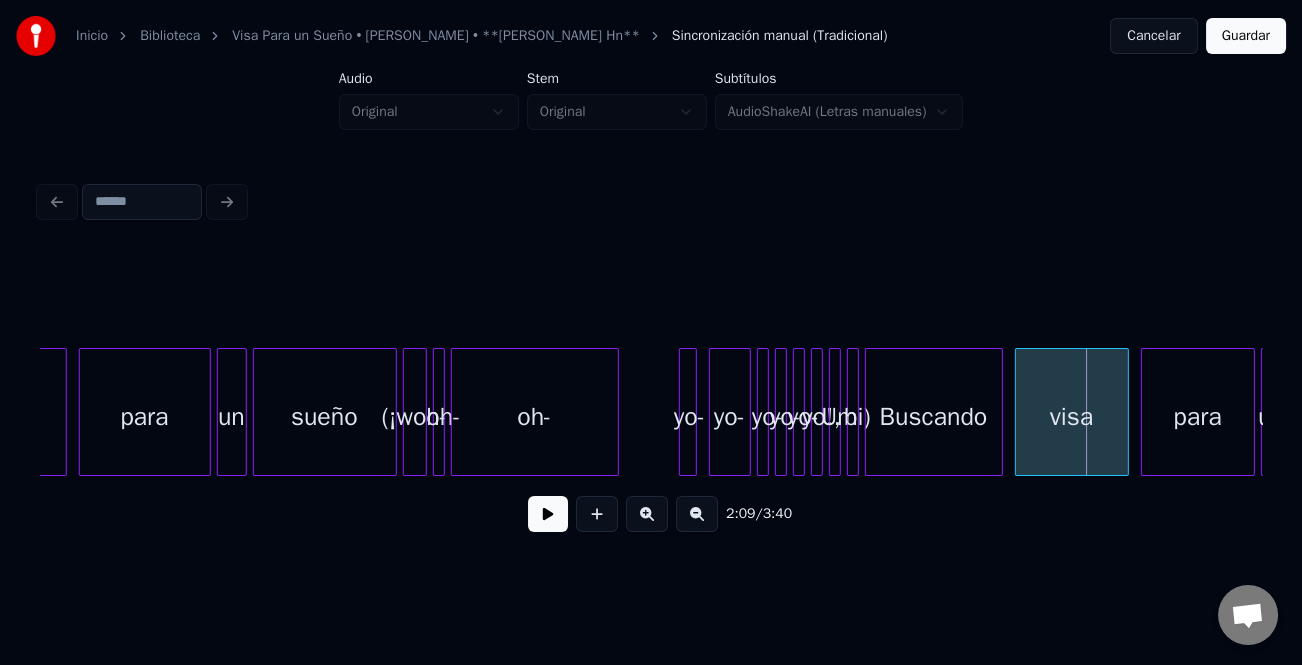 click at bounding box center (647, 514) 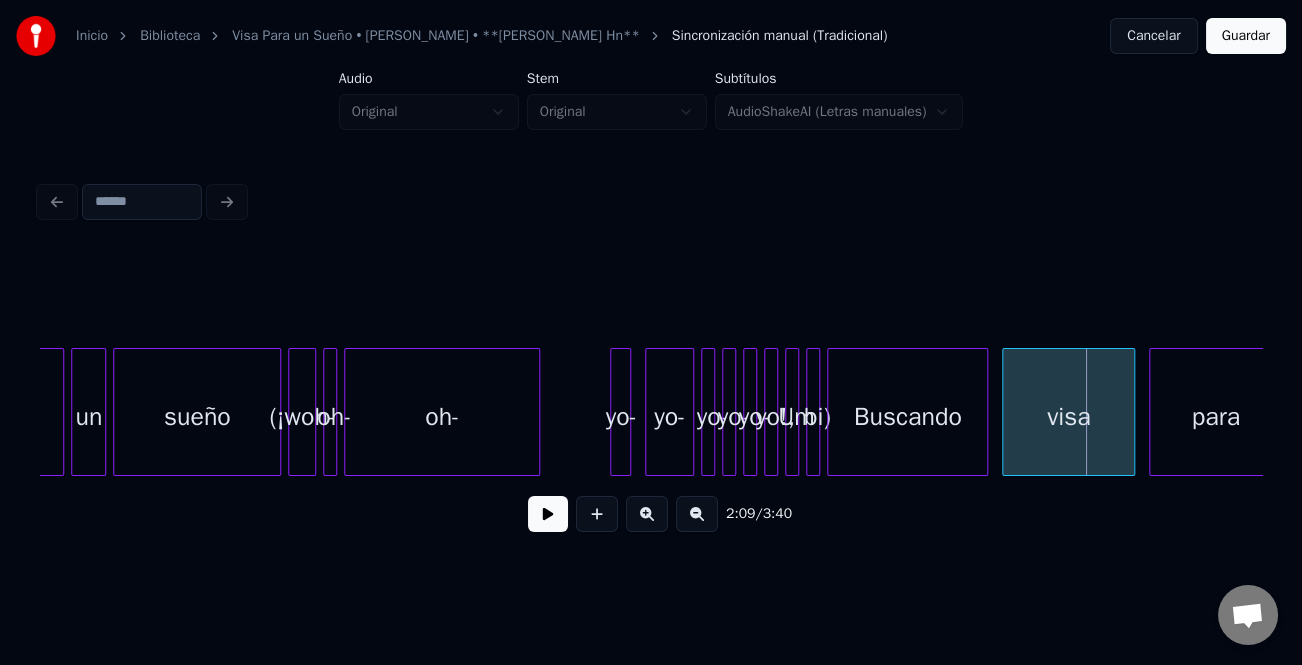 click at bounding box center [647, 514] 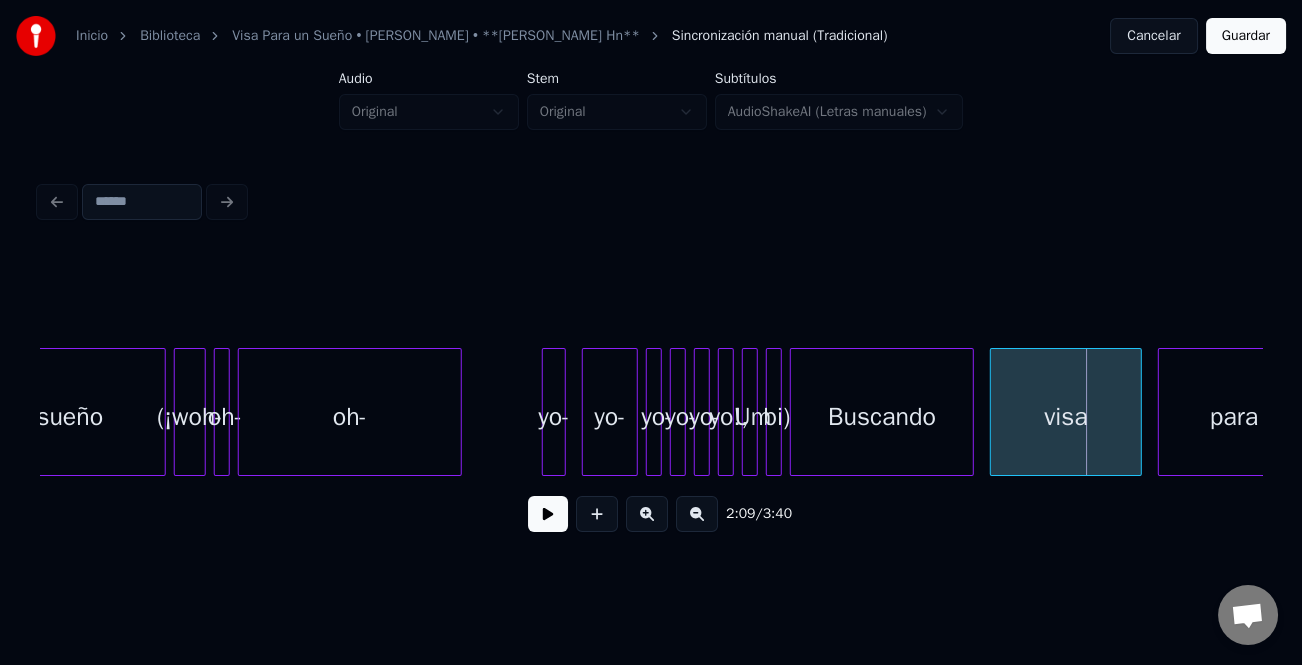 click at bounding box center (647, 514) 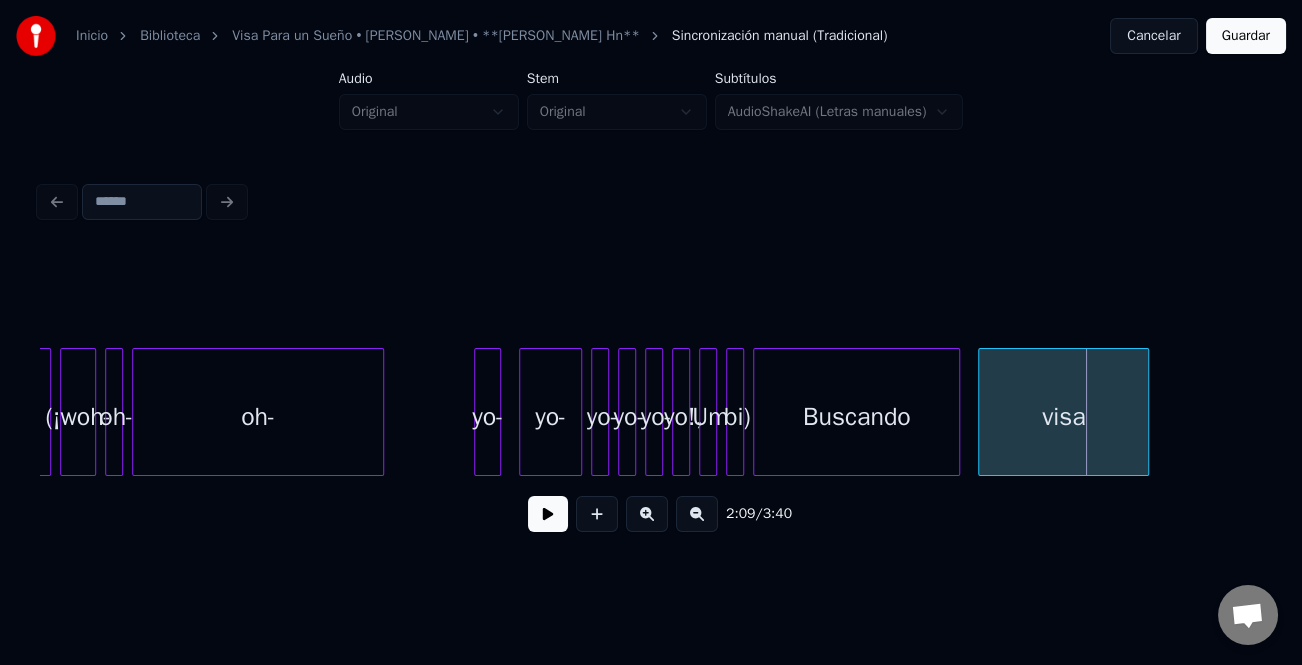 scroll, scrollTop: 0, scrollLeft: 56270, axis: horizontal 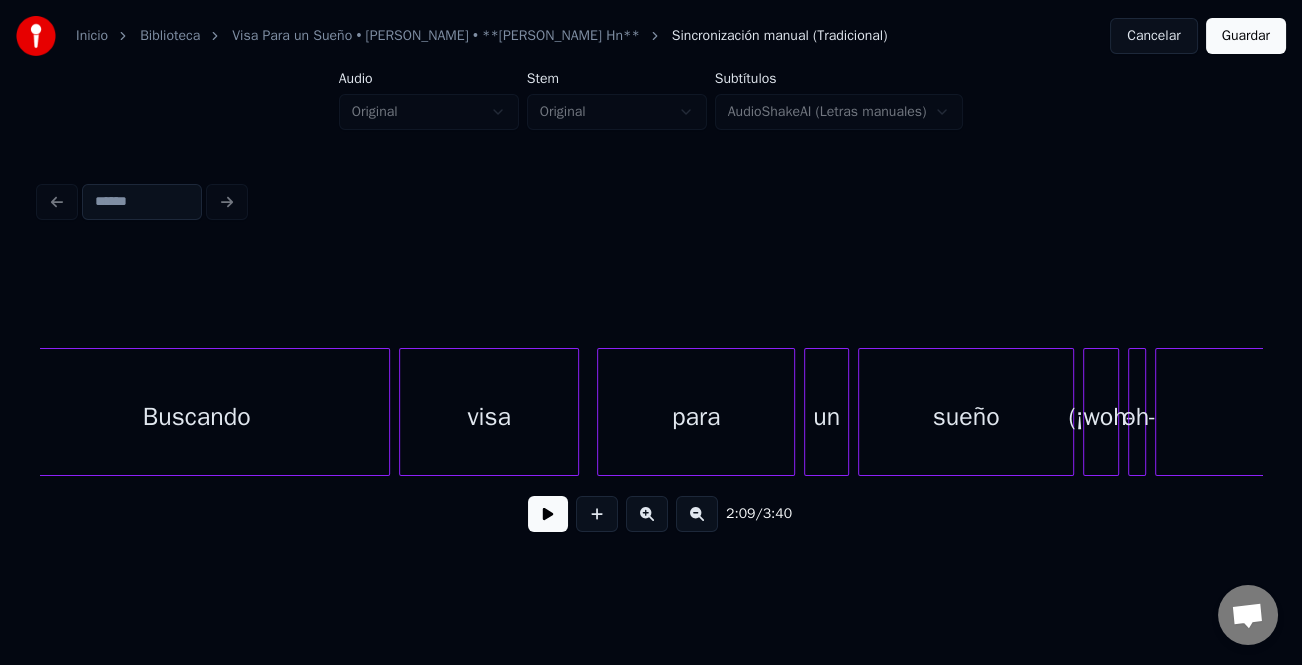 click on "para" at bounding box center [696, 417] 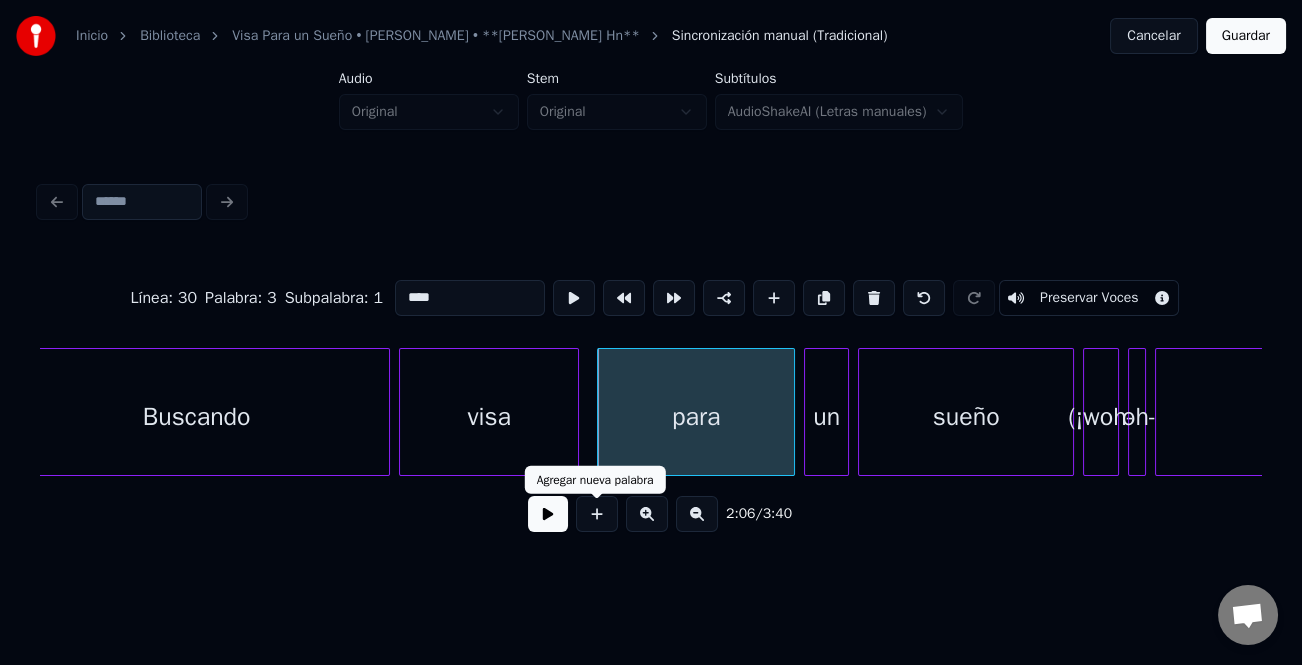 click at bounding box center [548, 514] 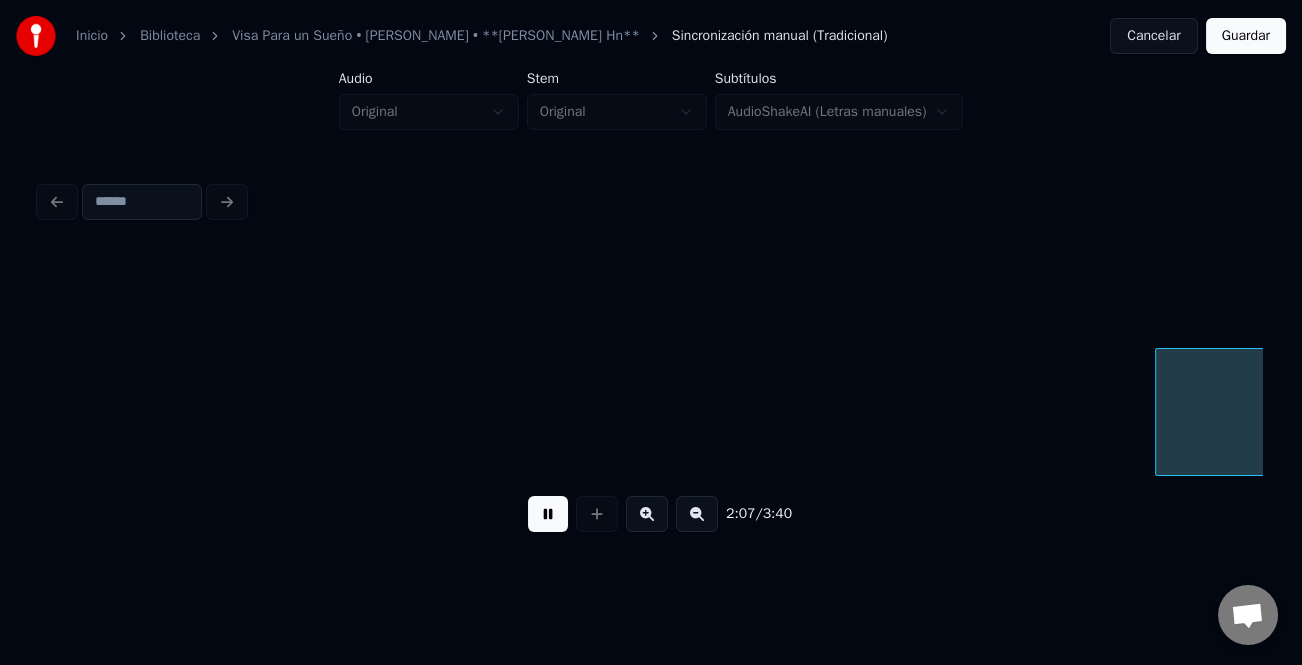 click at bounding box center [548, 514] 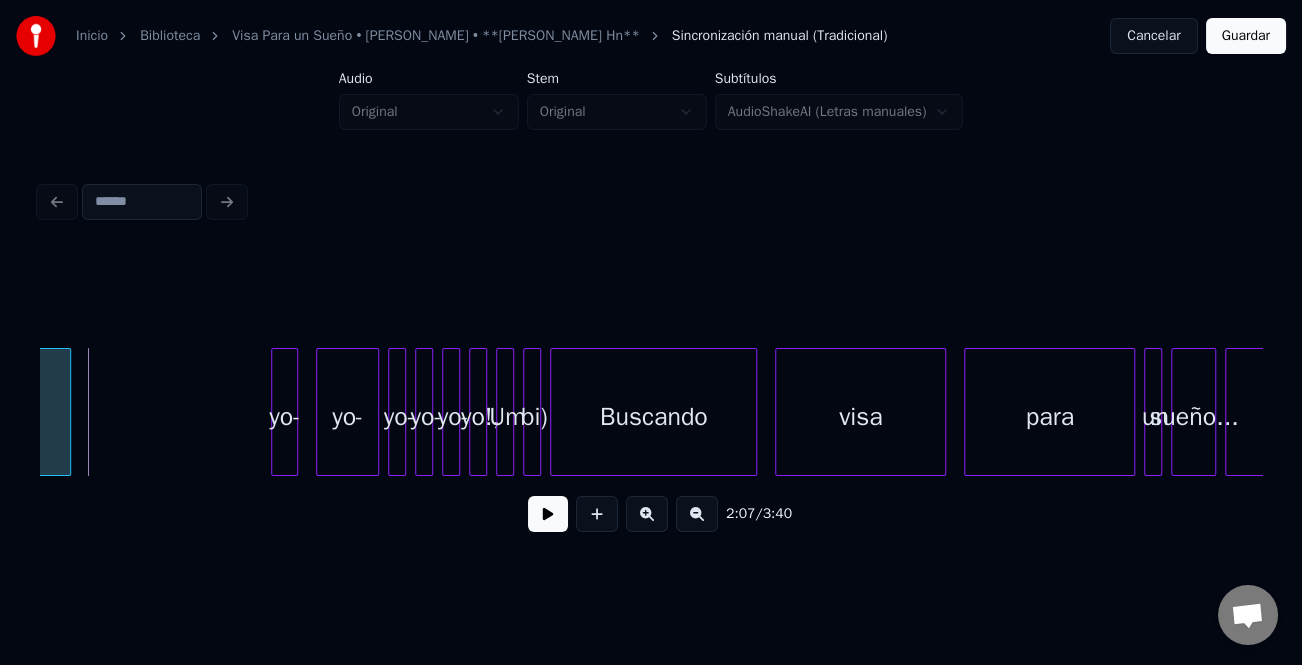 click at bounding box center [67, 412] 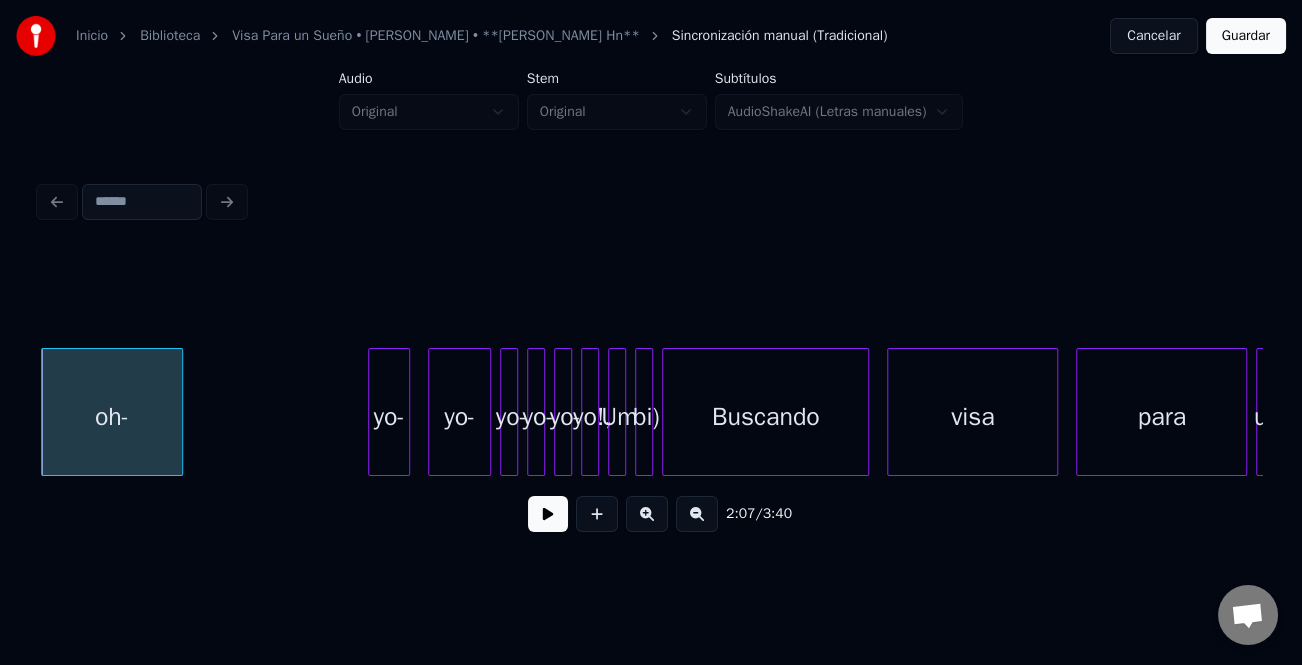 click at bounding box center (372, 412) 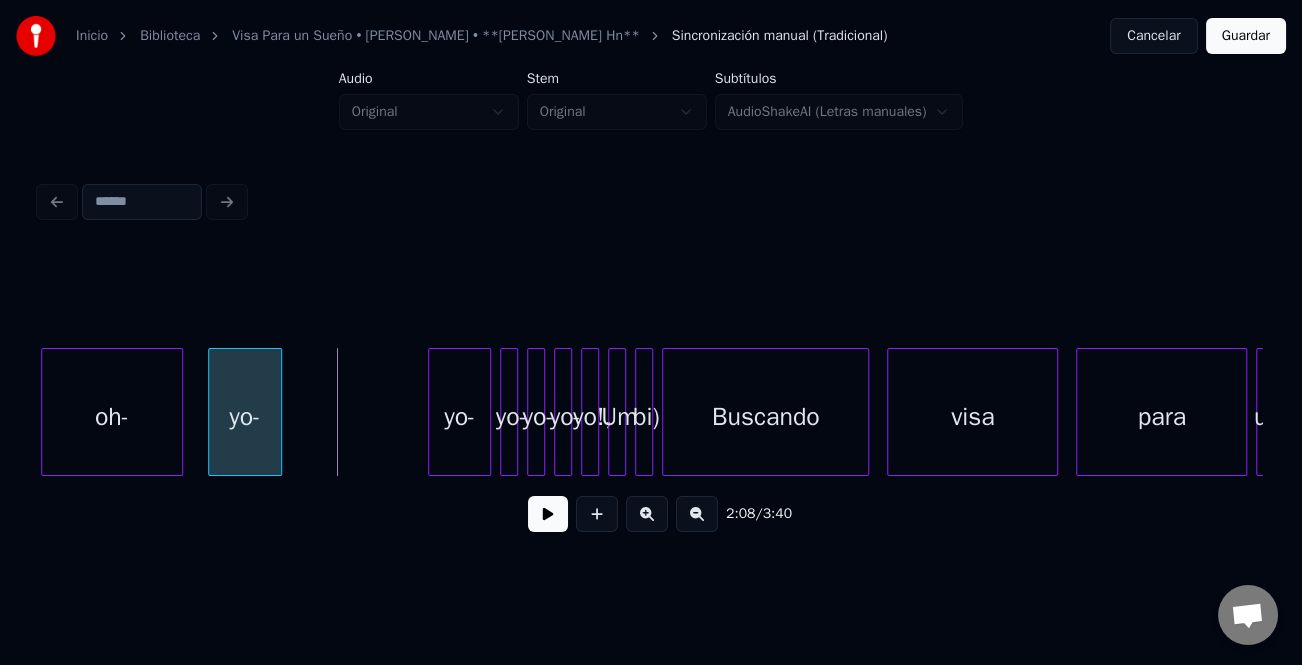 click on "yo-" at bounding box center [245, 417] 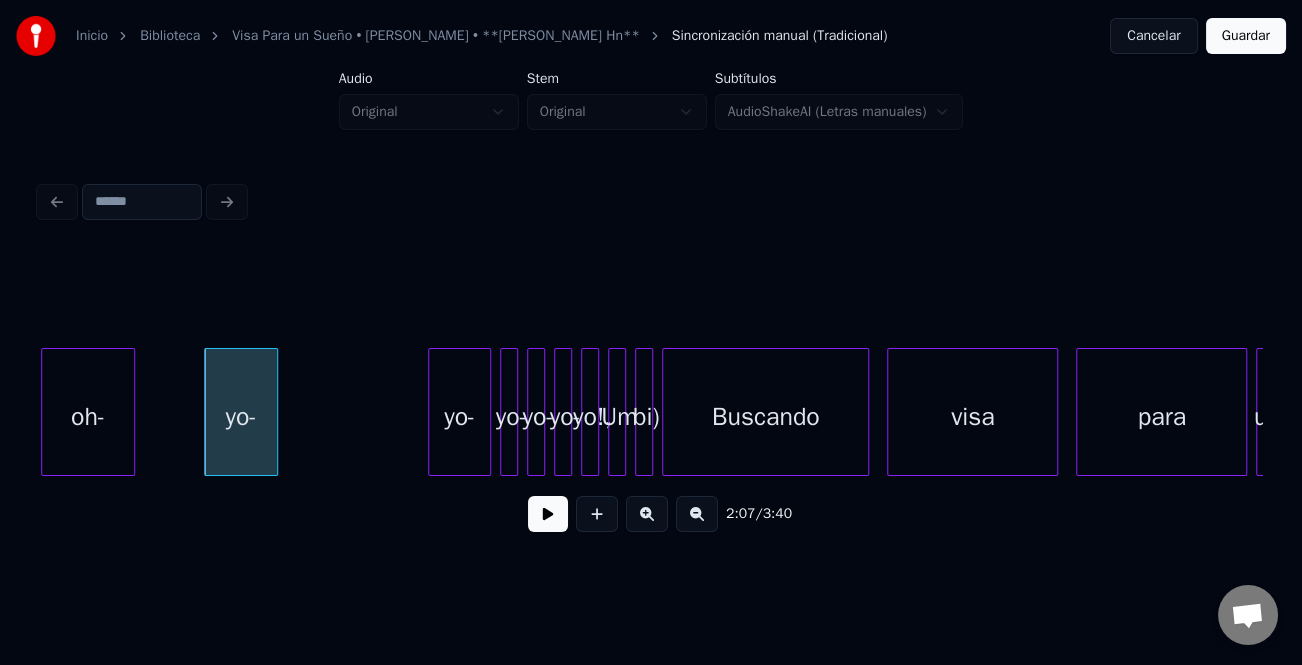 click at bounding box center (131, 412) 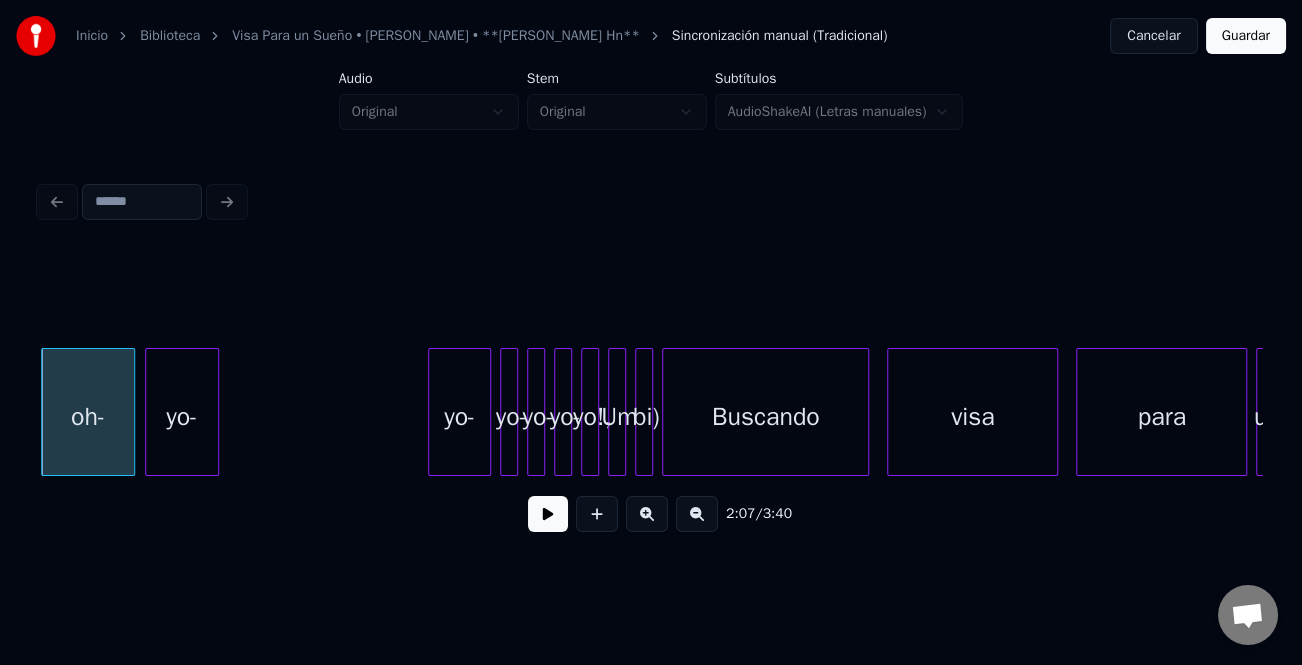 click on "yo-" at bounding box center [182, 417] 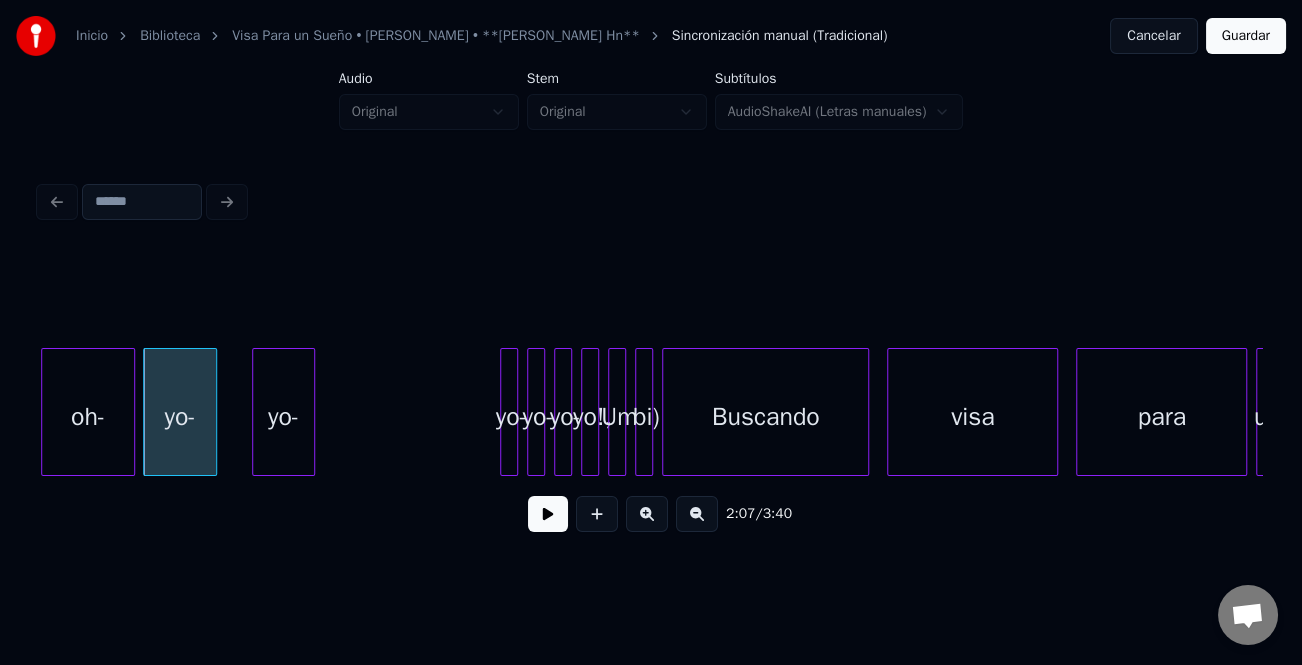 click on "yo-" at bounding box center [283, 417] 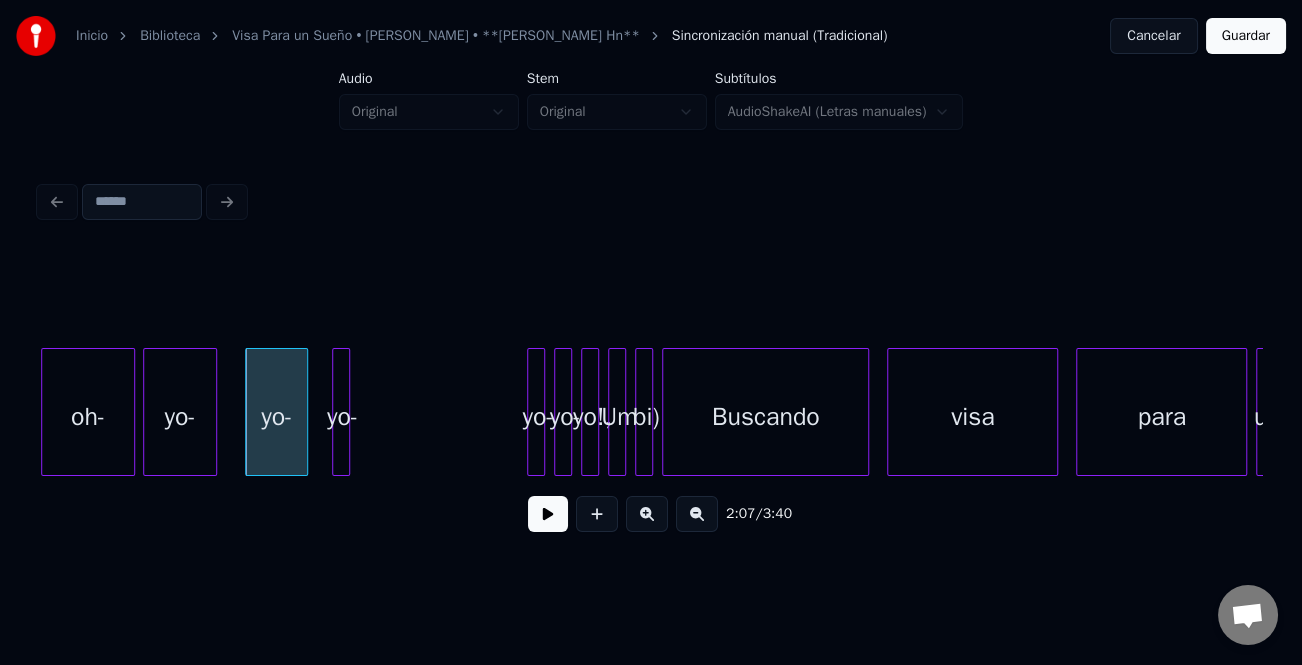 click on "yo-" at bounding box center (341, 412) 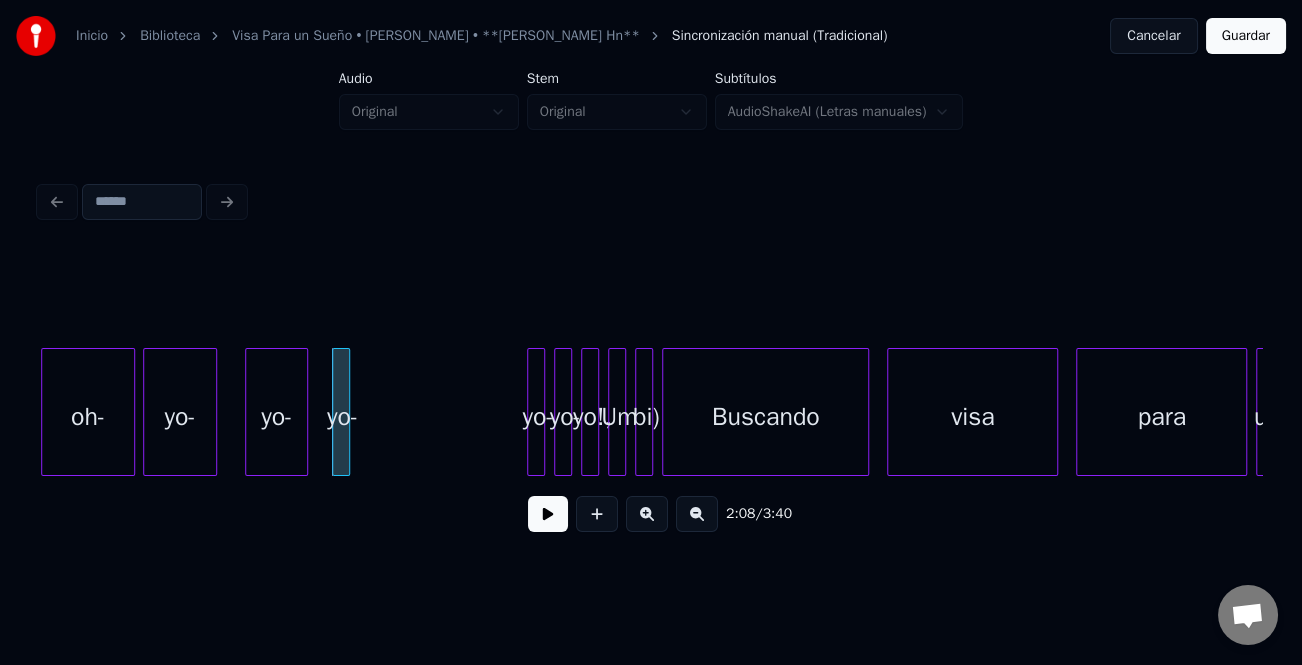 click on "yo-" at bounding box center (536, 412) 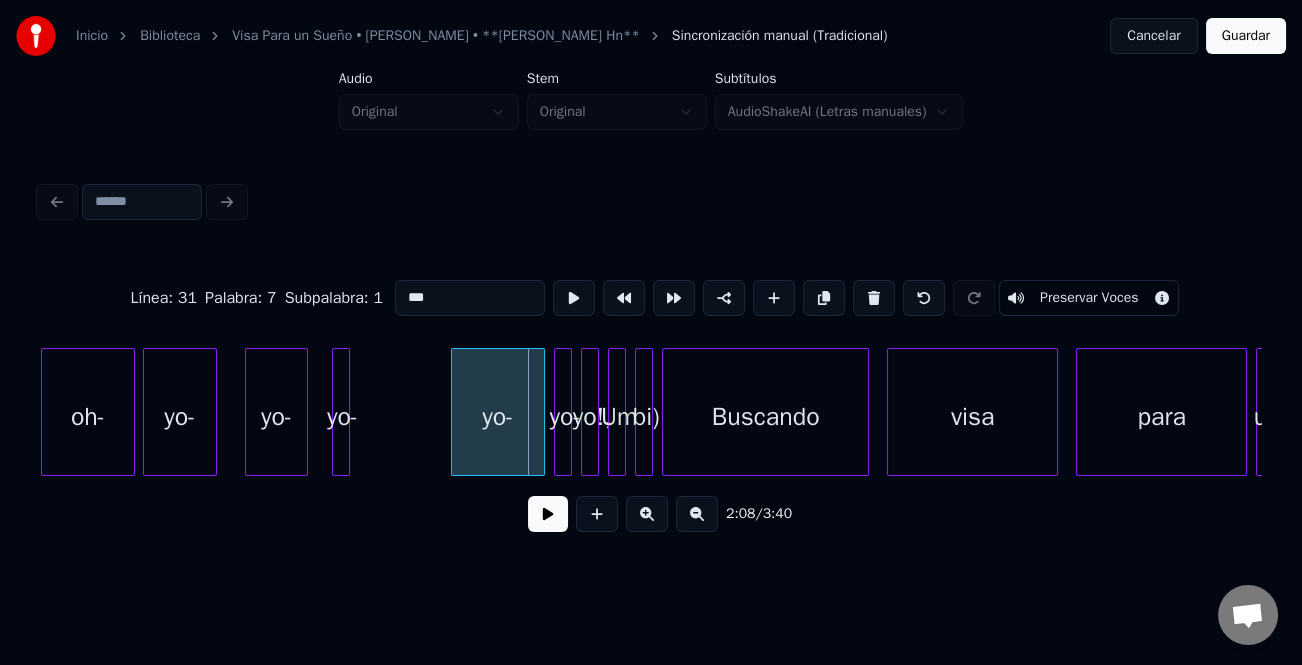 click at bounding box center (455, 412) 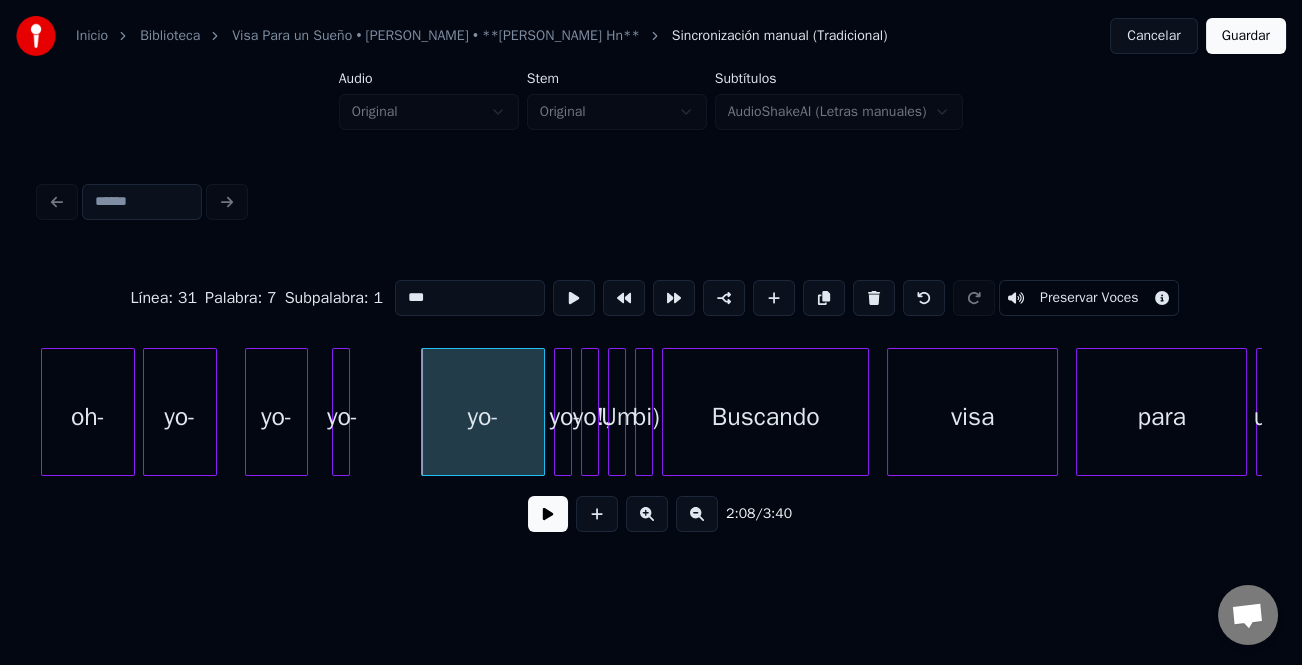 click on "oh-" at bounding box center (88, 417) 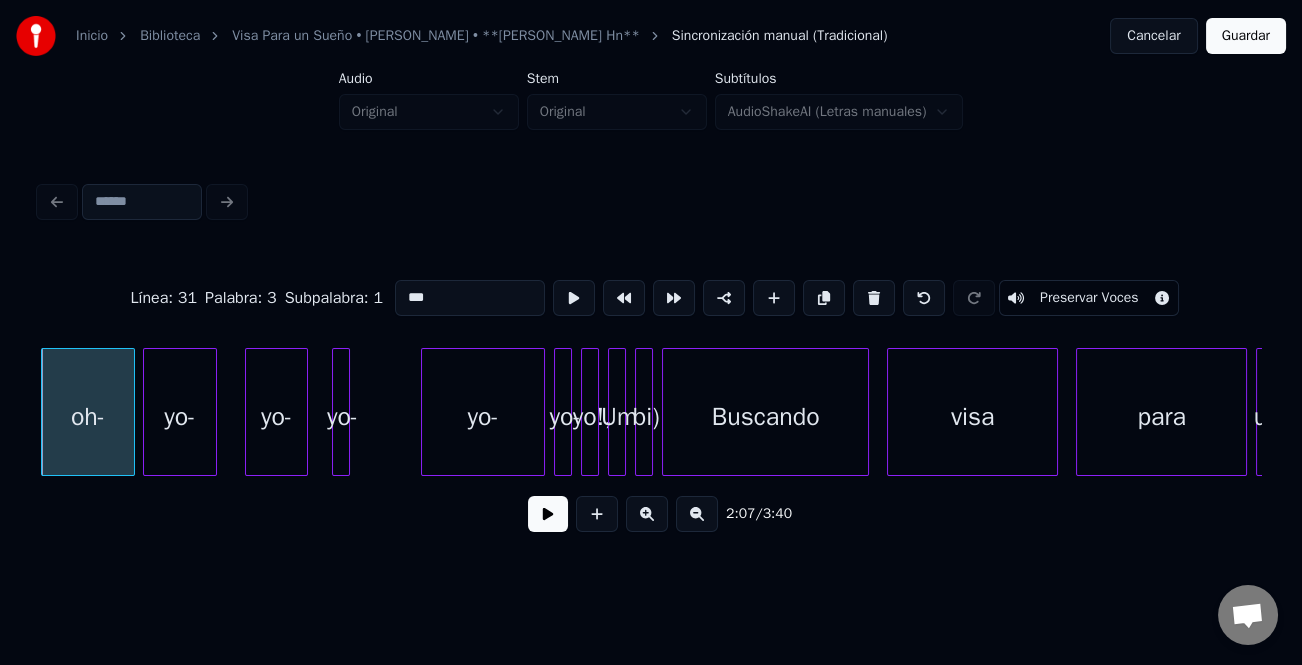 click at bounding box center [548, 514] 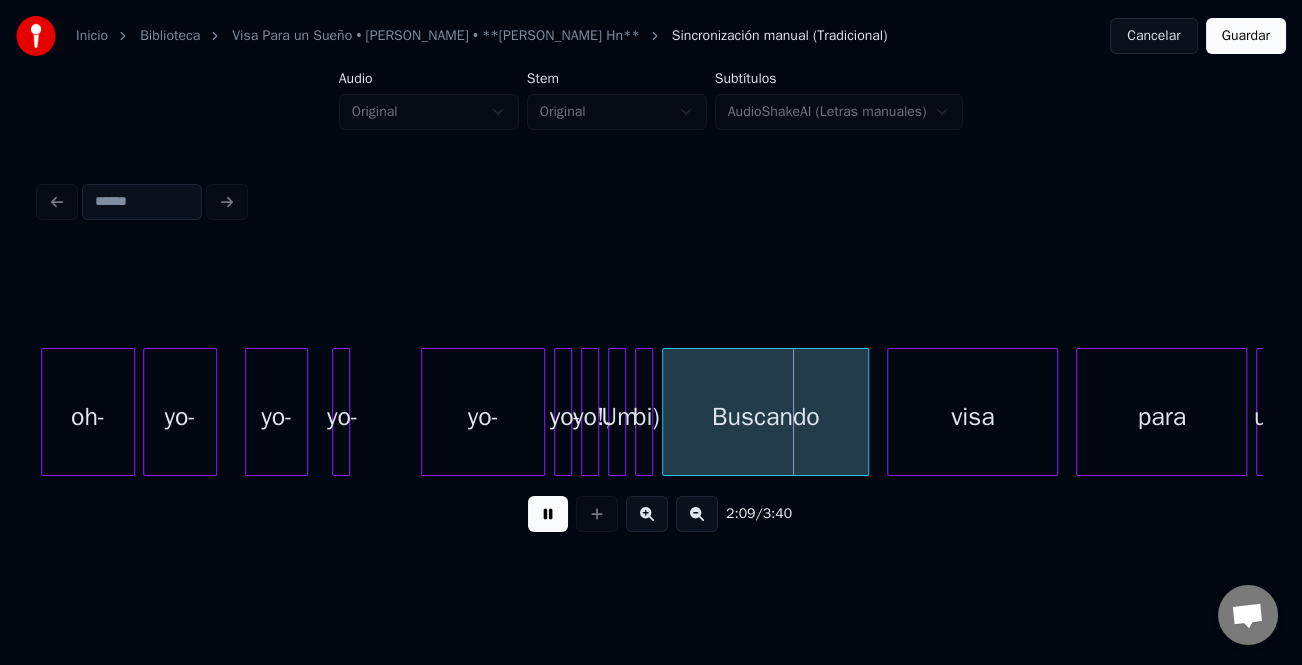 click at bounding box center (548, 514) 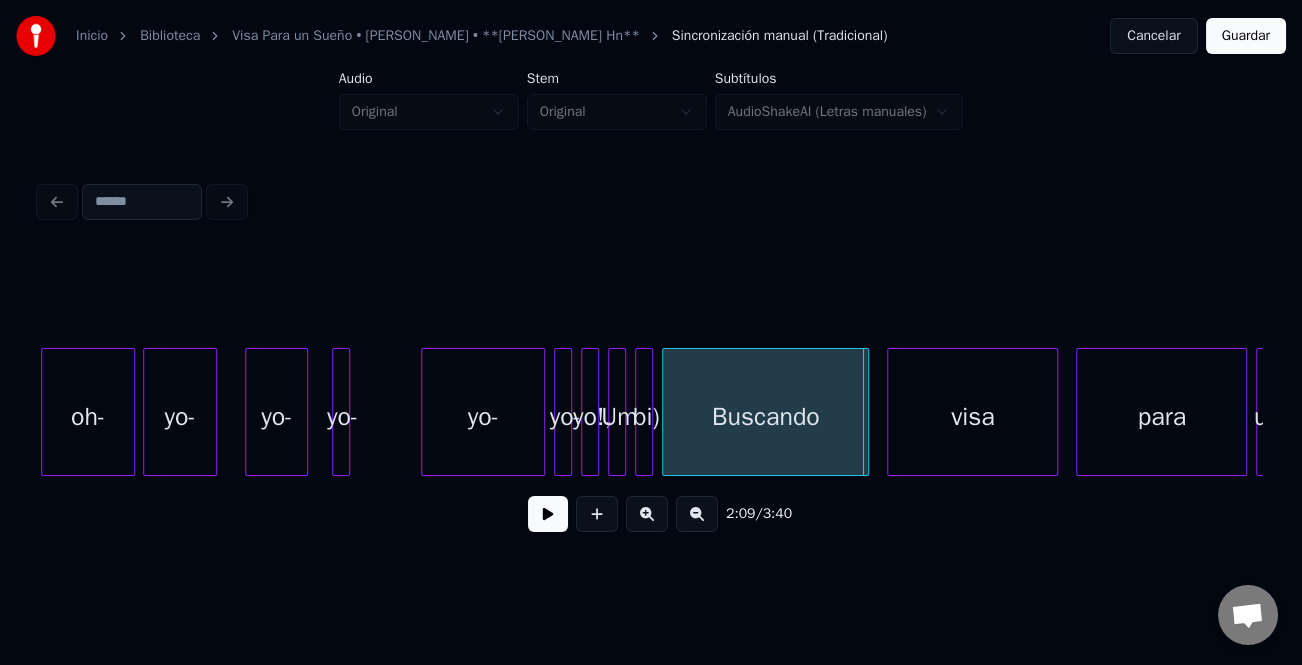 click on "yo-" at bounding box center [180, 417] 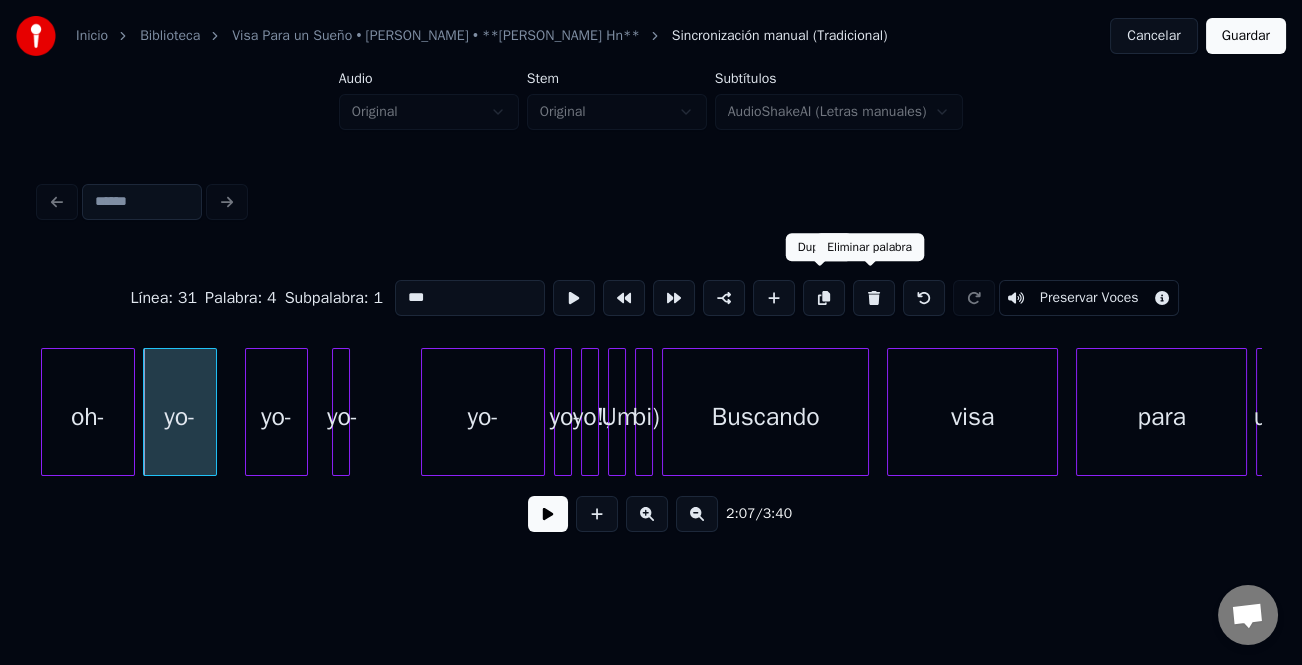 click at bounding box center [874, 298] 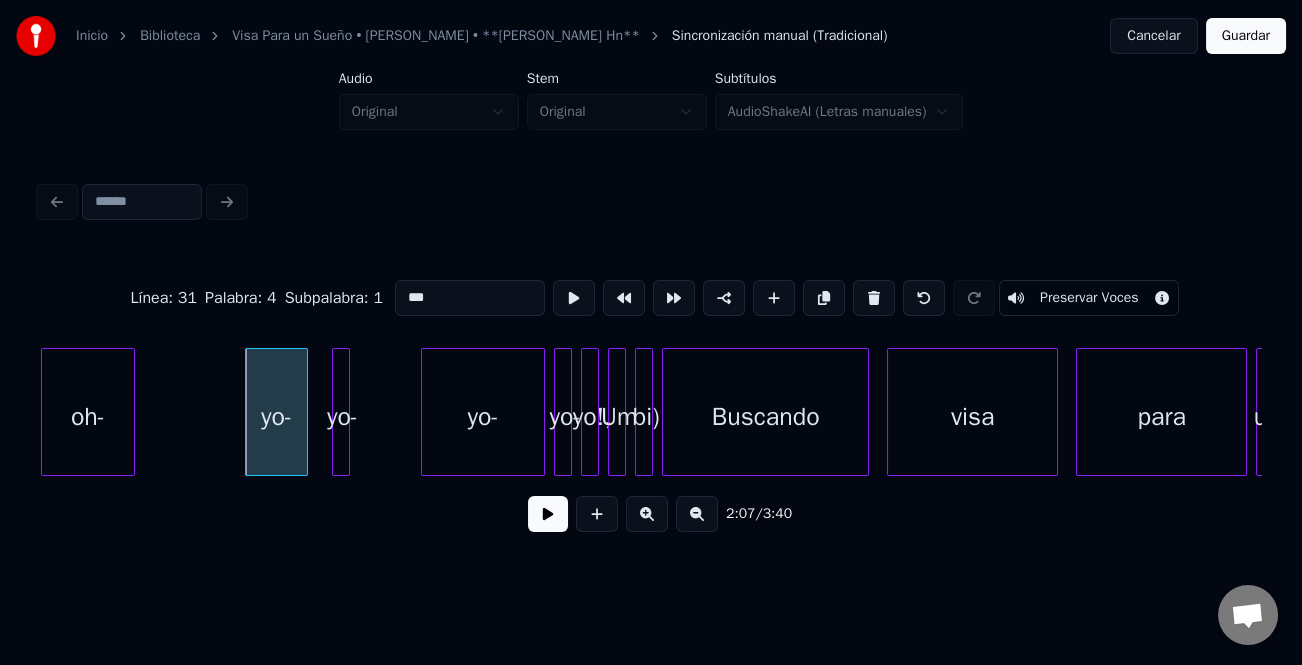 click at bounding box center (874, 298) 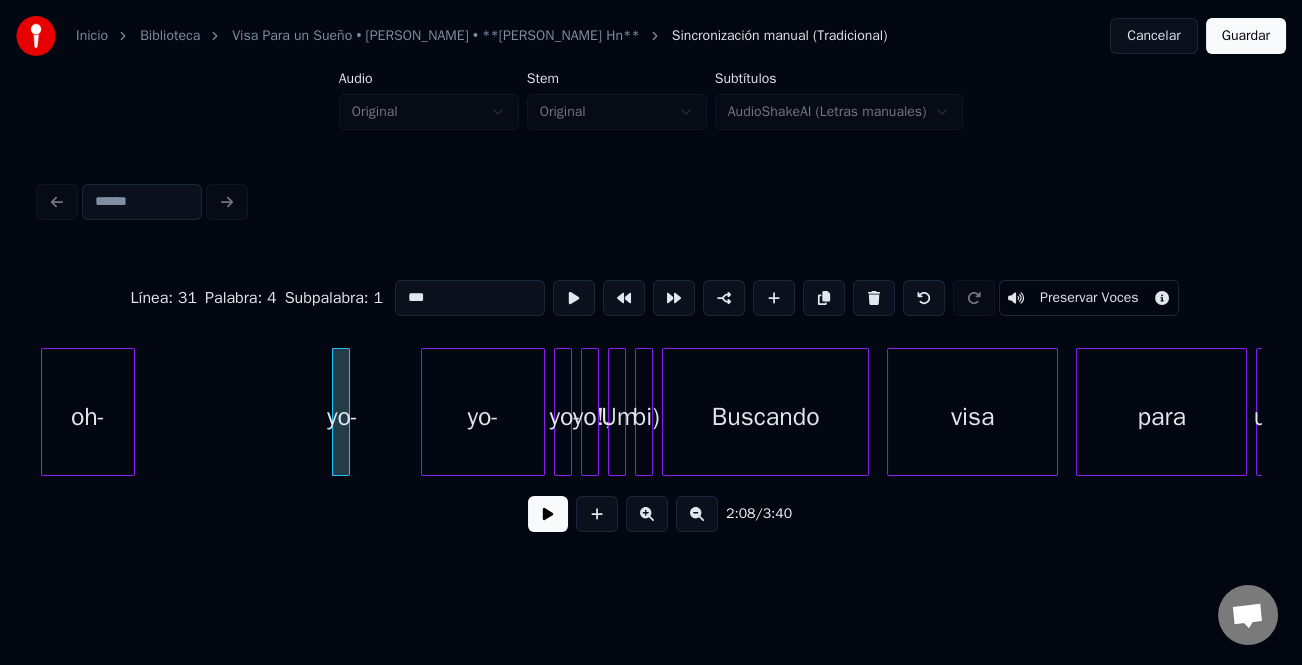click at bounding box center [874, 298] 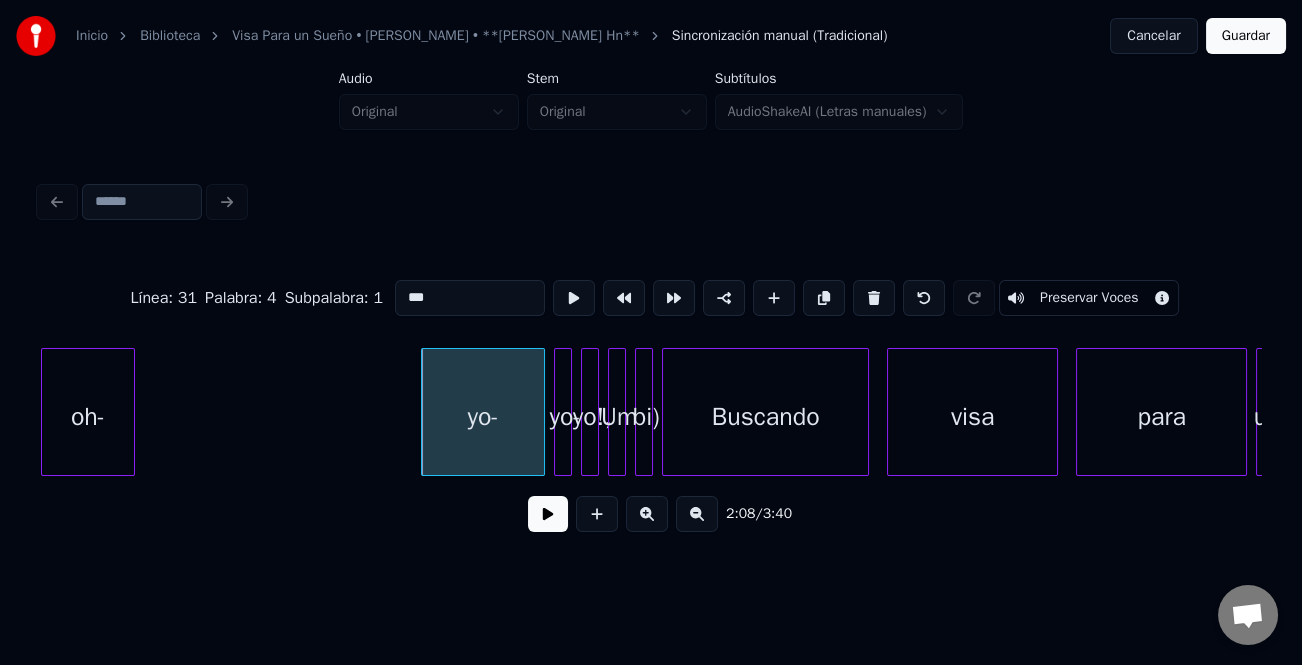 click at bounding box center [874, 298] 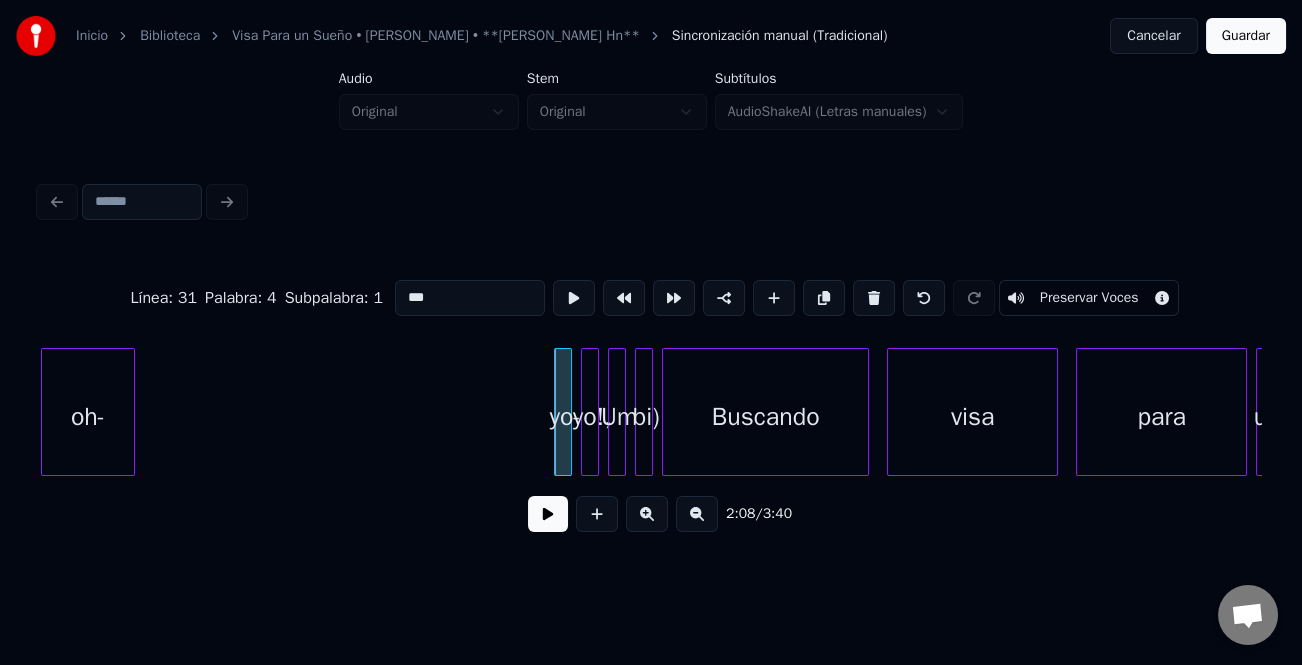 click at bounding box center (874, 298) 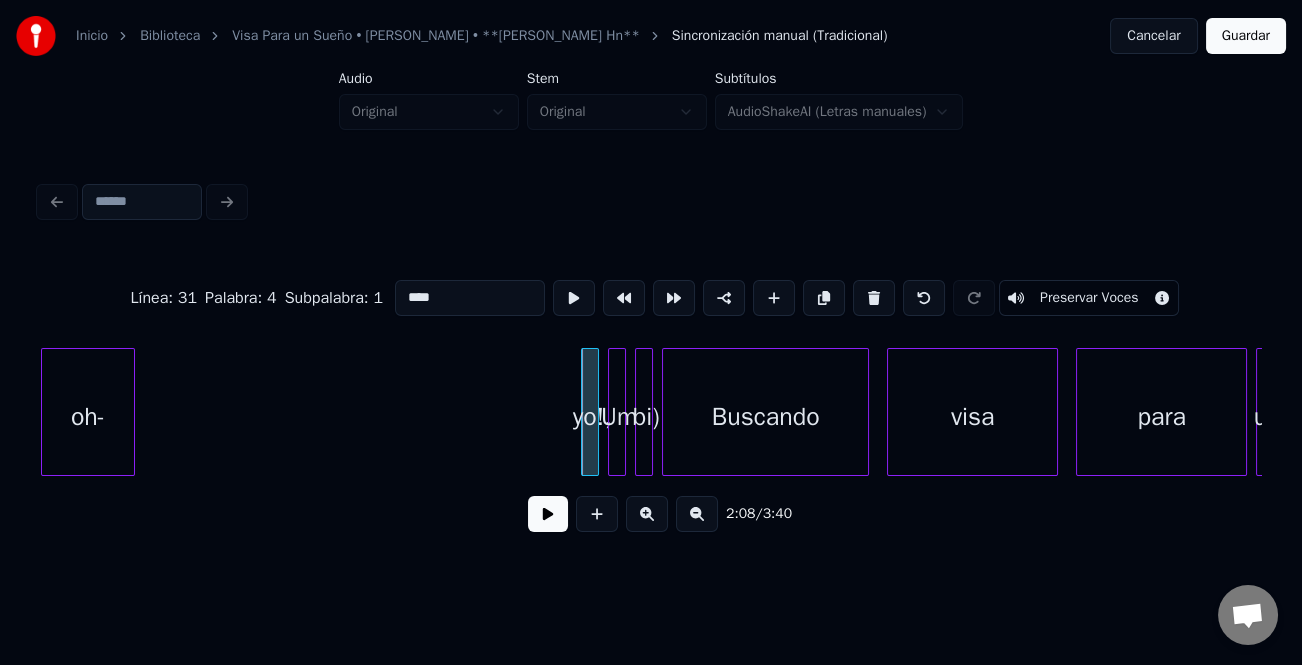 click at bounding box center [874, 298] 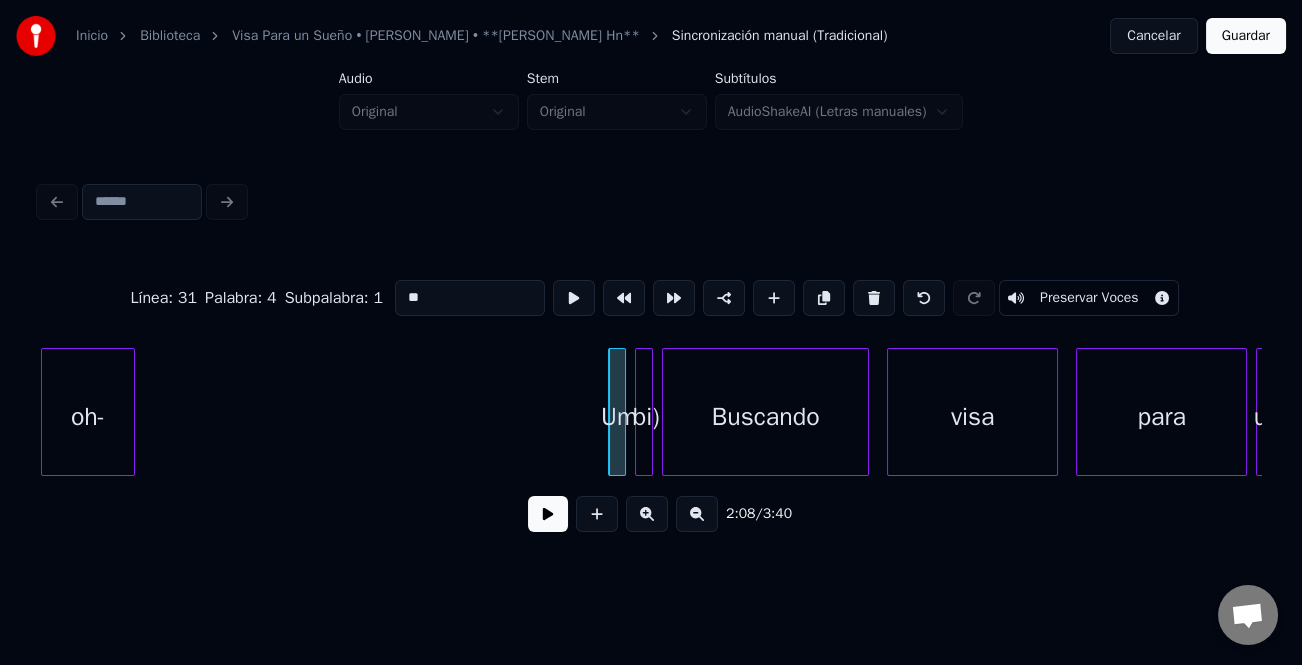 click at bounding box center [874, 298] 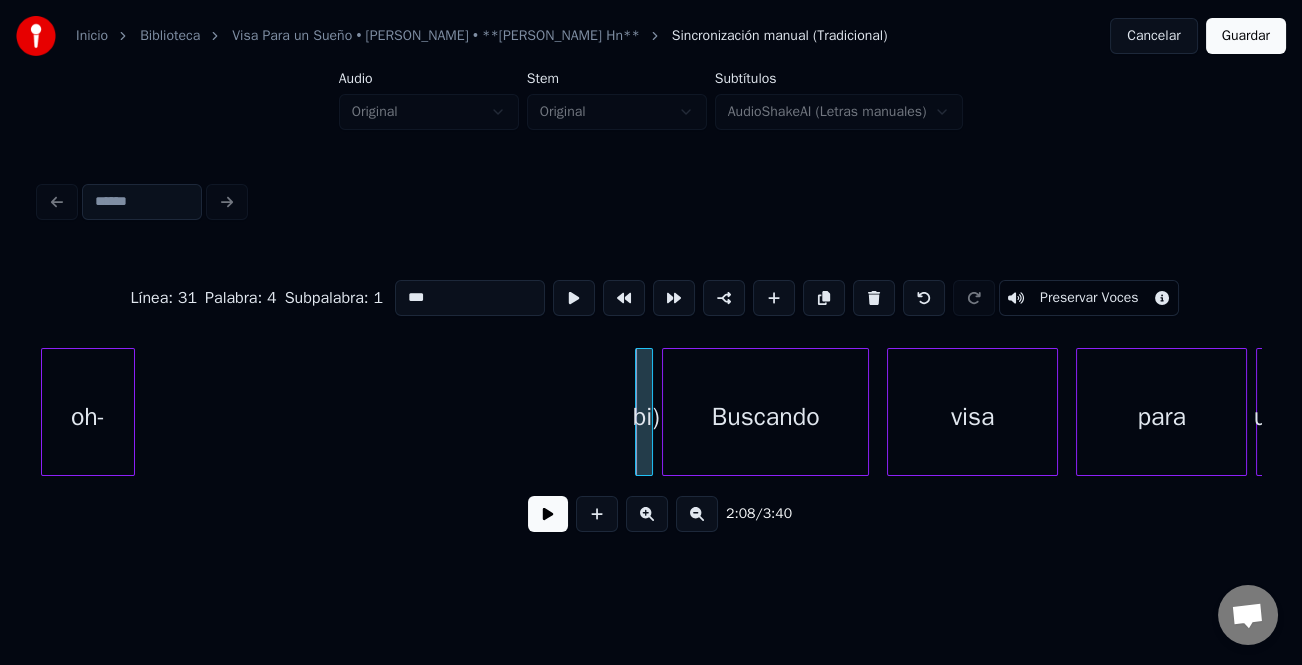 click at bounding box center (874, 298) 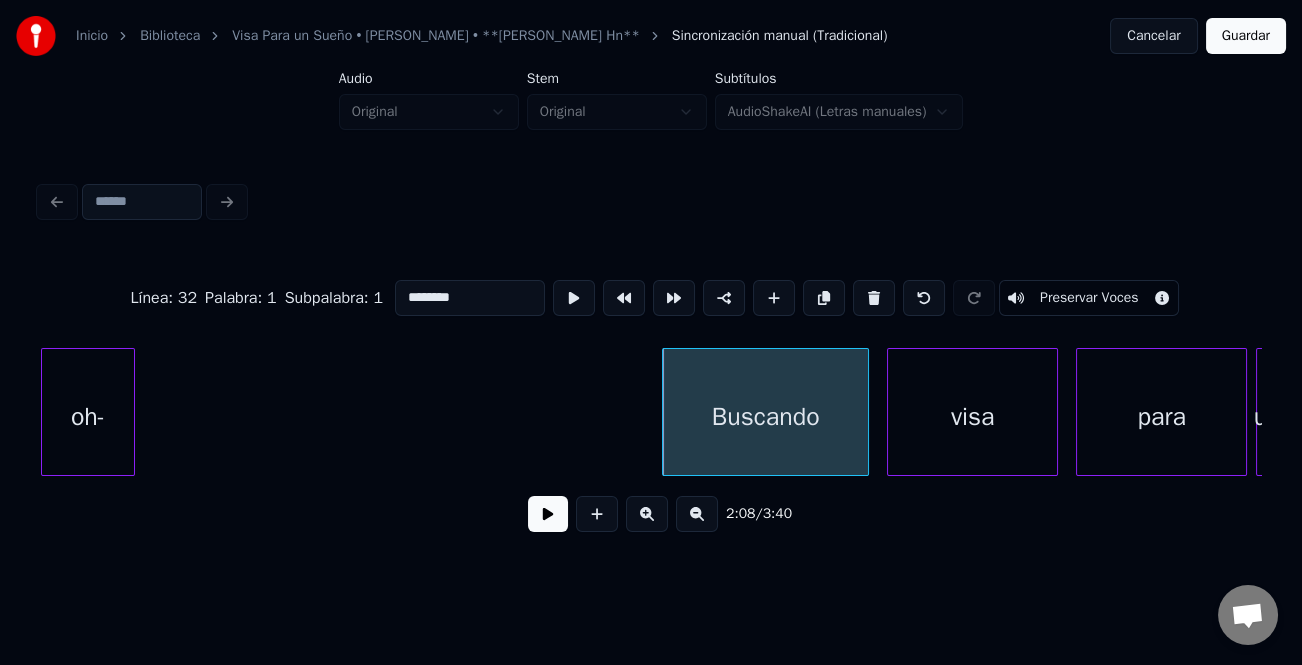 click on "oh-" at bounding box center [88, 417] 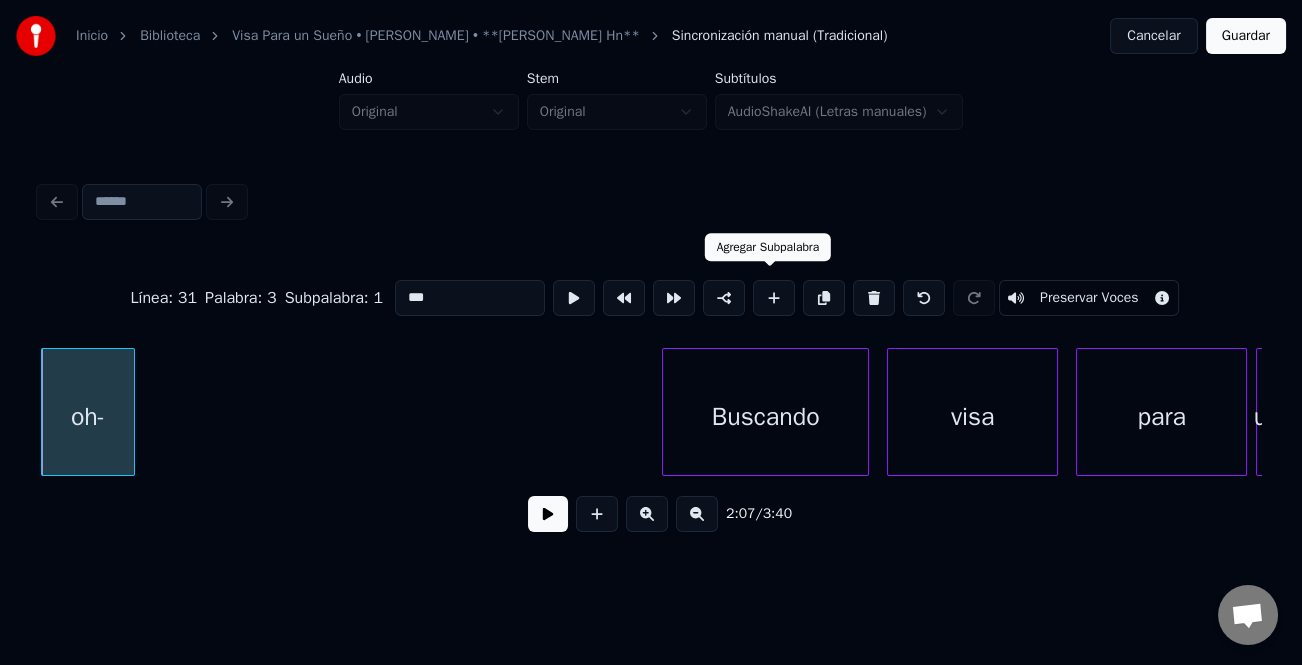 click at bounding box center [774, 298] 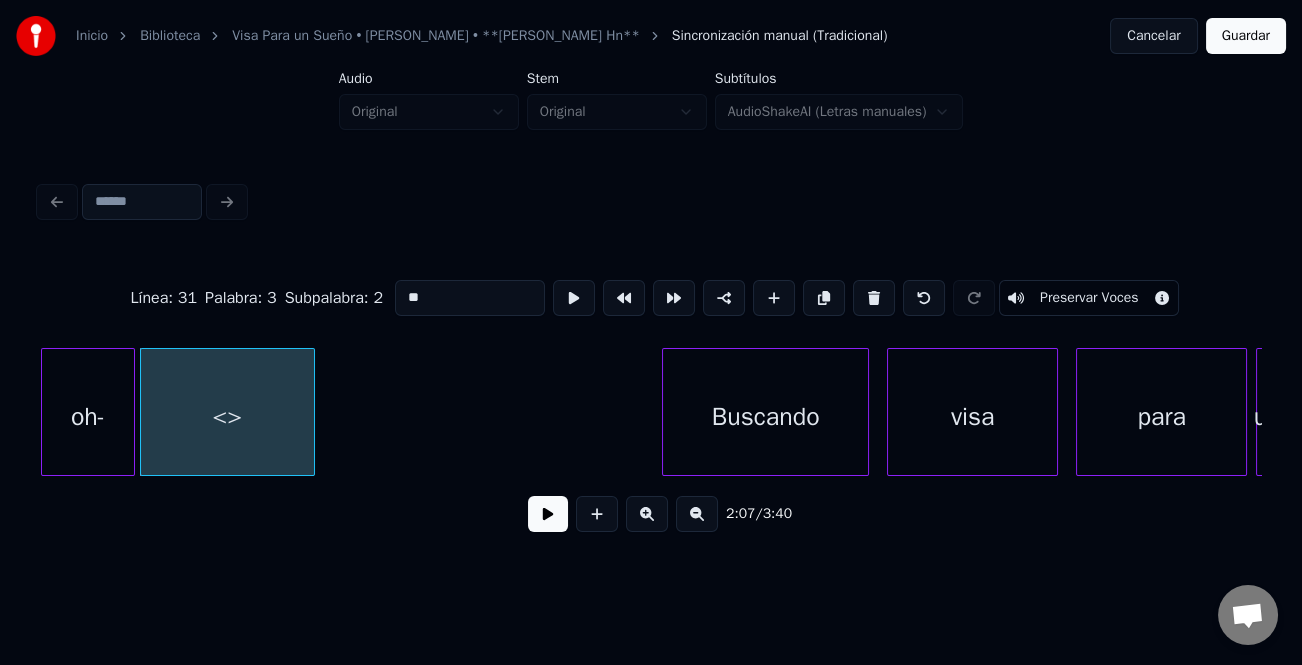 click on "<>" at bounding box center [228, 417] 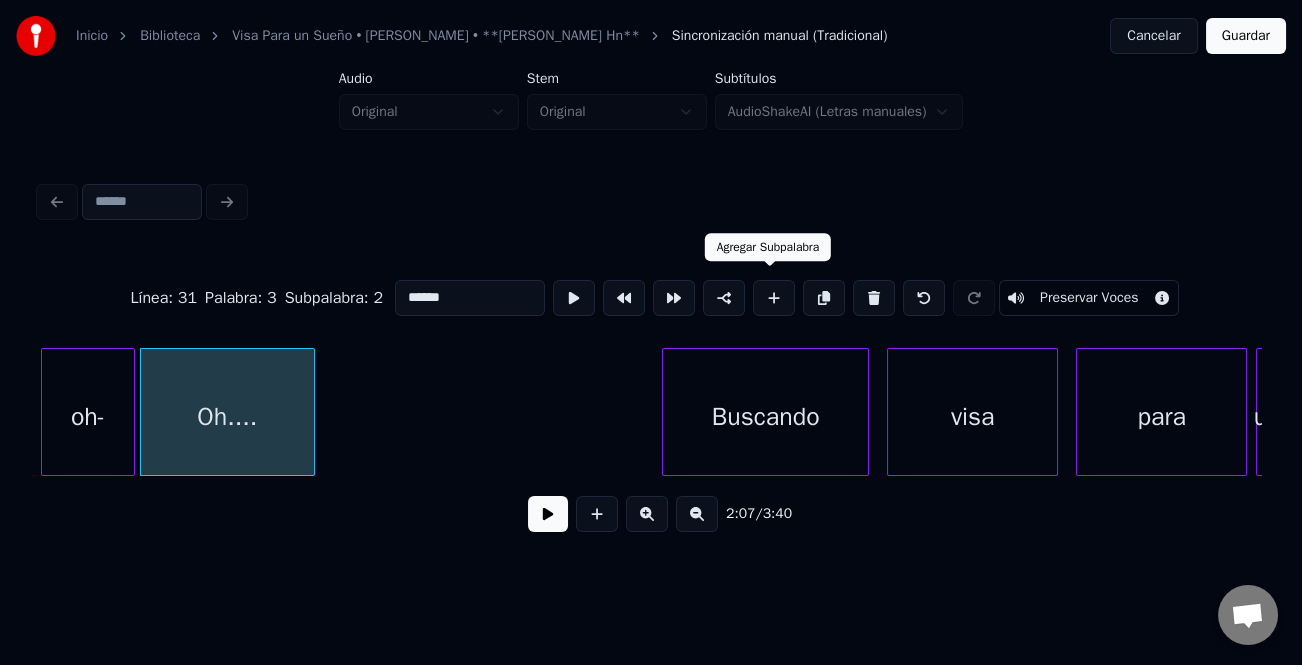 drag, startPoint x: 768, startPoint y: 296, endPoint x: 605, endPoint y: 325, distance: 165.55966 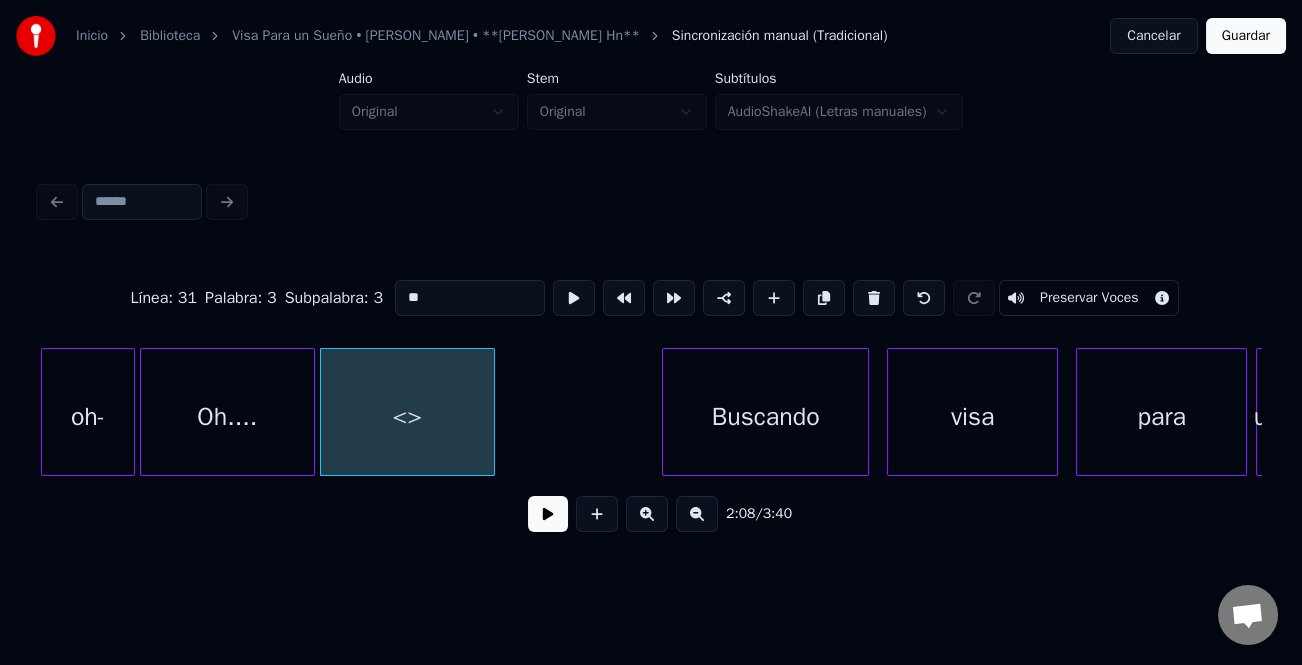 click on "**" at bounding box center [470, 298] 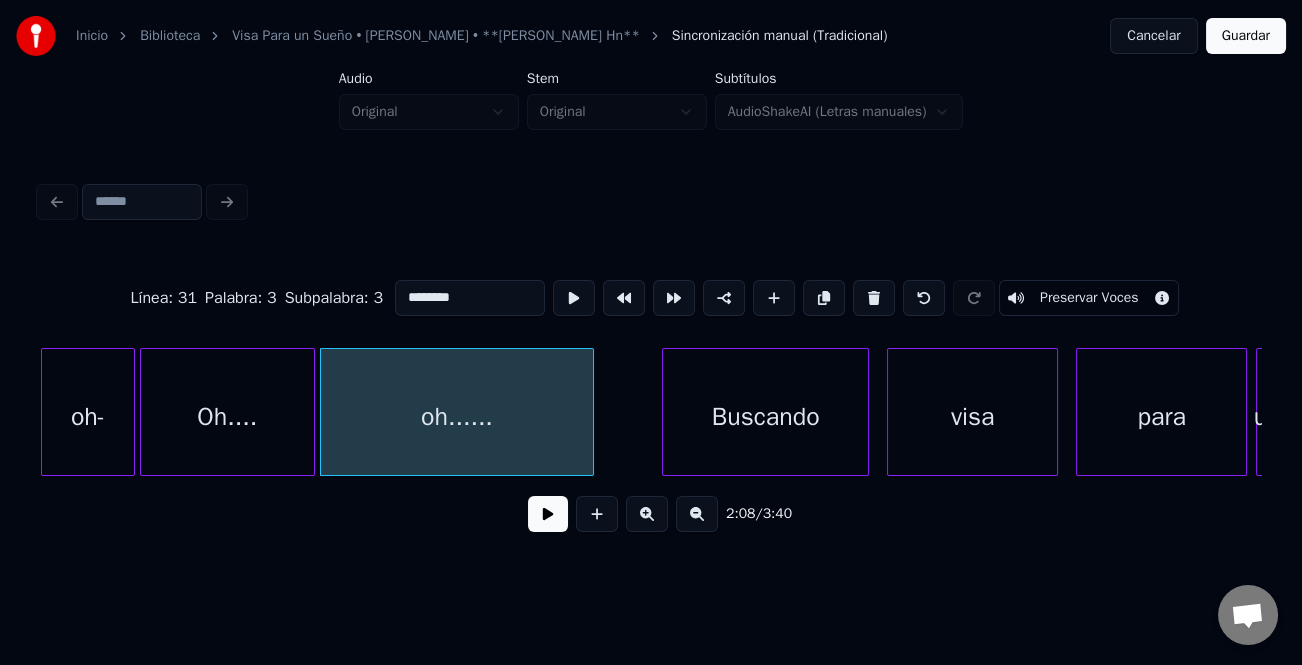 click at bounding box center (590, 412) 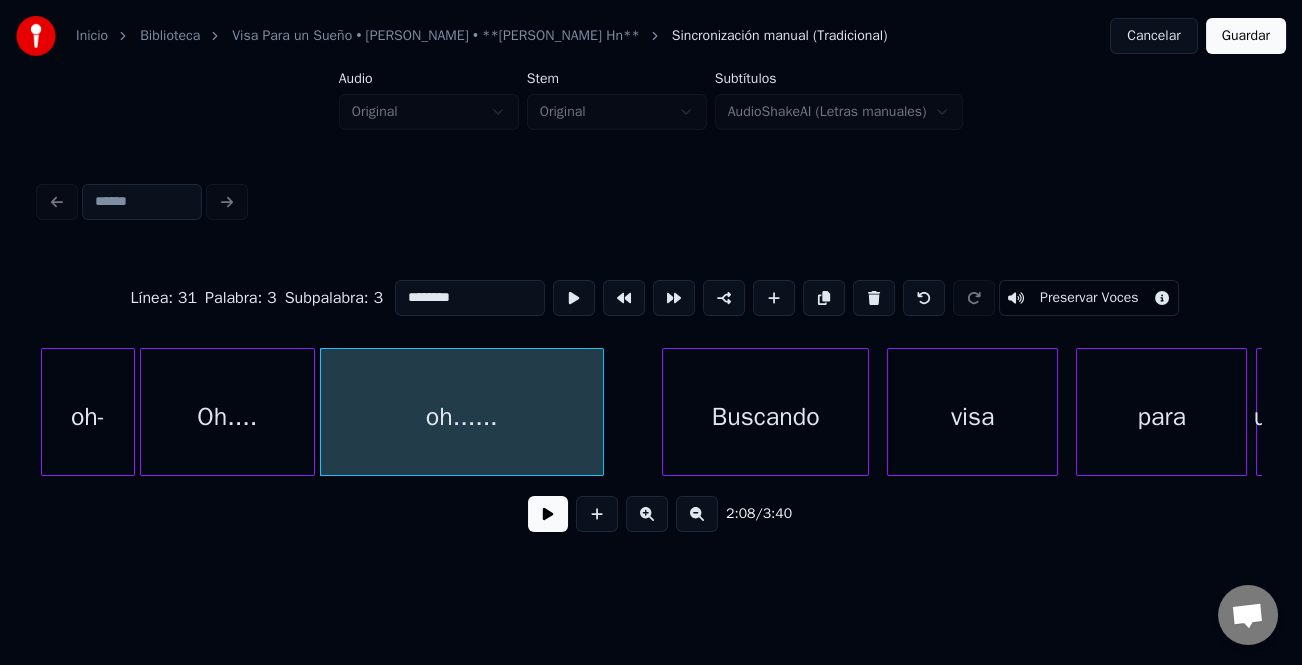 click on "oh-" at bounding box center (88, 417) 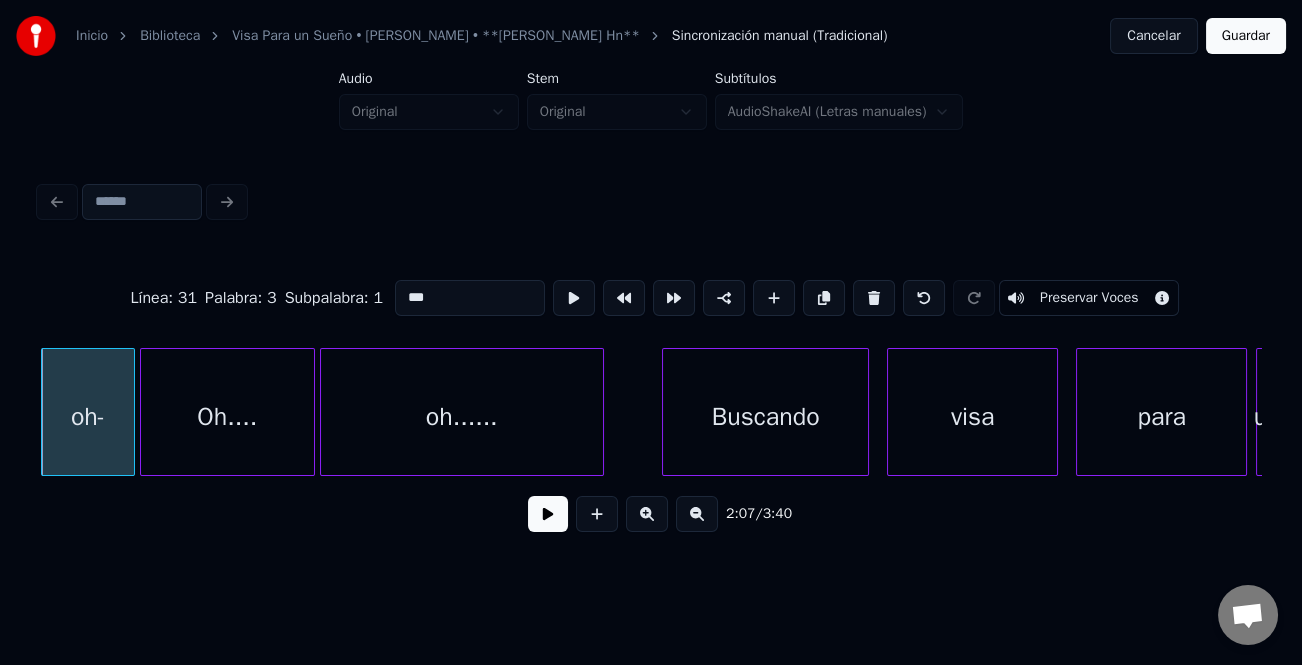 type on "***" 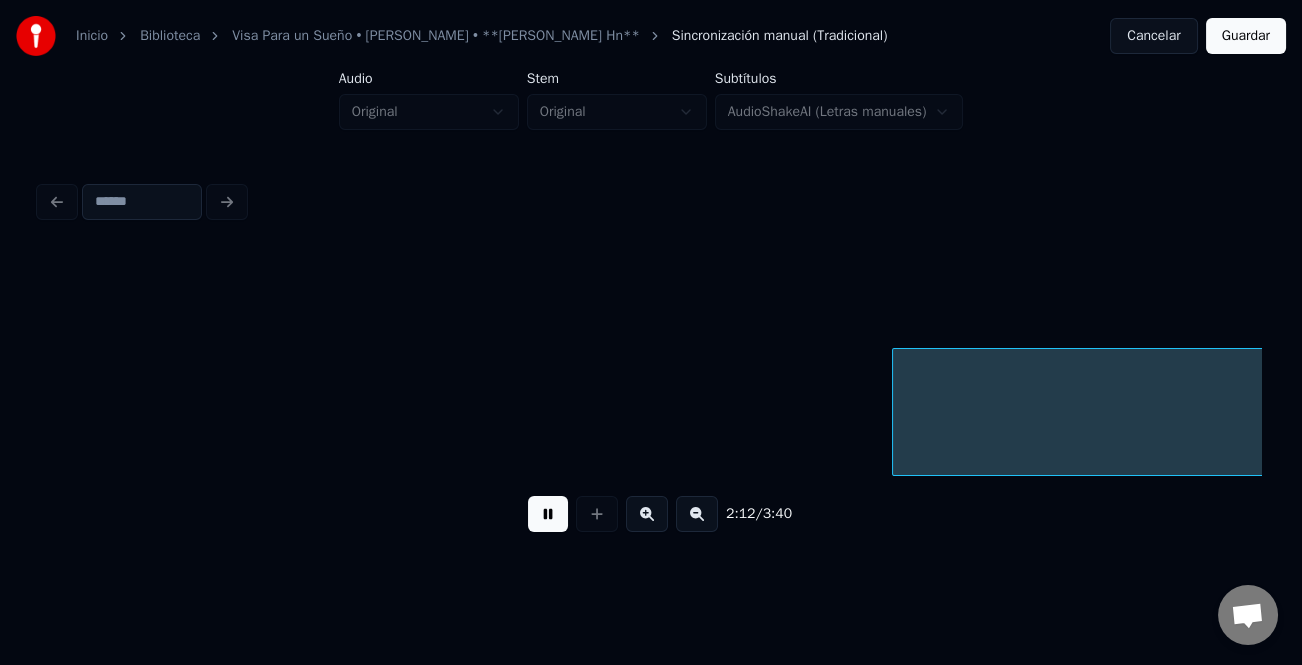 scroll, scrollTop: 0, scrollLeft: 59838, axis: horizontal 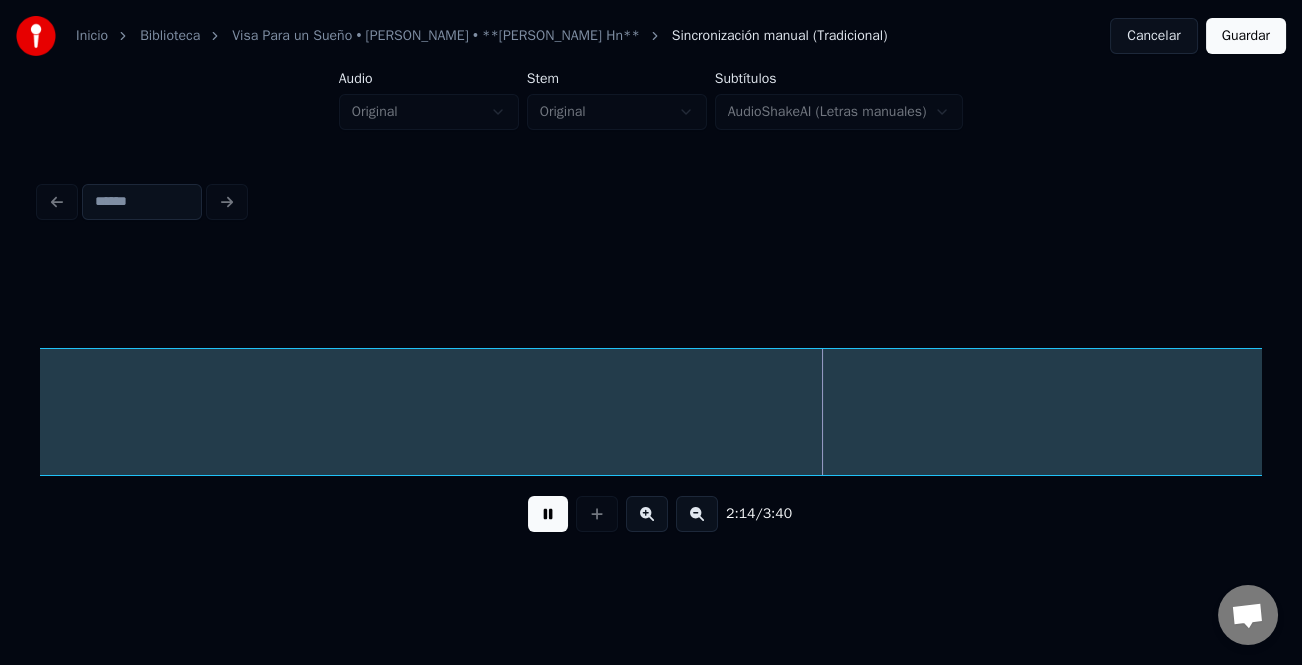 click at bounding box center (697, 514) 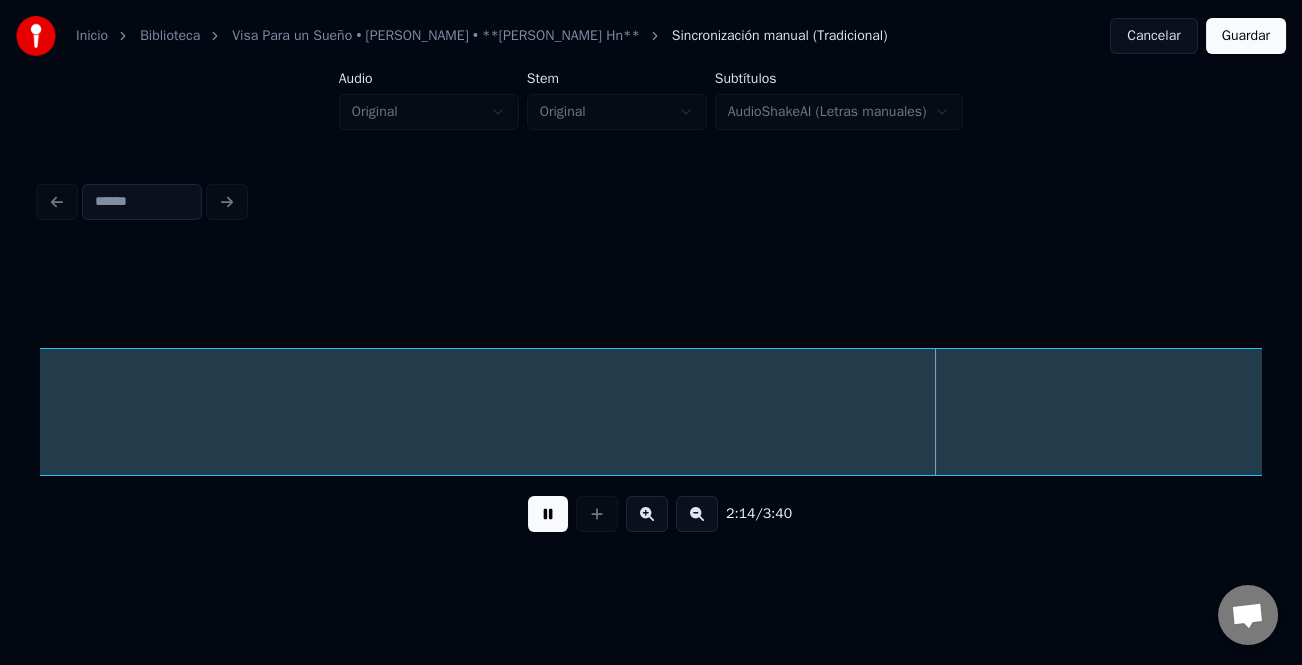 click at bounding box center [697, 514] 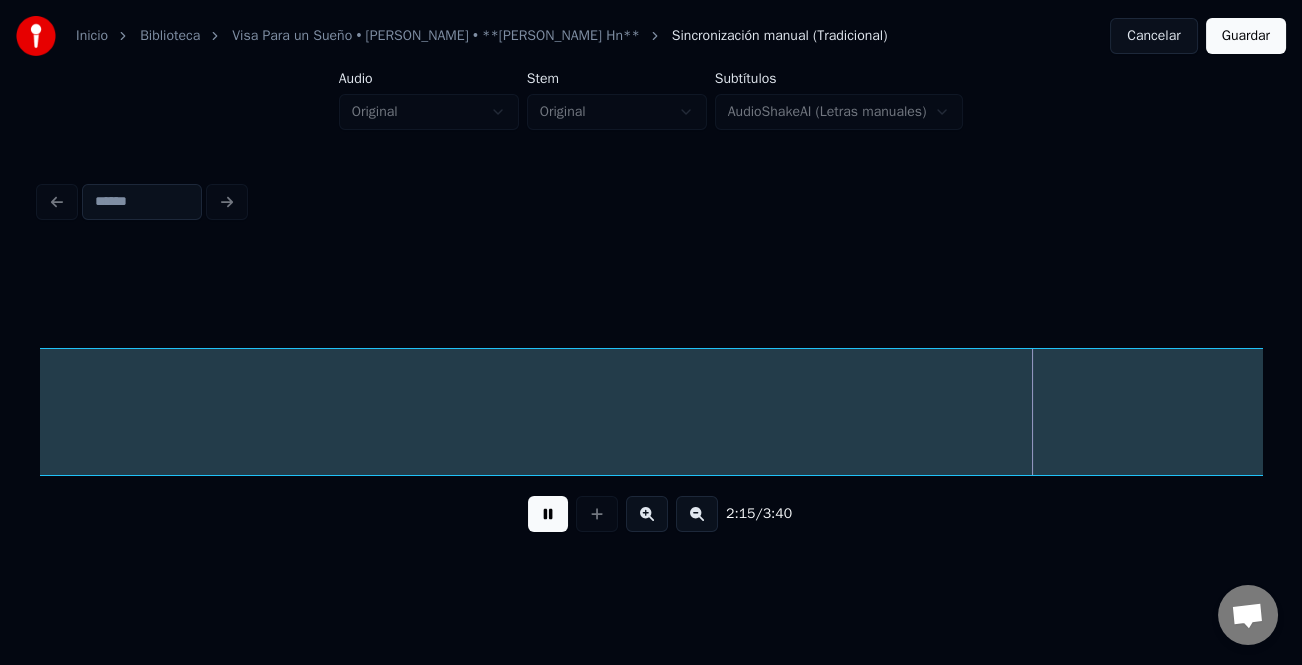 click at bounding box center (697, 514) 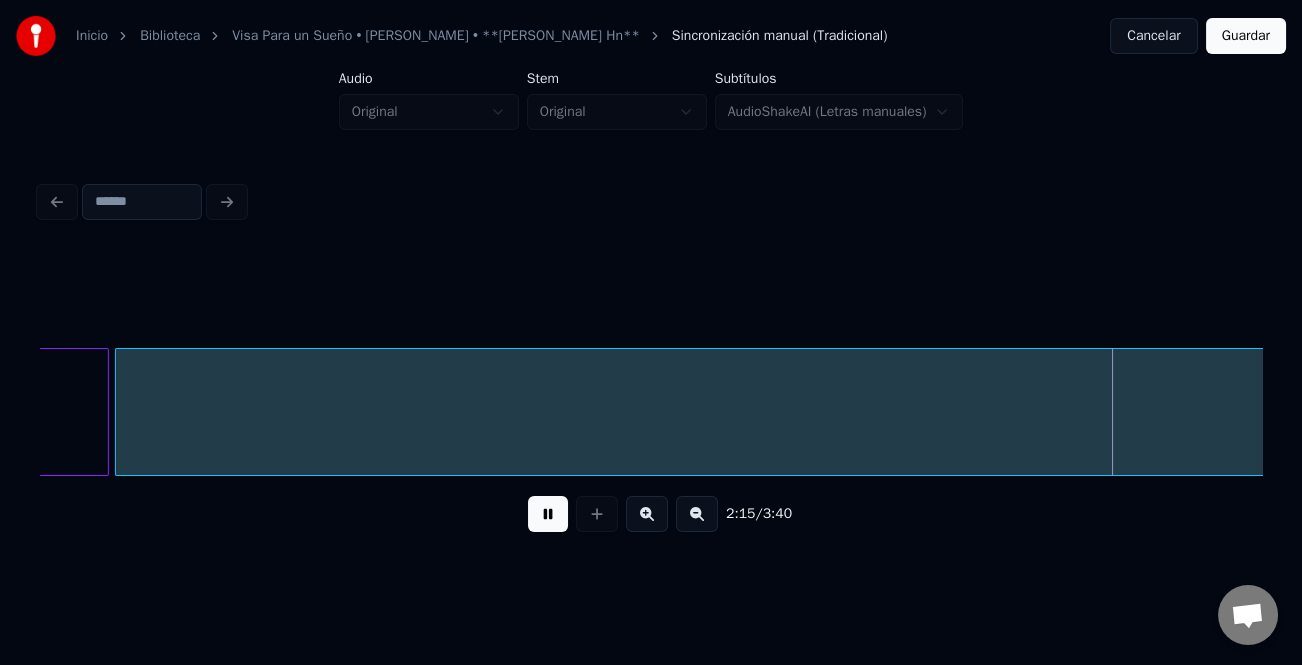 click at bounding box center [697, 514] 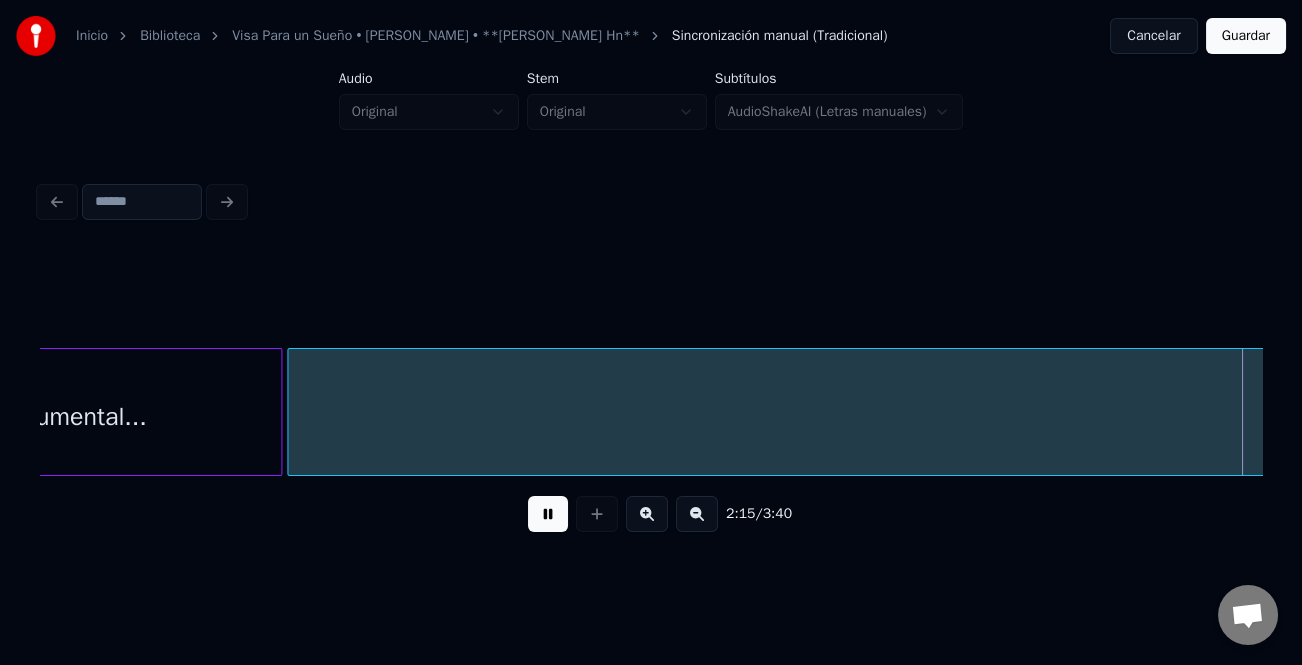 click at bounding box center [697, 514] 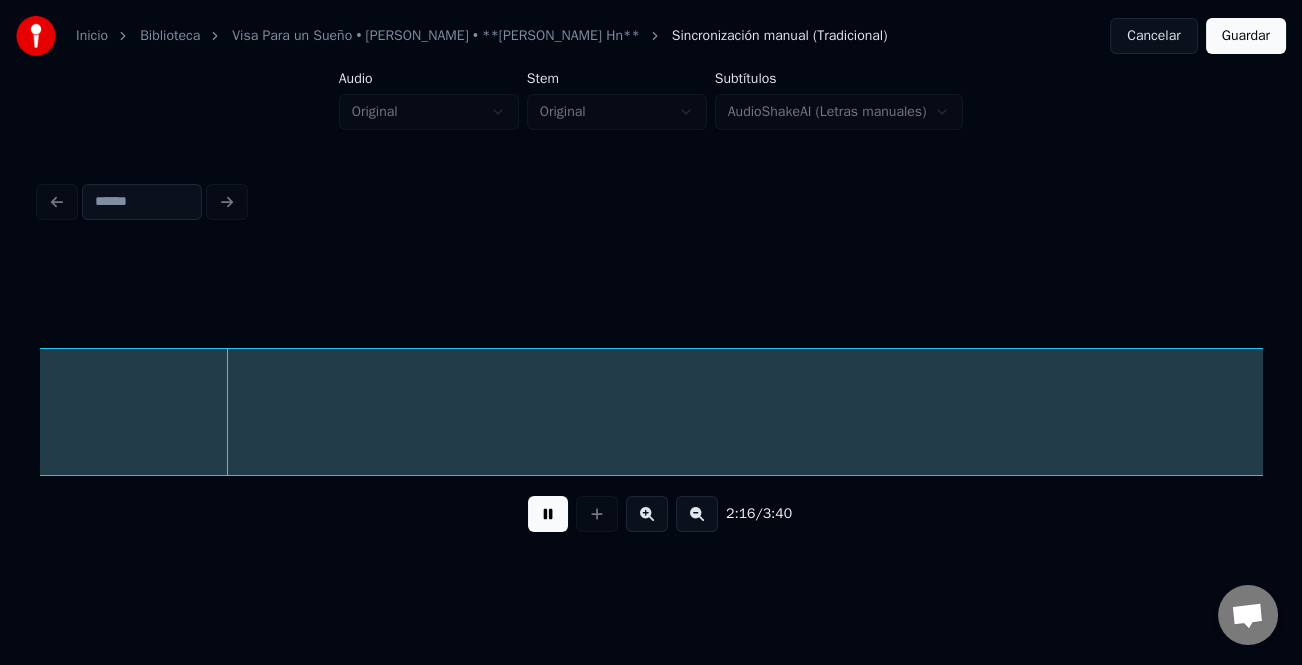 click at bounding box center [548, 514] 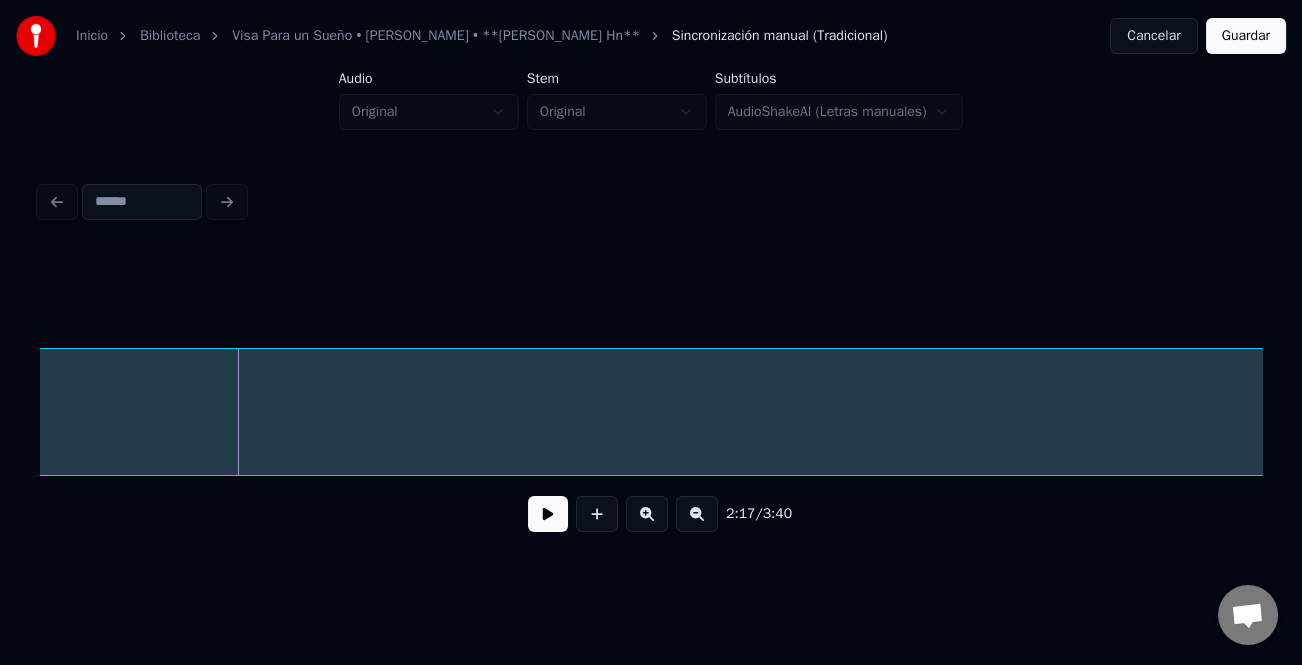 click at bounding box center (697, 514) 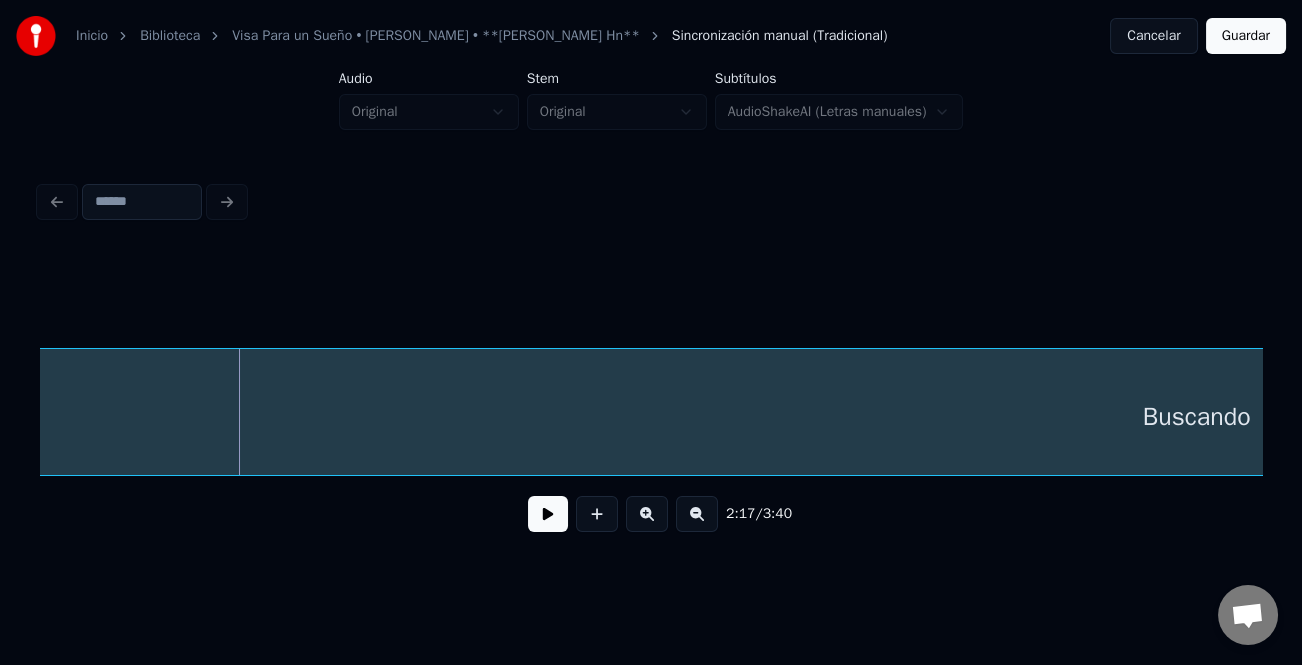 click at bounding box center [697, 514] 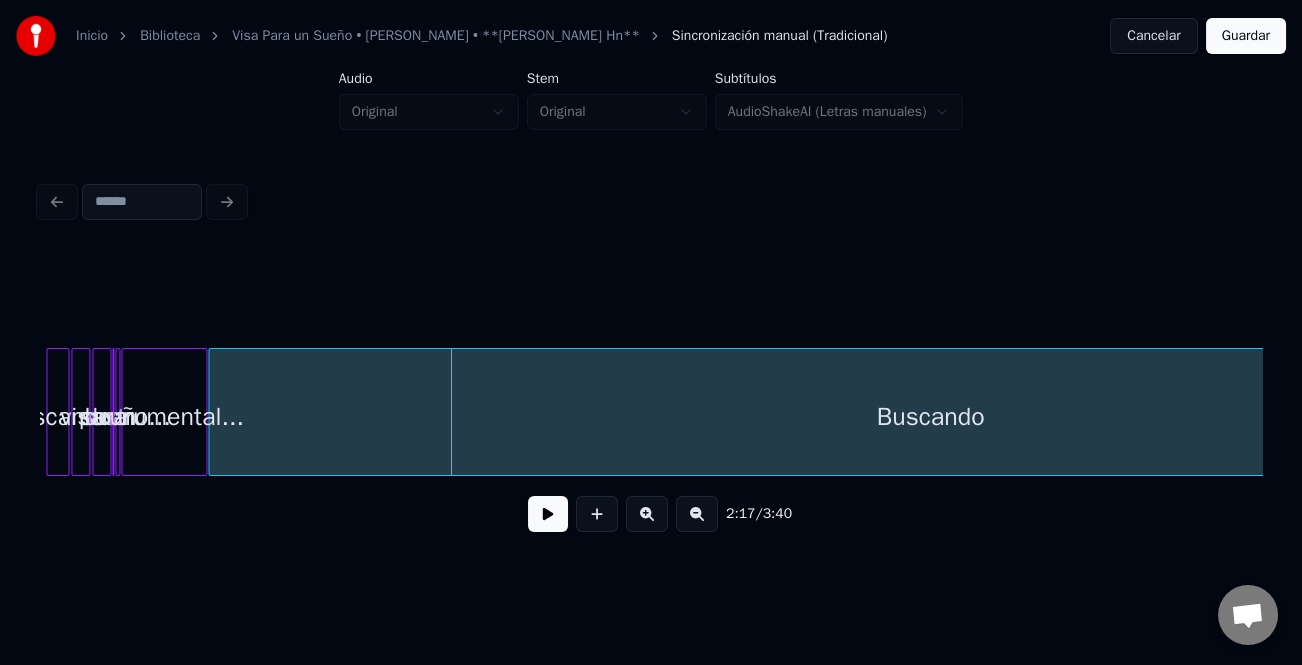 scroll, scrollTop: 0, scrollLeft: 6369, axis: horizontal 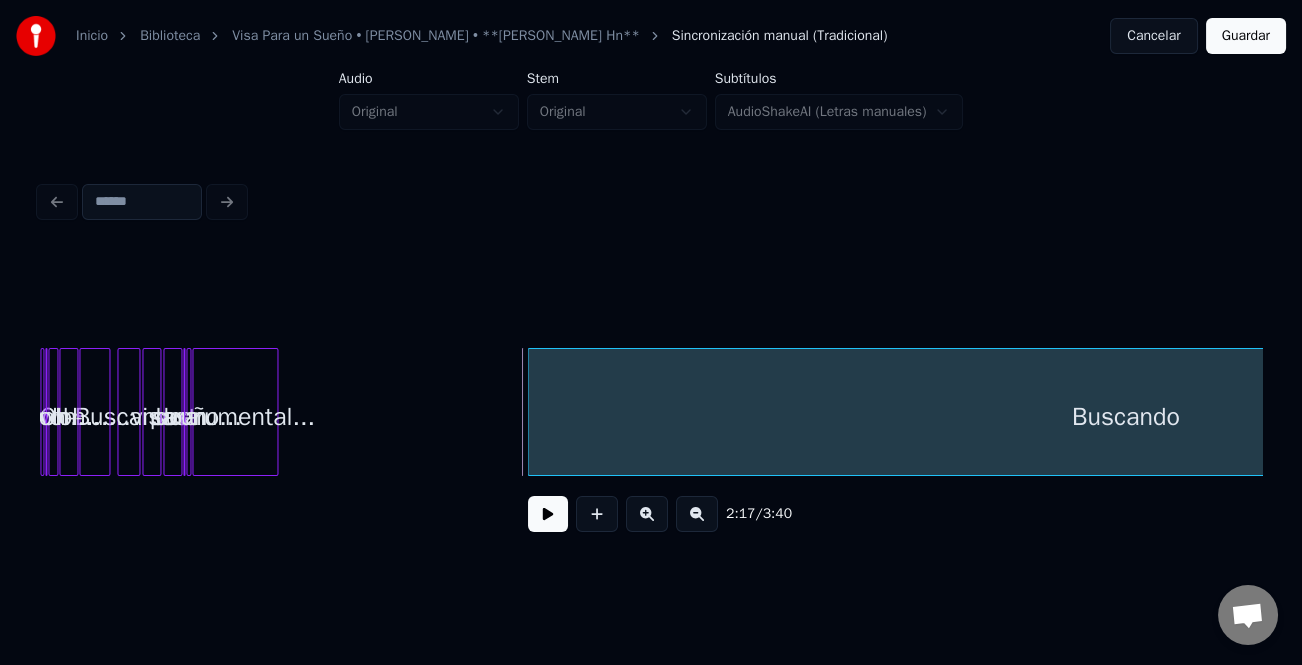 click at bounding box center [531, 412] 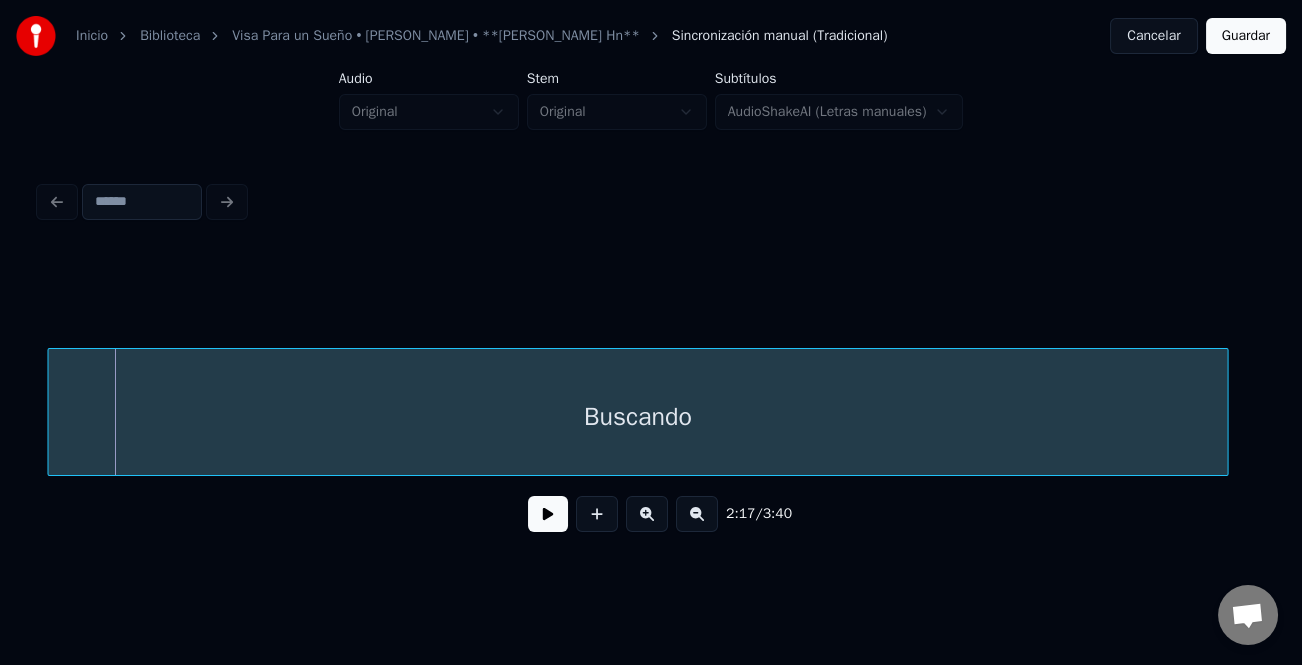 click on "Buscando" at bounding box center [637, 417] 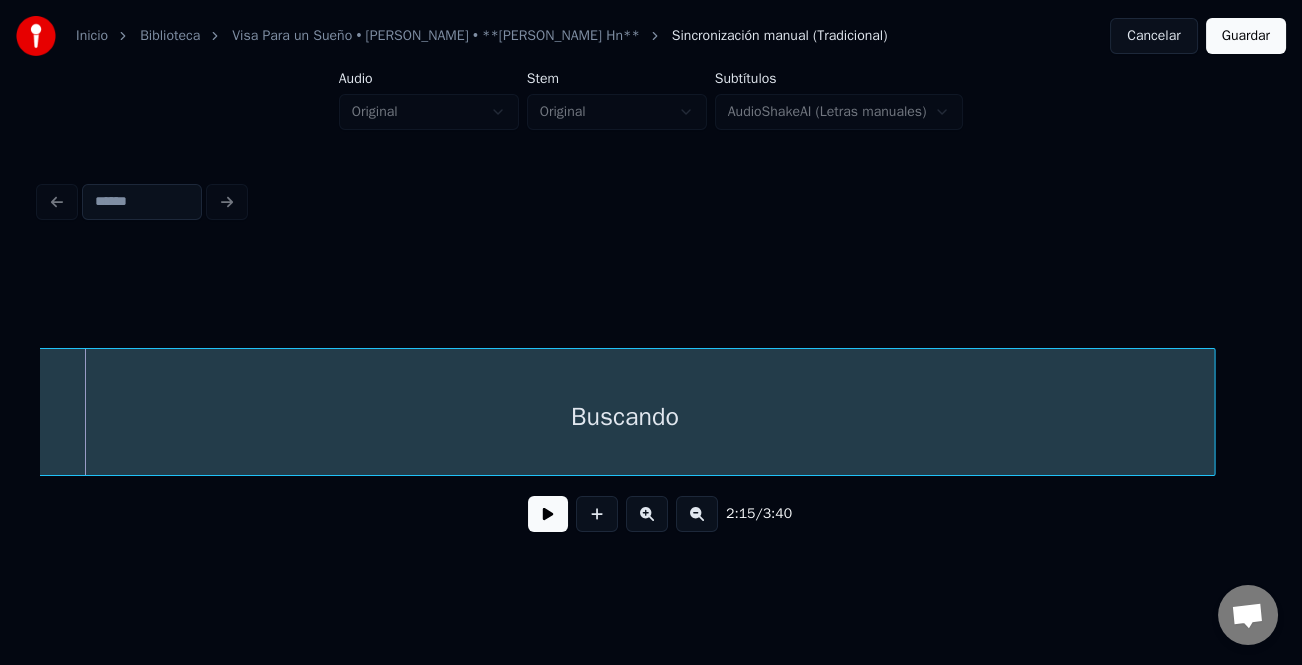scroll, scrollTop: 0, scrollLeft: 6730, axis: horizontal 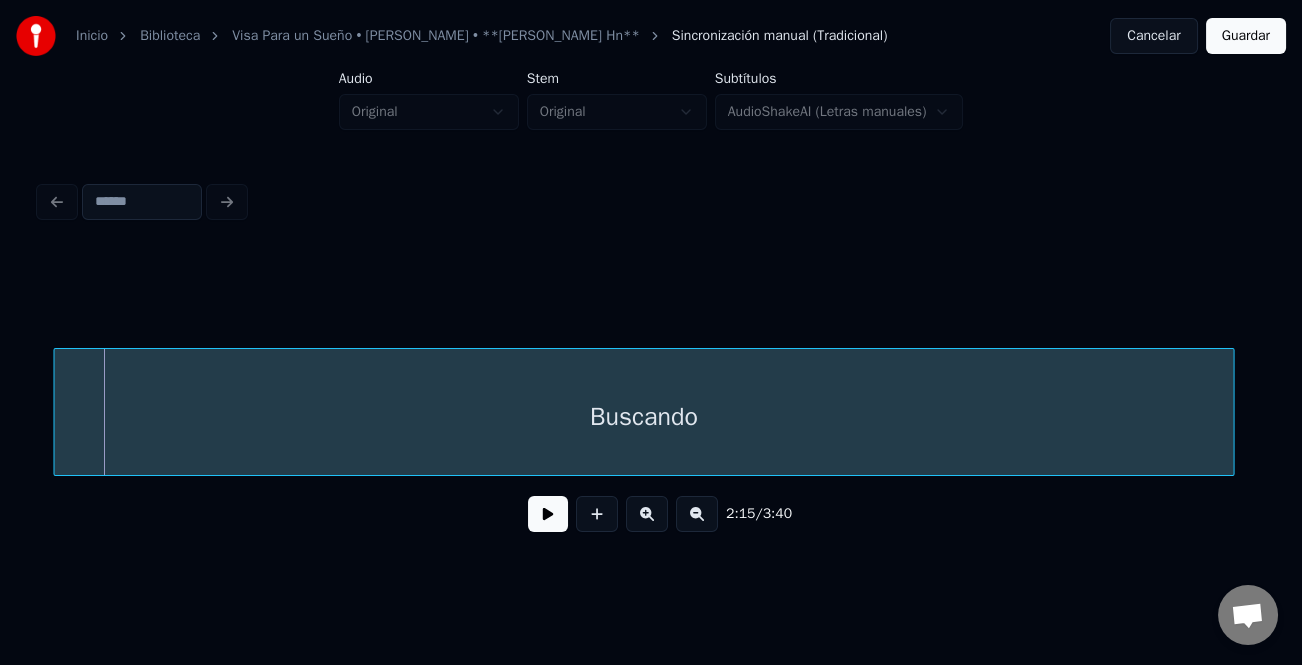click on "Buscando" at bounding box center (643, 417) 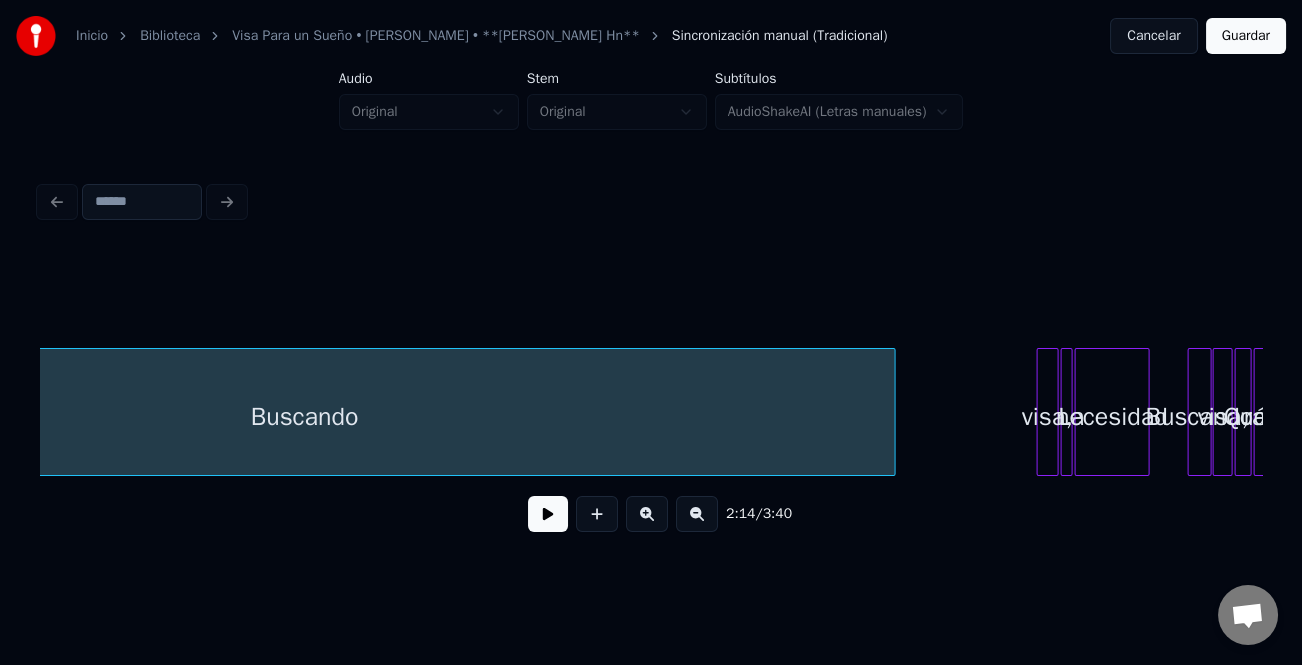 scroll, scrollTop: 0, scrollLeft: 7144, axis: horizontal 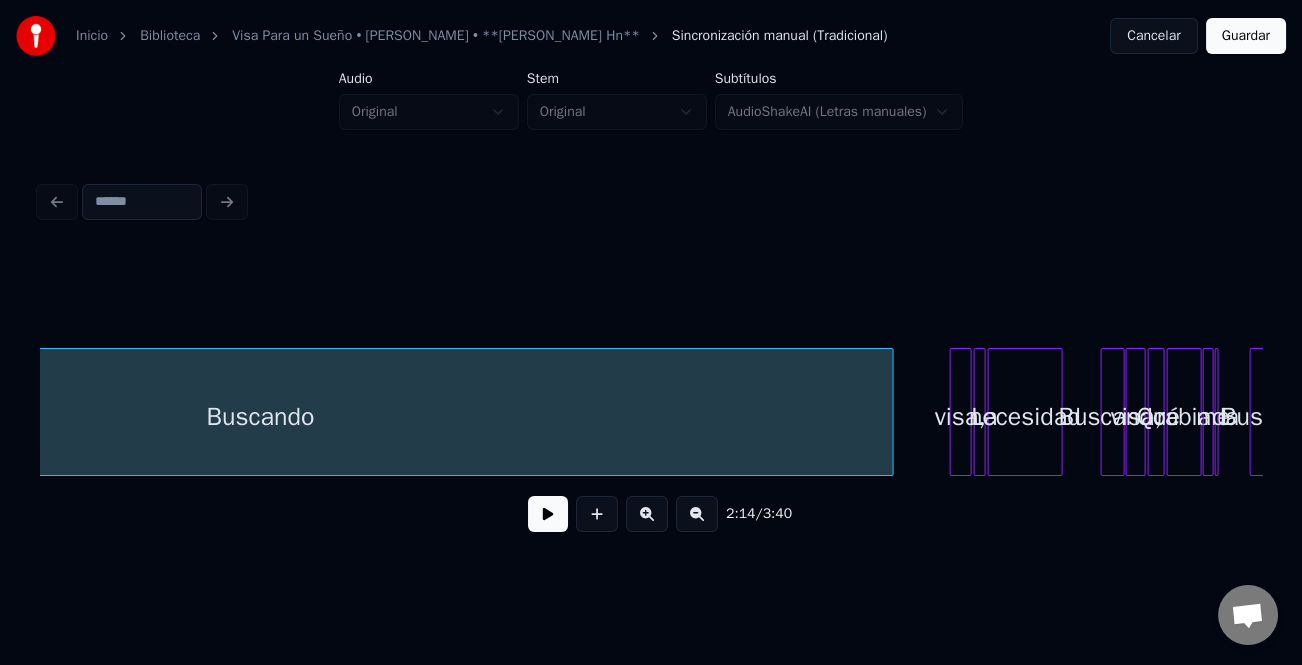 click at bounding box center [890, 412] 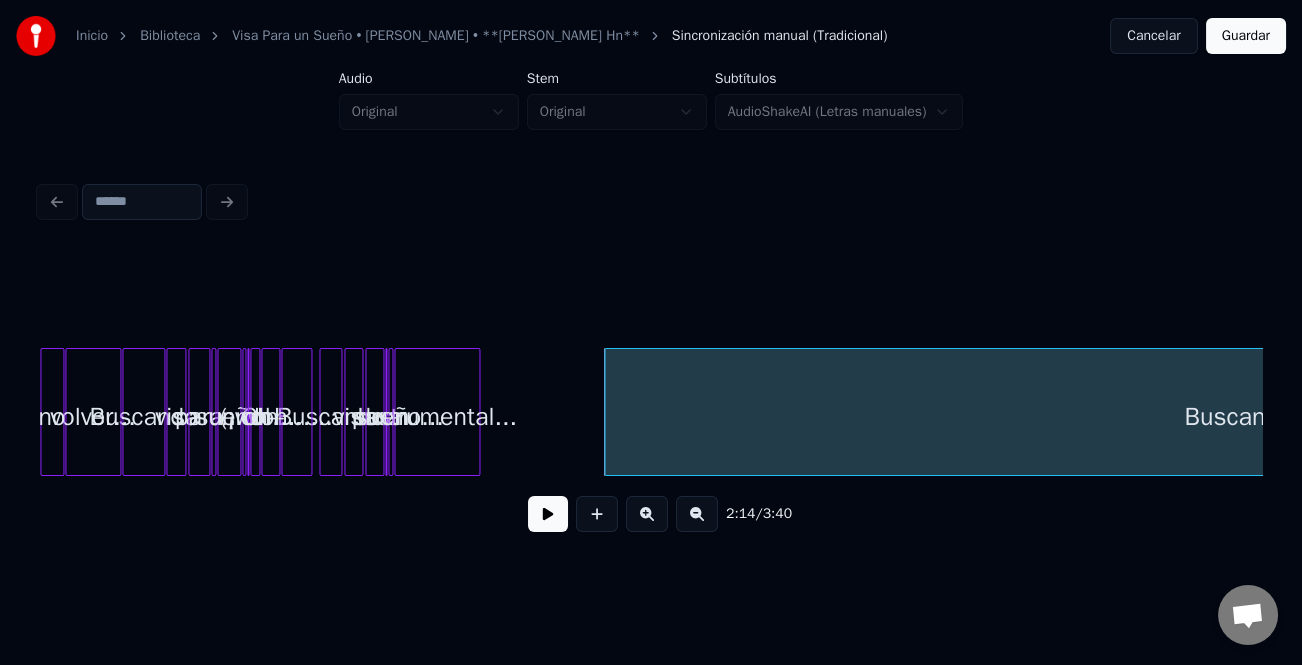 scroll, scrollTop: 0, scrollLeft: 6158, axis: horizontal 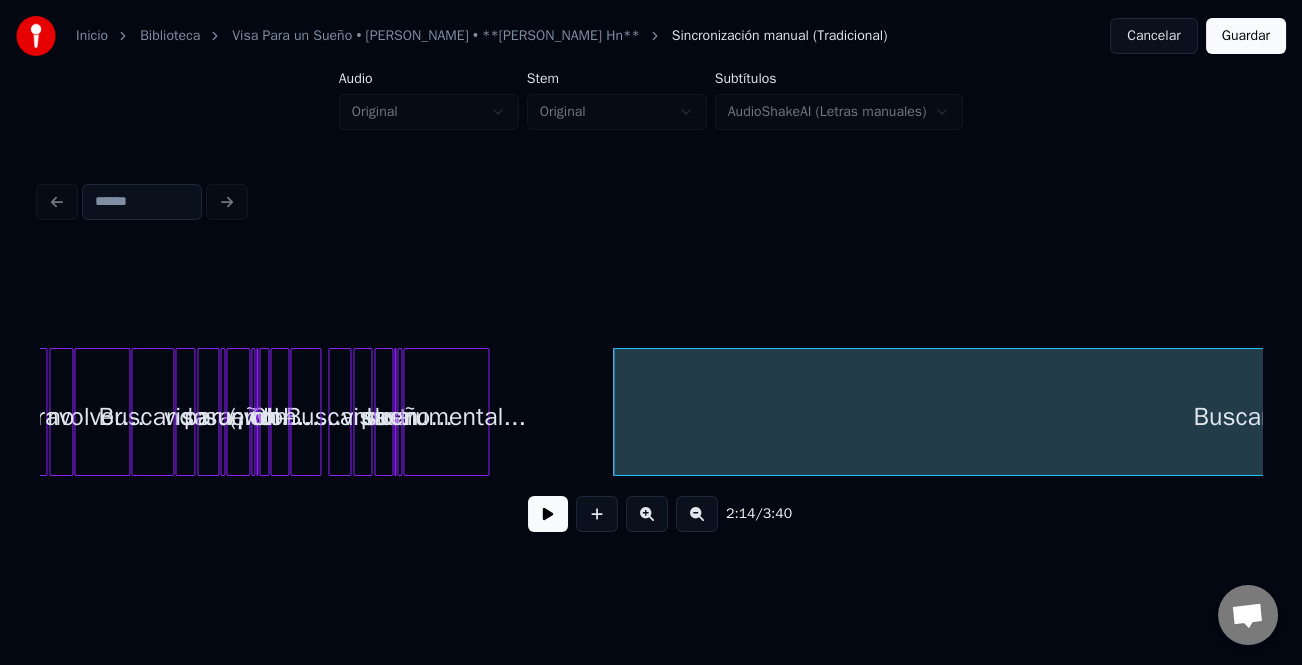 click on "Instrumental..." at bounding box center (446, 417) 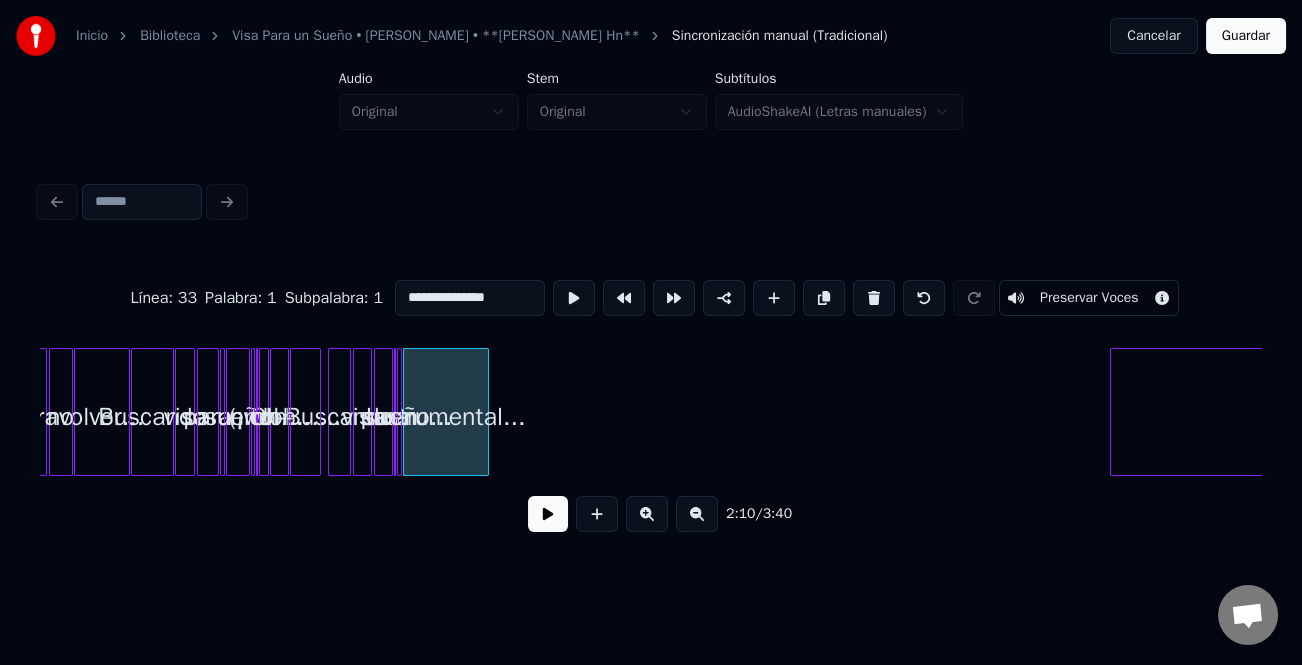 click at bounding box center [1114, 412] 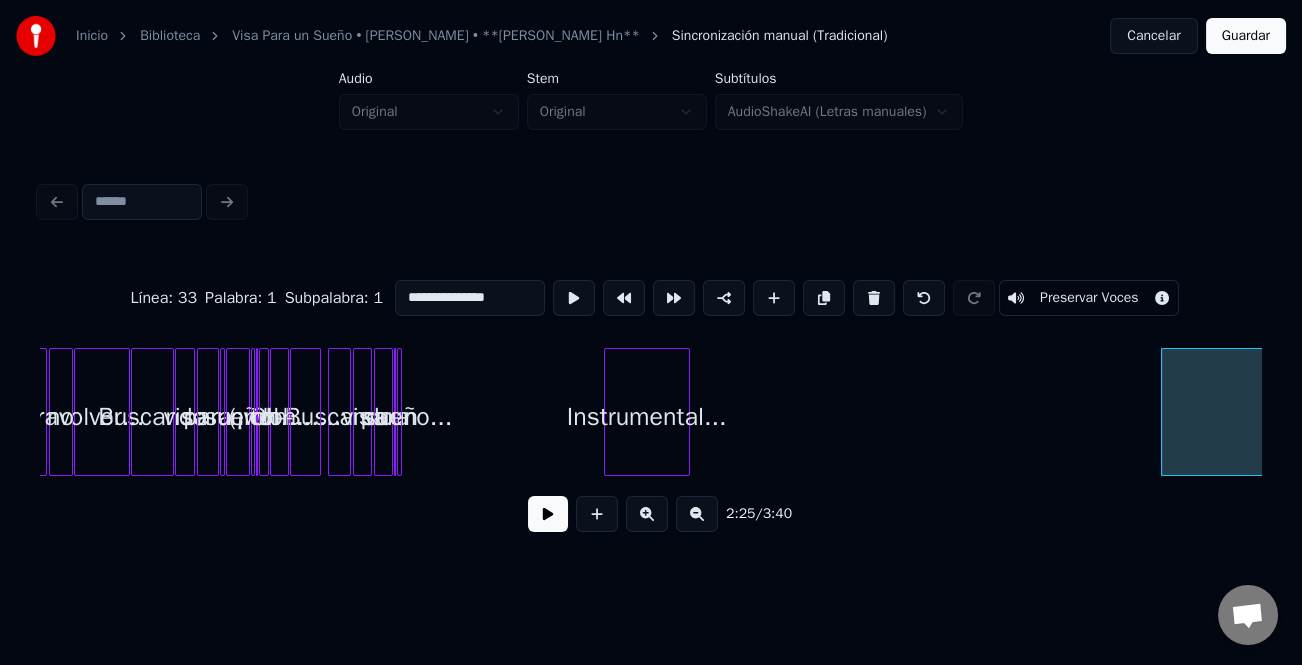 click on "Instrumental..." at bounding box center (647, 417) 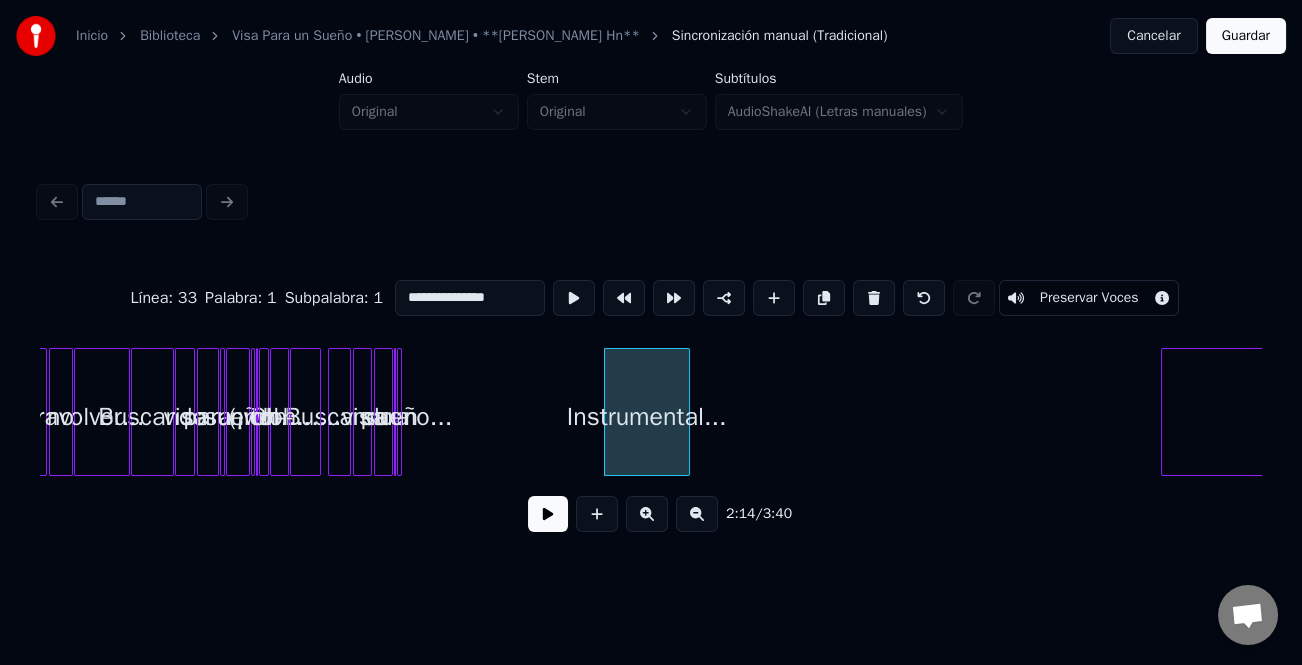 click at bounding box center [647, 514] 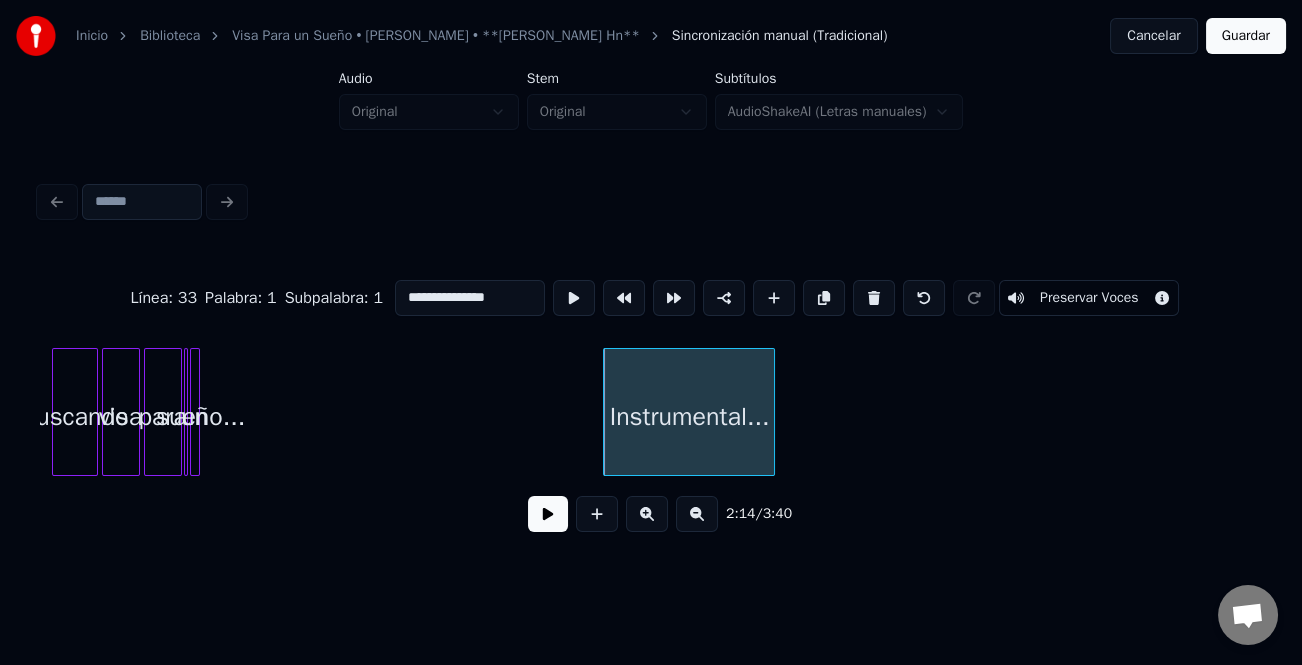 click at bounding box center (647, 514) 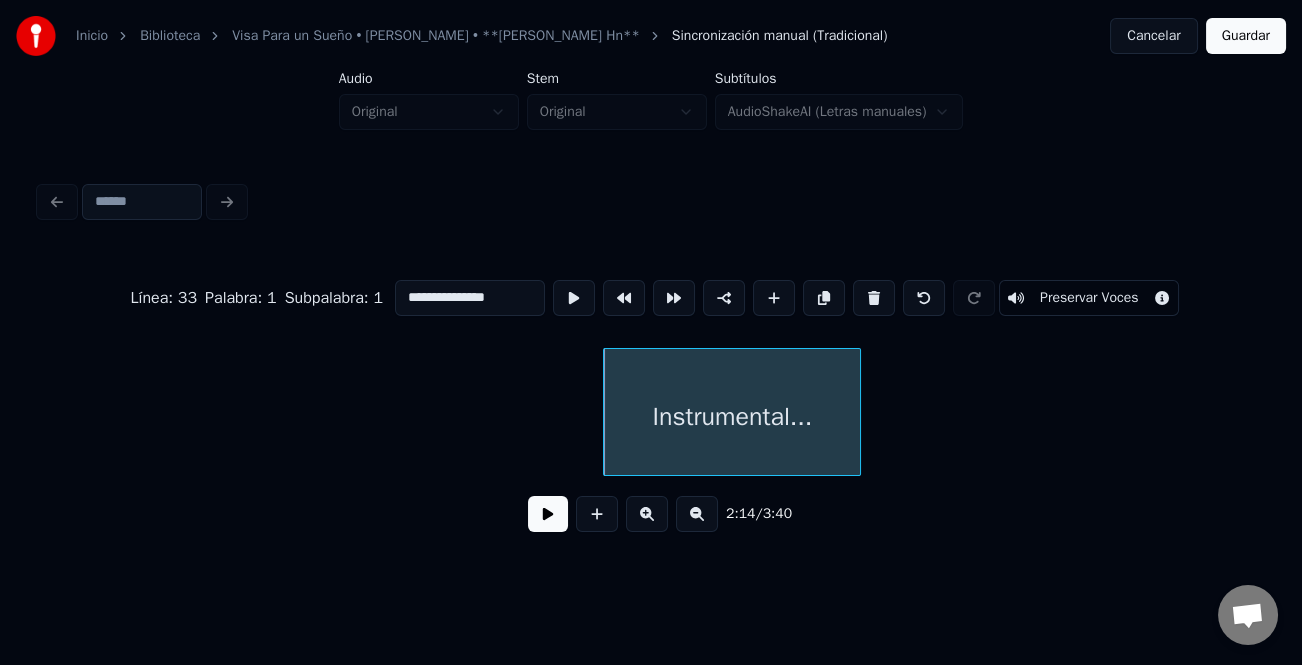 click at bounding box center (647, 514) 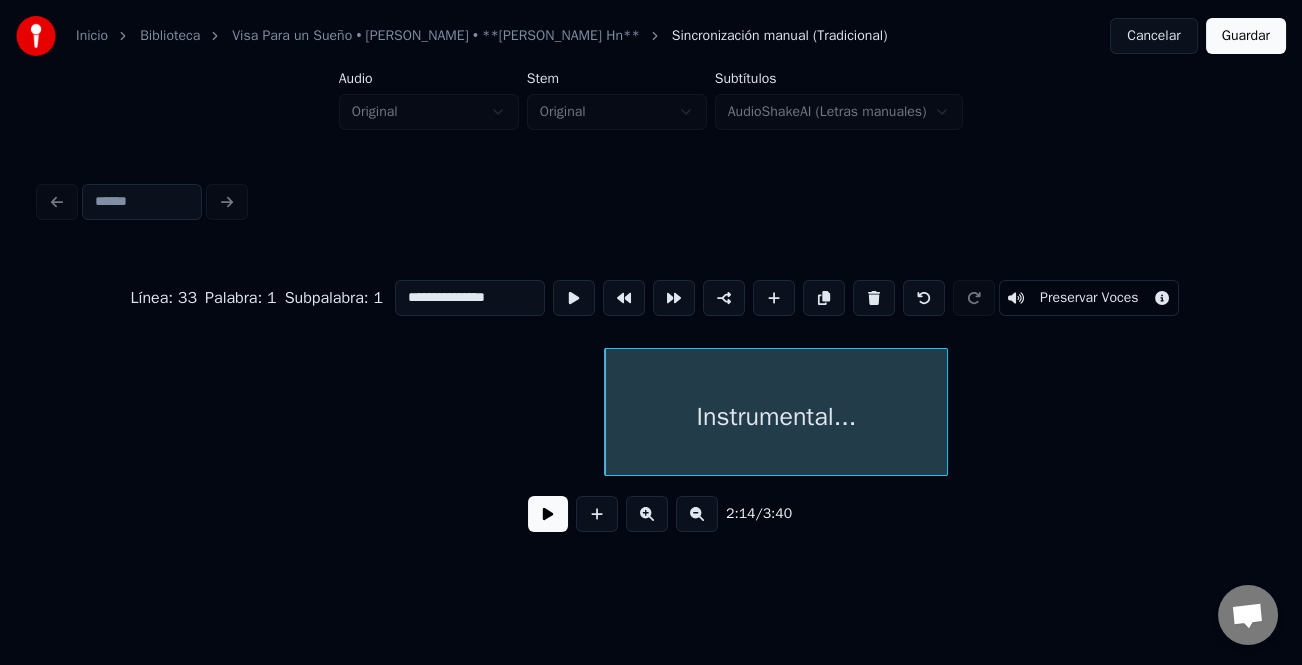 click at bounding box center [647, 514] 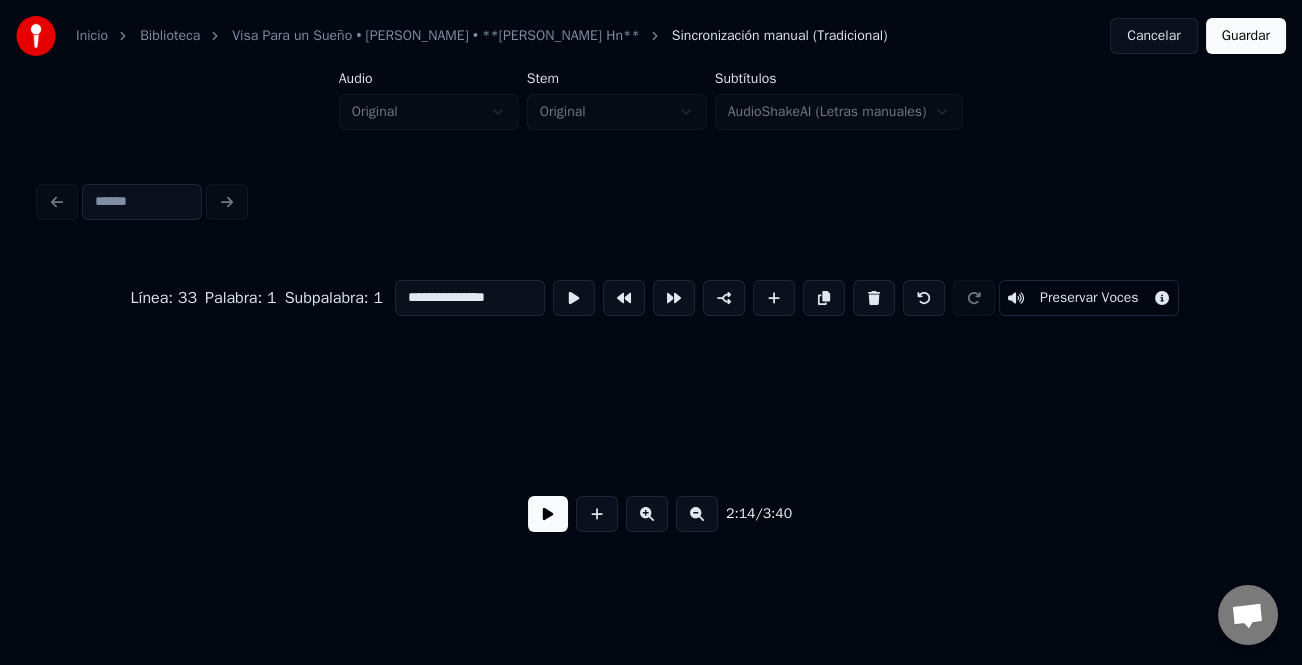 scroll, scrollTop: 0, scrollLeft: 33041, axis: horizontal 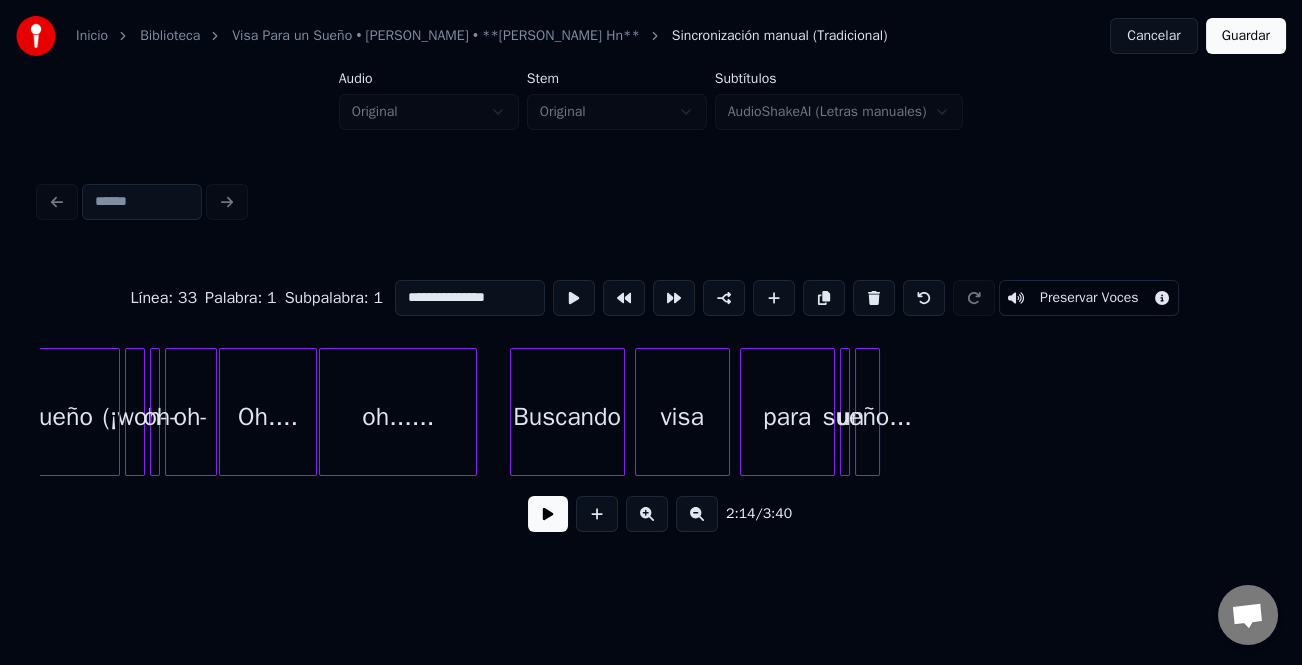 click on "Buscando" at bounding box center (567, 417) 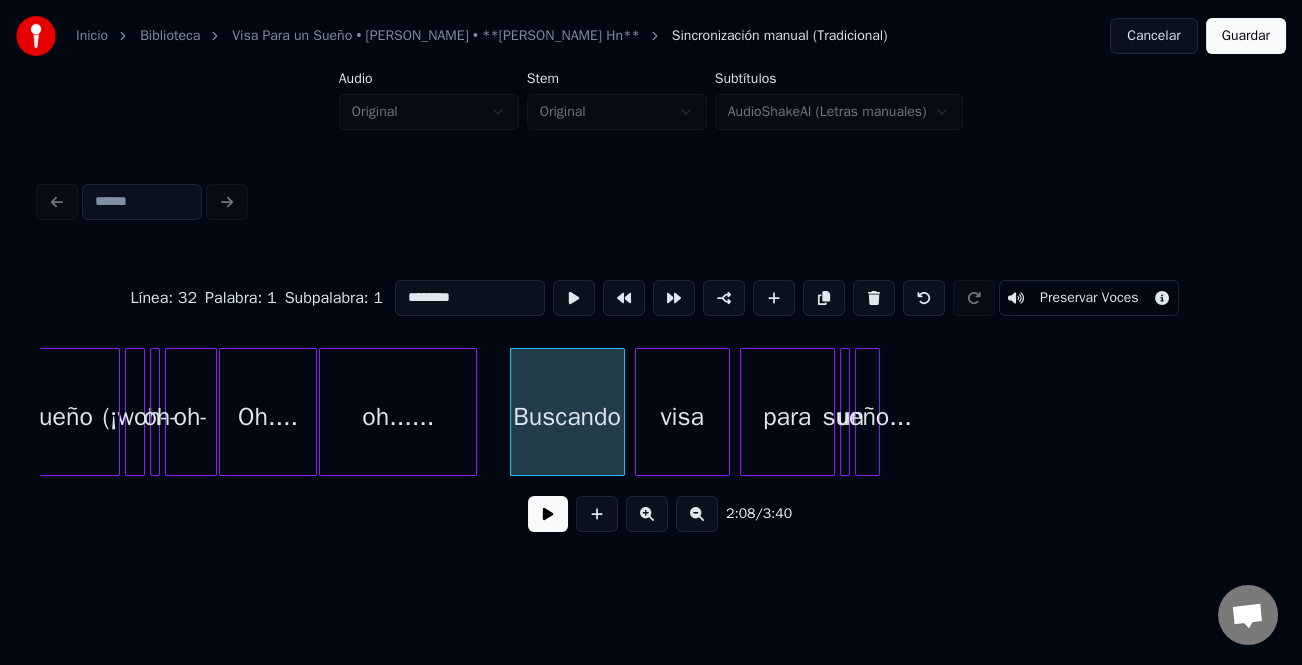 click at bounding box center (647, 514) 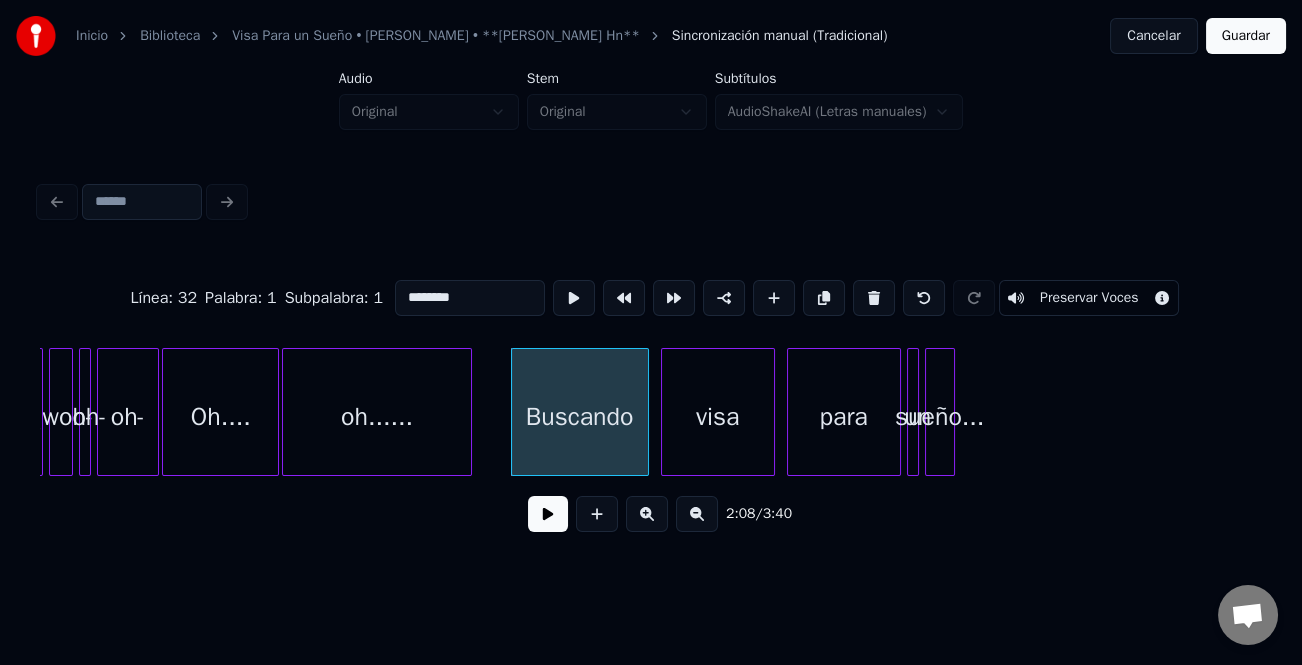 click at bounding box center (647, 514) 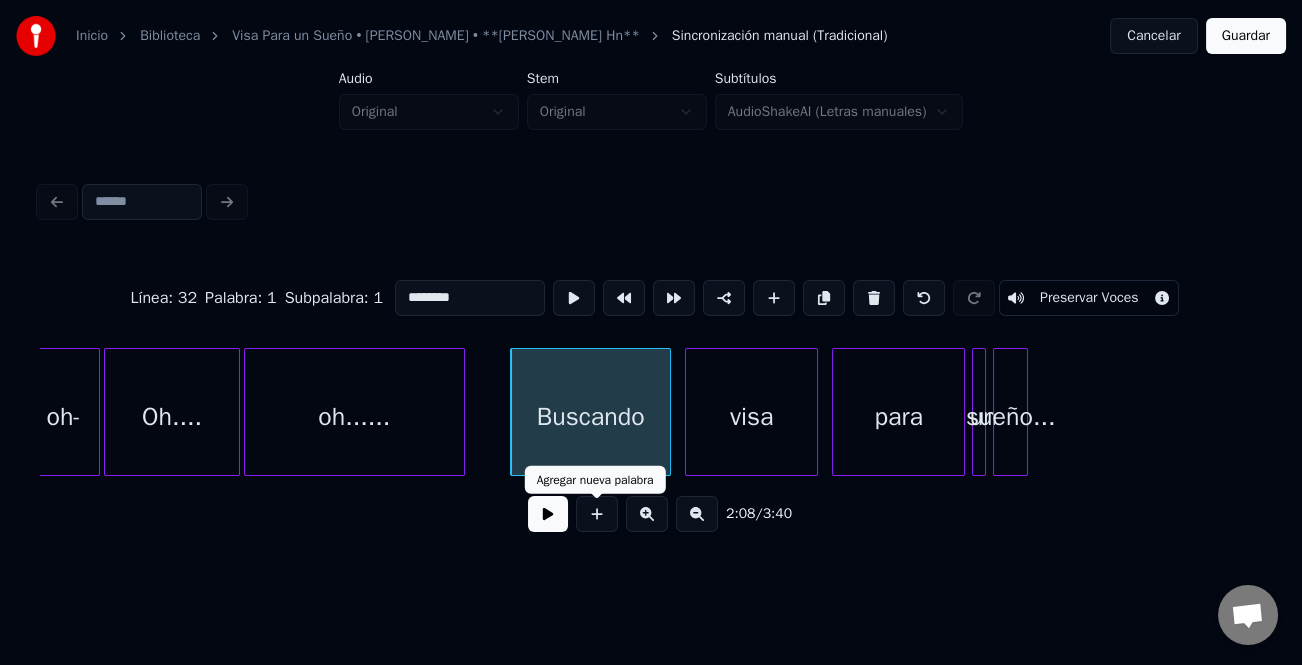 click at bounding box center [548, 514] 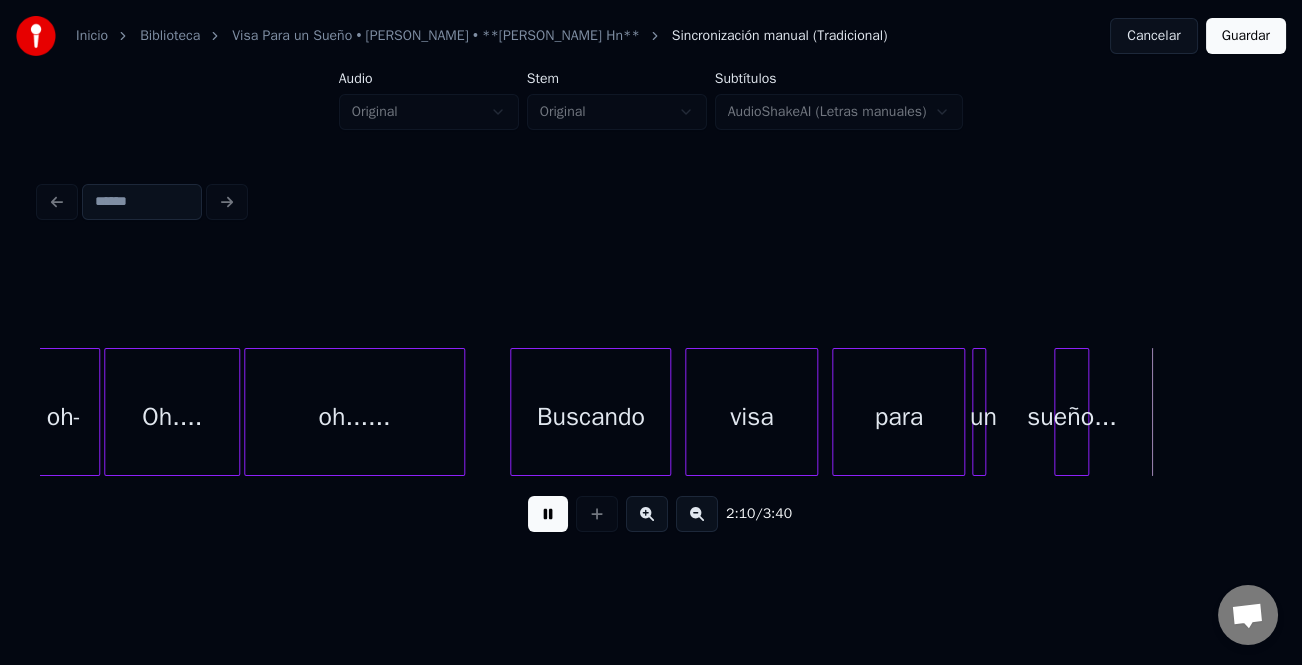 click on "sueño..." at bounding box center [1071, 417] 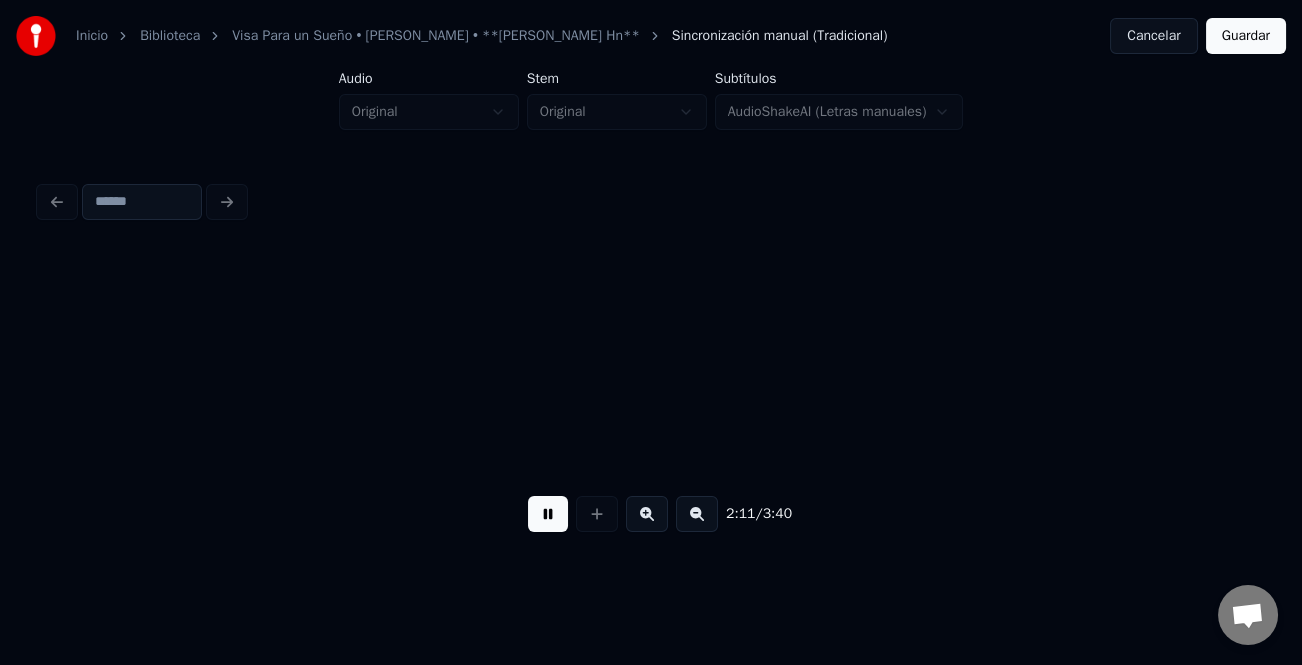 scroll, scrollTop: 0, scrollLeft: 45873, axis: horizontal 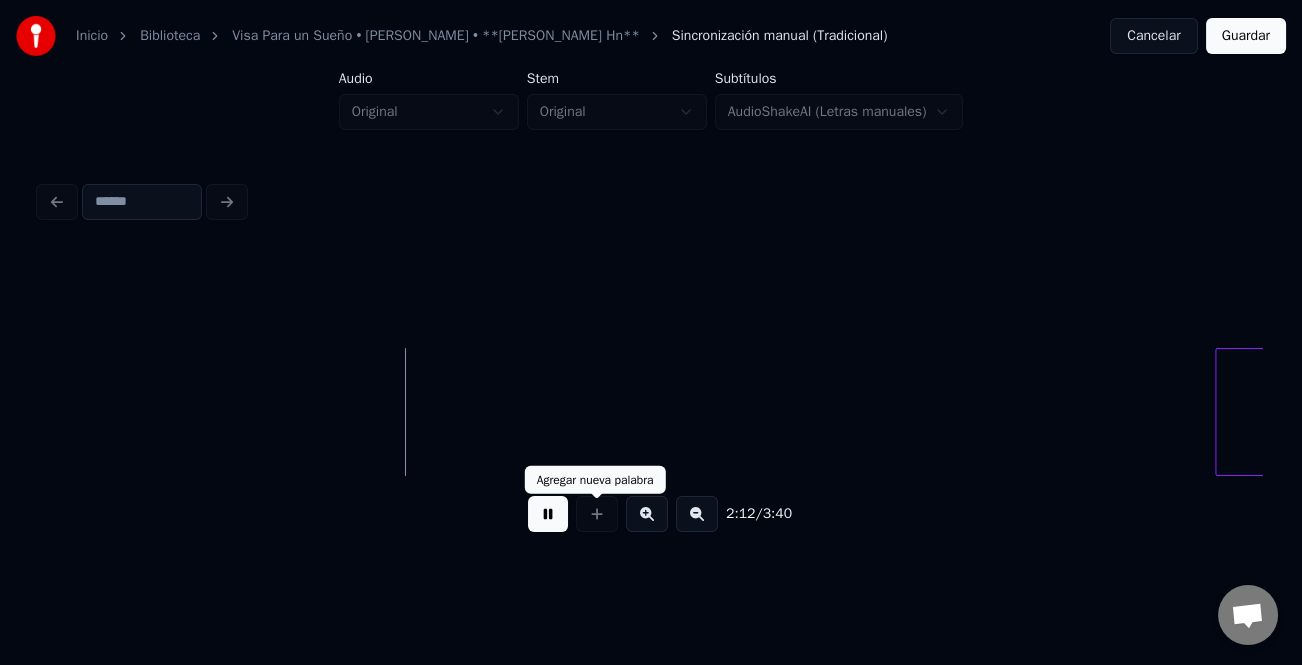 click at bounding box center [548, 514] 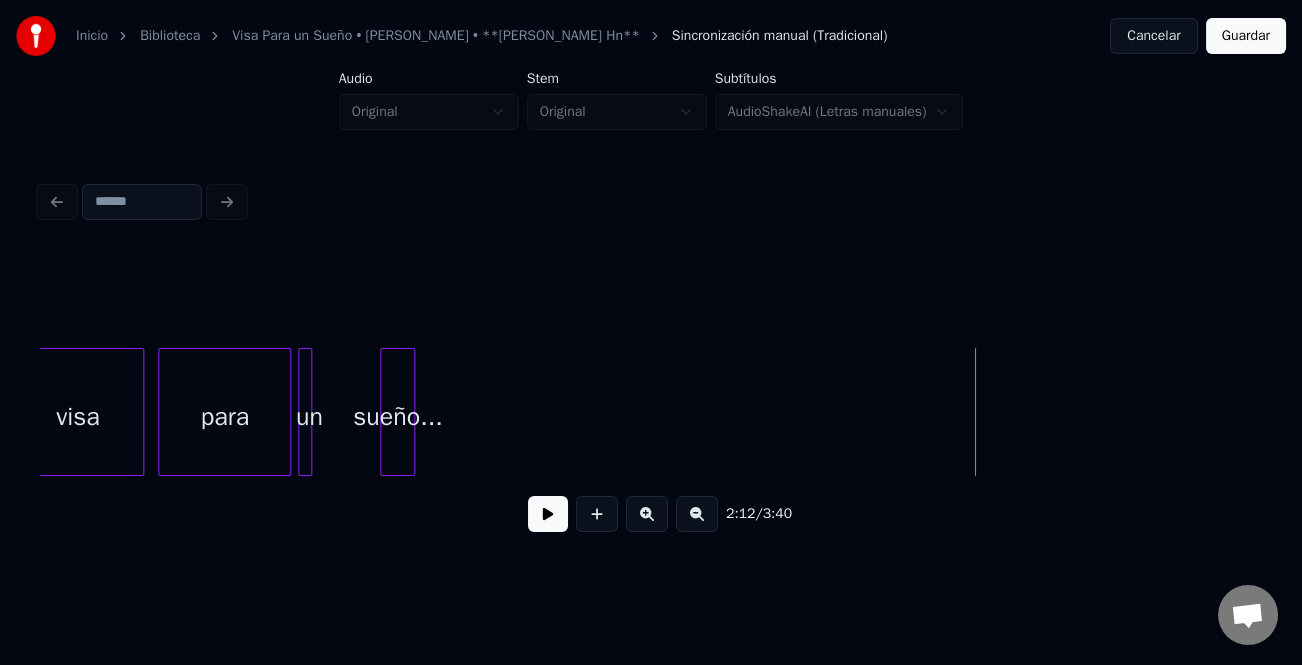 scroll, scrollTop: 0, scrollLeft: 45073, axis: horizontal 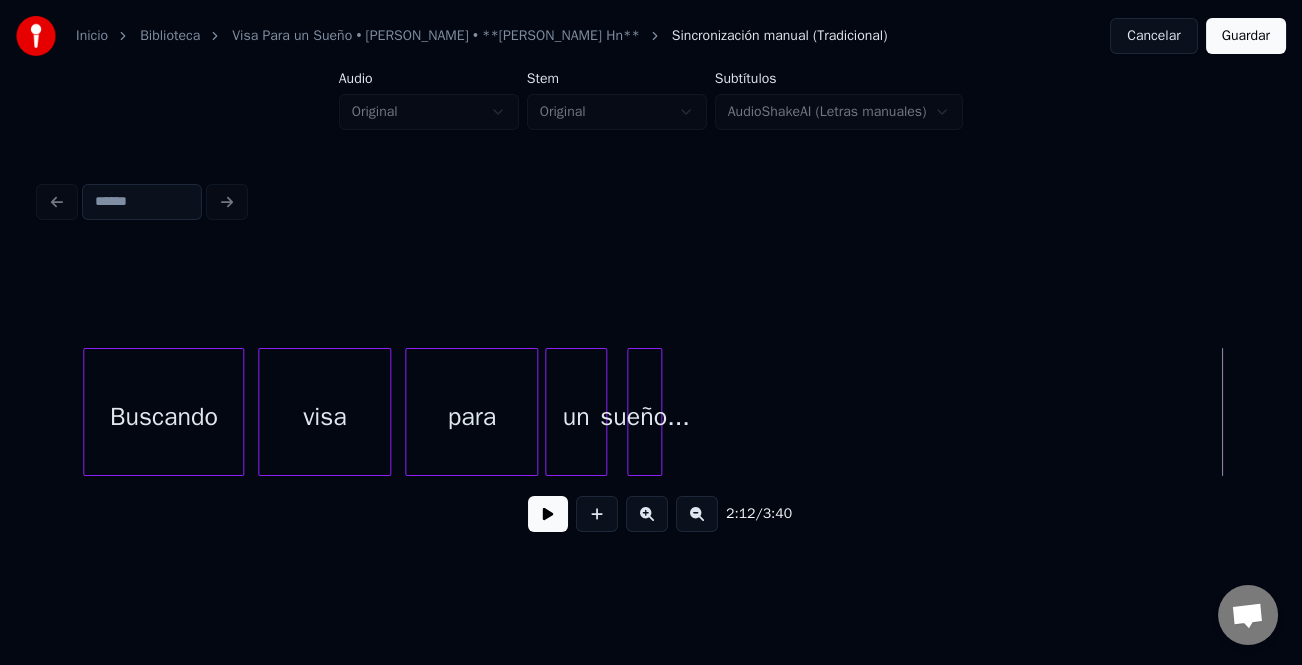 click at bounding box center (603, 412) 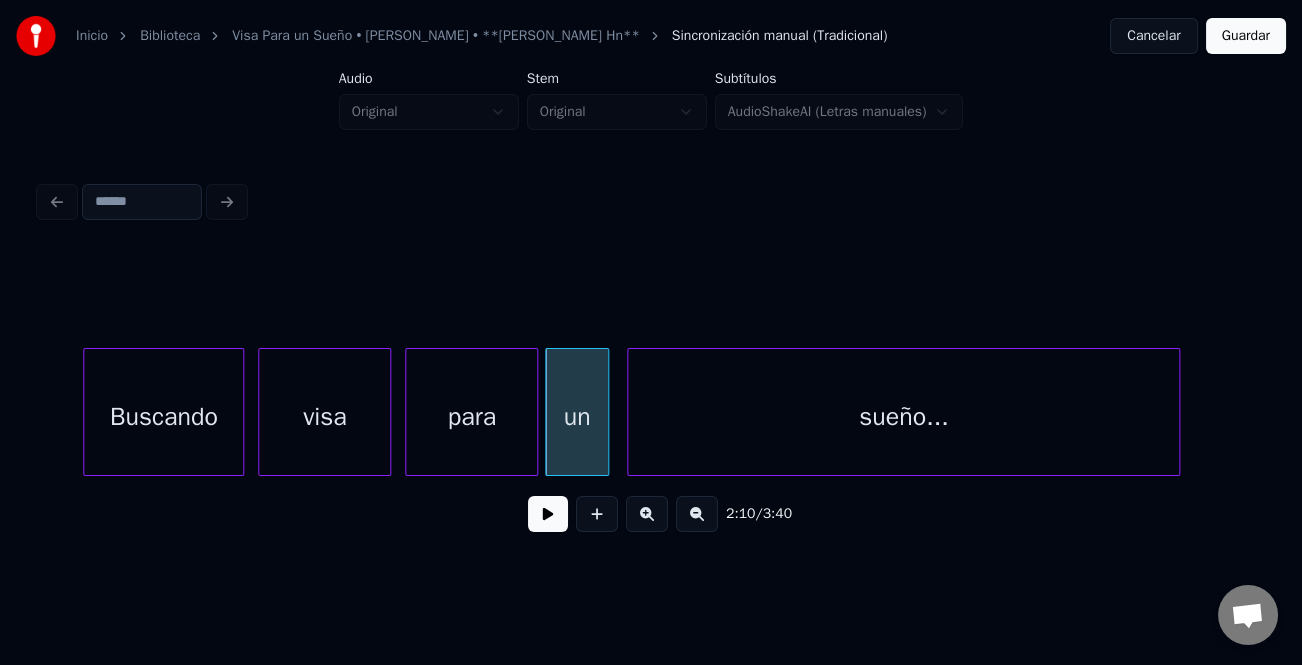 click at bounding box center (1176, 412) 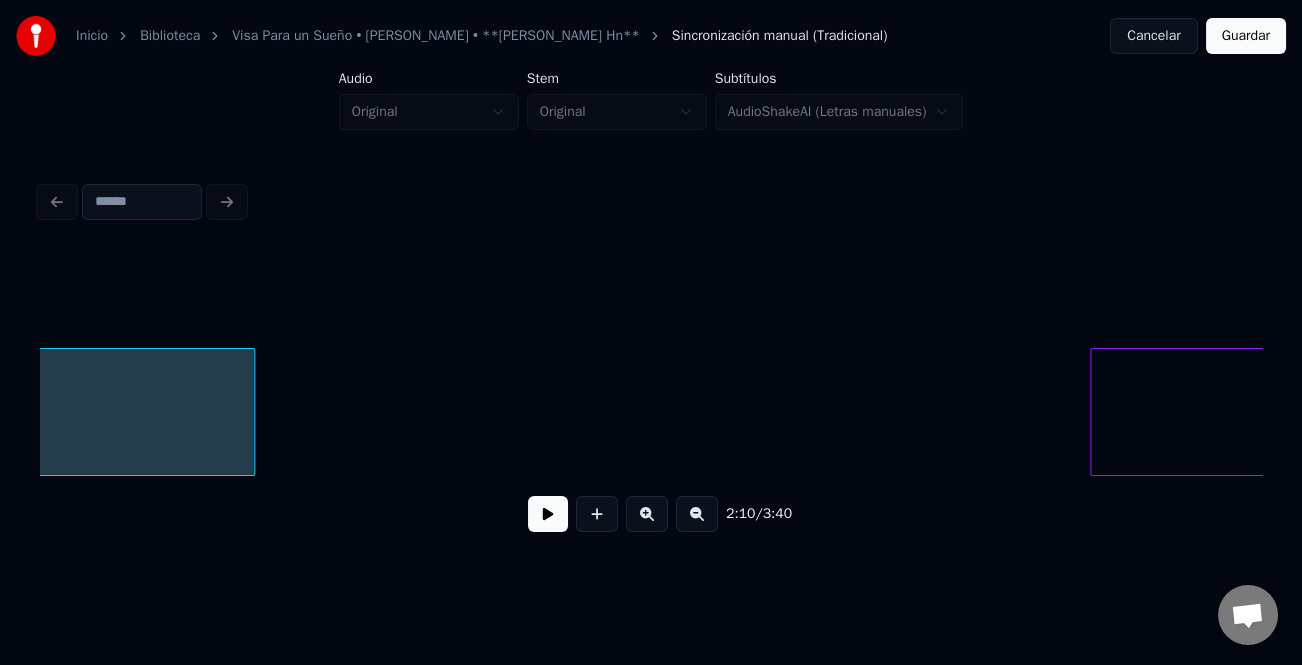 click at bounding box center (697, 514) 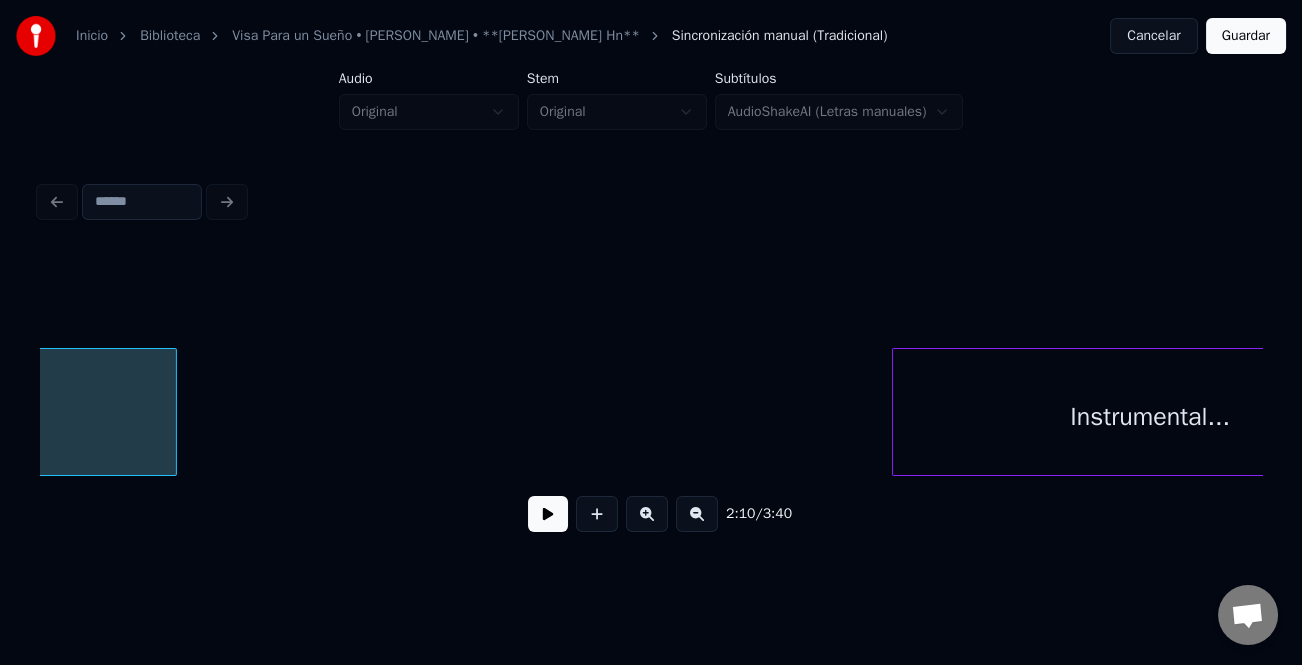 scroll, scrollTop: 0, scrollLeft: 39616, axis: horizontal 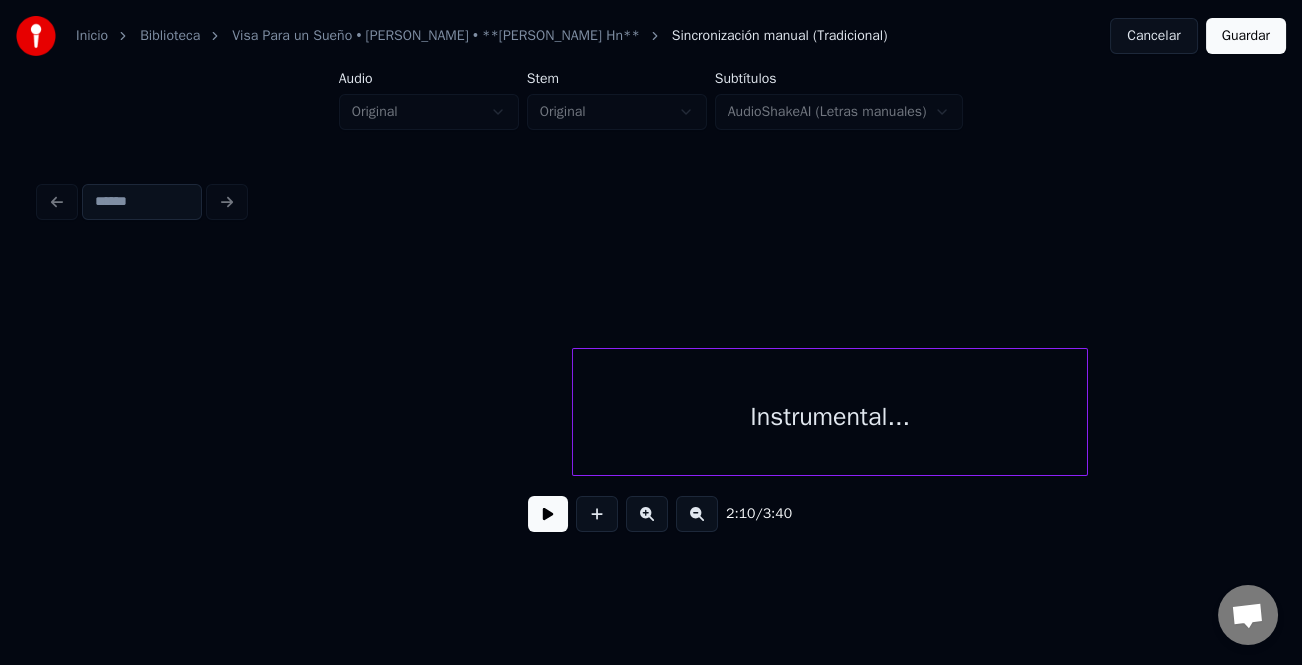 click on "Instrumental..." at bounding box center [830, 417] 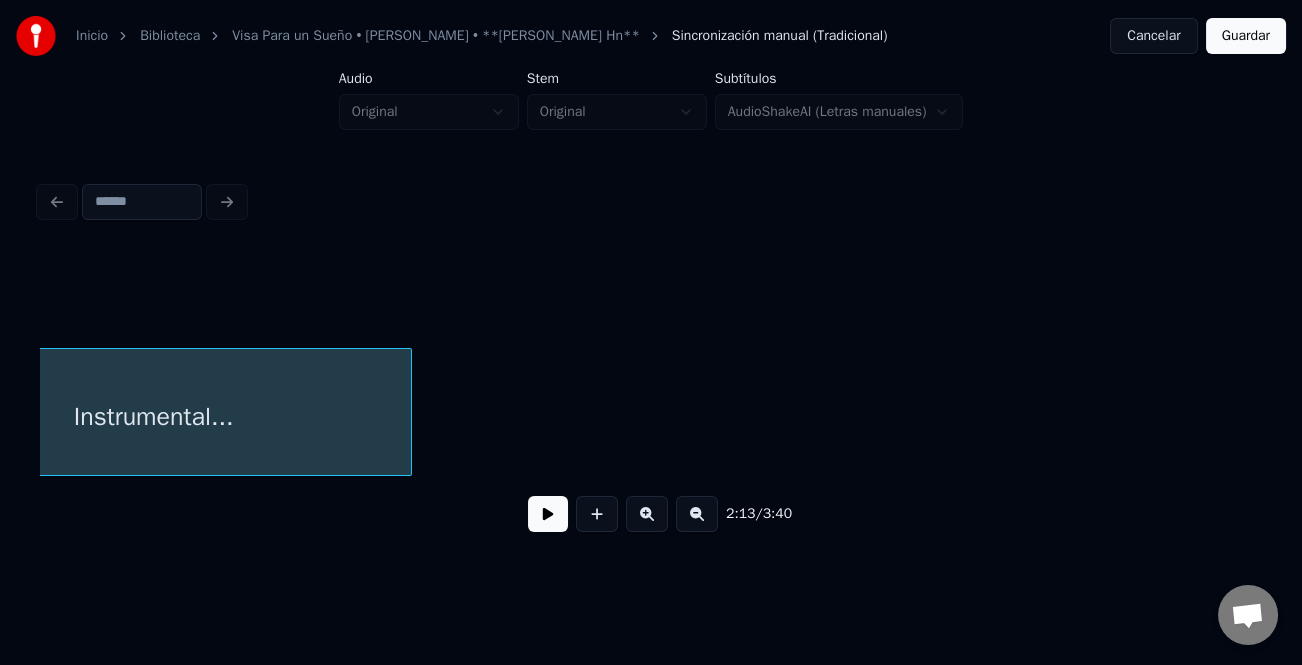 scroll, scrollTop: 0, scrollLeft: 40315, axis: horizontal 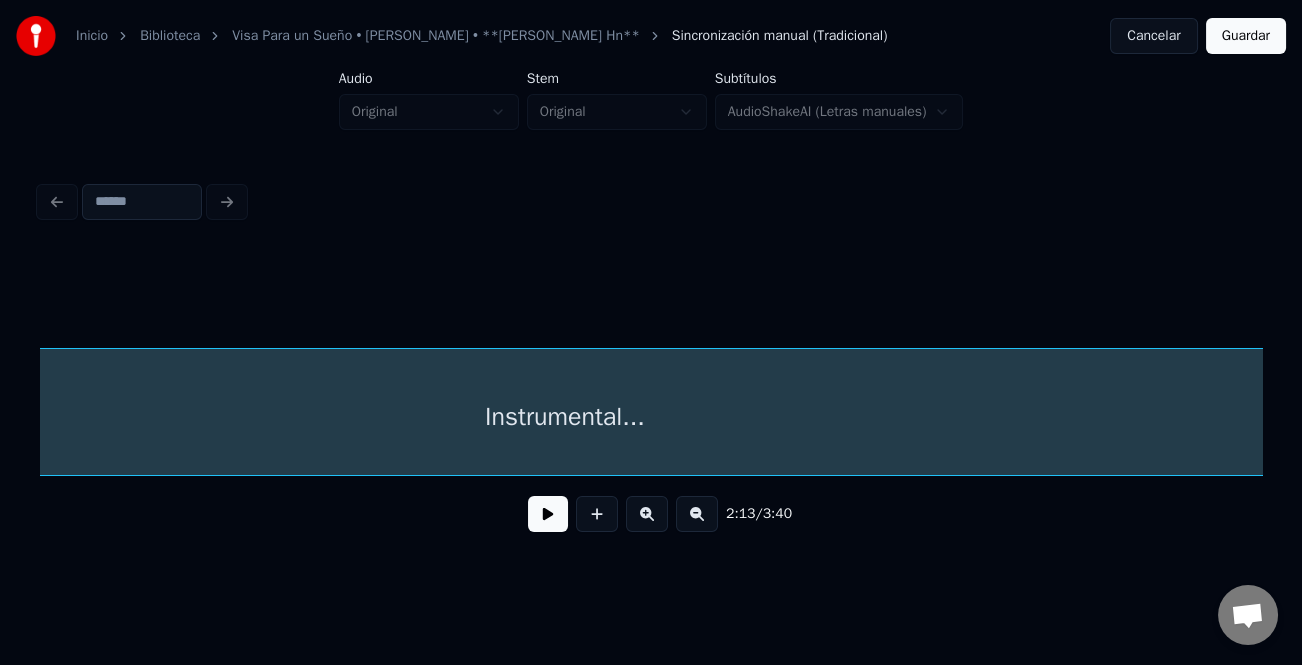 click on "Inicio Biblioteca Visa Para un Sueño • [PERSON_NAME] • **[PERSON_NAME] Hn** Sincronización manual (Tradicional) Cancelar Guardar Audio Original Stem Original Subtítulos AudioShakeAI (Letras manuales) 2:13  /  3:40" at bounding box center [651, 280] 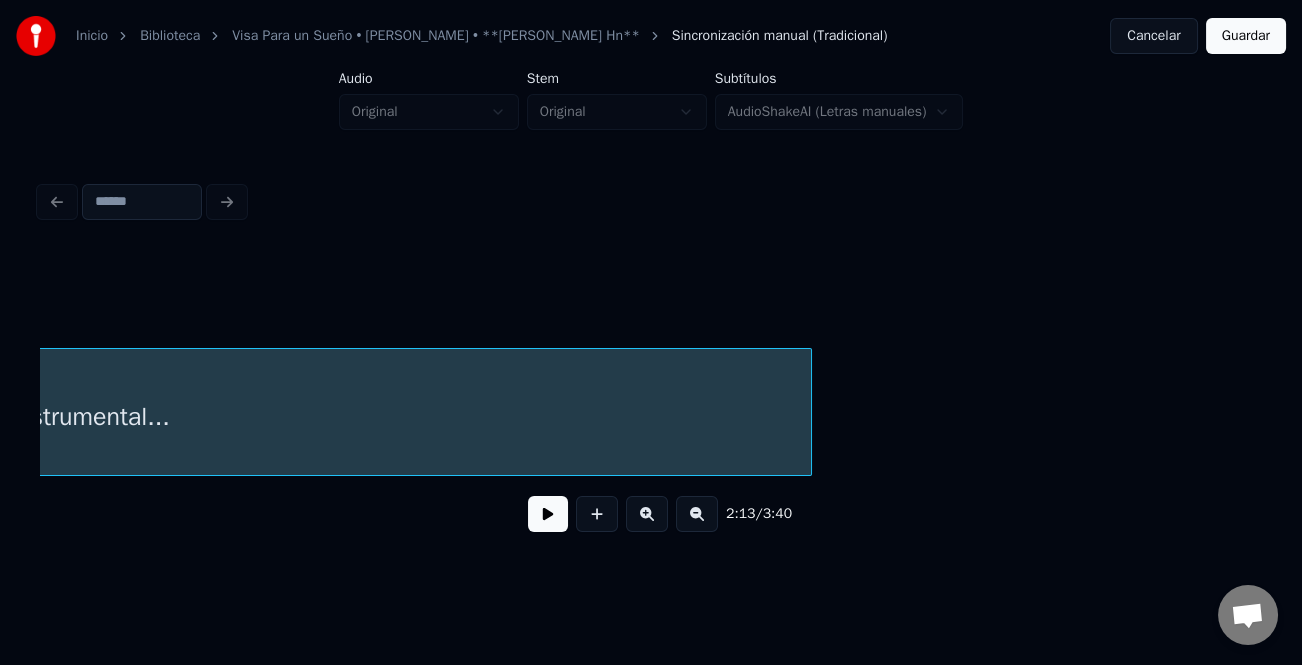 scroll, scrollTop: 0, scrollLeft: 41636, axis: horizontal 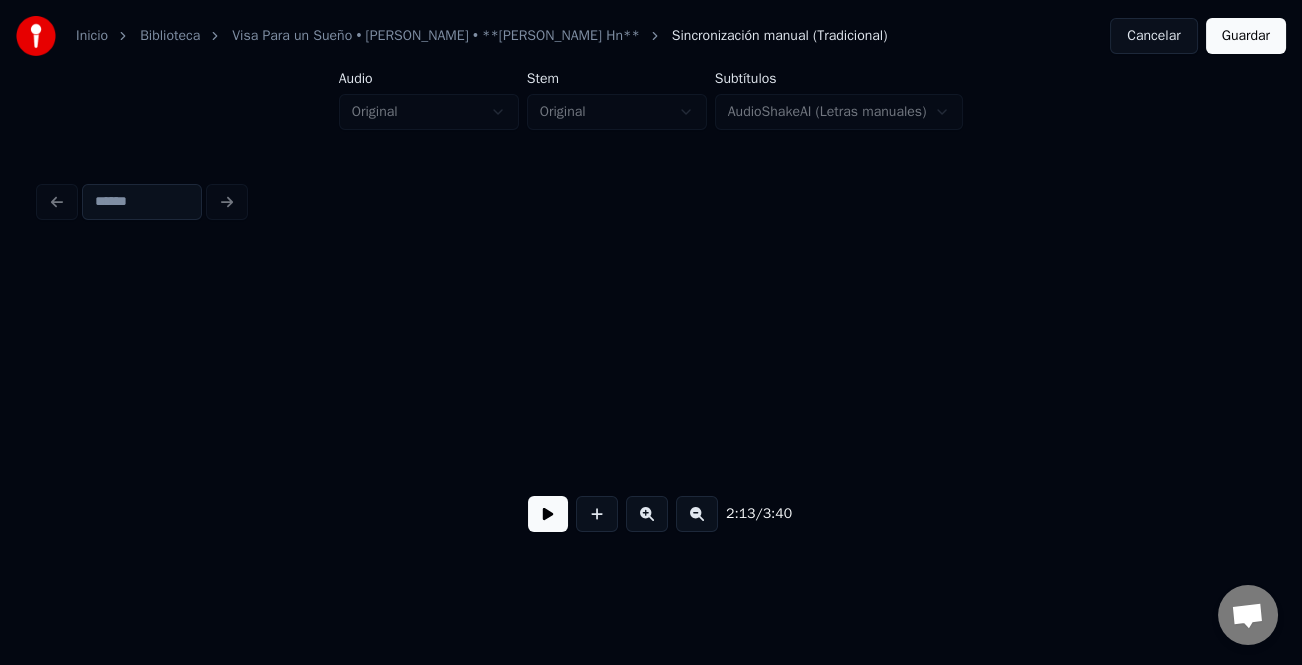 click at bounding box center (697, 514) 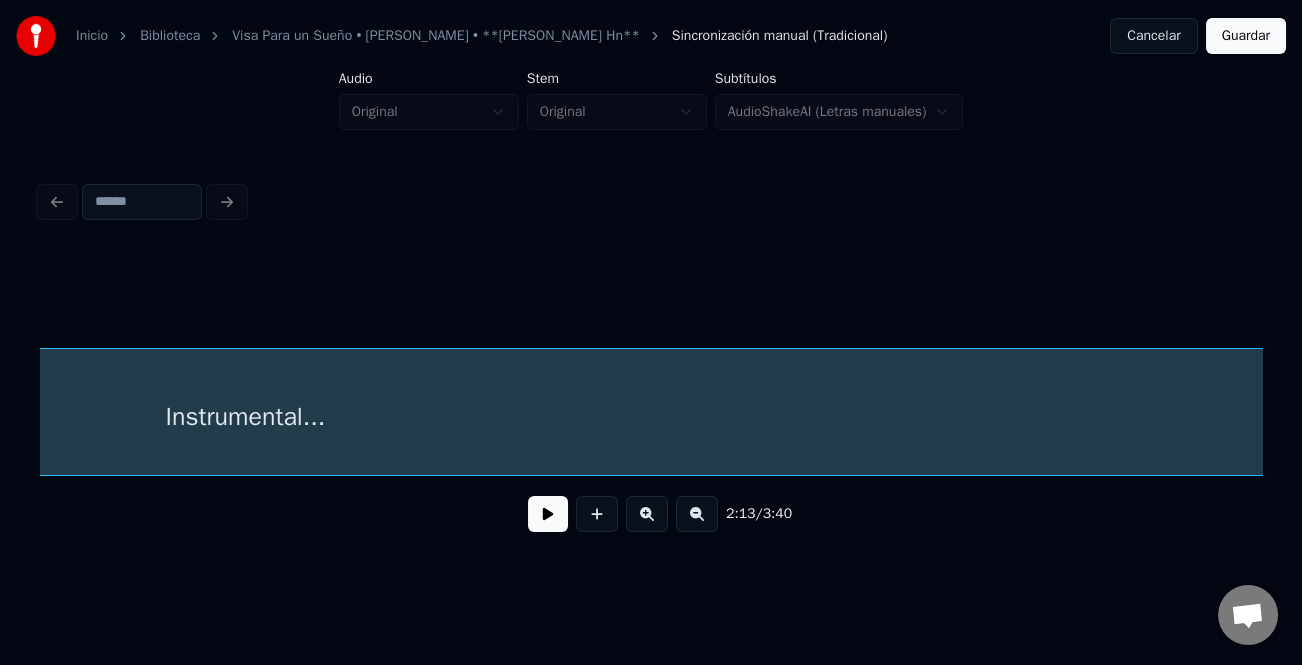 click on "Inicio Biblioteca Visa Para un Sueño • [PERSON_NAME] • **[PERSON_NAME] Hn** Sincronización manual (Tradicional) Cancelar Guardar Audio Original Stem Original Subtítulos AudioShakeAI (Letras manuales) 2:13  /  3:40" at bounding box center (651, 280) 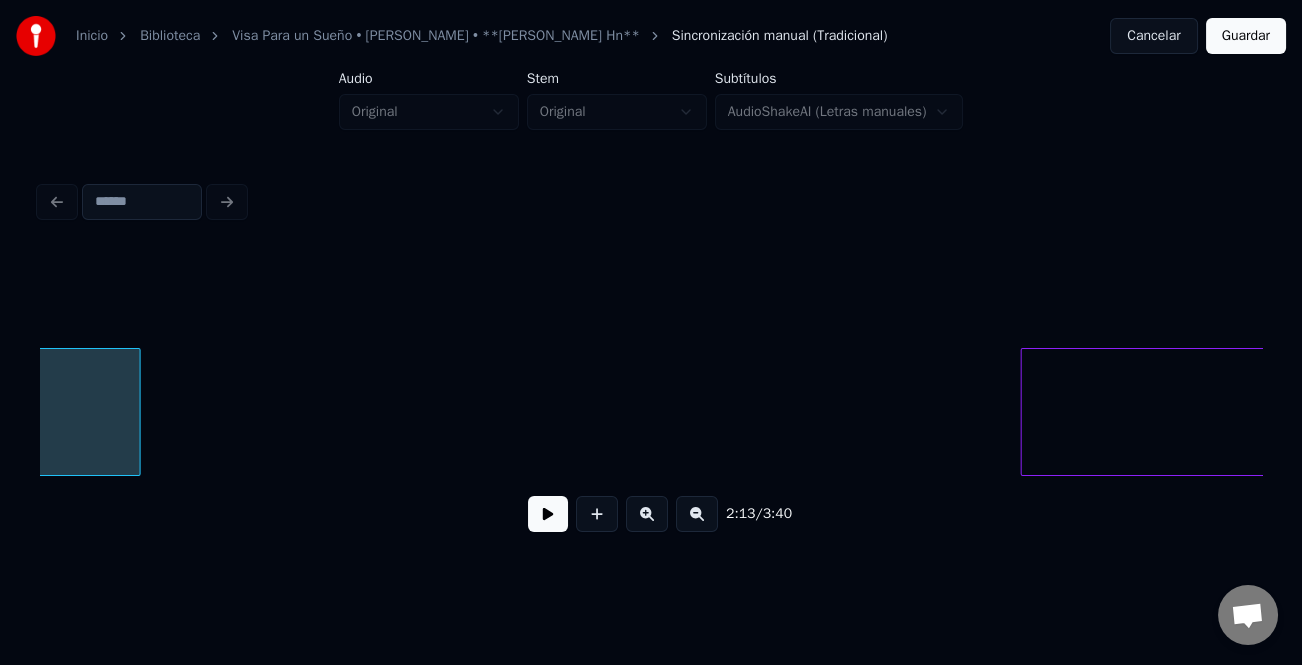 scroll, scrollTop: 0, scrollLeft: 35280, axis: horizontal 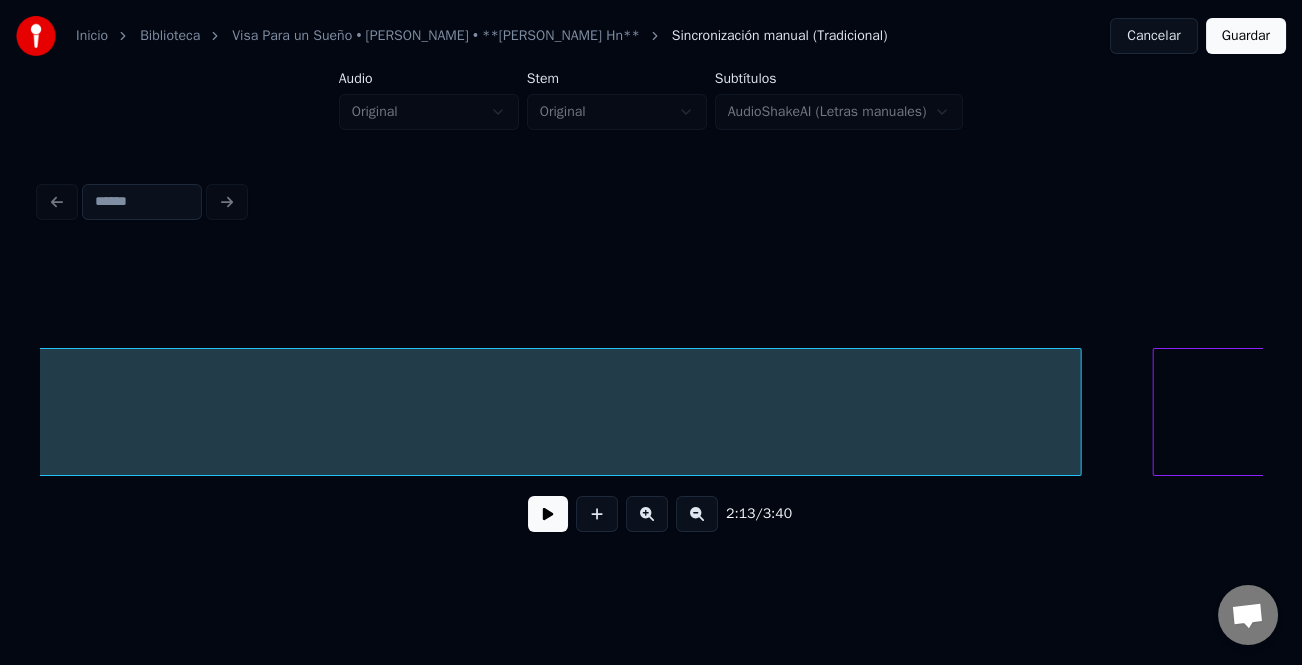 click at bounding box center (1078, 412) 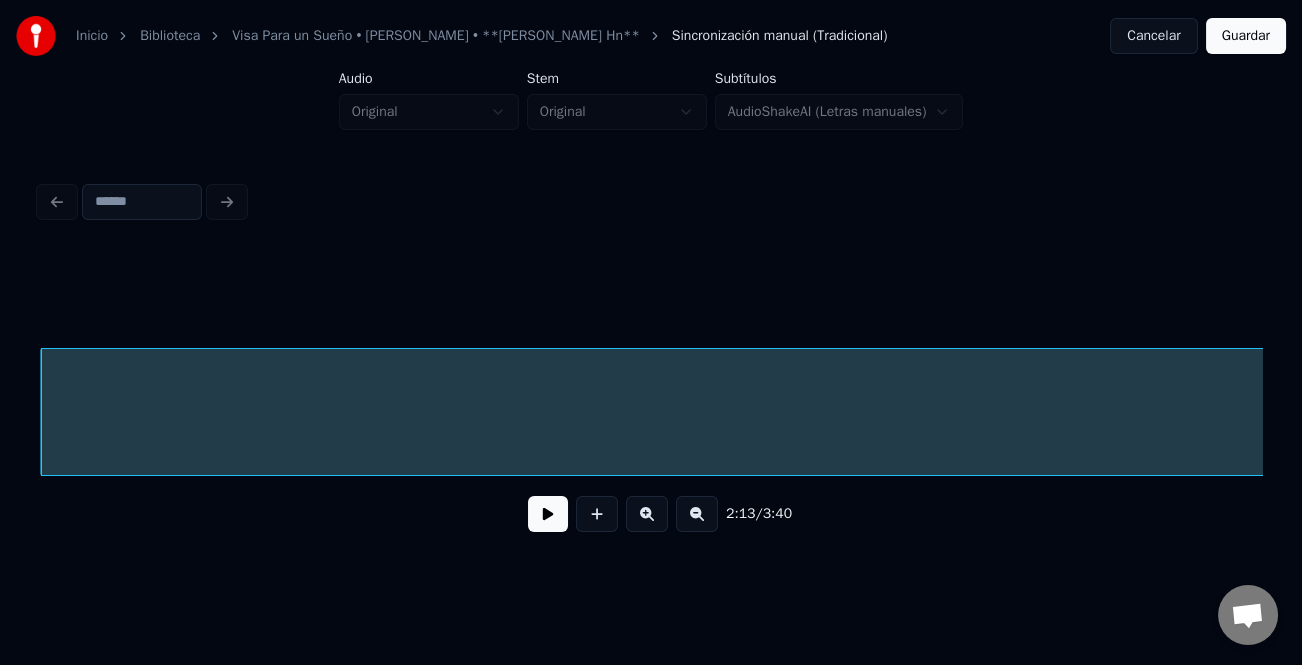 click at bounding box center (697, 514) 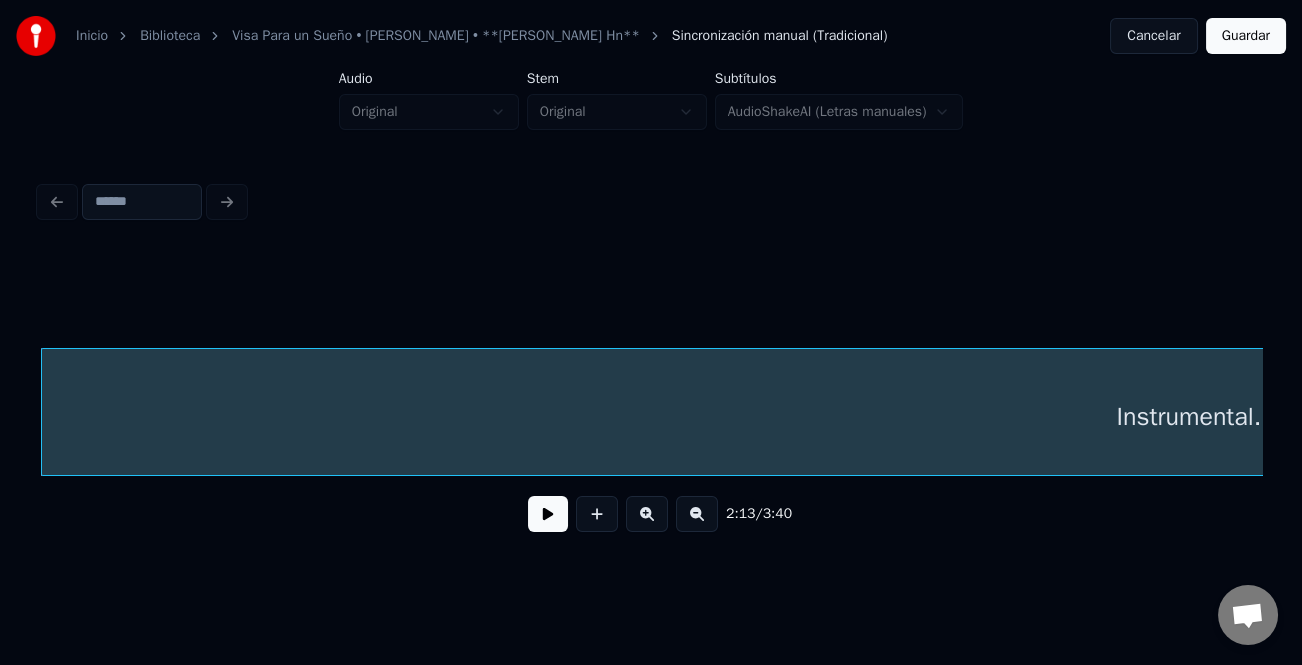 click at bounding box center [697, 514] 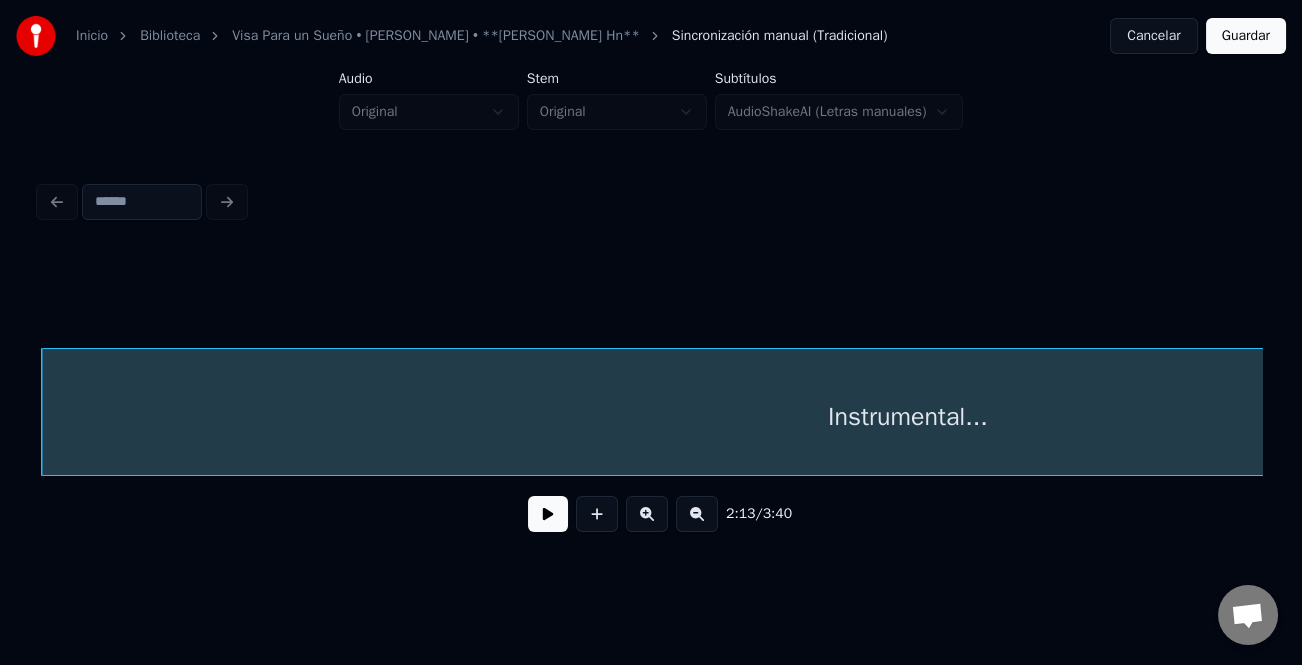 click at bounding box center (697, 514) 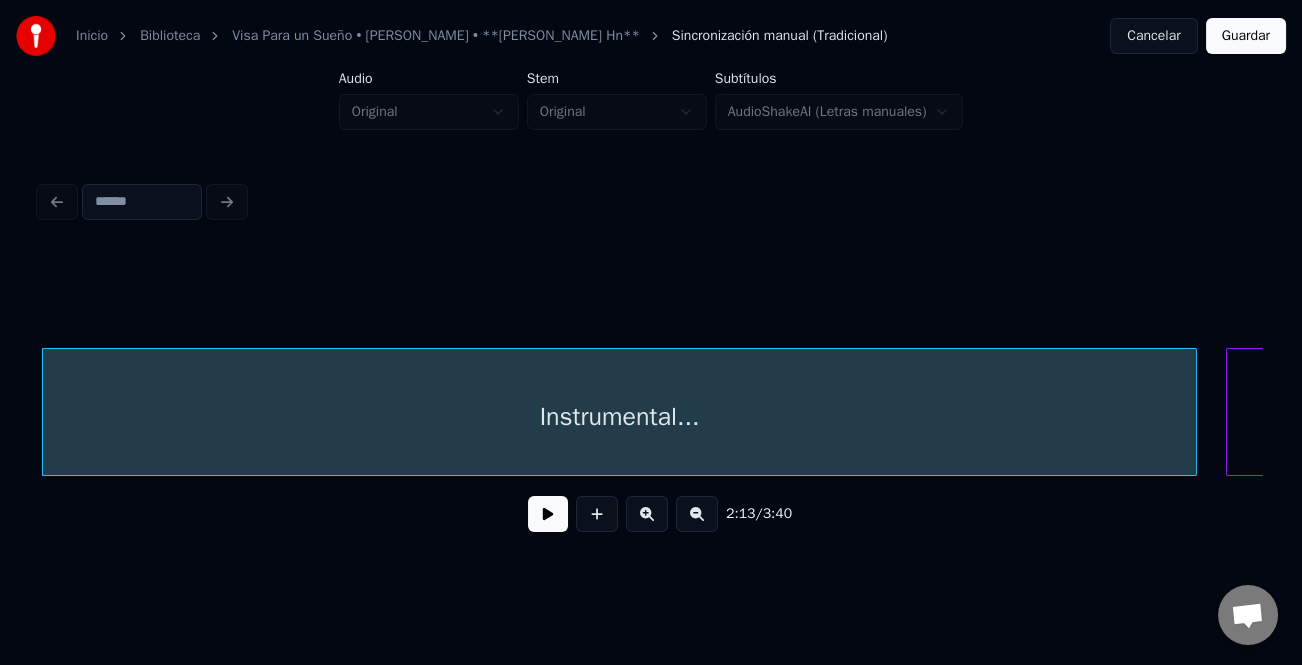 click at bounding box center [697, 514] 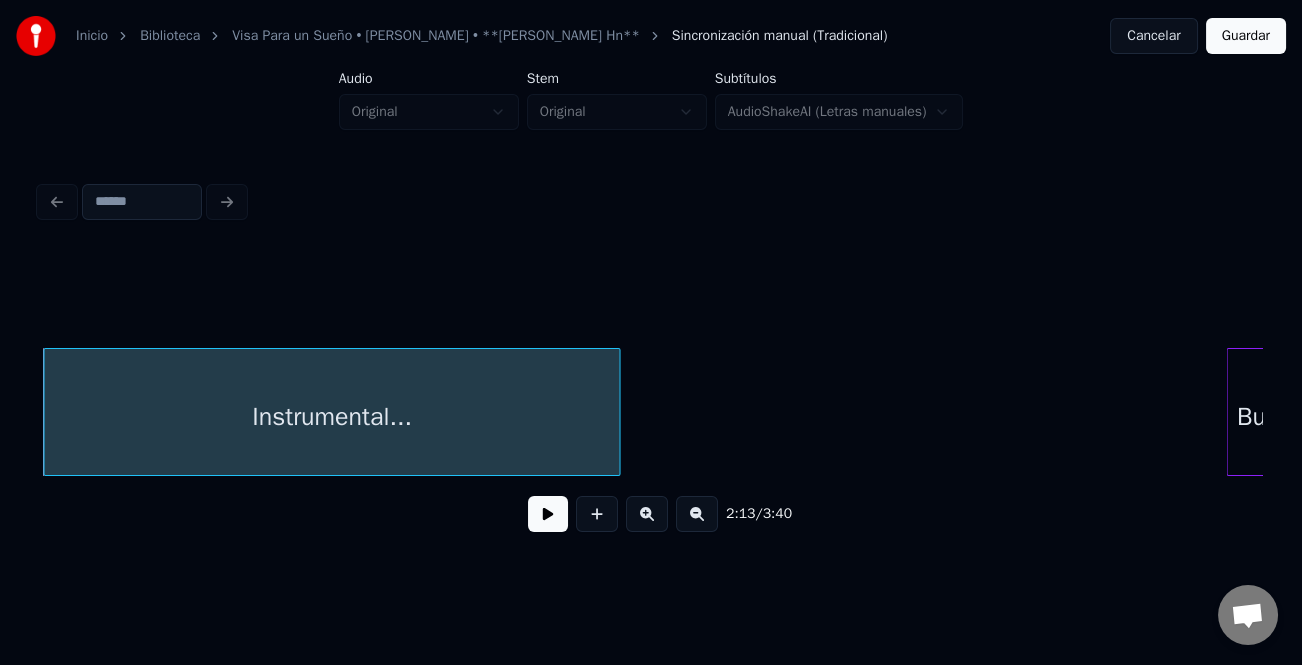 click at bounding box center (1230, 412) 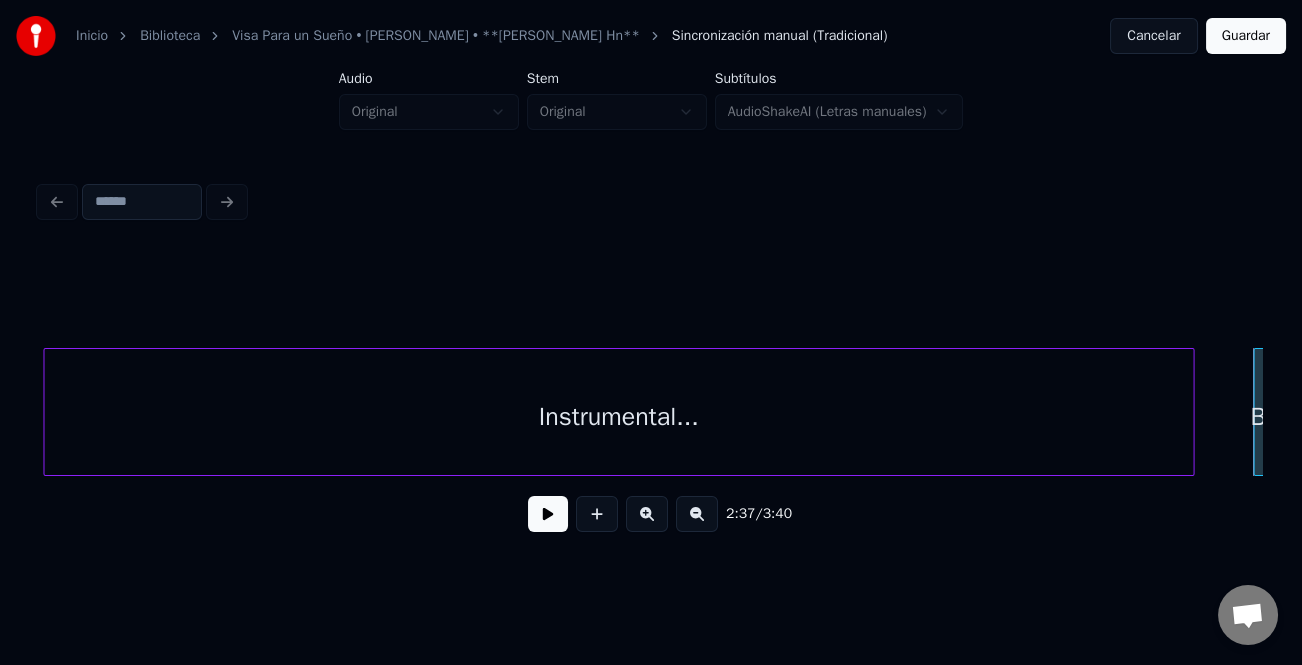 click on "Instrumental... Buscando" at bounding box center [651, 412] 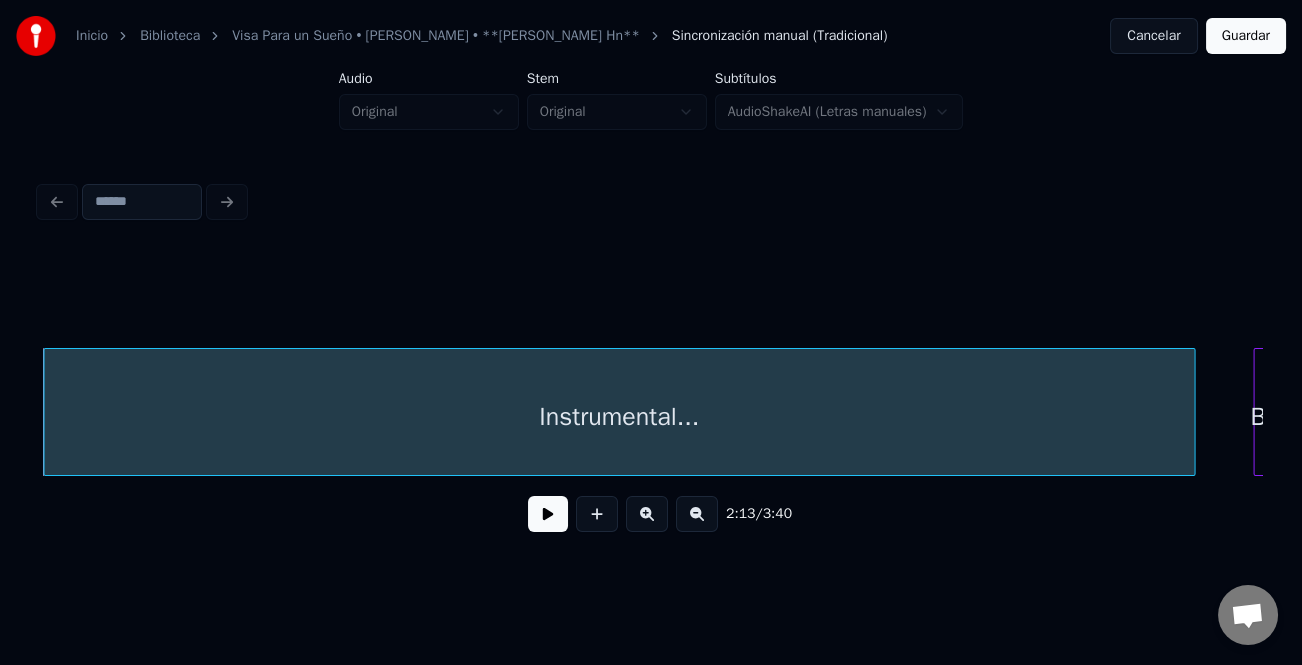 drag, startPoint x: 833, startPoint y: 486, endPoint x: 884, endPoint y: 486, distance: 51 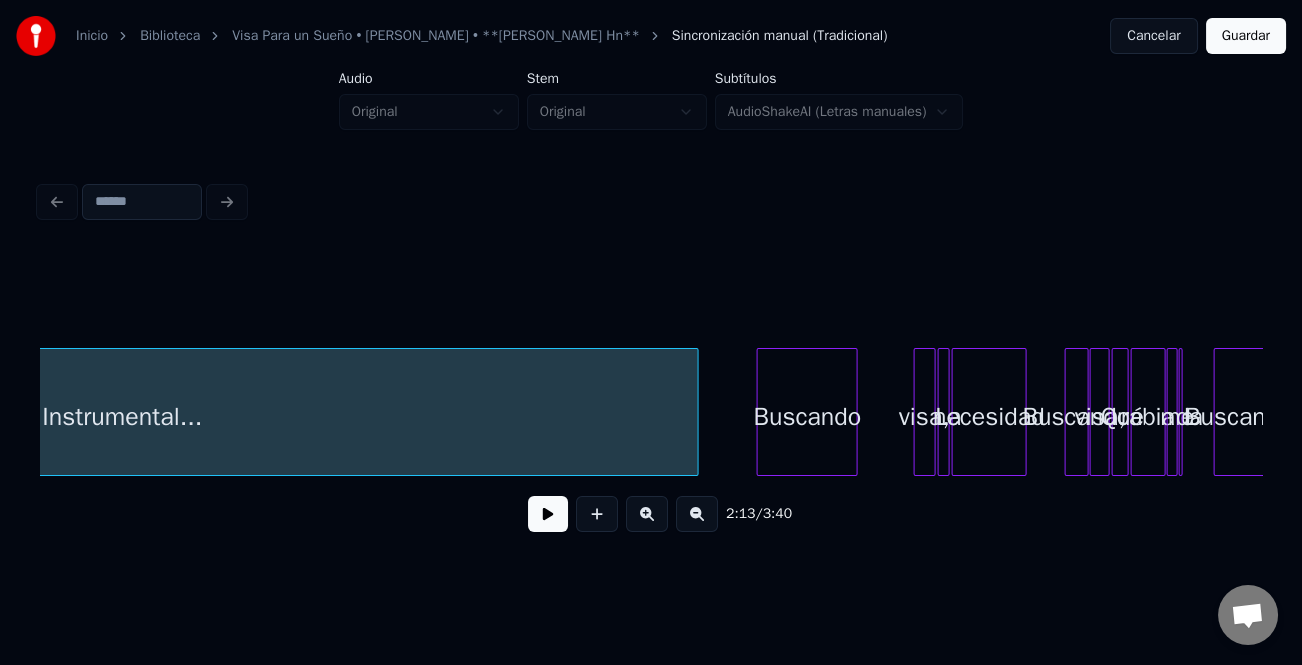 scroll, scrollTop: 0, scrollLeft: 7224, axis: horizontal 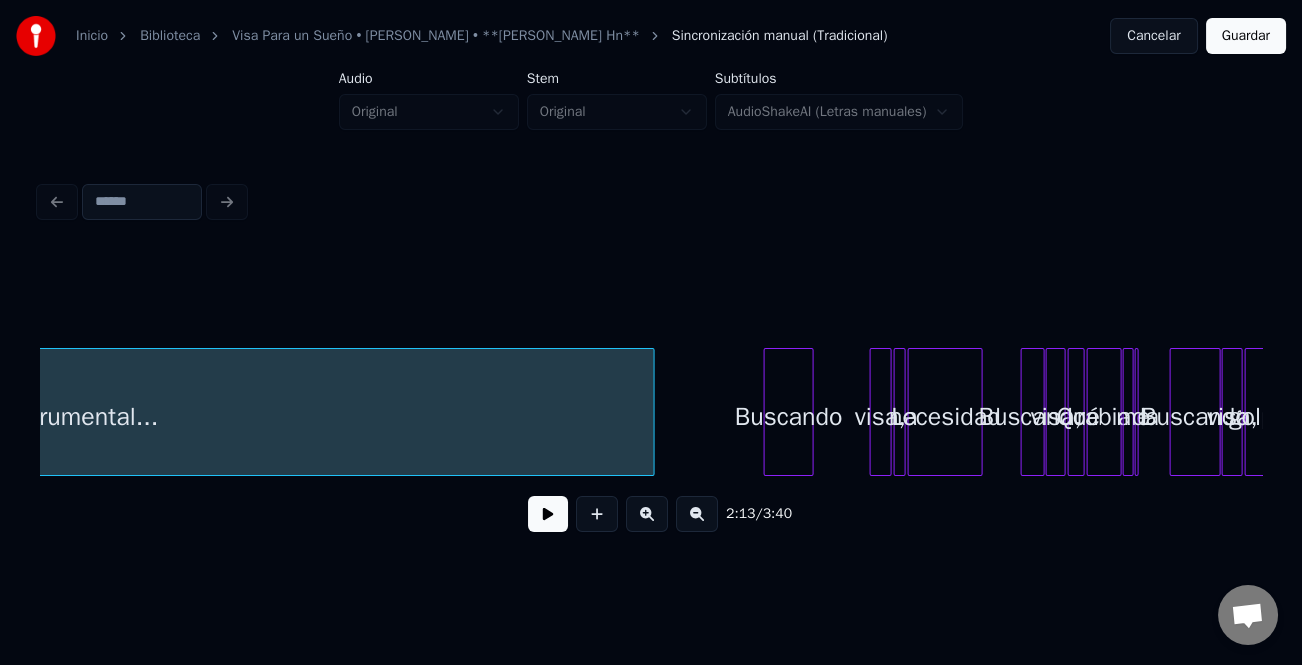 click at bounding box center (768, 412) 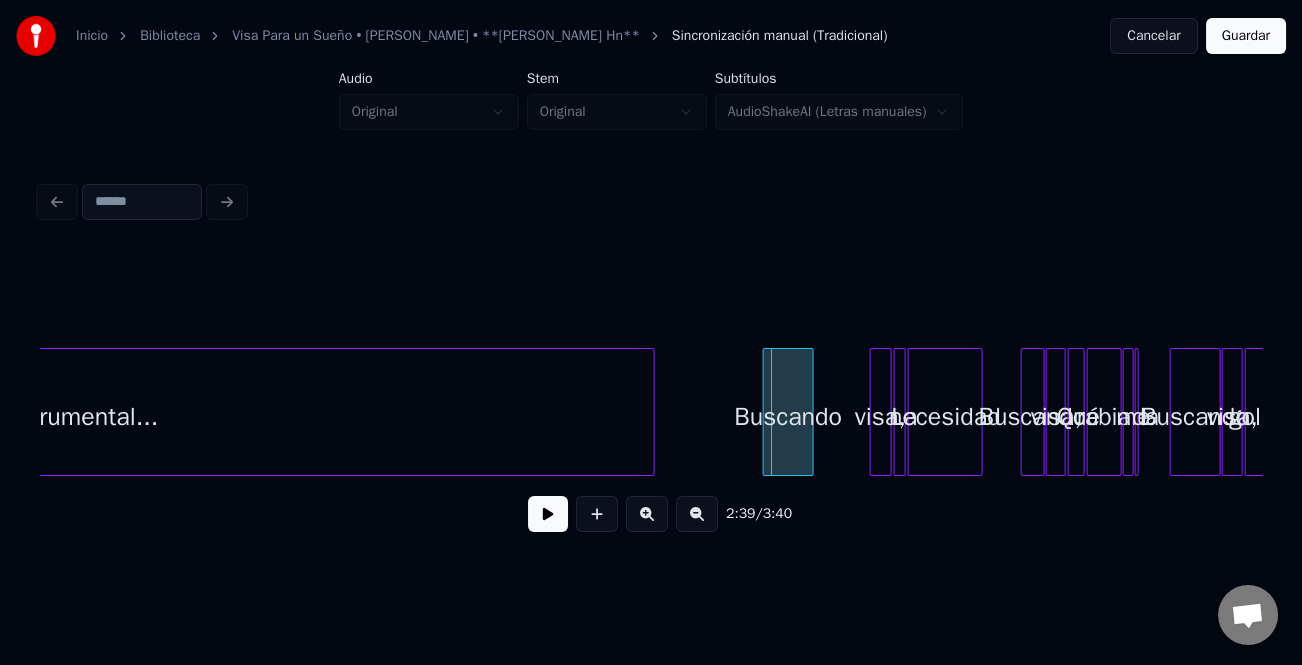 click at bounding box center (767, 412) 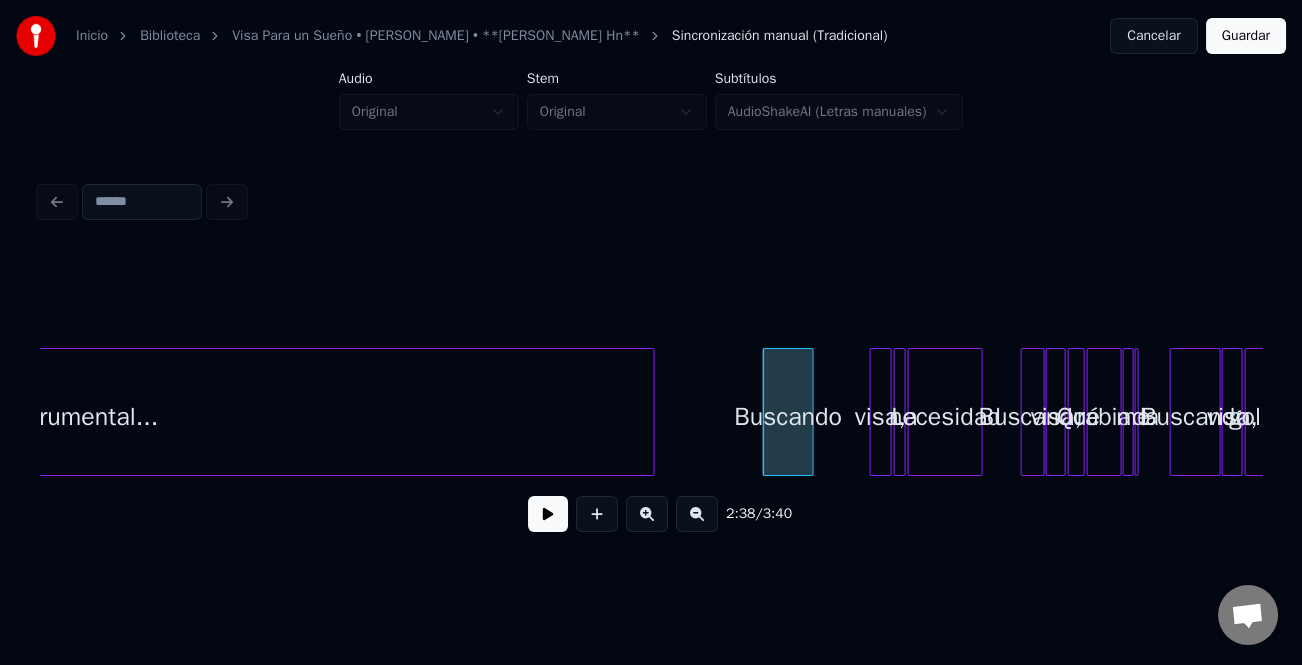 click on "Instrumental..." at bounding box center [79, 412] 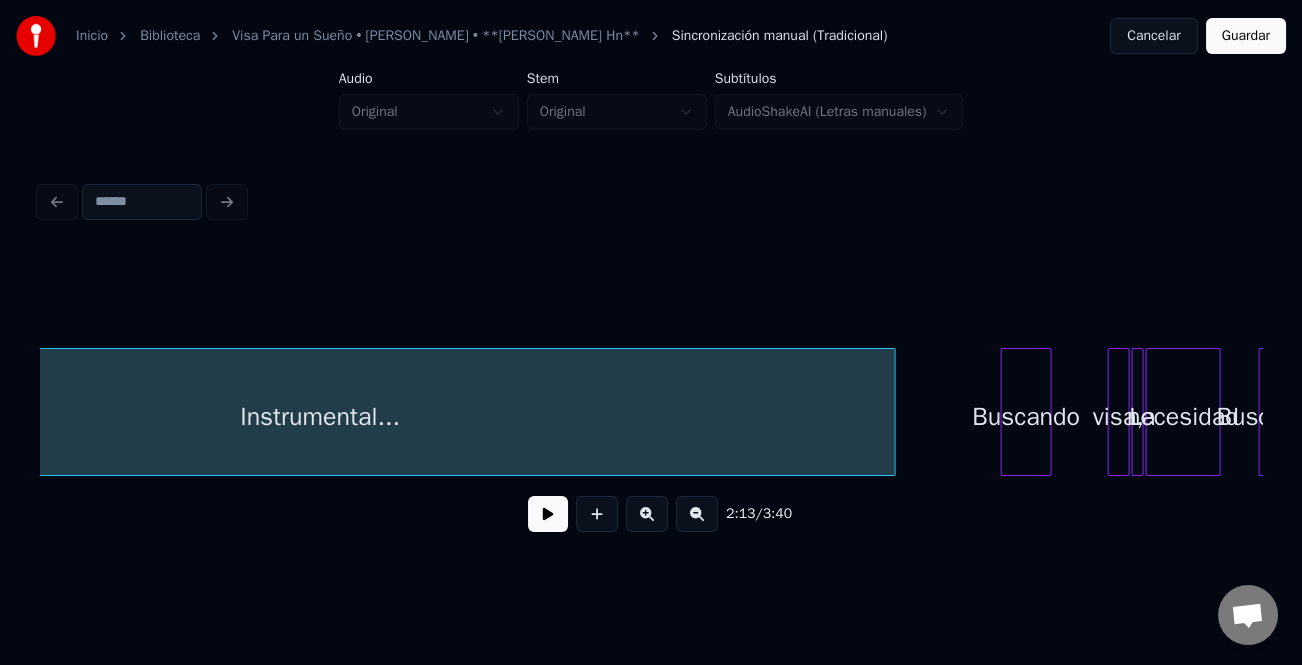 scroll, scrollTop: 0, scrollLeft: 6995, axis: horizontal 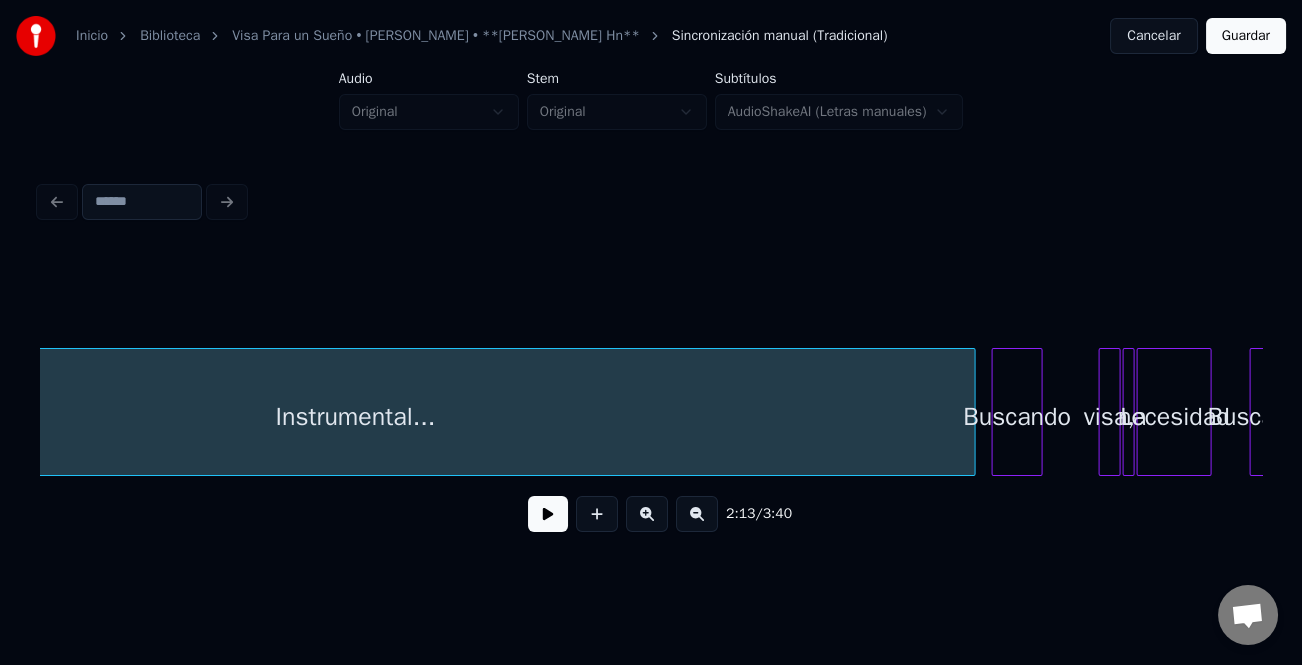 click at bounding box center (972, 412) 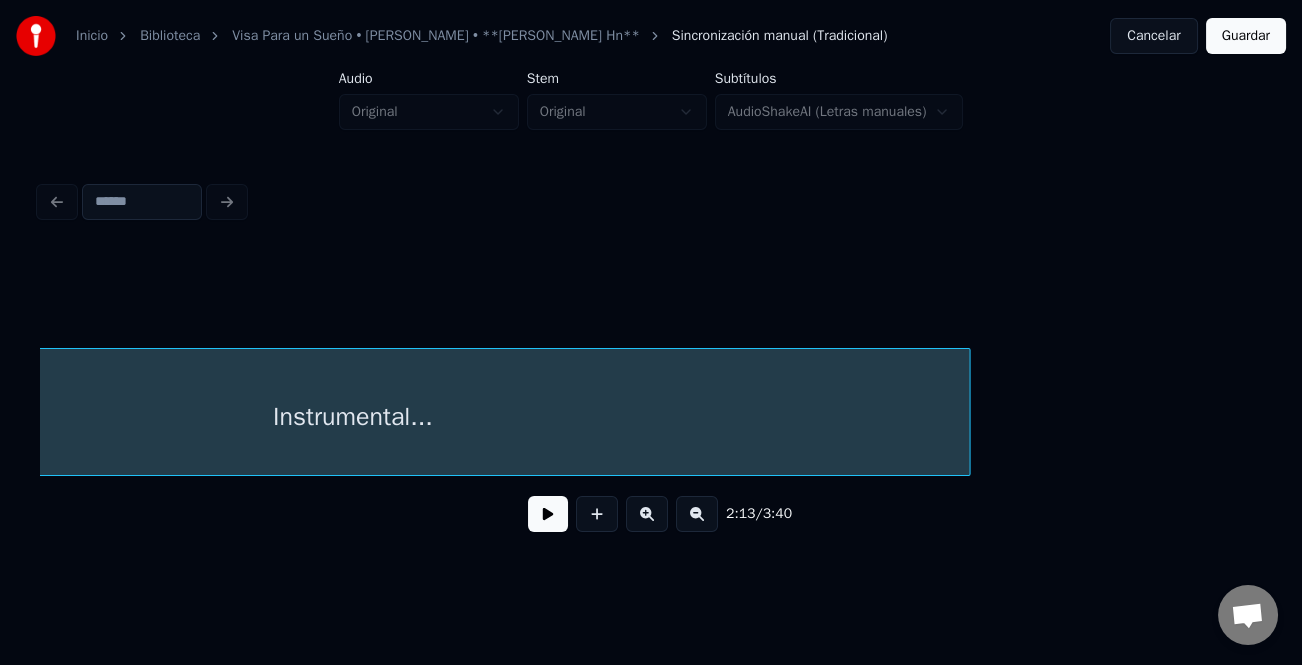 scroll, scrollTop: 0, scrollLeft: 6690, axis: horizontal 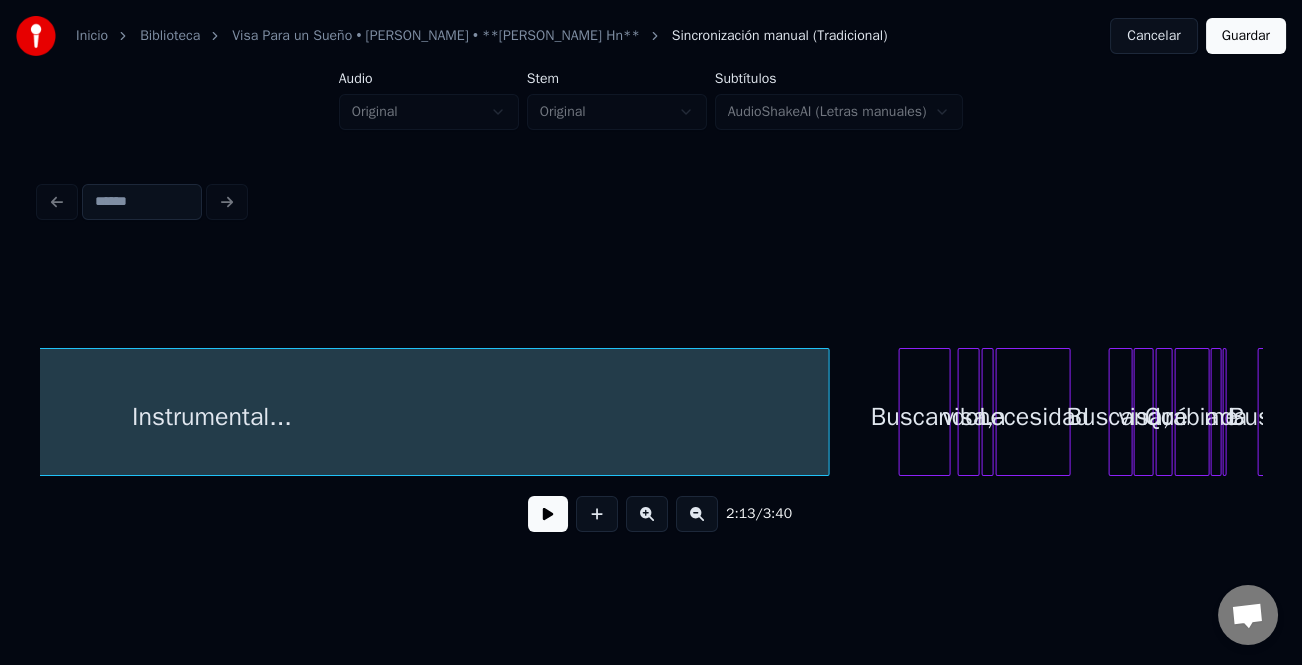 click on "Buscando" at bounding box center (925, 417) 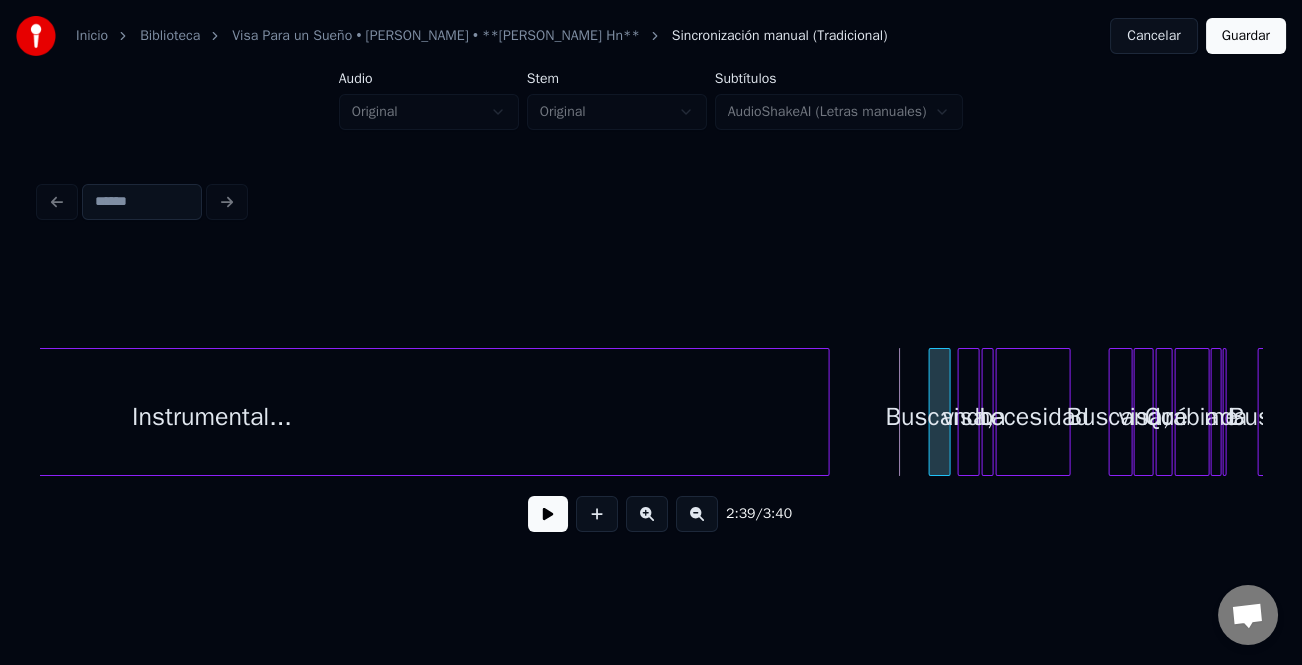 click at bounding box center [933, 412] 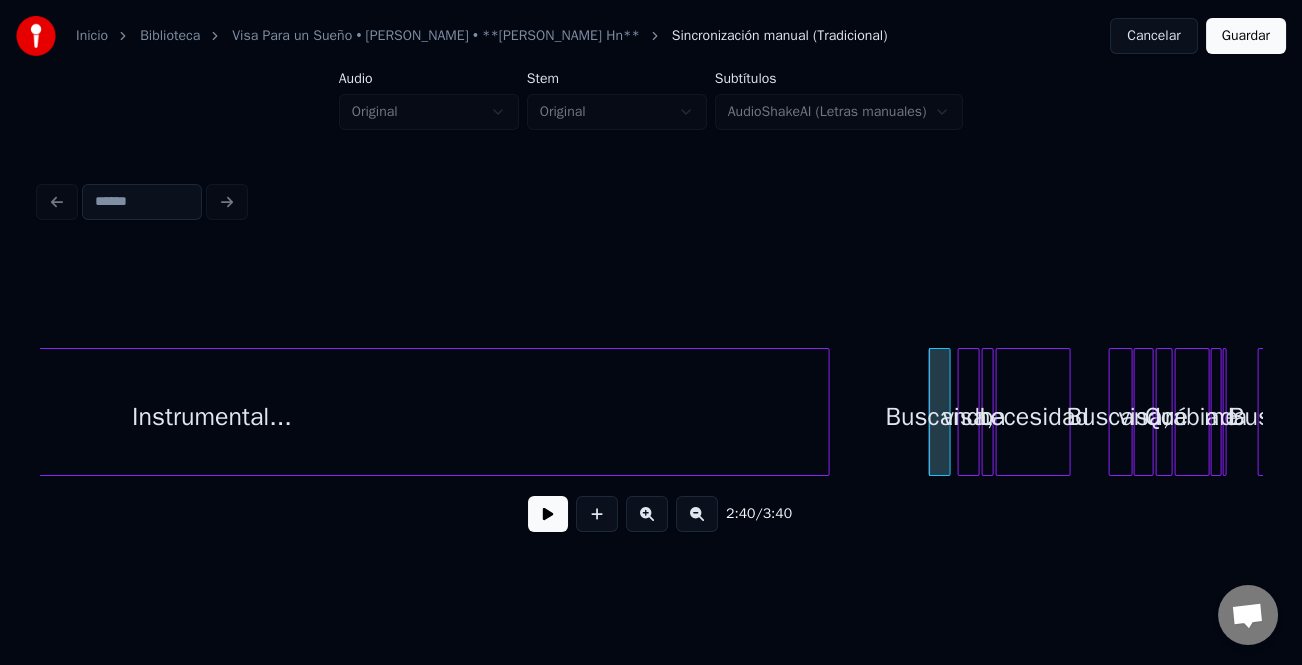 click on "Instrumental... Buscando visa, La necesidad Buscando visa, [GEOGRAPHIC_DATA] rabia me da Buscando" at bounding box center (-1596, 412) 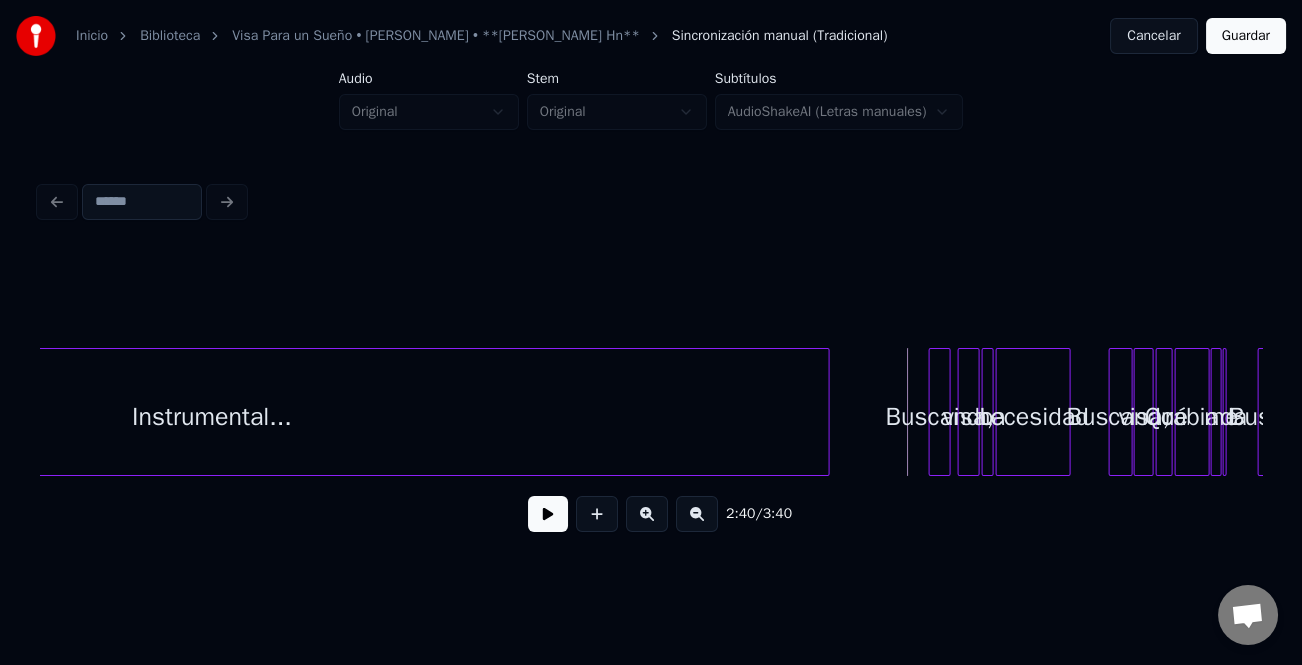 drag, startPoint x: 531, startPoint y: 525, endPoint x: 544, endPoint y: 526, distance: 13.038404 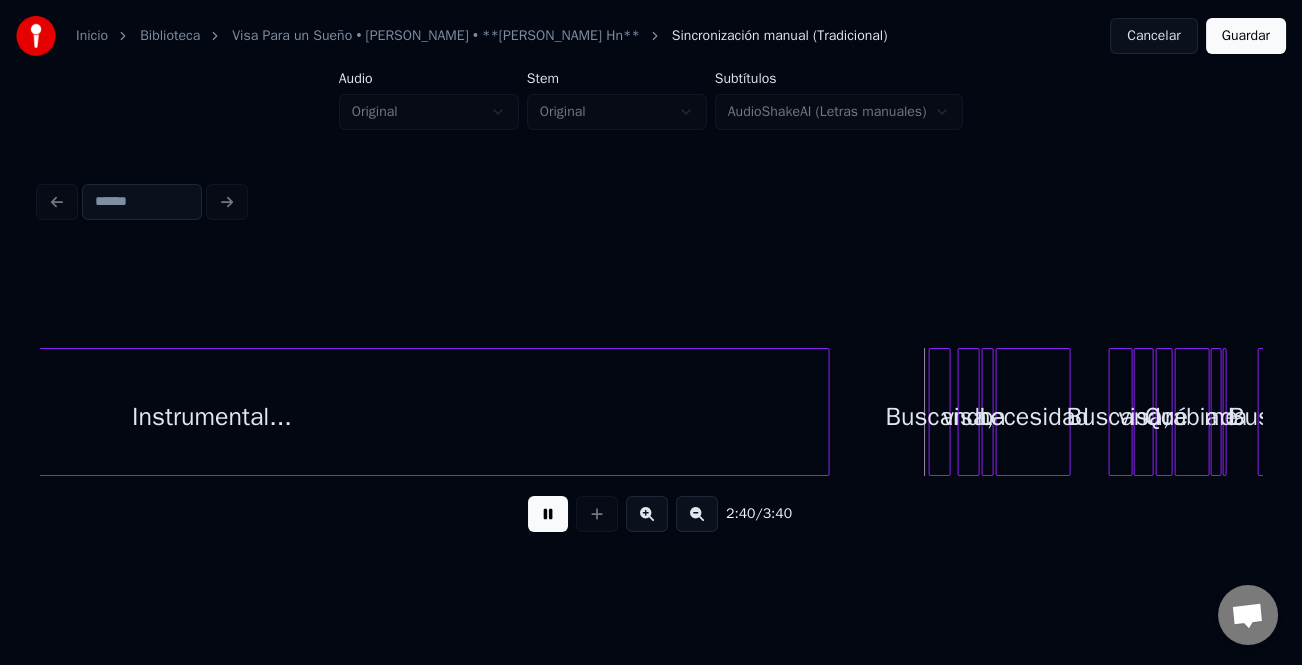 click at bounding box center [647, 514] 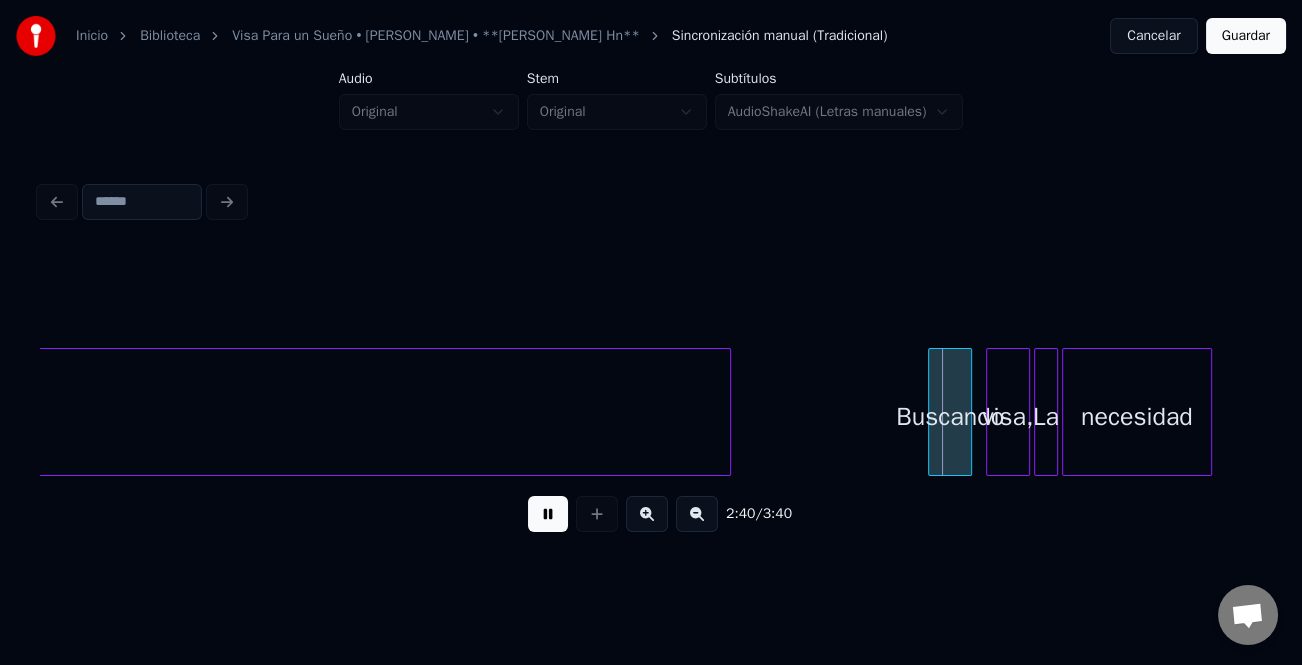 click at bounding box center [647, 514] 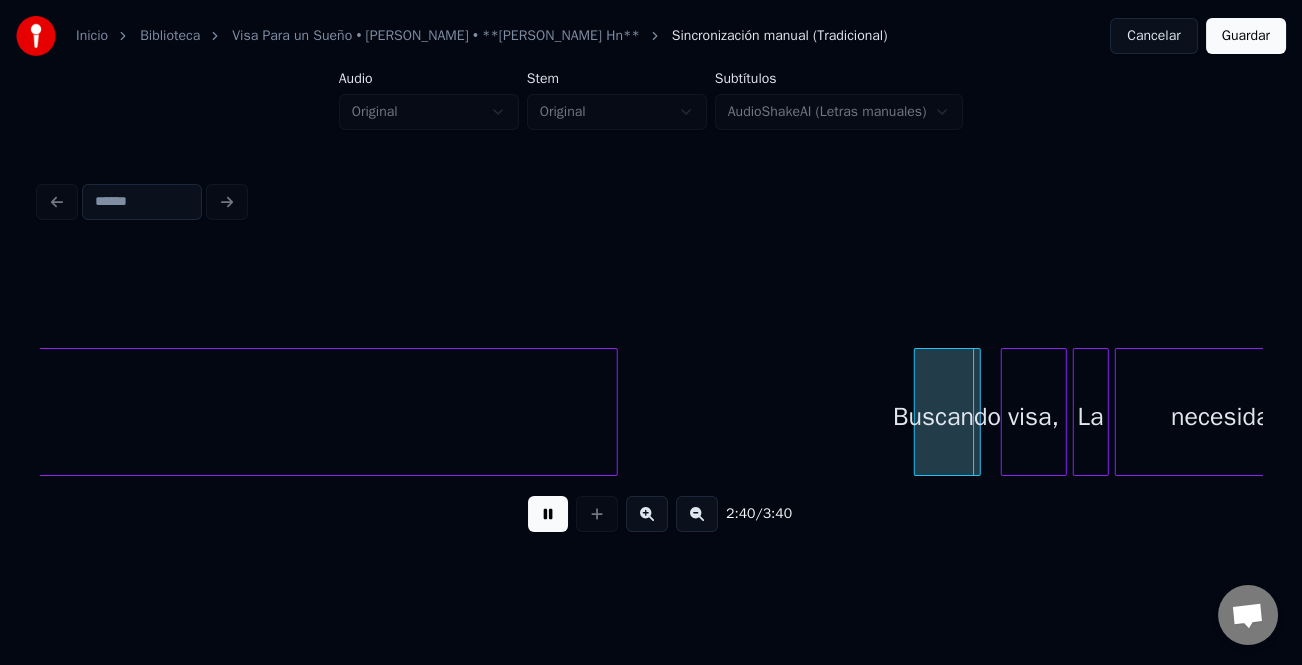 click at bounding box center (647, 514) 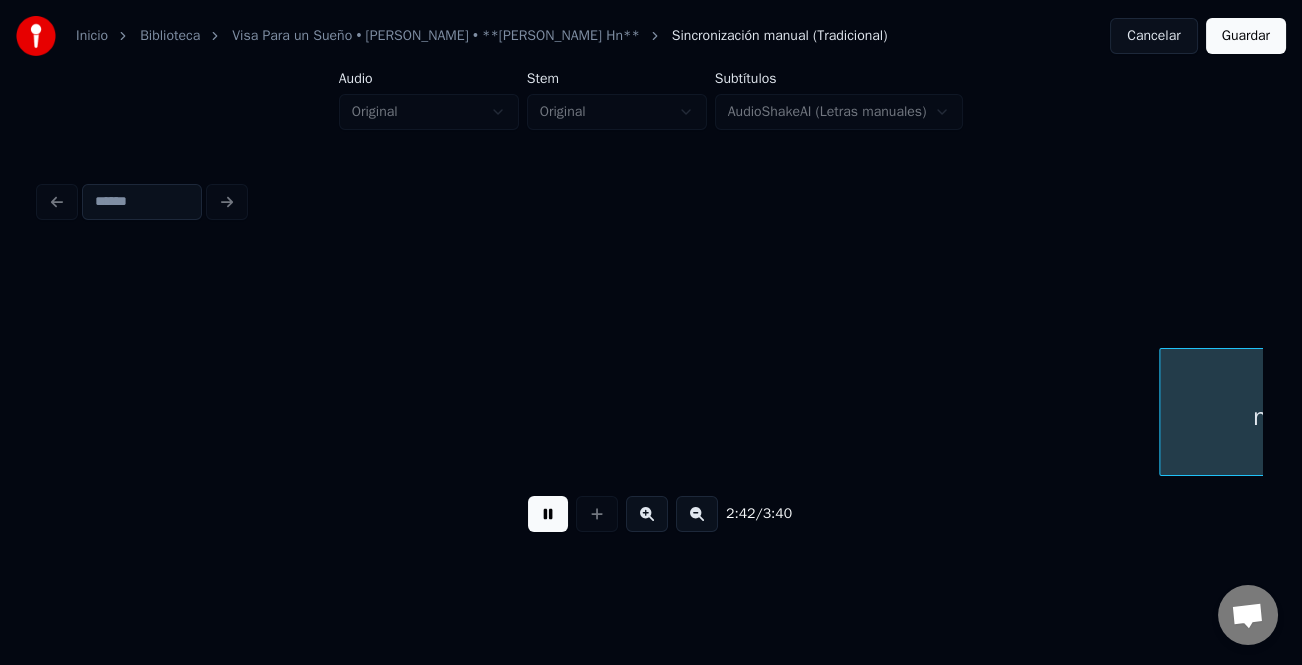scroll, scrollTop: 0, scrollLeft: 32470, axis: horizontal 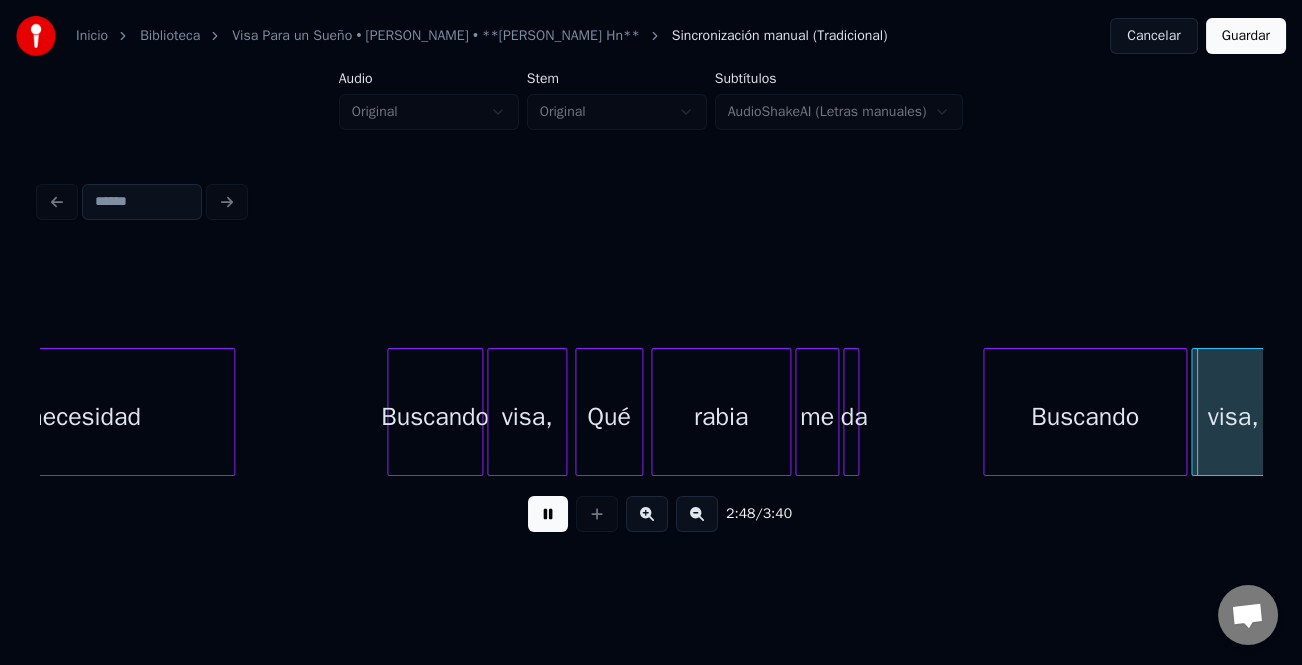 click at bounding box center [548, 514] 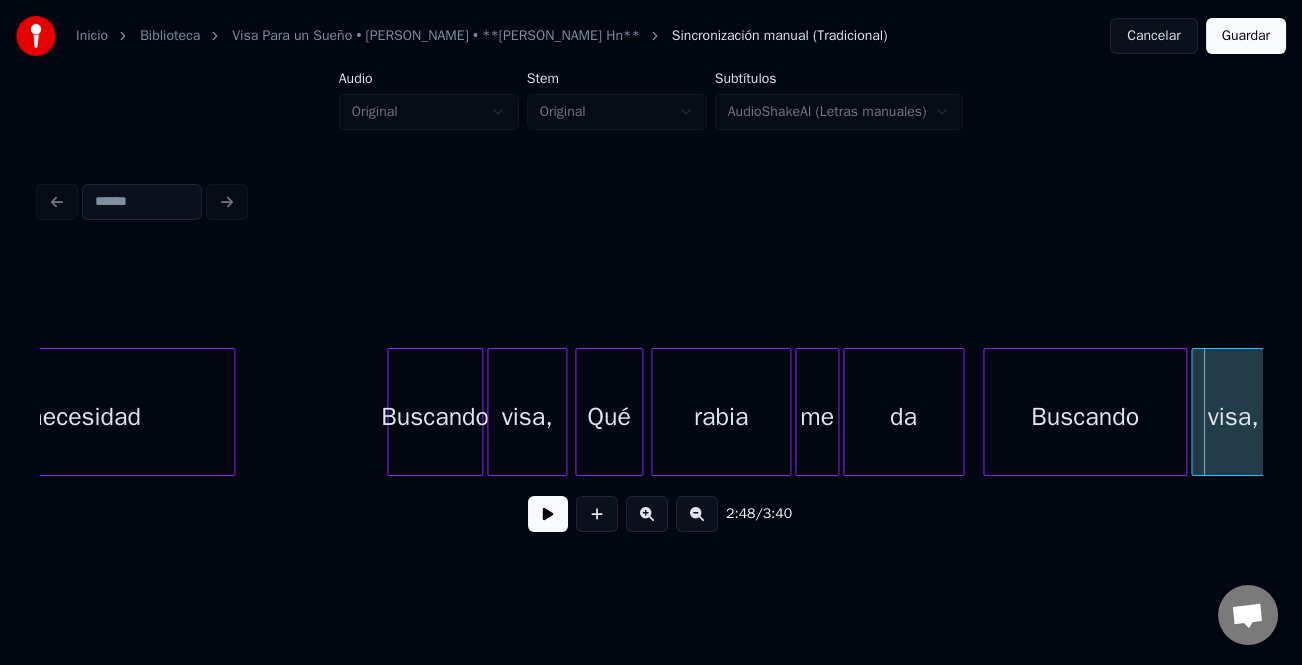 click at bounding box center (960, 412) 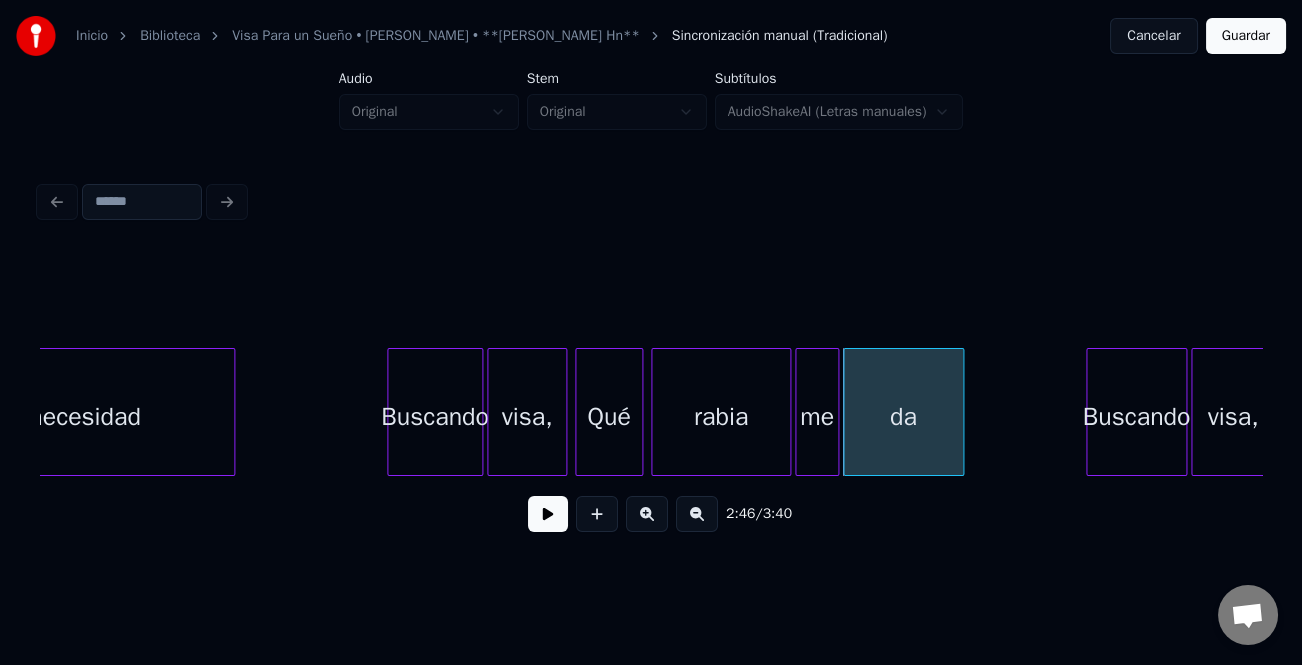click at bounding box center (1090, 412) 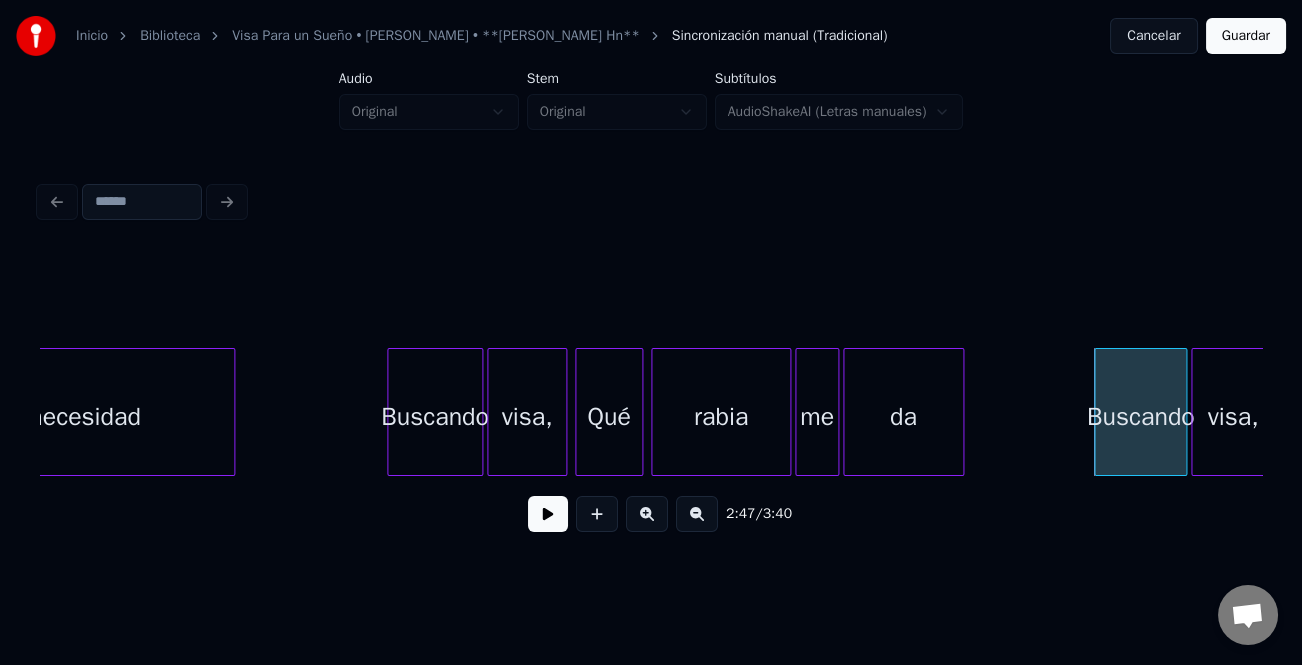 click at bounding box center (960, 412) 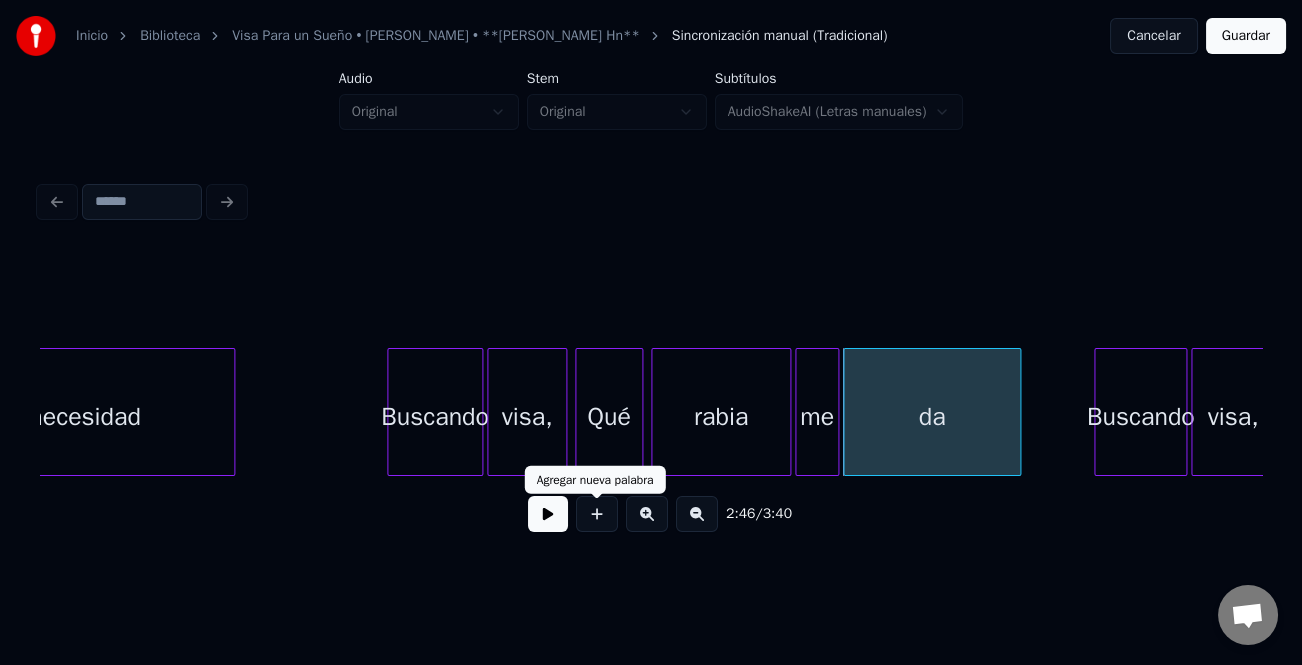 click at bounding box center [597, 514] 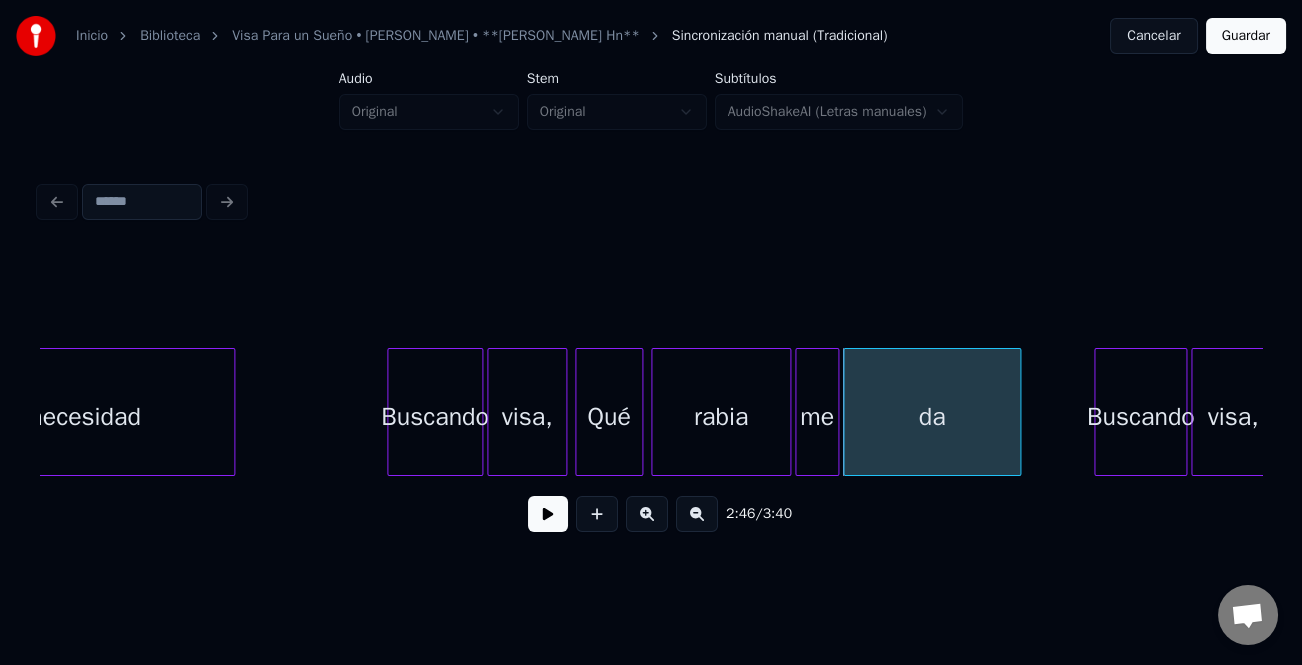 click at bounding box center [548, 514] 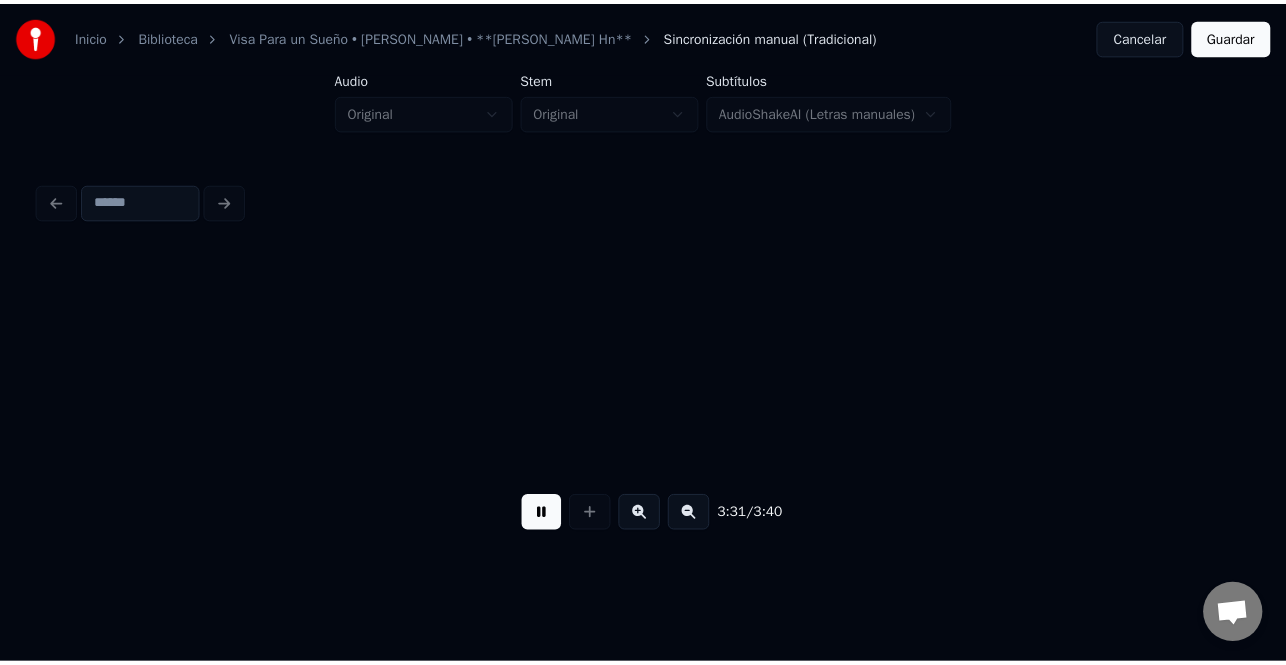 scroll, scrollTop: 0, scrollLeft: 42261, axis: horizontal 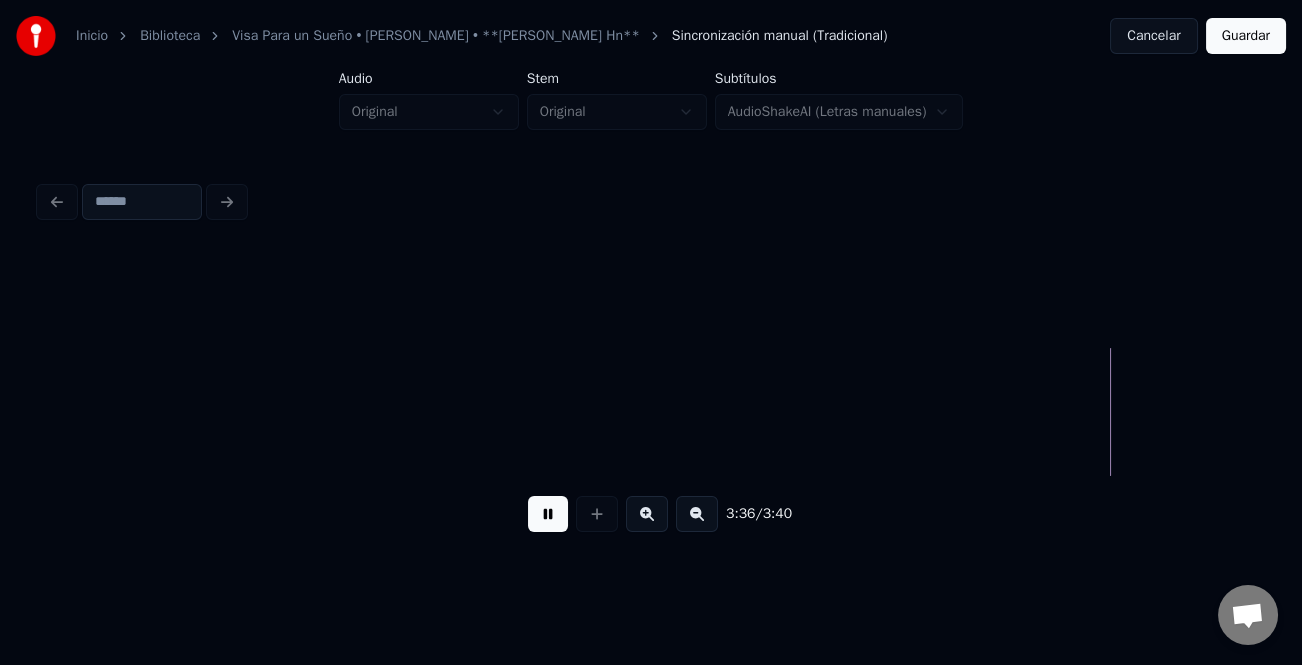 click on "Guardar" at bounding box center (1246, 36) 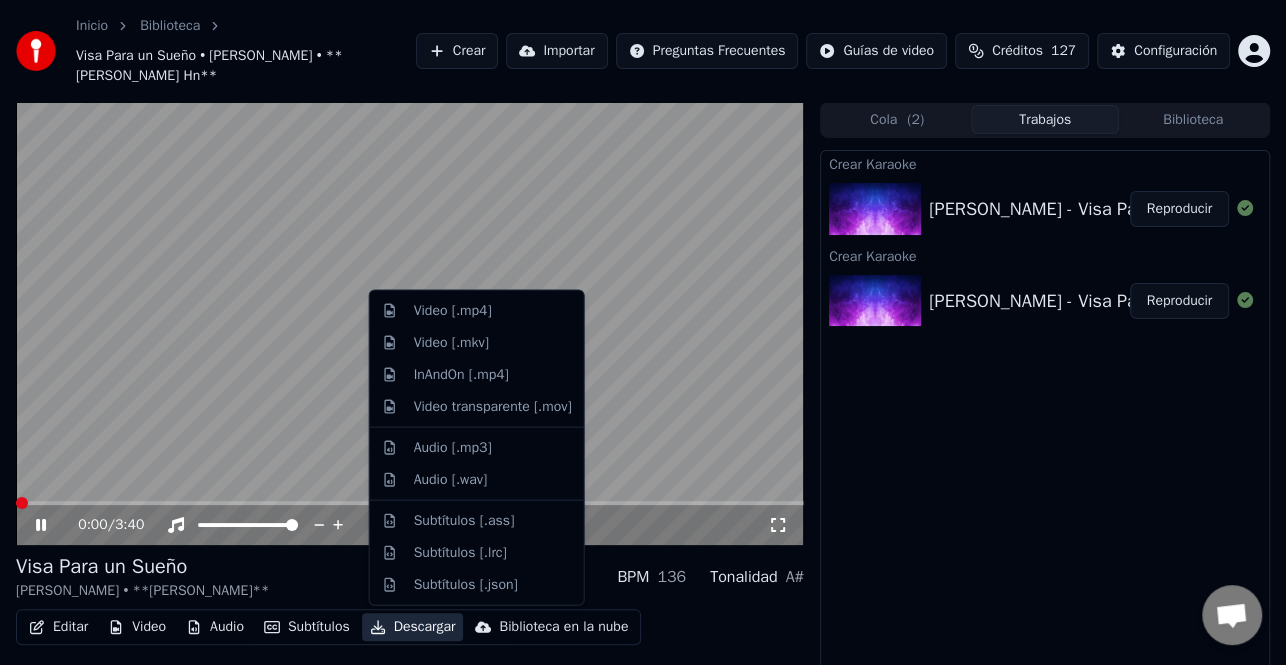 click on "Descargar" at bounding box center [413, 627] 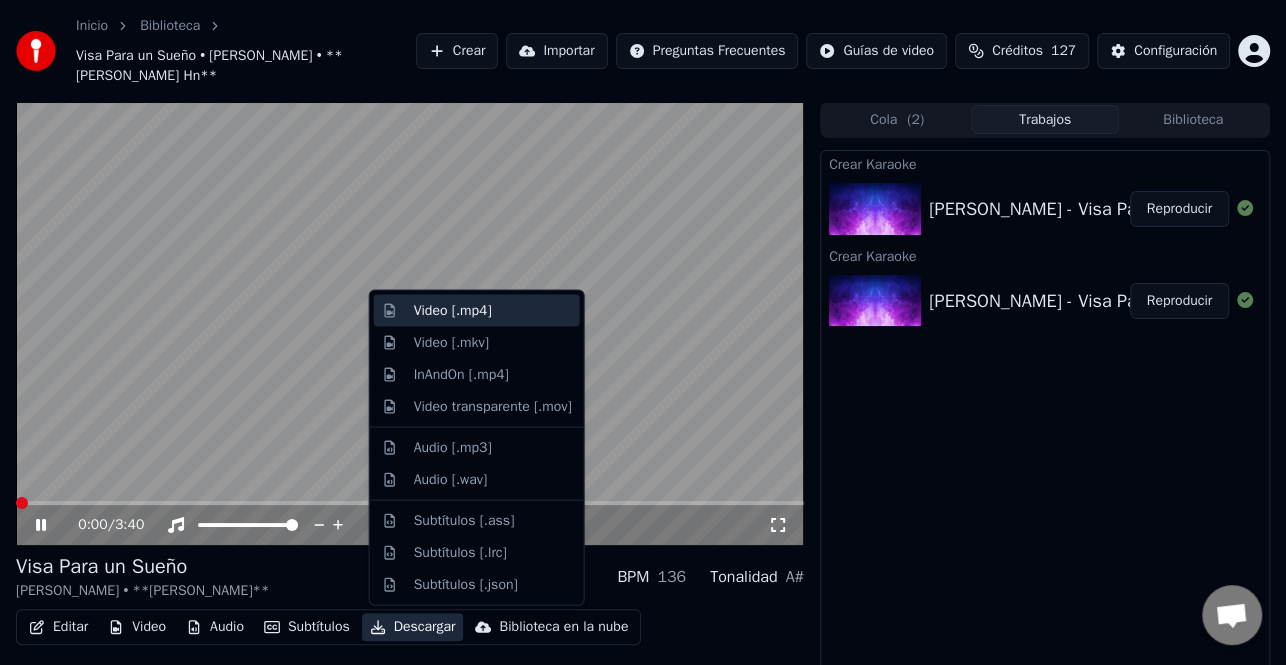 click on "Video [.mp4]" at bounding box center (493, 311) 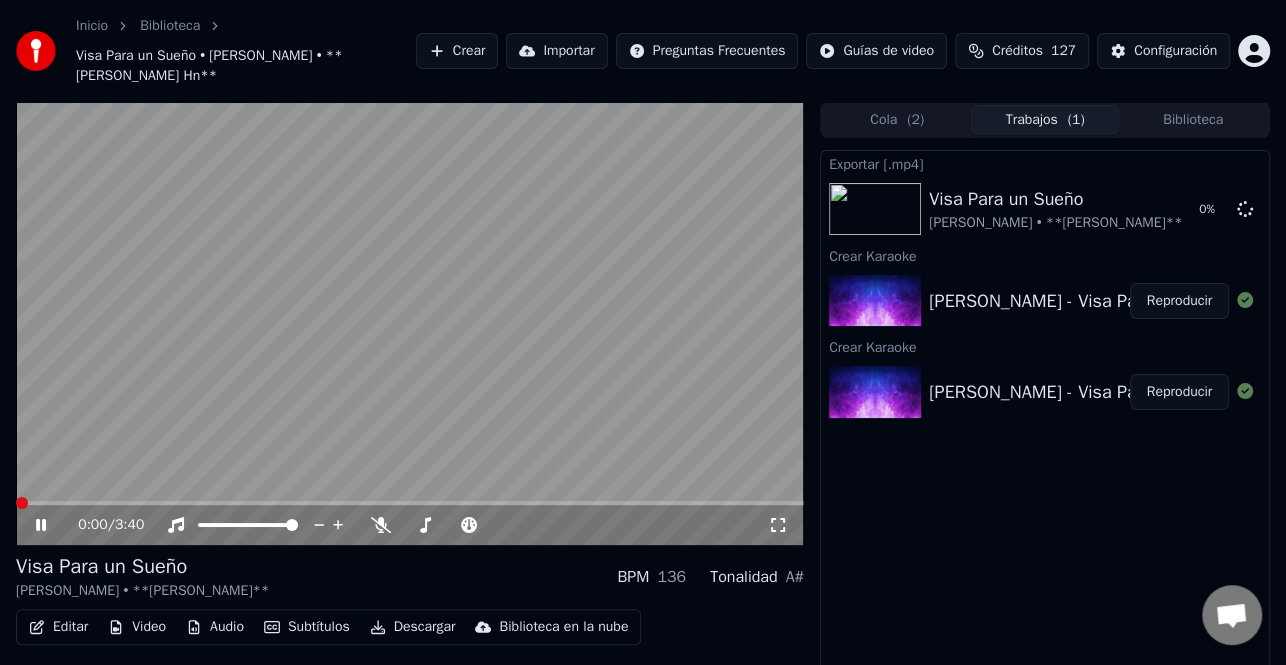 click 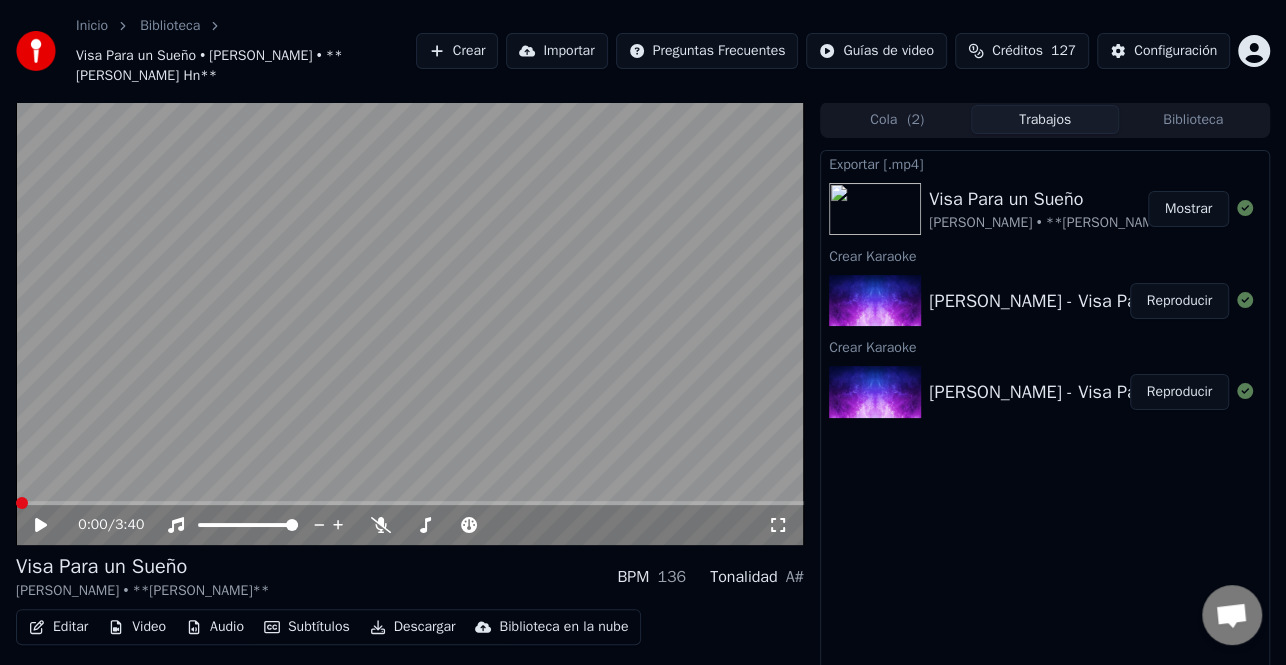 click on "Mostrar" at bounding box center [1188, 209] 